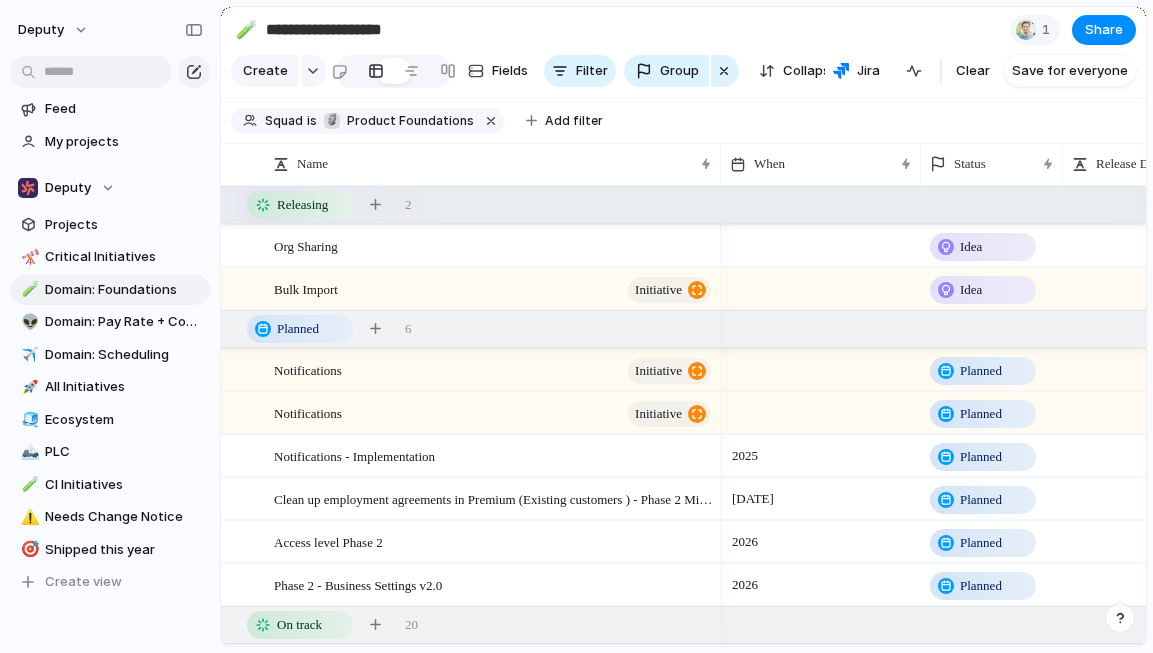 scroll, scrollTop: 0, scrollLeft: 0, axis: both 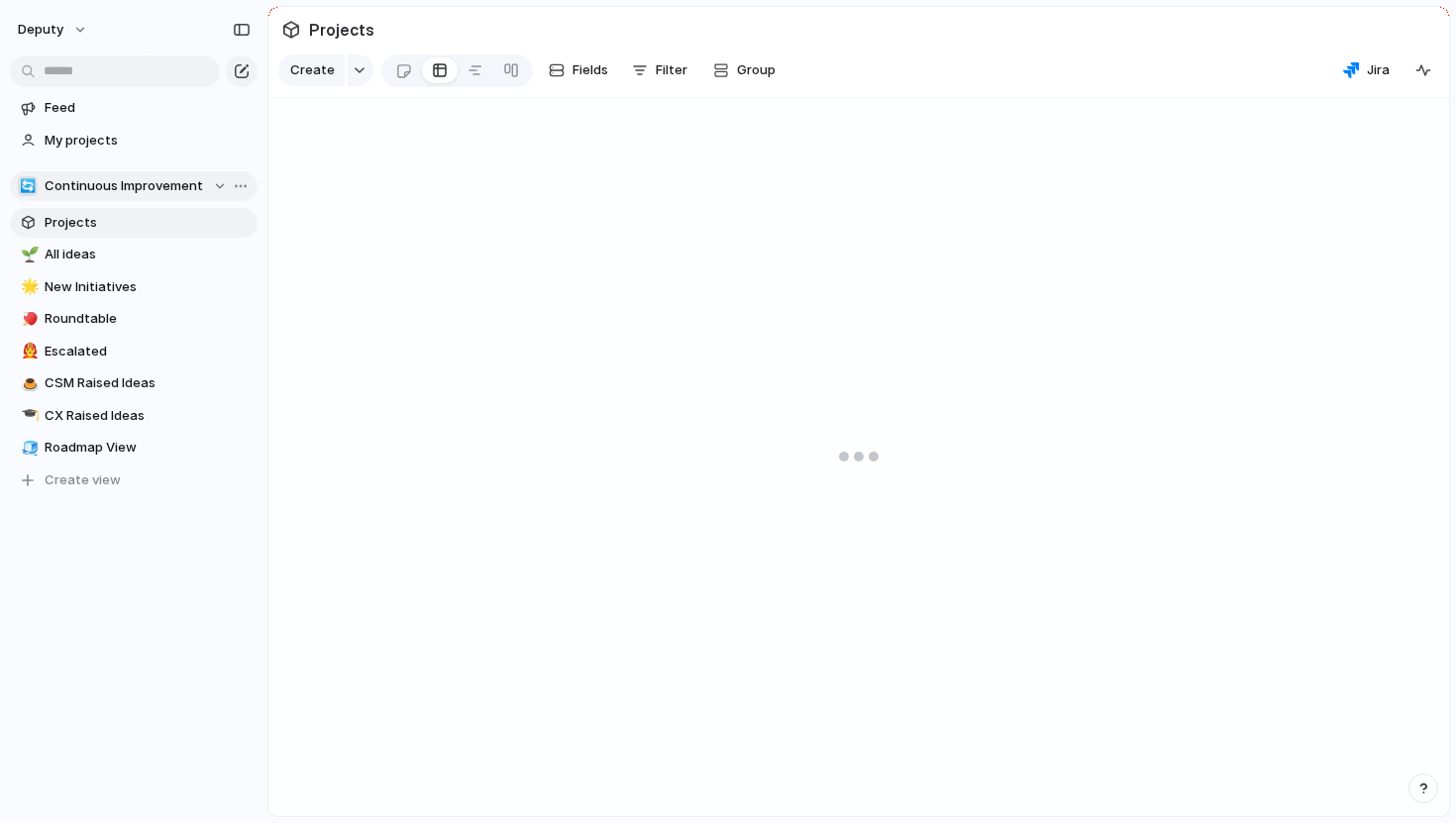 click on "Continuous Improvement" at bounding box center (124, 186) 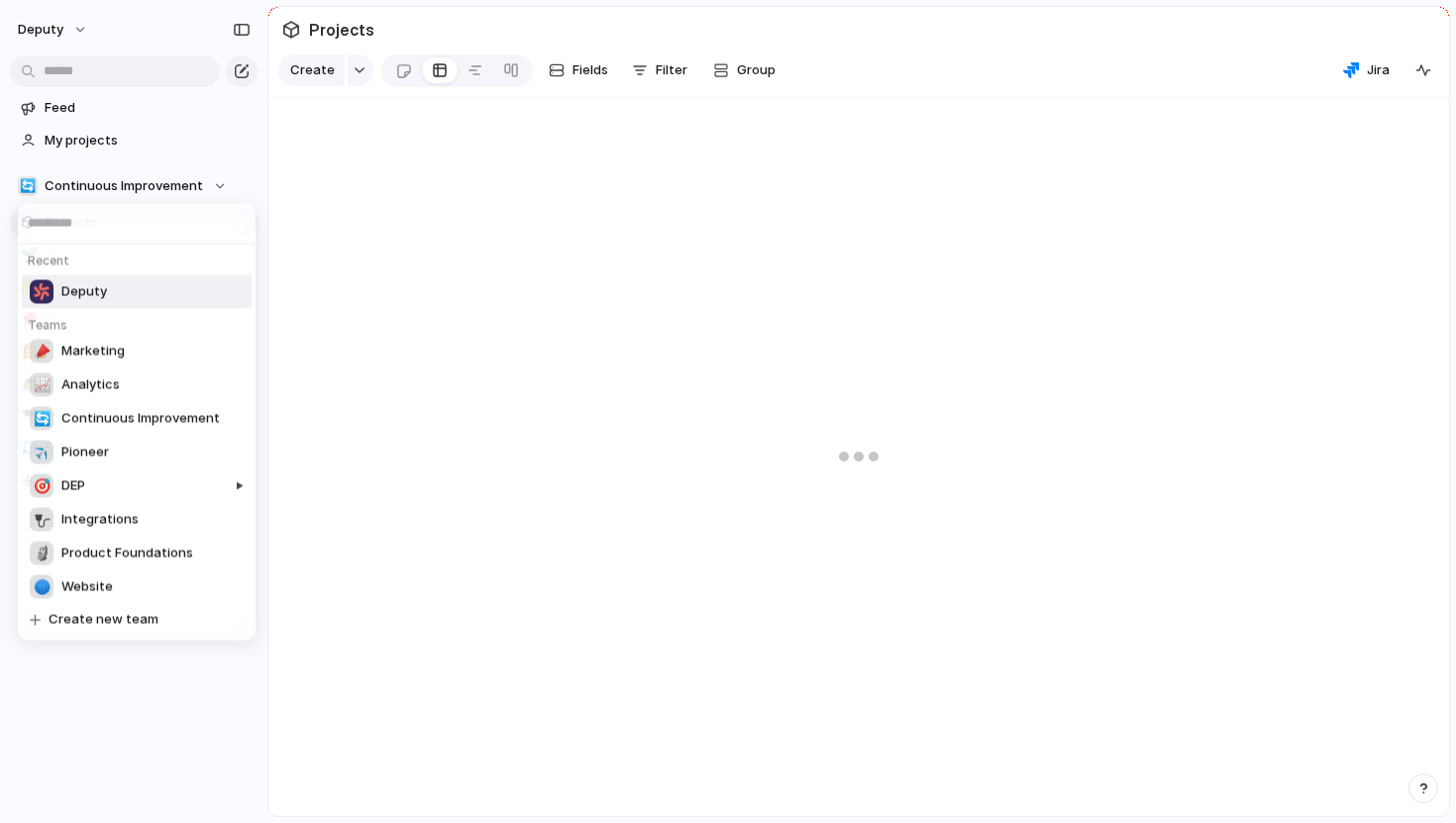 click on "Deputy" at bounding box center [137, 292] 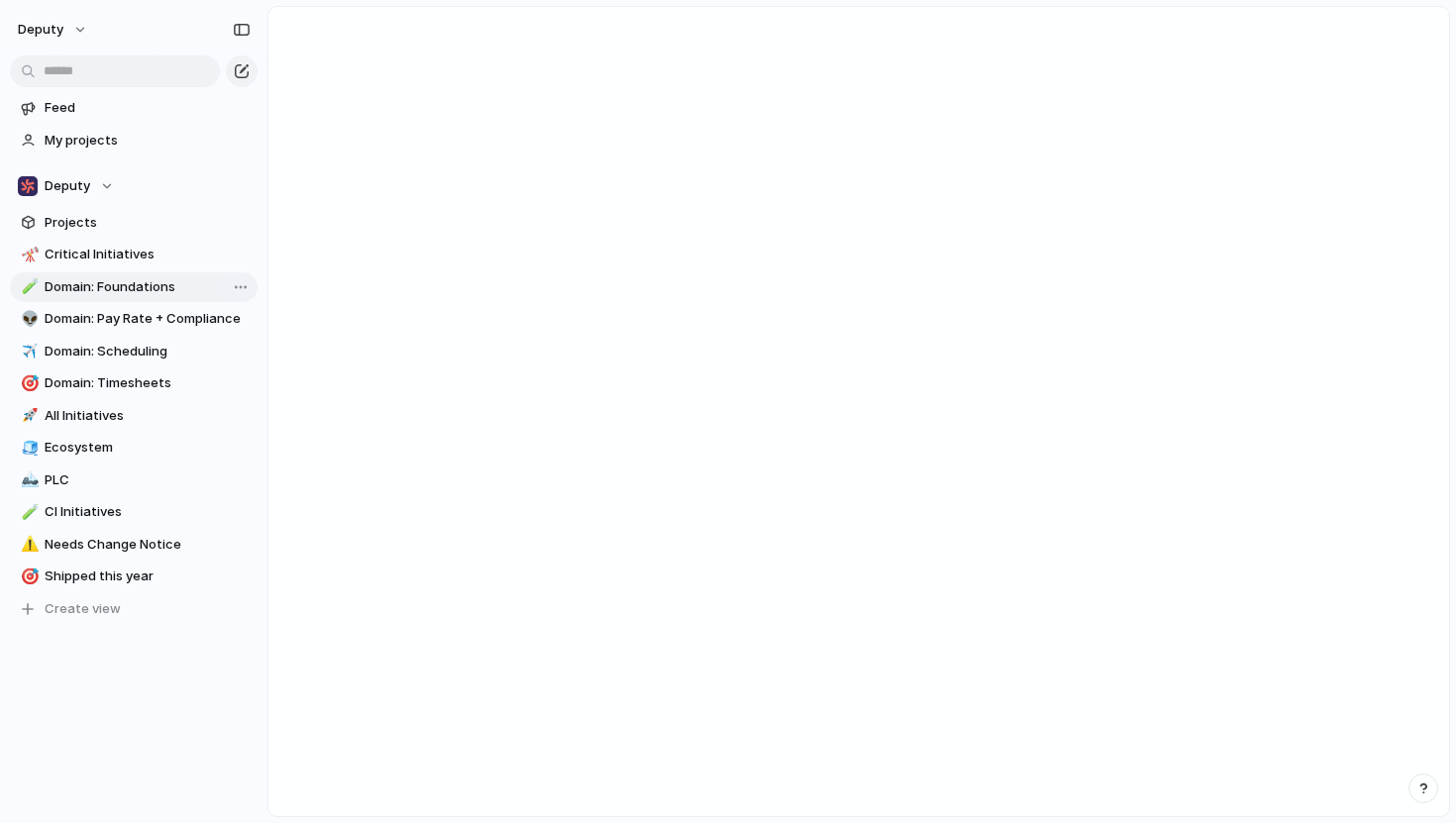 click on "Domain: Foundations" at bounding box center (148, 287) 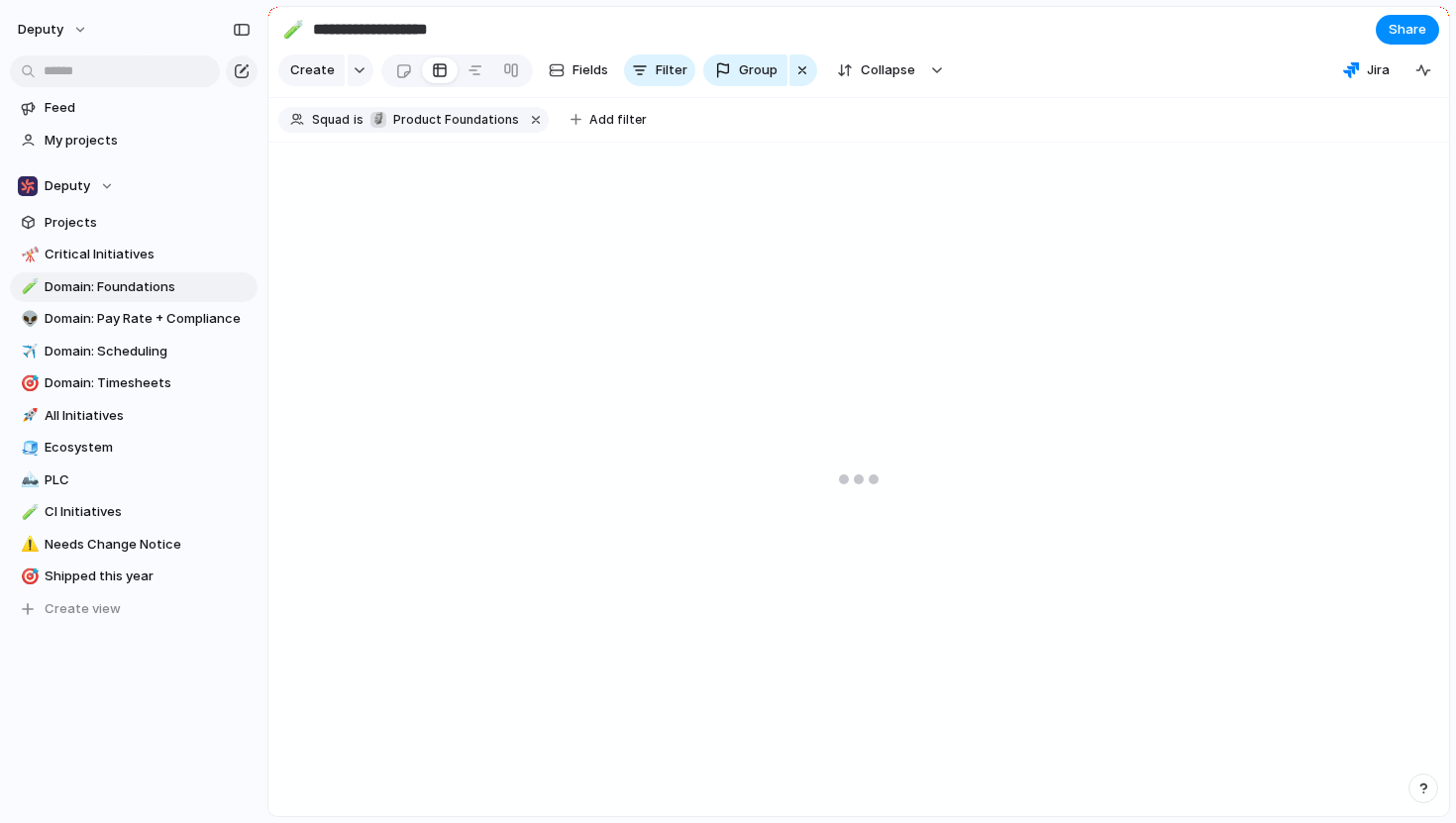 type on "**********" 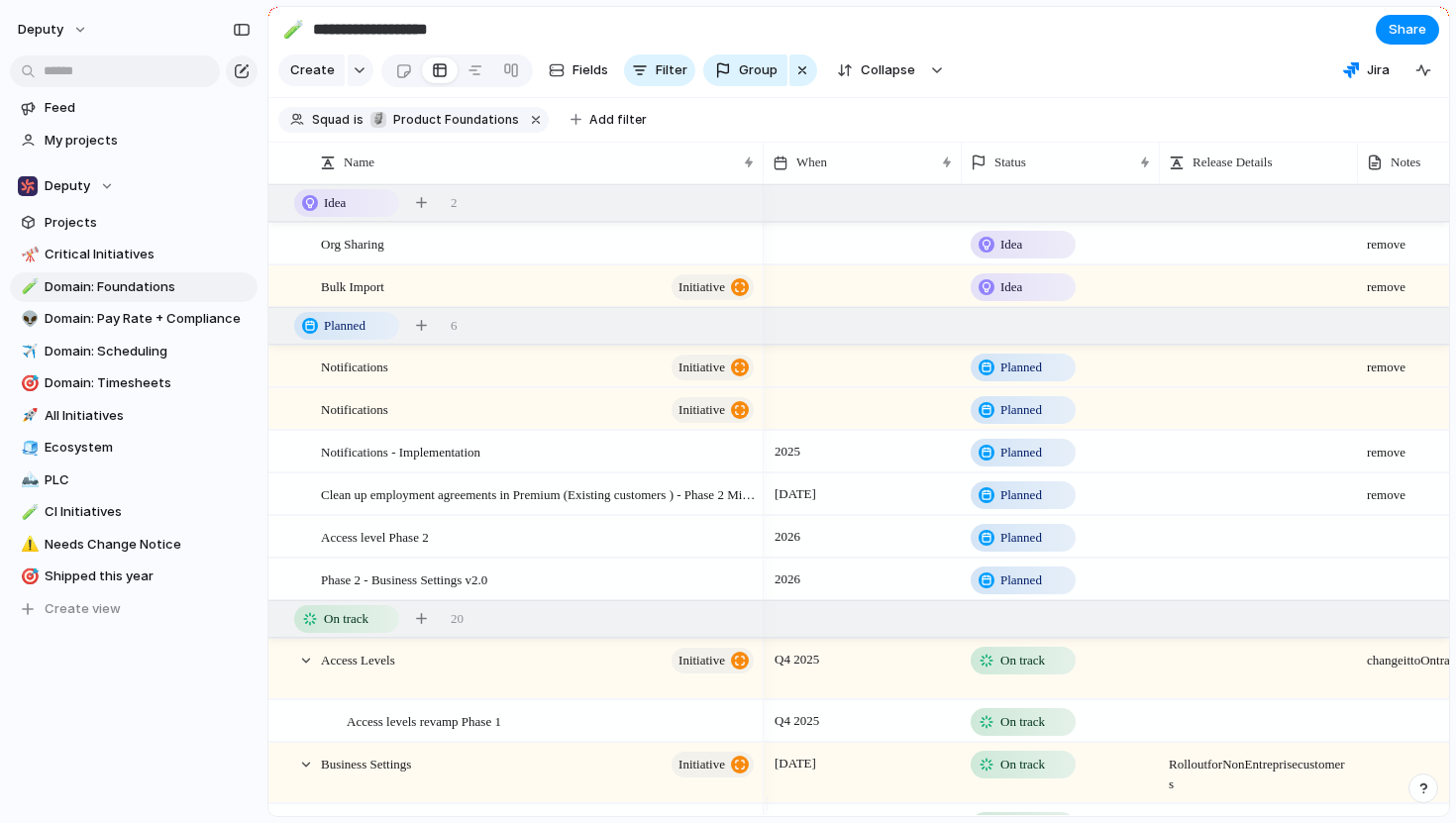 scroll, scrollTop: 120, scrollLeft: 0, axis: vertical 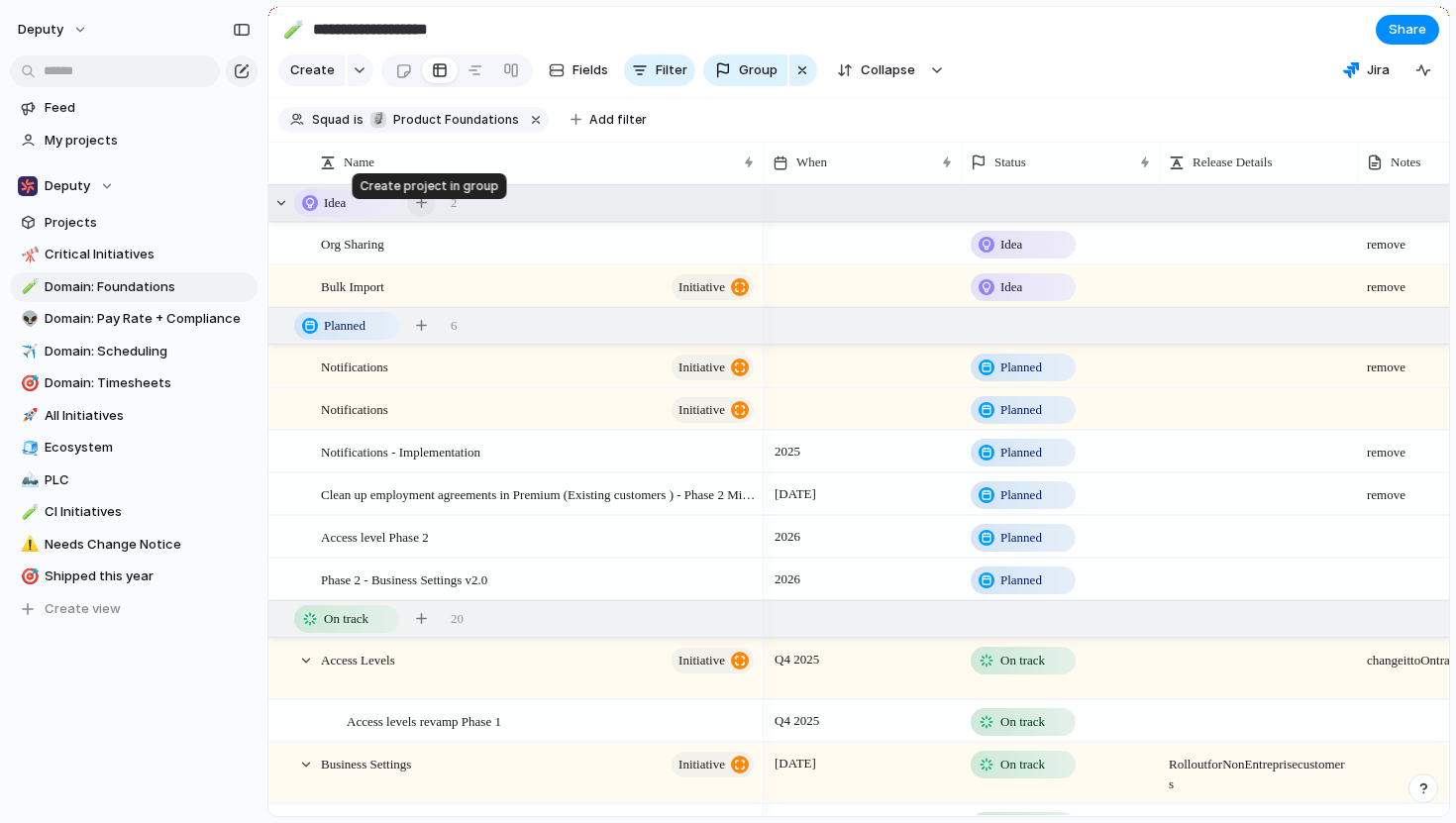 click at bounding box center (421, 202) 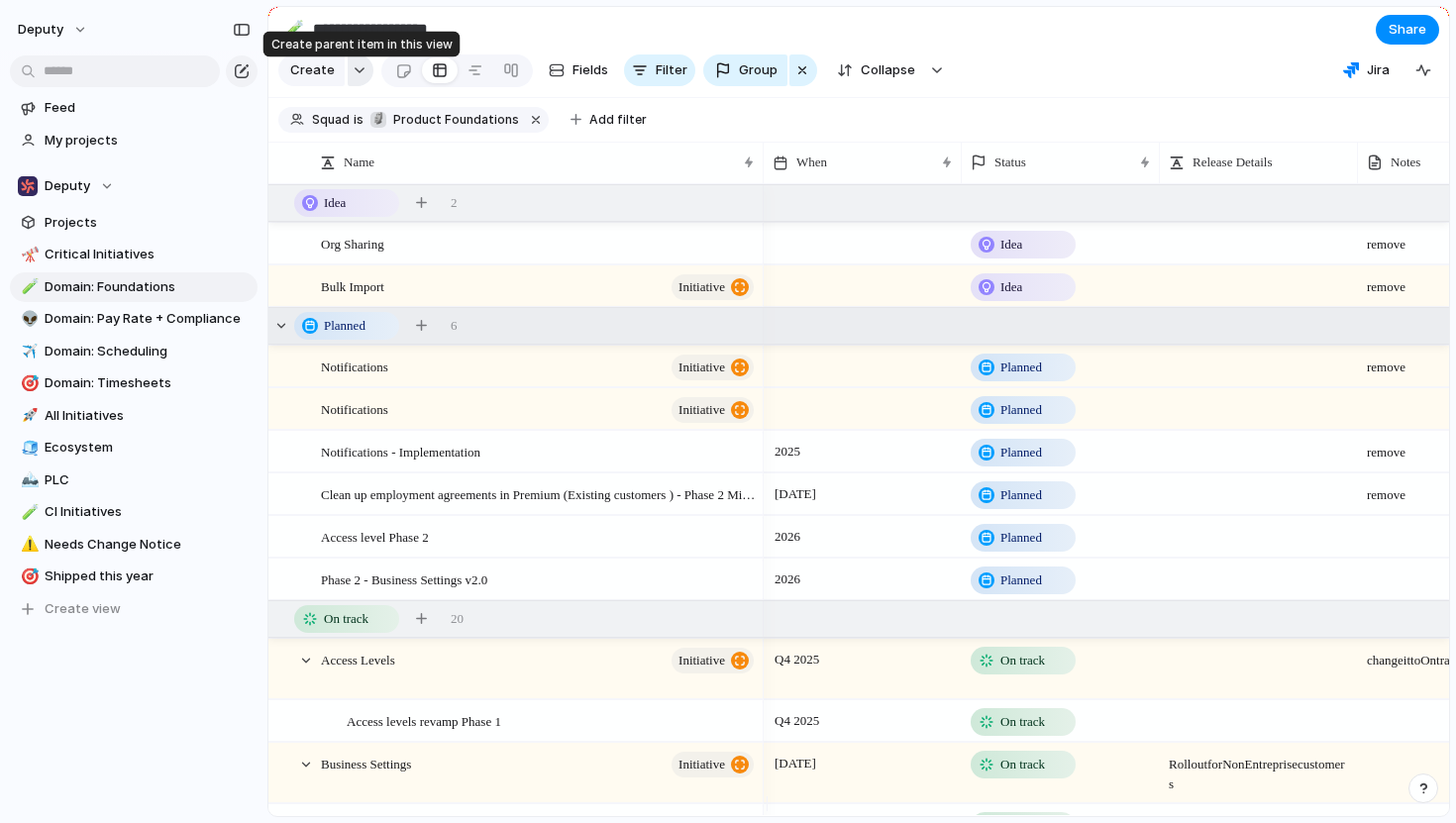 click at bounding box center (360, 70) 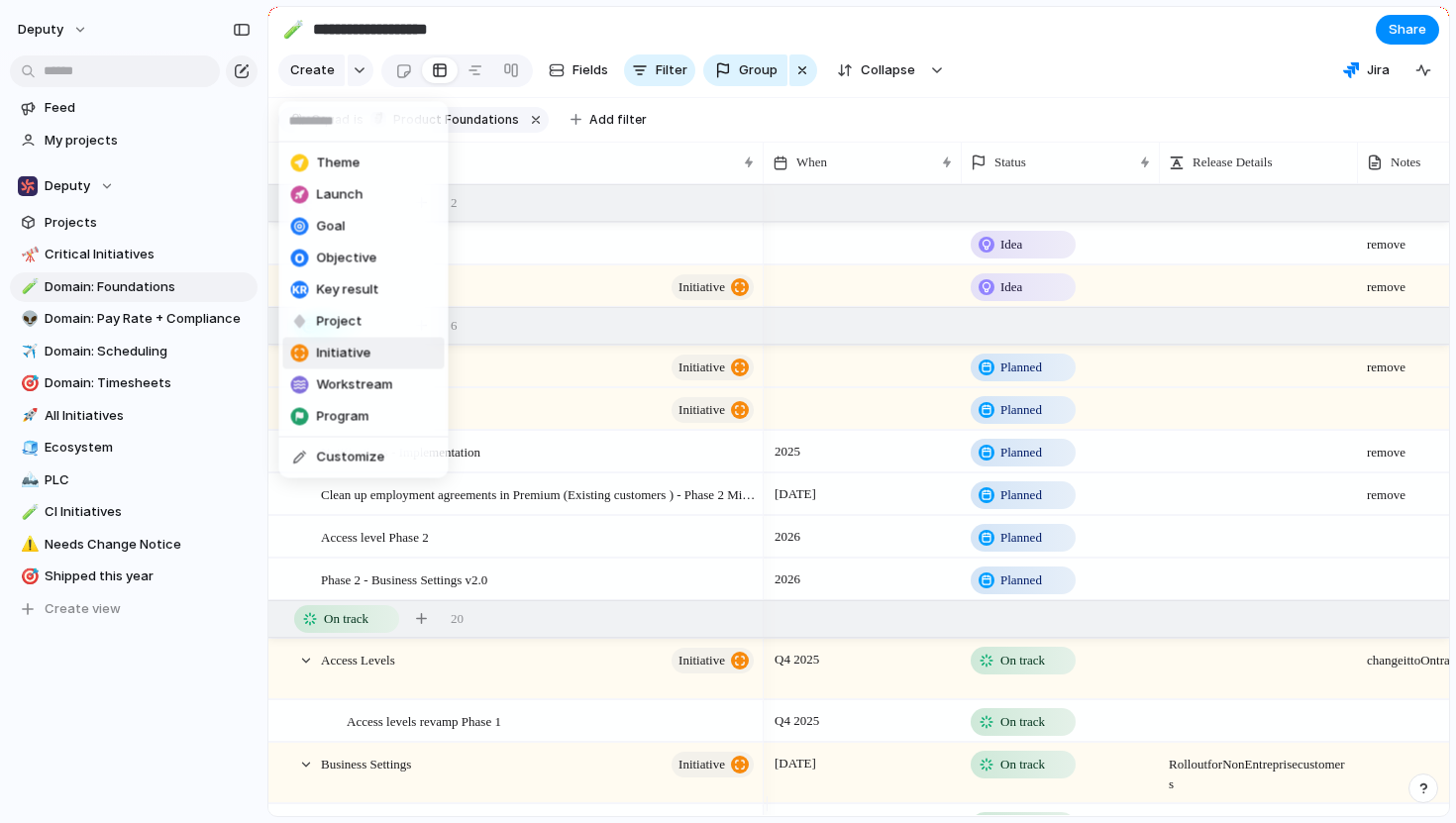 click on "Initiative" at bounding box center (344, 354) 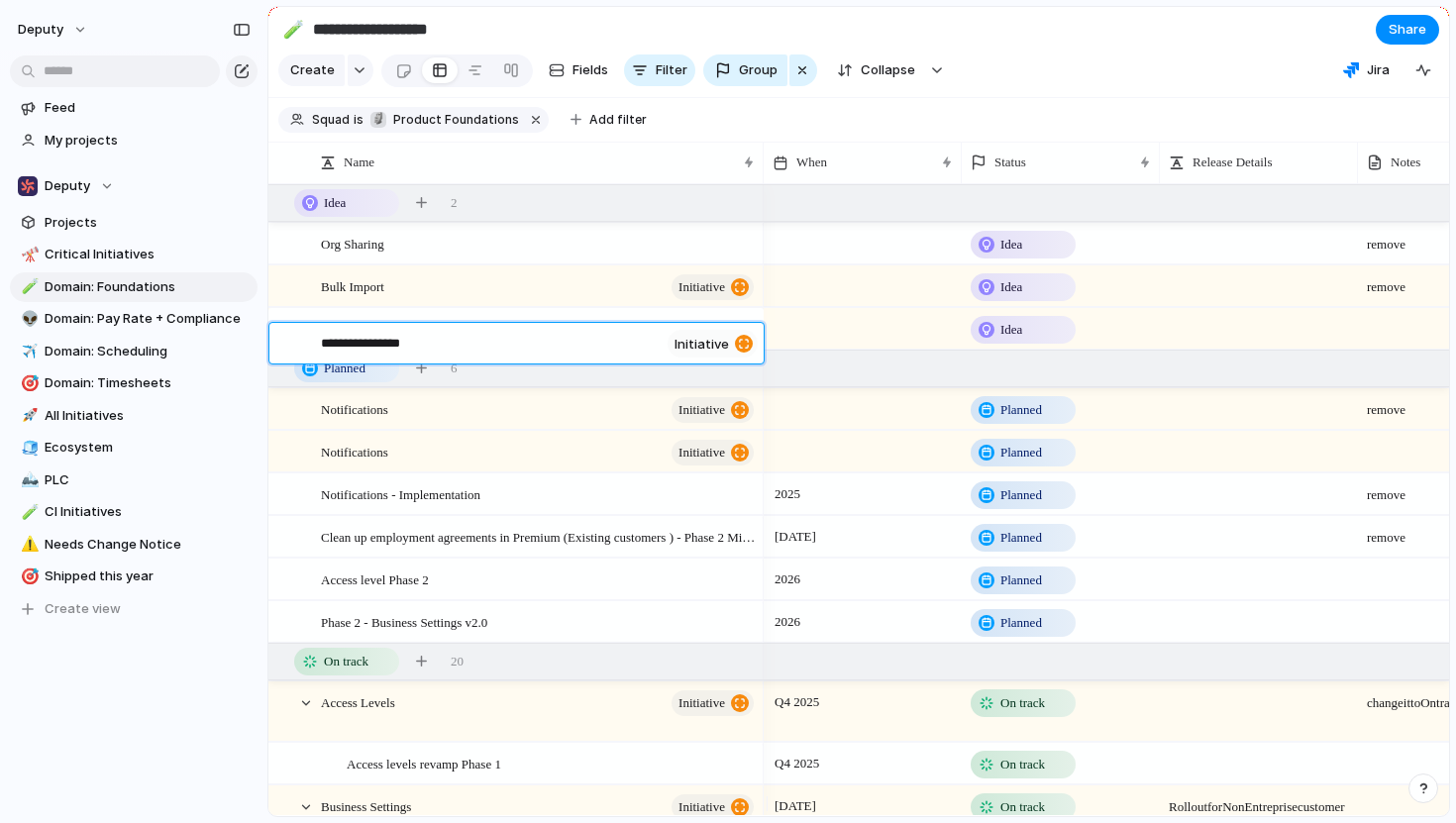 type on "**********" 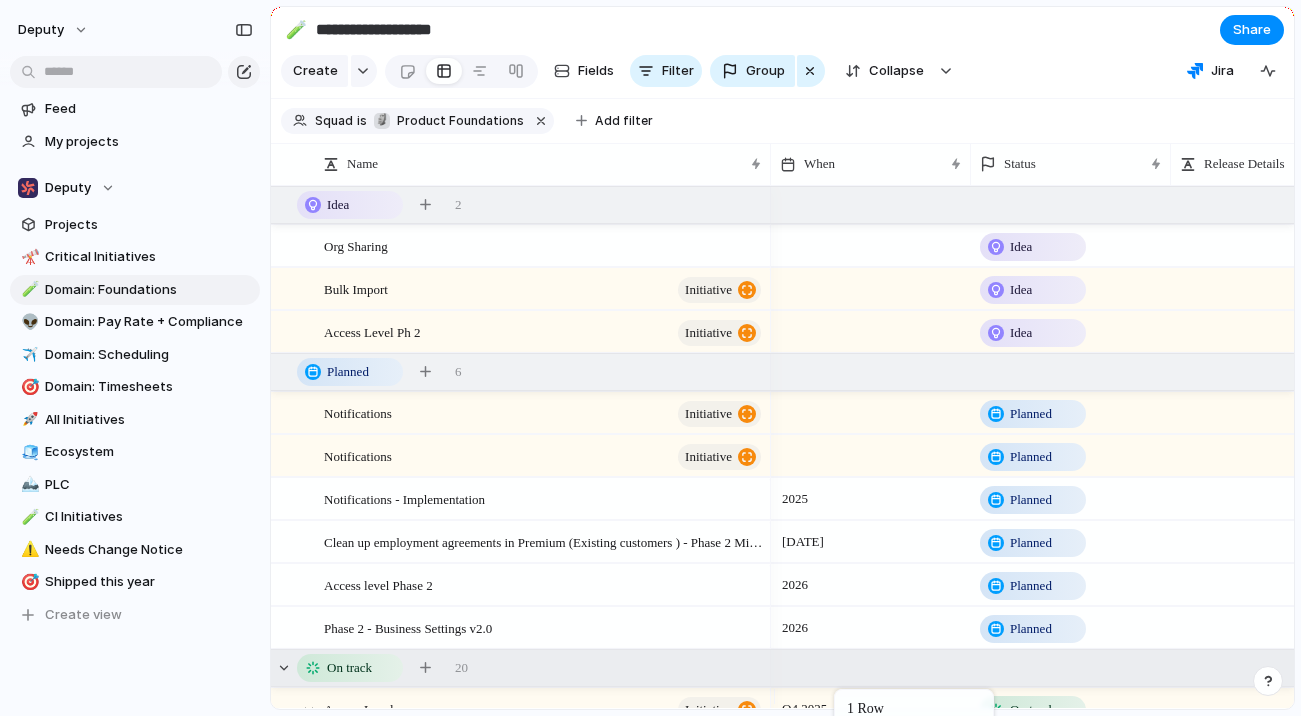 scroll, scrollTop: 80, scrollLeft: 0, axis: vertical 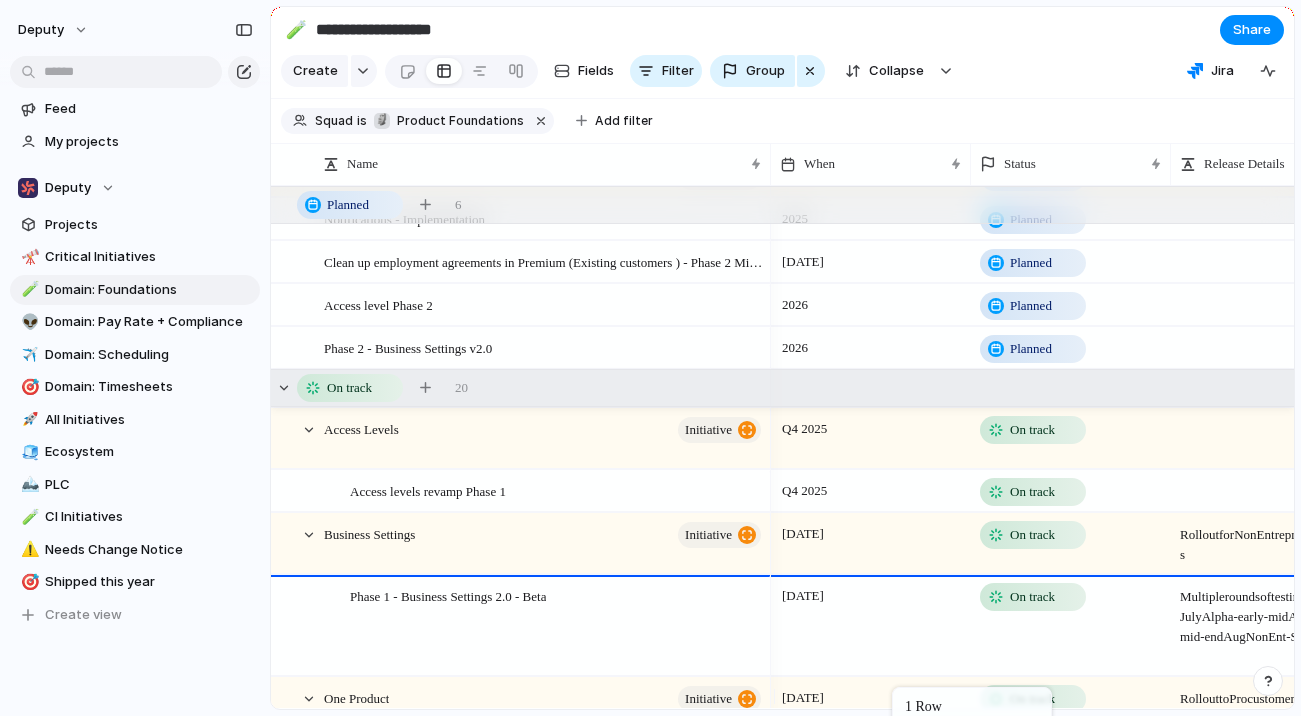 drag, startPoint x: 800, startPoint y: 698, endPoint x: 900, endPoint y: 697, distance: 100.005 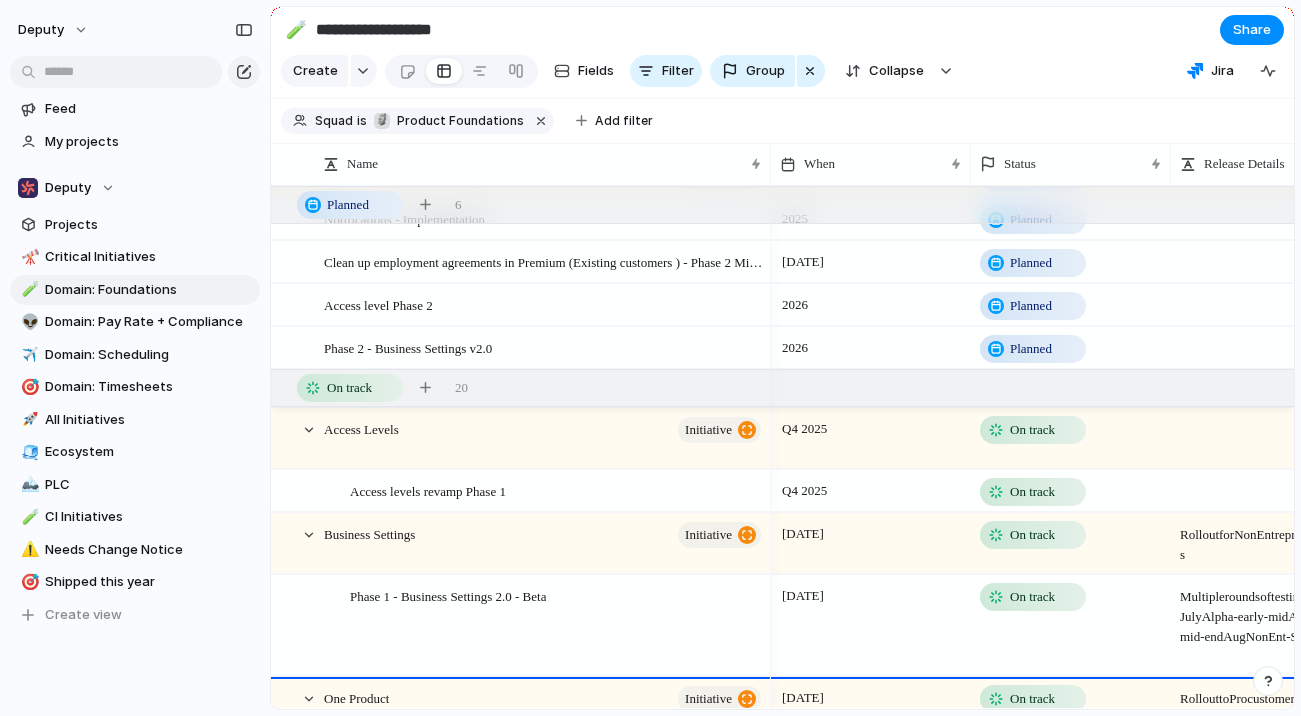 scroll, scrollTop: 280, scrollLeft: 0, axis: vertical 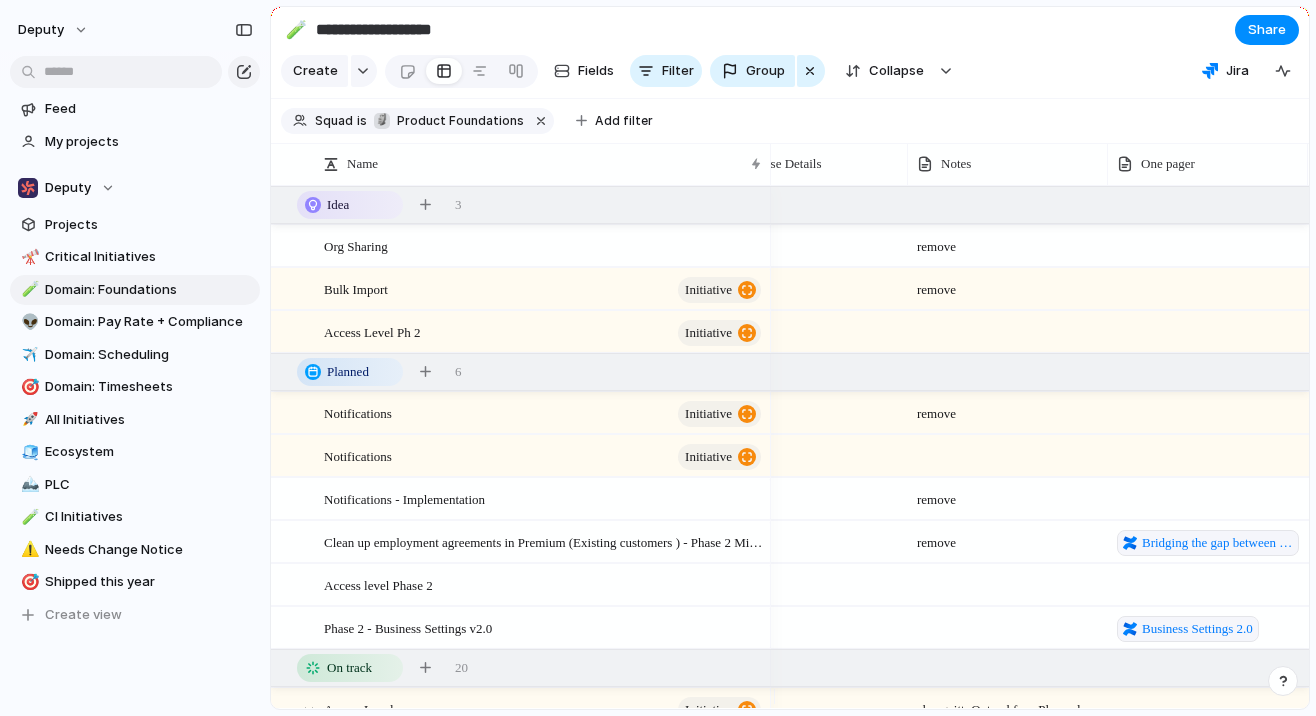 click at bounding box center (1208, 331) 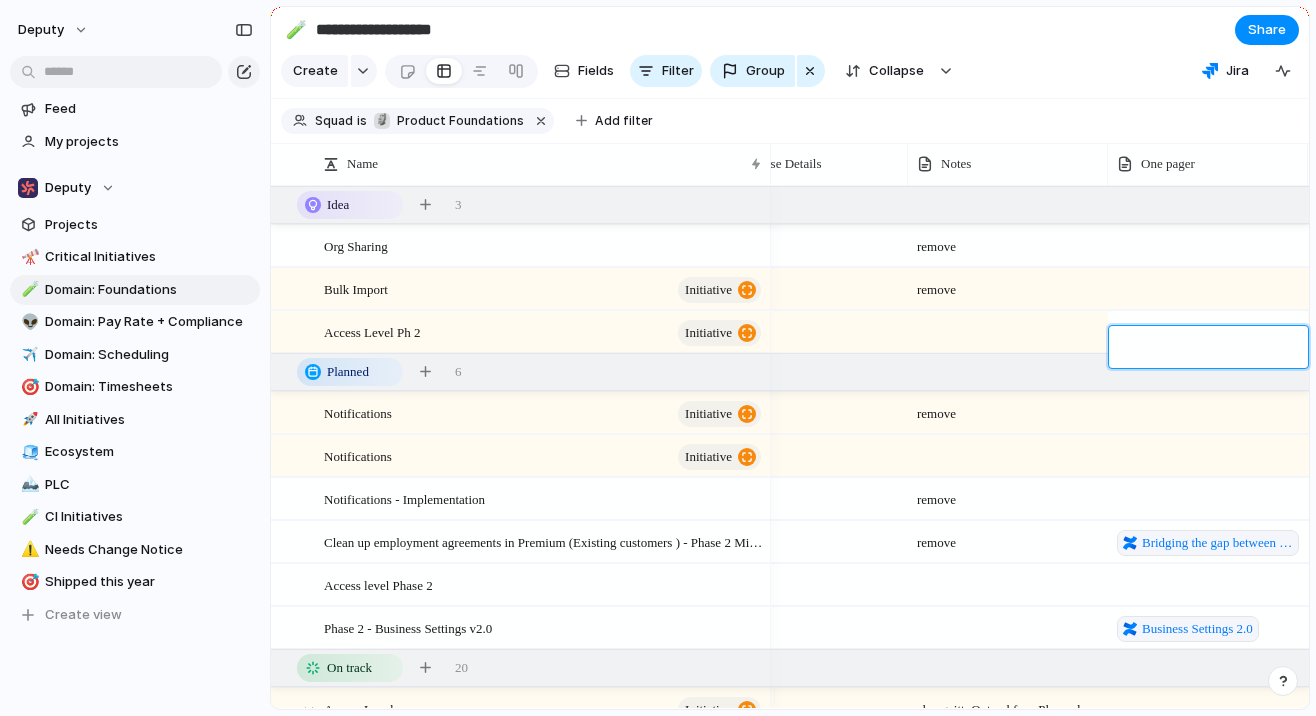 type on "**********" 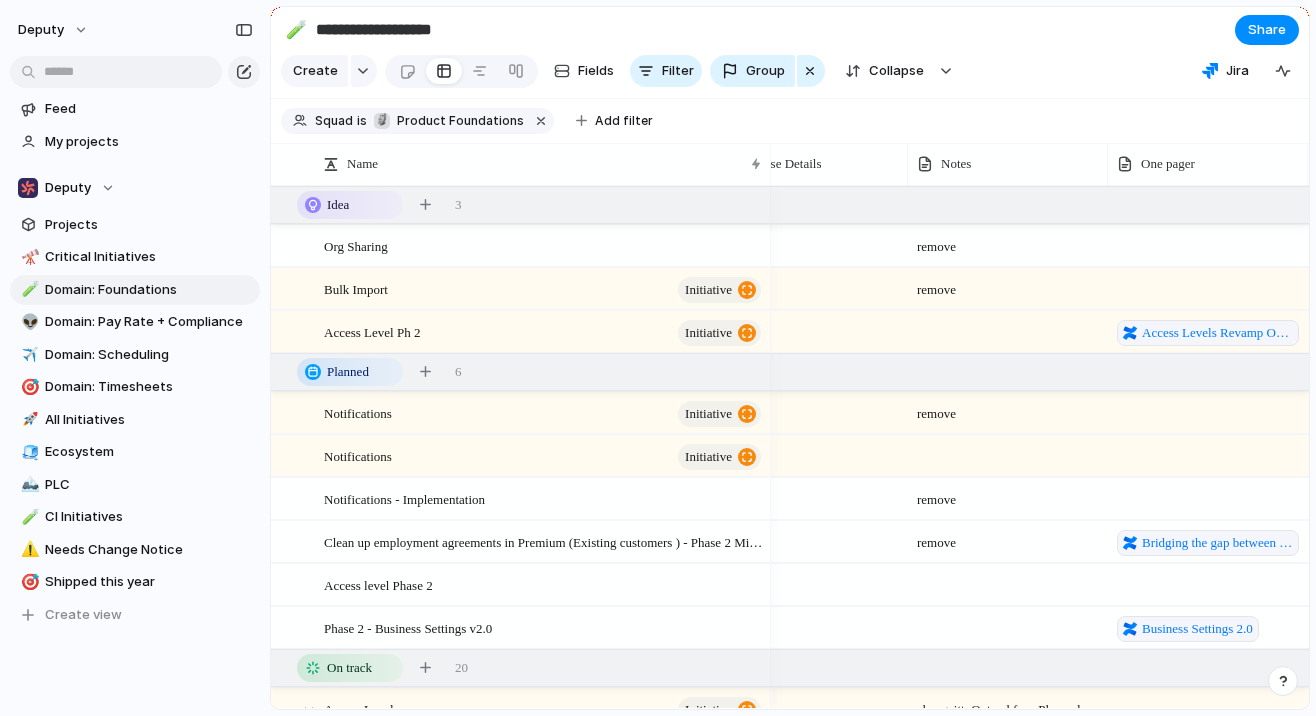 scroll, scrollTop: 0, scrollLeft: 368, axis: horizontal 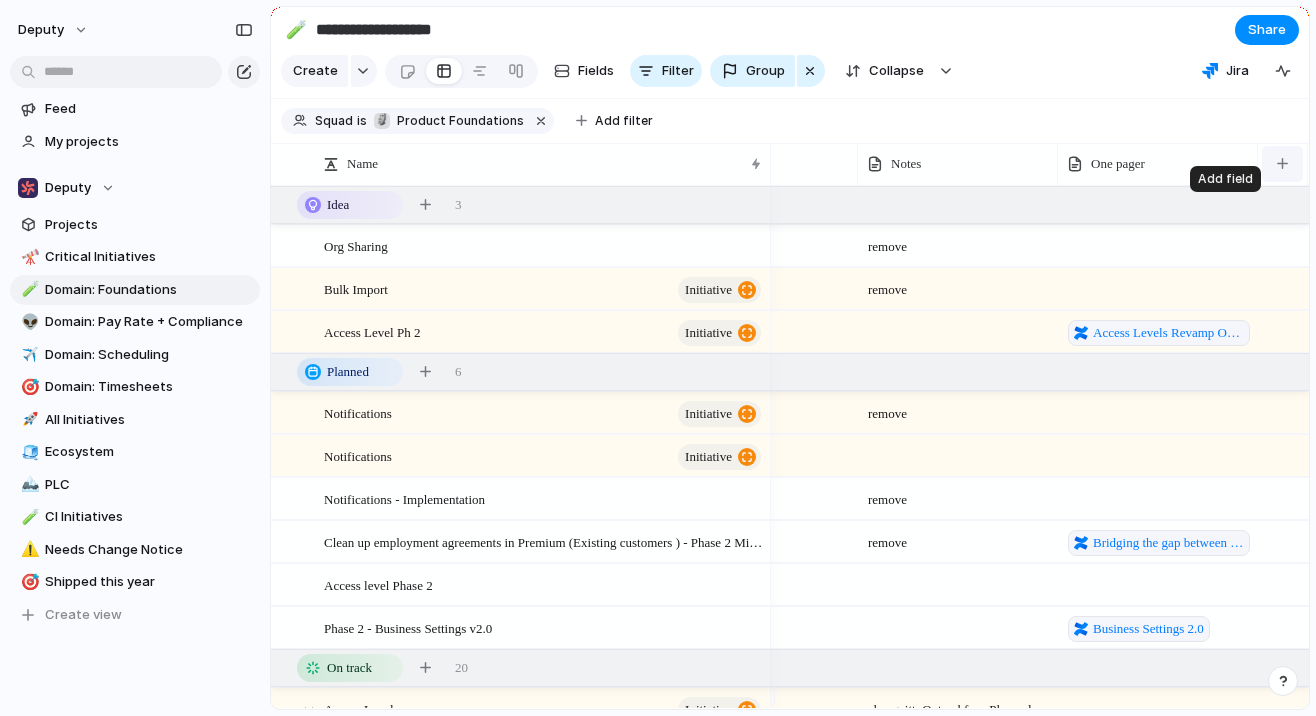 click at bounding box center (1282, 163) 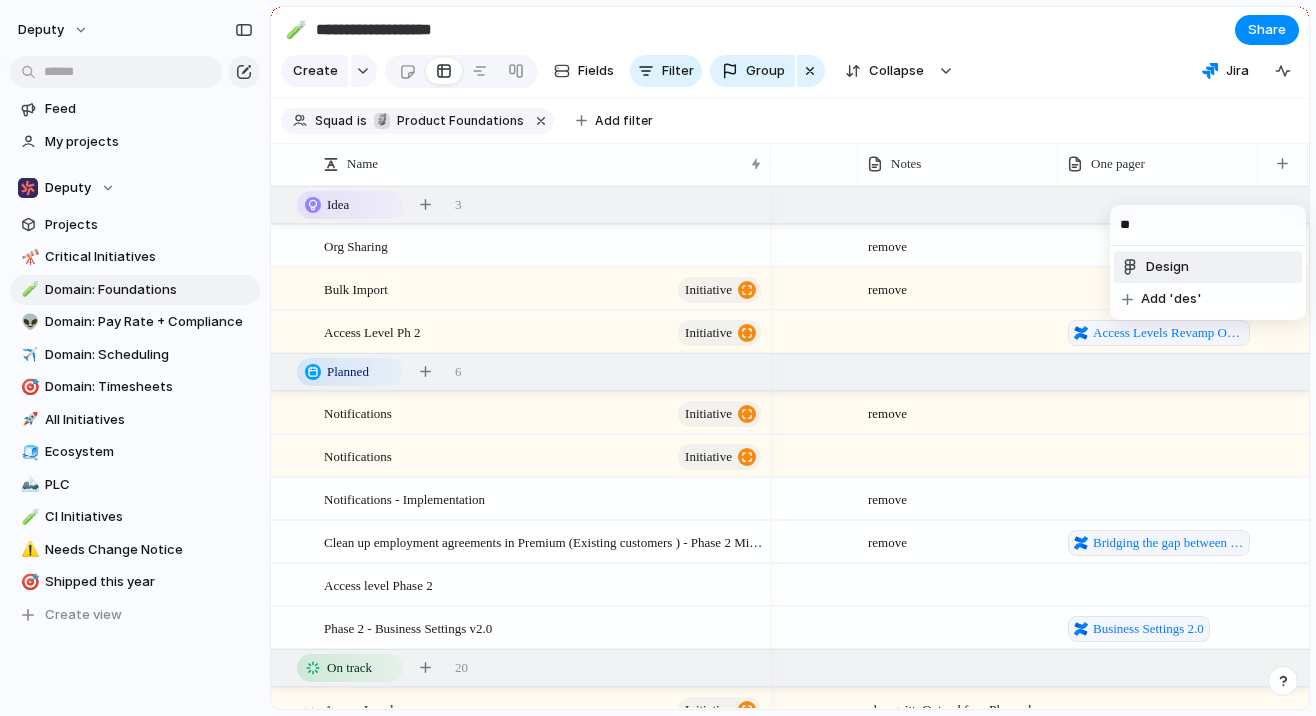type on "*" 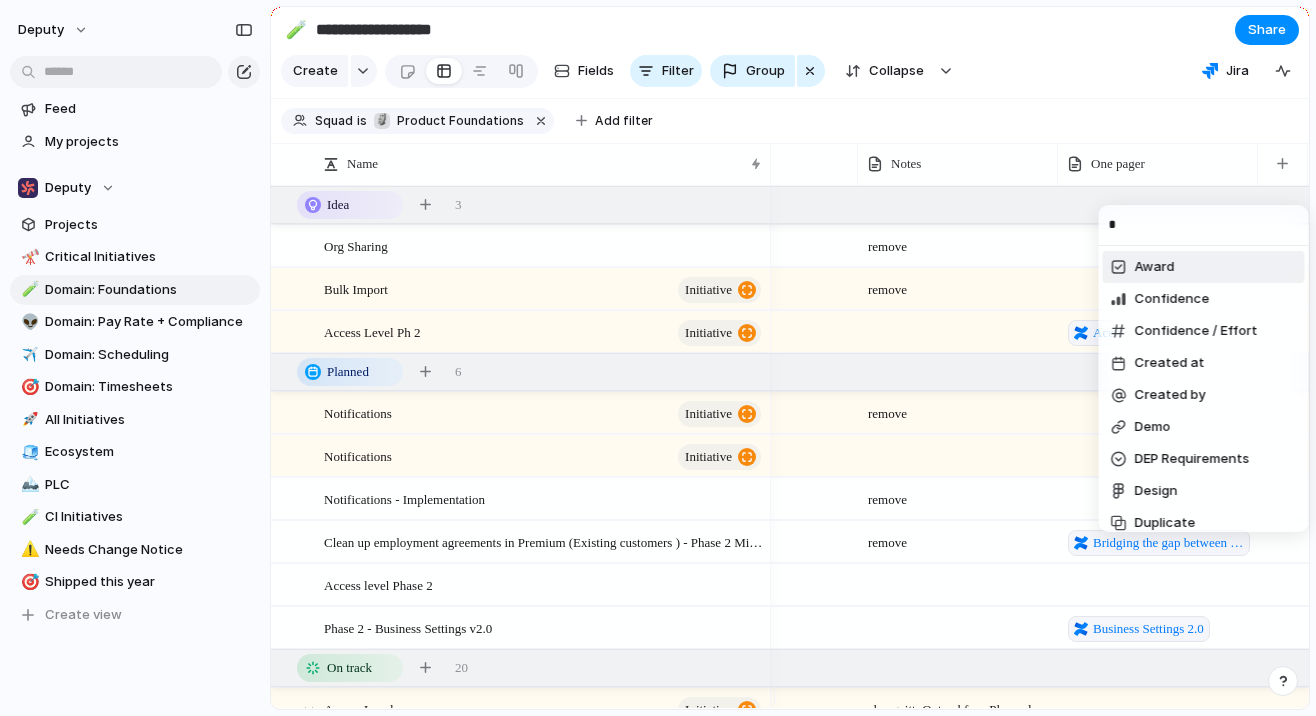 type 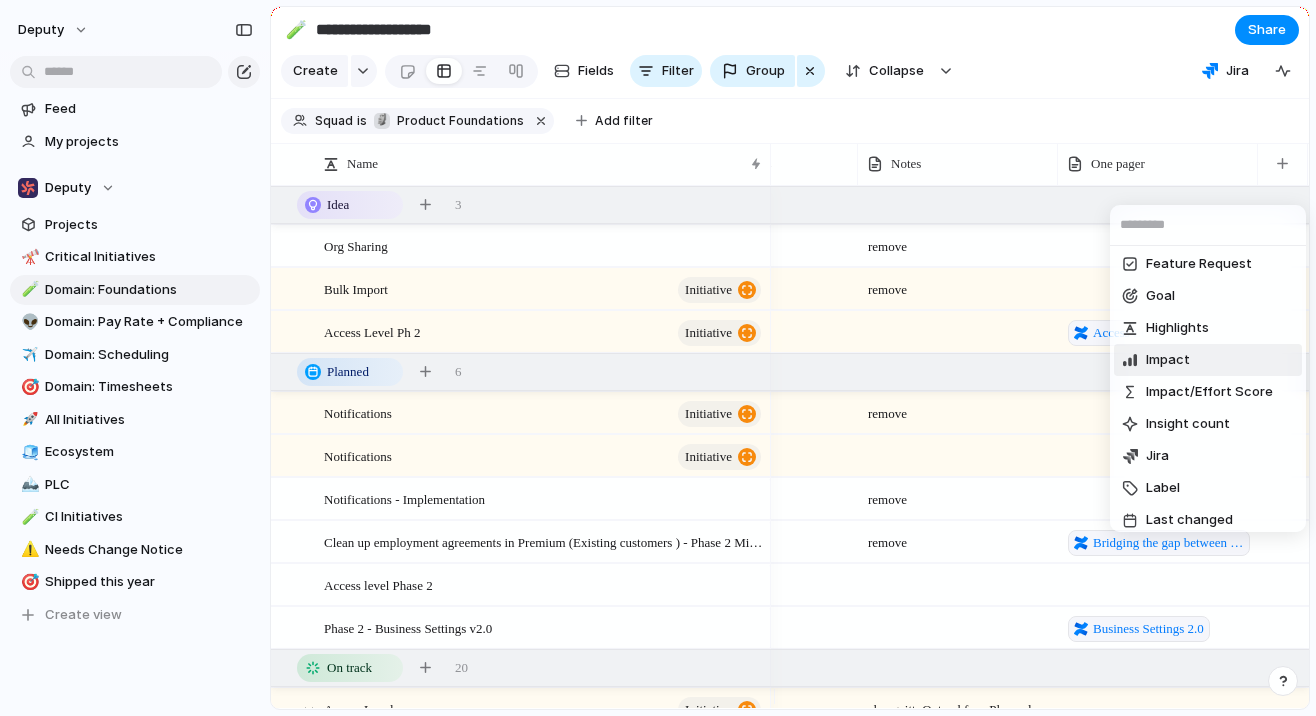 click on "Analytics   Analytics request type   Award   Category   CI Initiative   CI Priority   Confidence     Confidence / Effort   Created at             Created by   Customer   Customer Impact   Cycle   Demo   DEP Requirements   Design   Duplicate   Effort   end   Escalate     Estimate   Feature Request   Goal   Highlights   Impact   Impact/Effort Score   Insight count                                           Jira   Label   Last changed   Last update   Marathon   Mobile Required             Owner   Parent   PMM Tier   Priority   Product Domain Area   Program   Raised by   Reach     Reach x Impact   Region   RICE   Roundtable   Select   SLT View Inv Bucket   Squad   Suitable for" at bounding box center [658, 358] 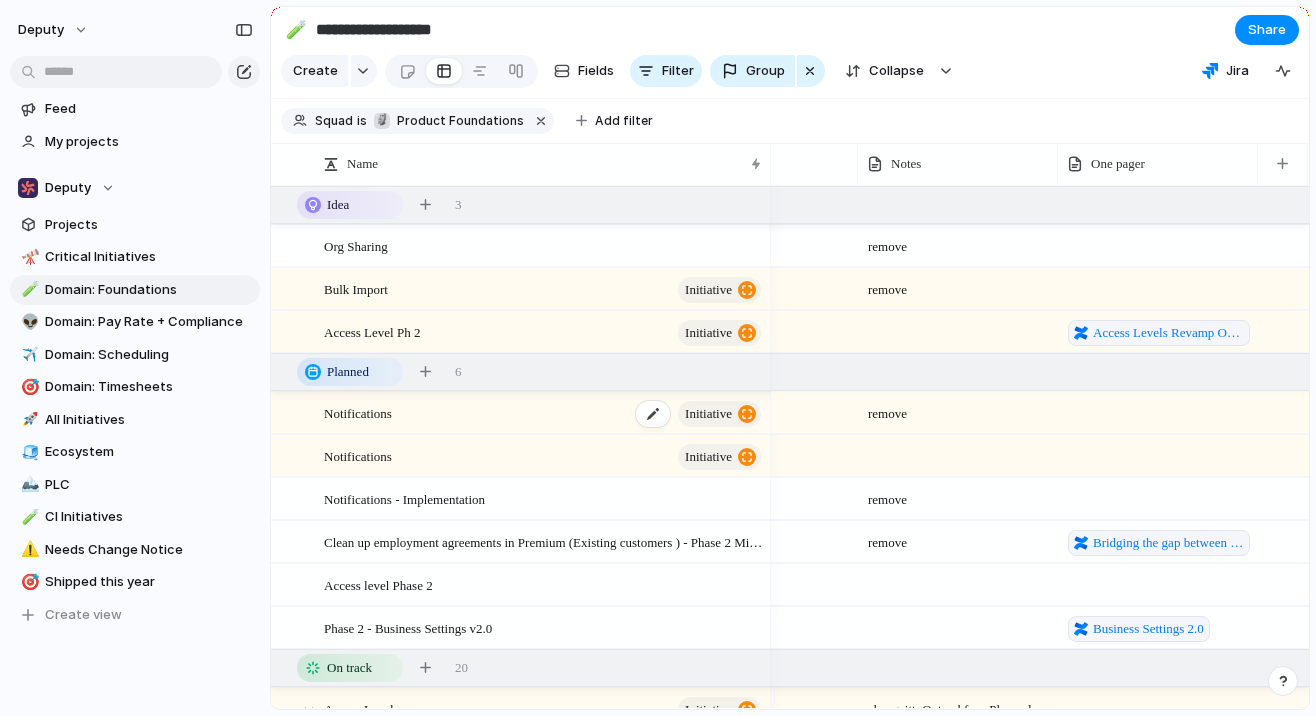 click on "Notifications initiative" at bounding box center (544, 413) 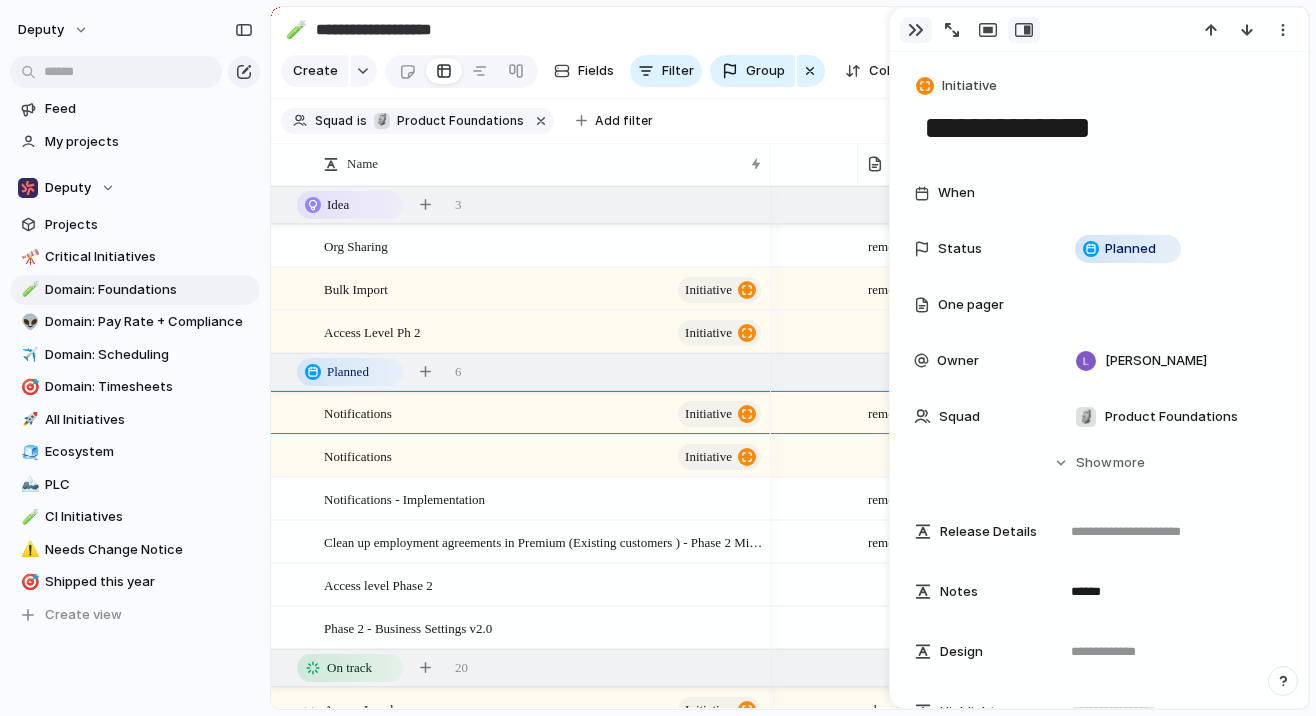 click at bounding box center (916, 30) 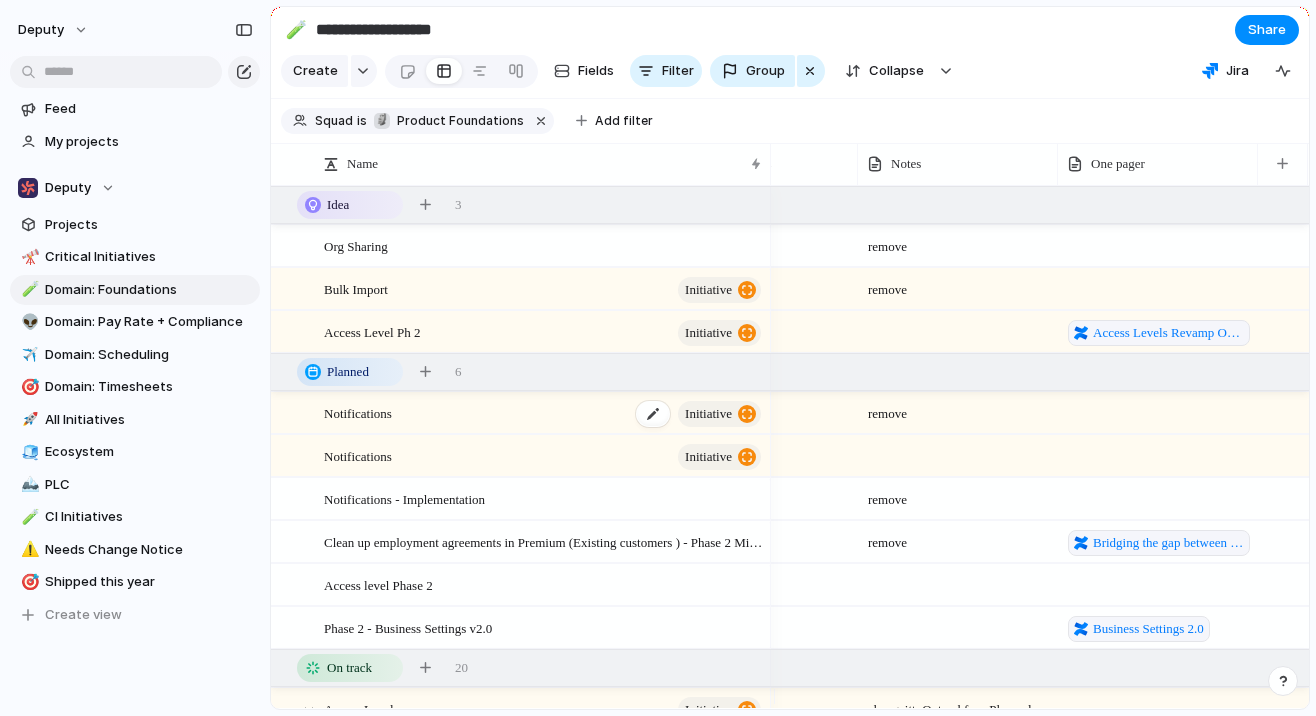 click on "Notifications initiative" at bounding box center (544, 413) 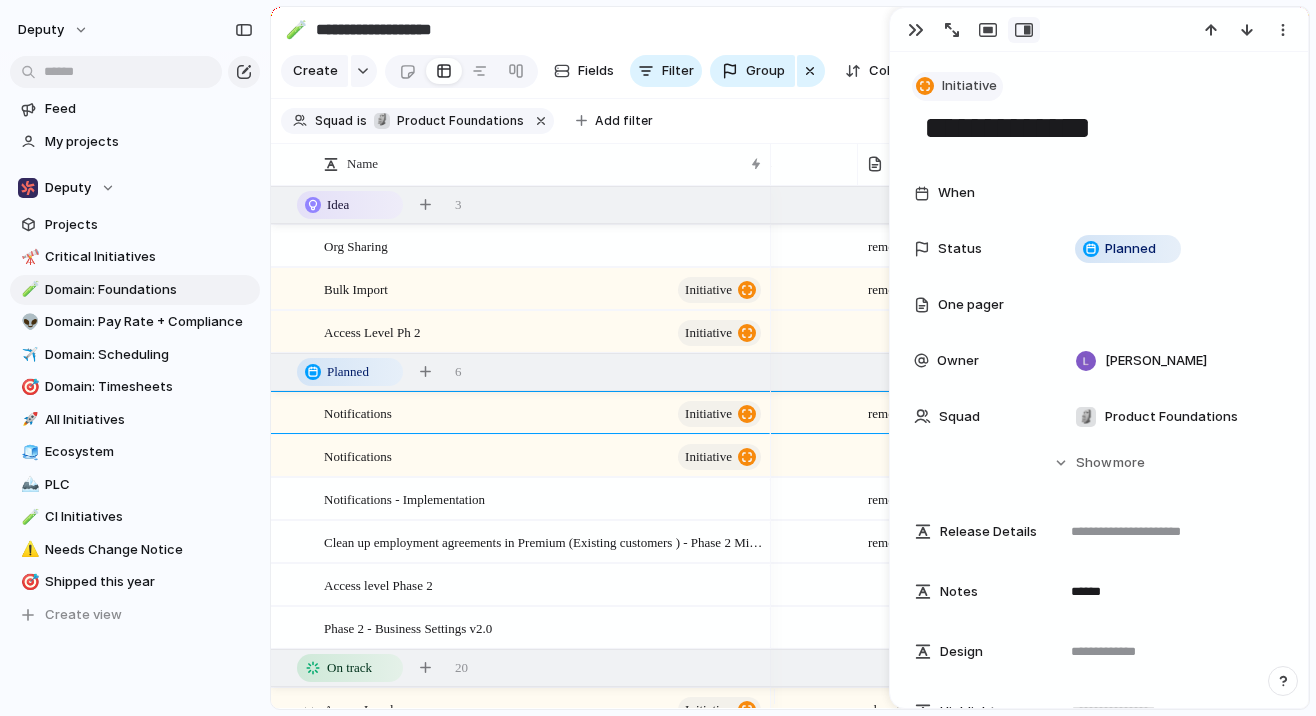 click on "Initiative" at bounding box center [969, 86] 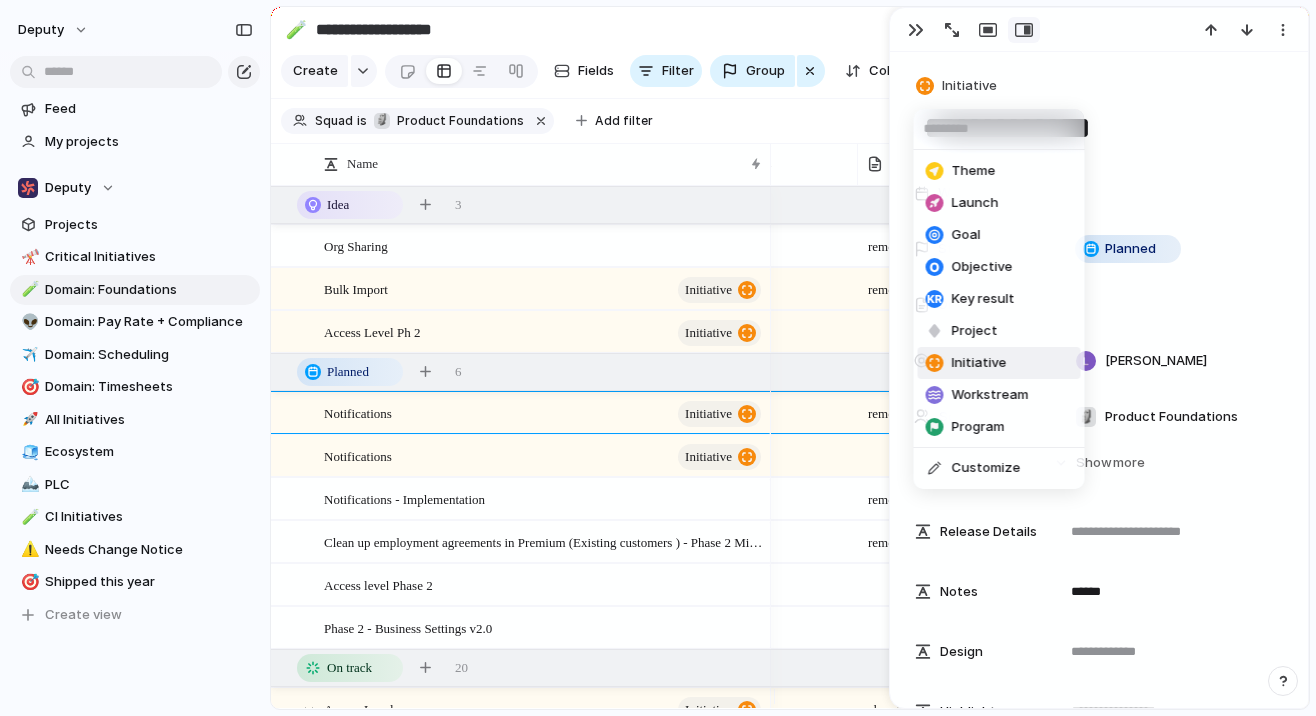 click on "Theme   Launch   Goal   Objective   Key result   Project   Initiative   Workstream   Program   Customize" at bounding box center [658, 358] 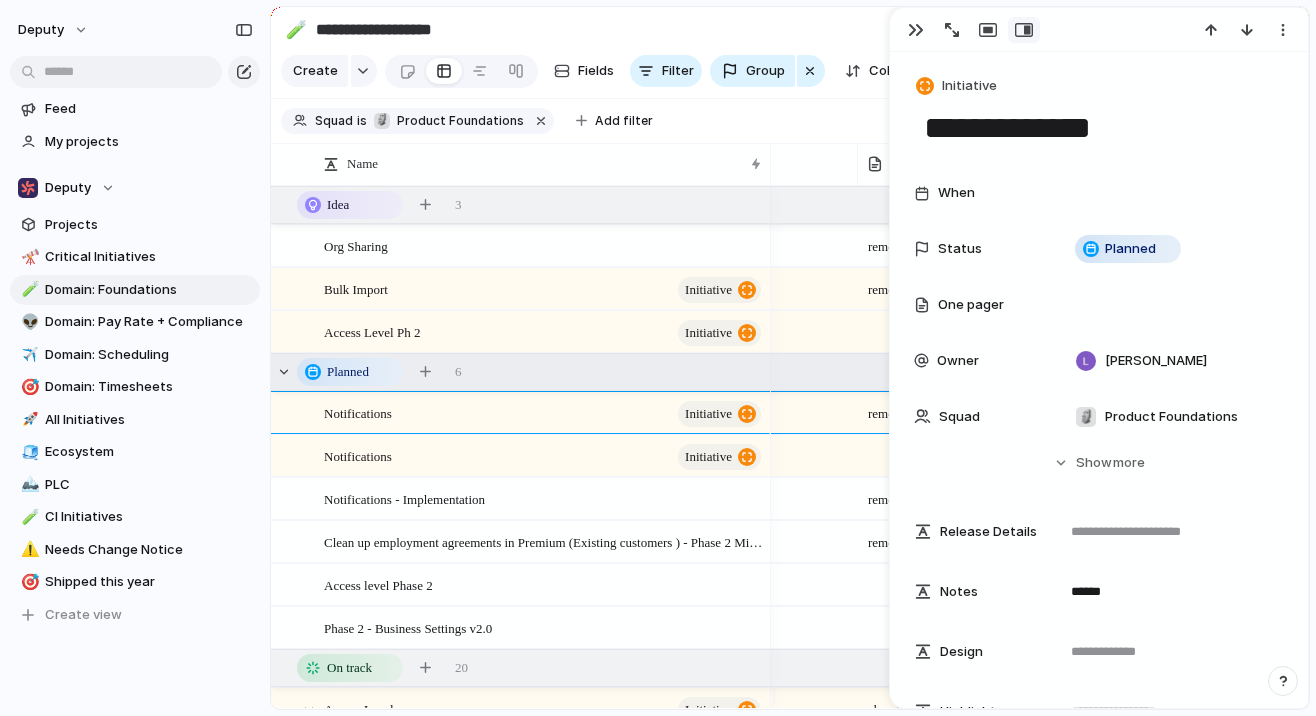 click on "Planned 6" at bounding box center [792, 372] 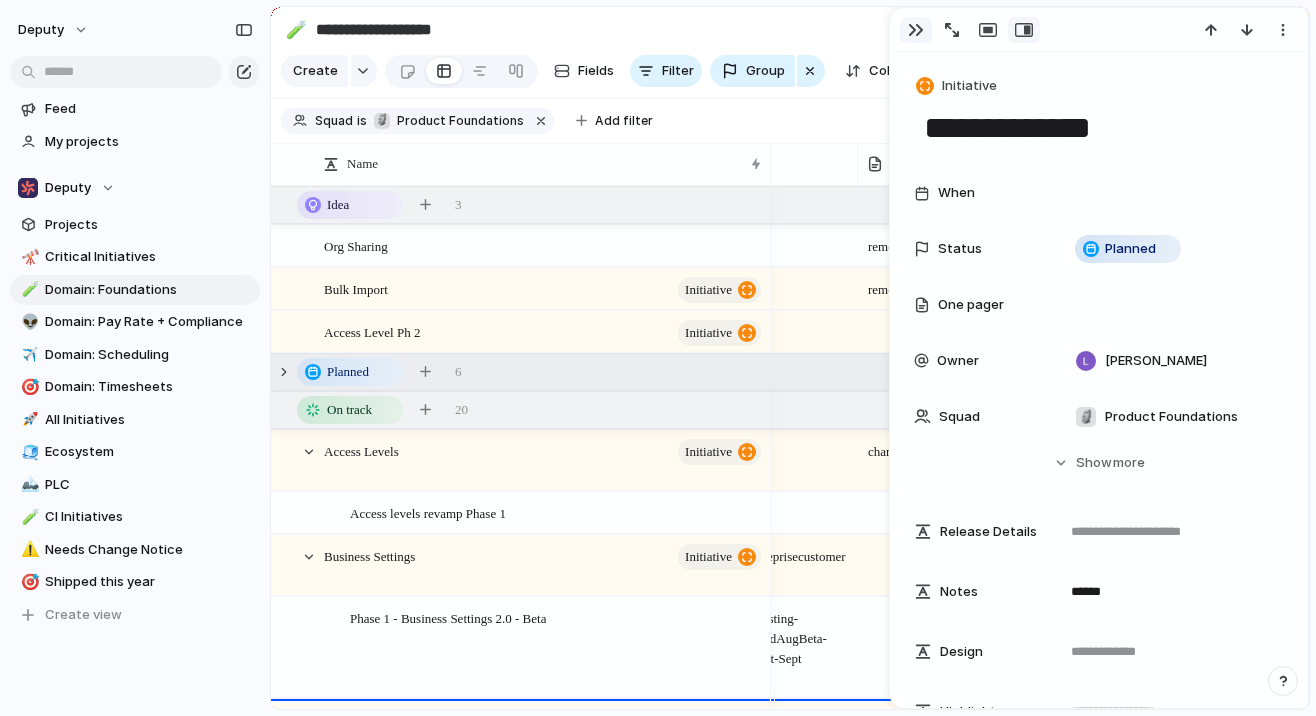 click at bounding box center (916, 30) 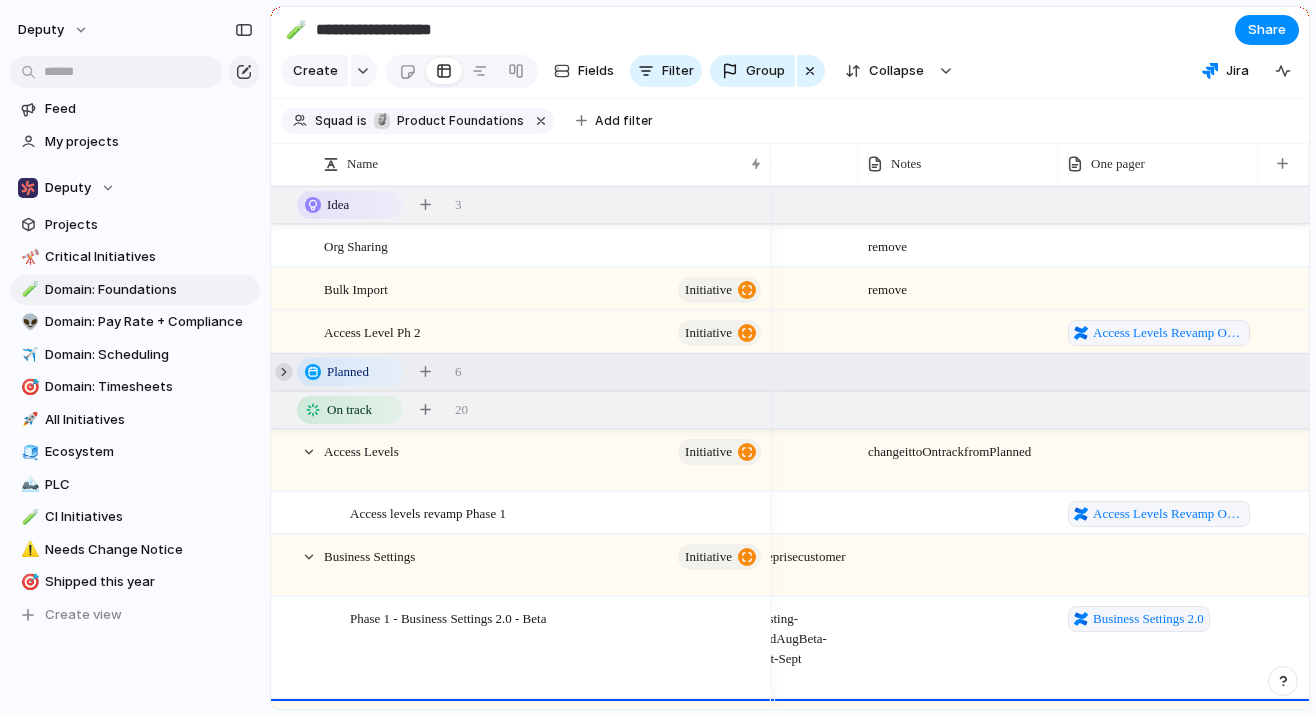 click at bounding box center (284, 372) 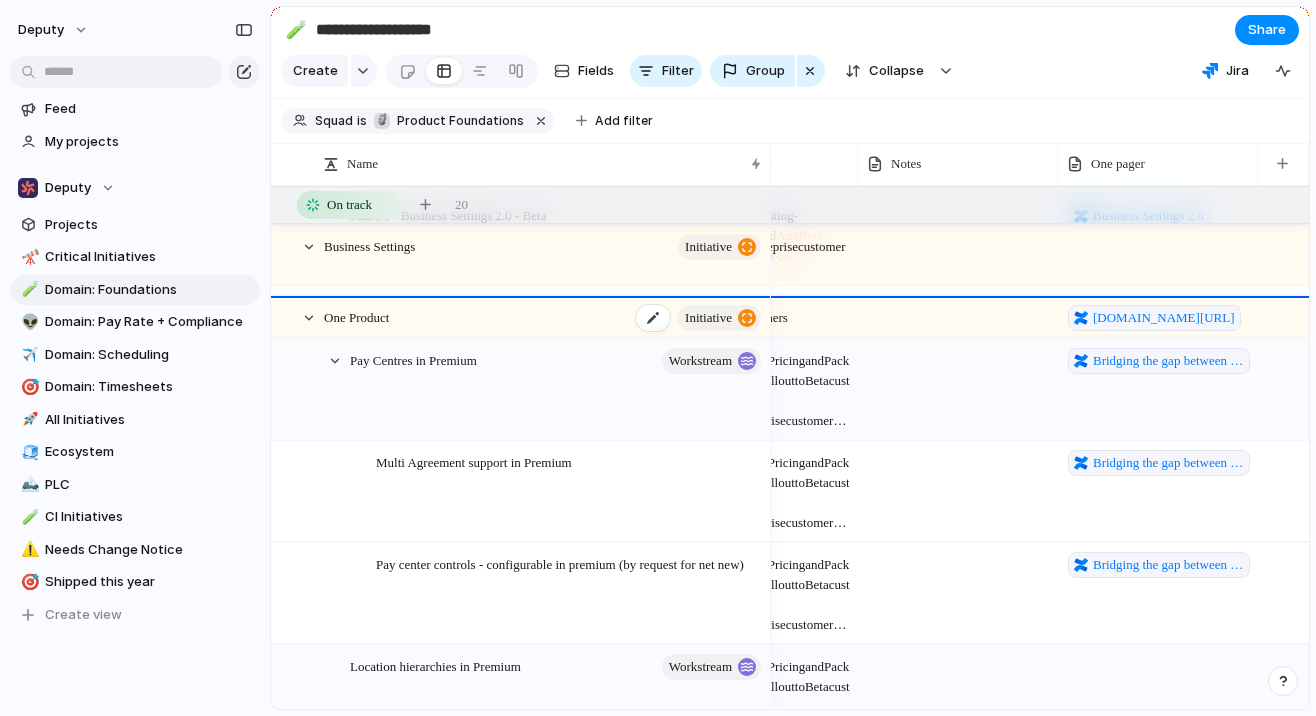 click on "One Product initiative" at bounding box center (544, 317) 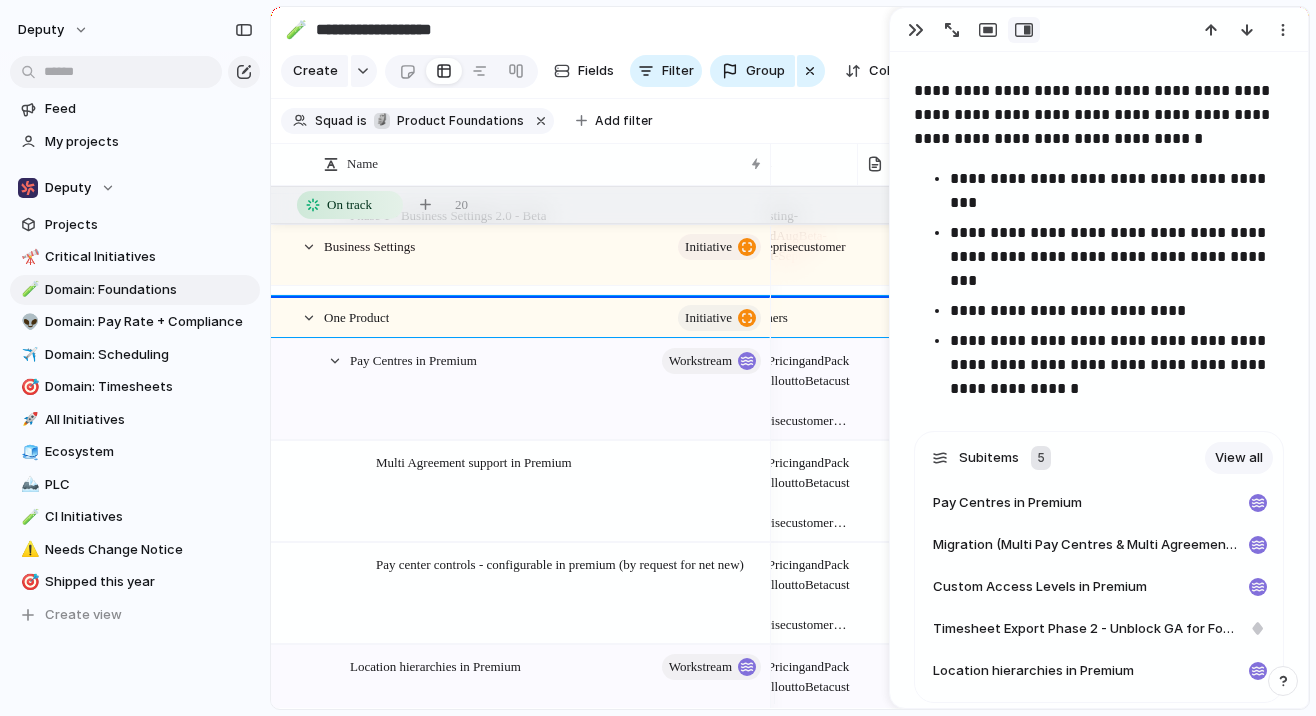 click on "**********" at bounding box center (1099, 284) 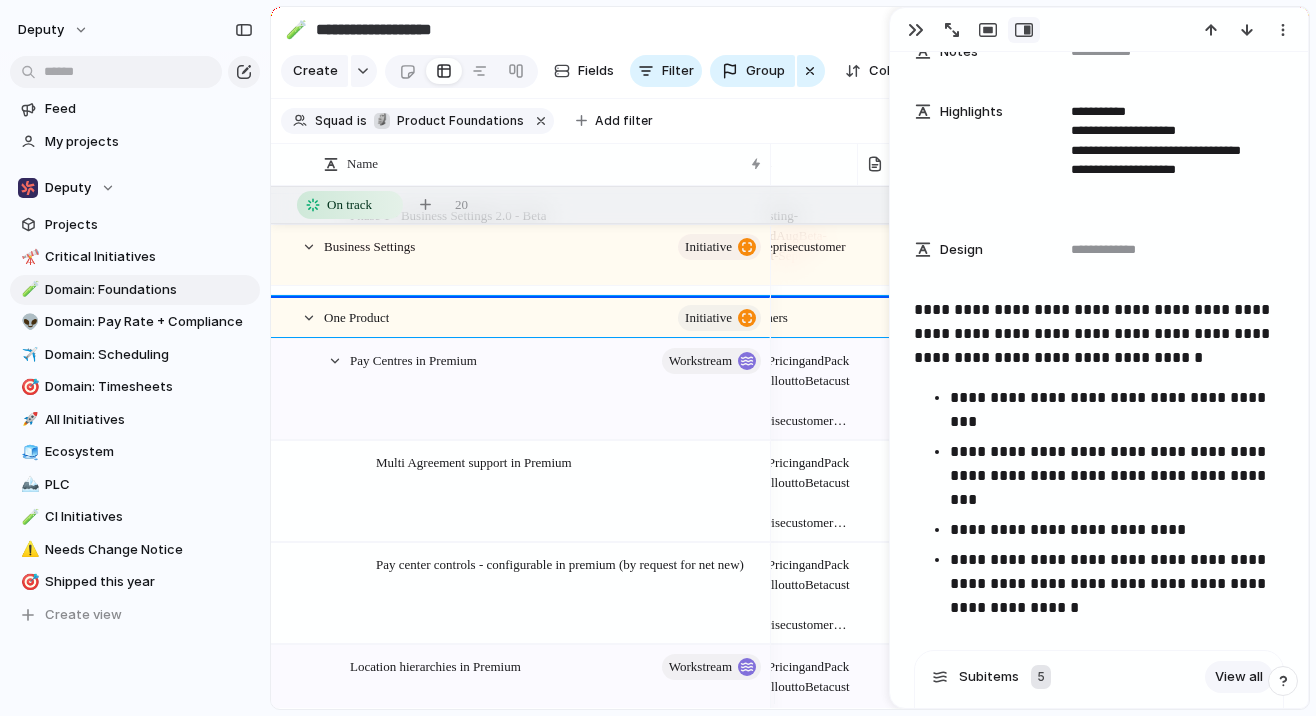 click on "**********" at bounding box center (1094, 333) 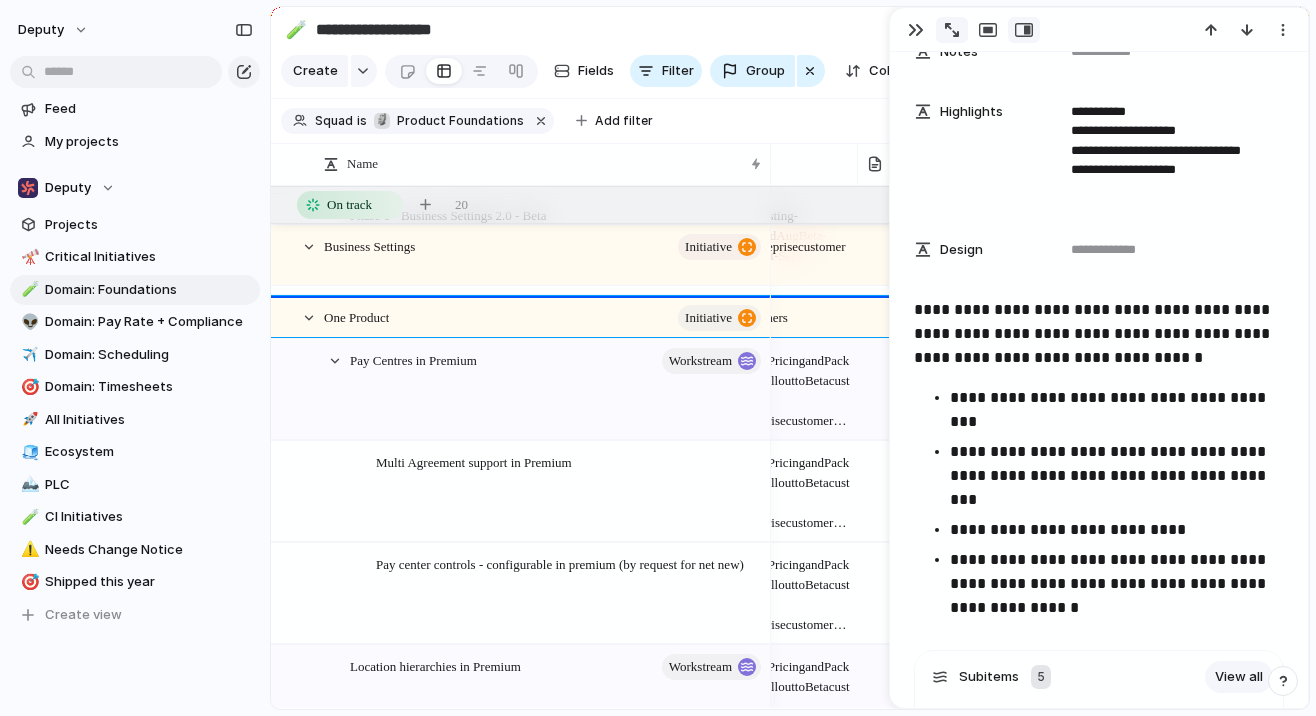 click at bounding box center (952, 30) 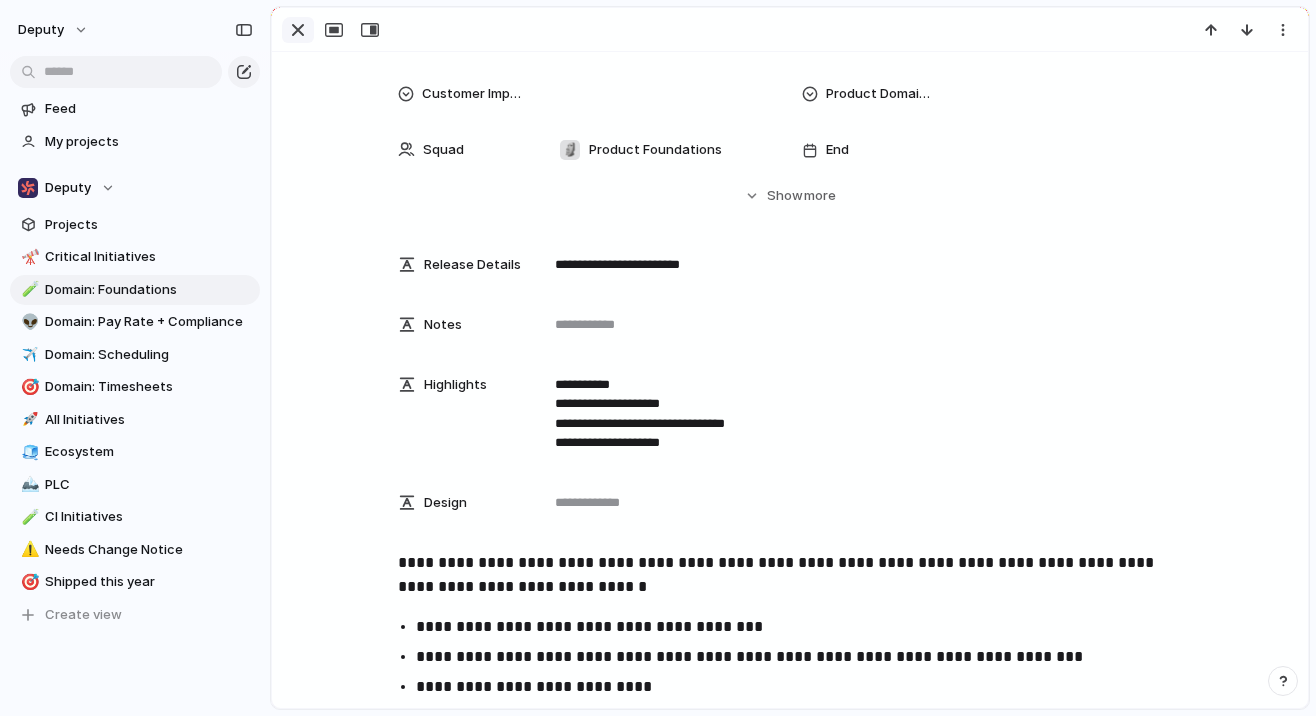 click at bounding box center (298, 30) 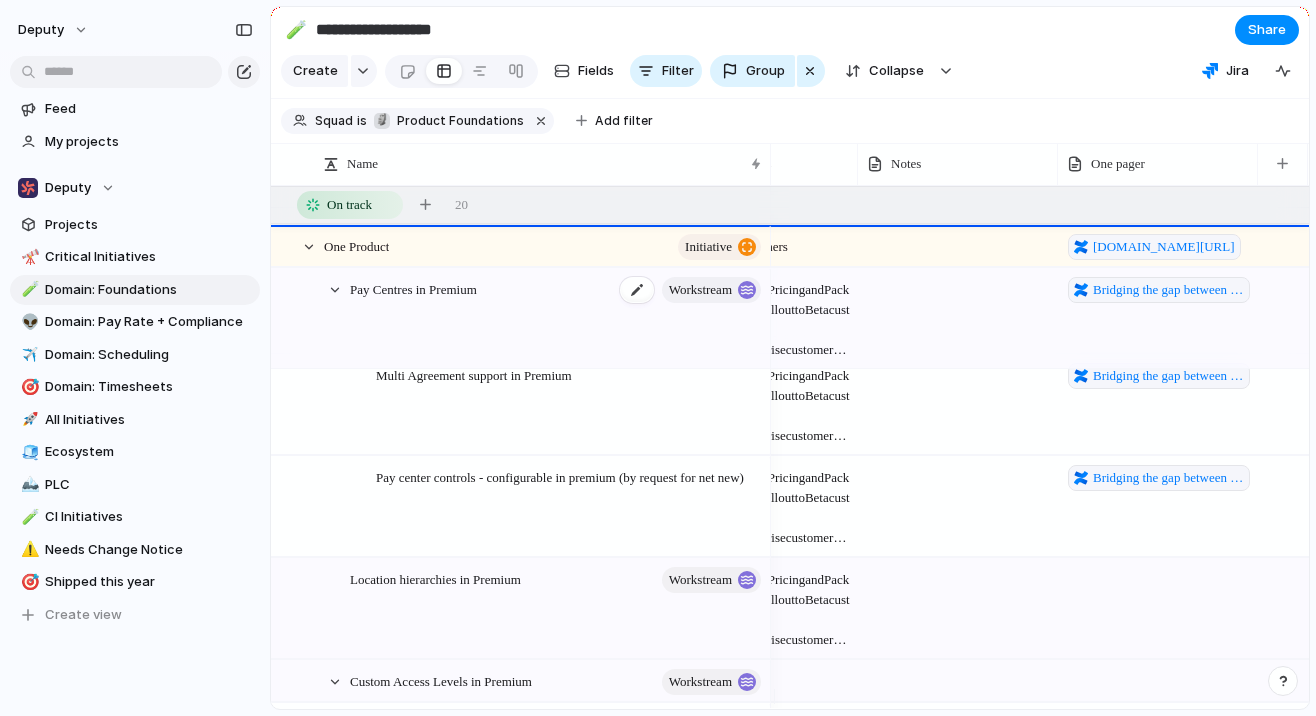 click on "Pay Centres in Premium workstream" at bounding box center [557, 319] 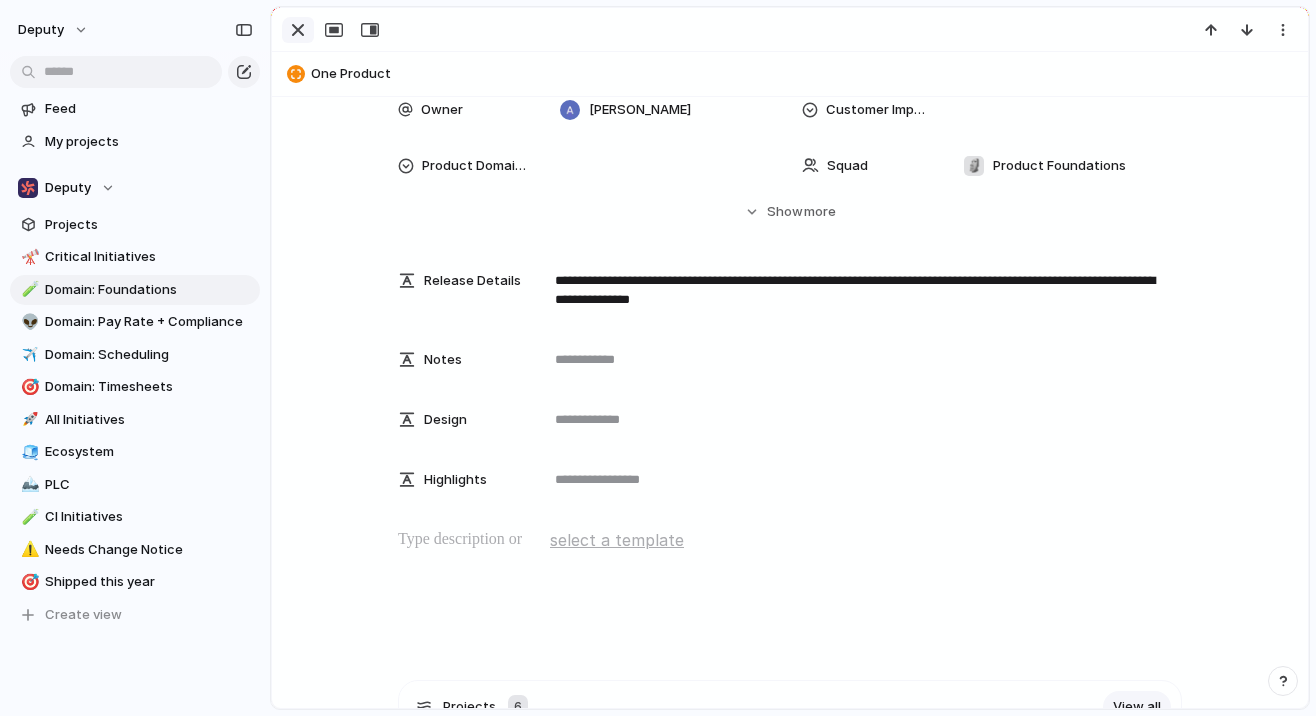 click at bounding box center (298, 30) 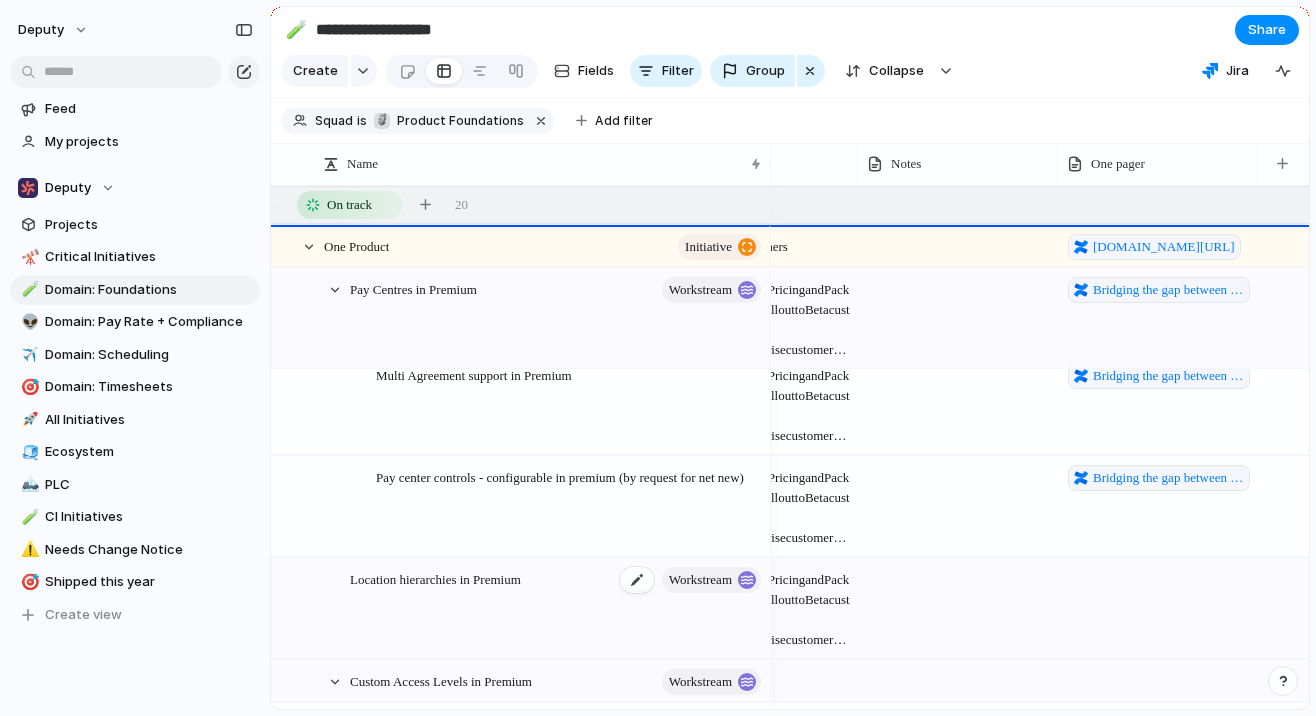 click on "Location hierarchies in Premium workstream" at bounding box center (557, 609) 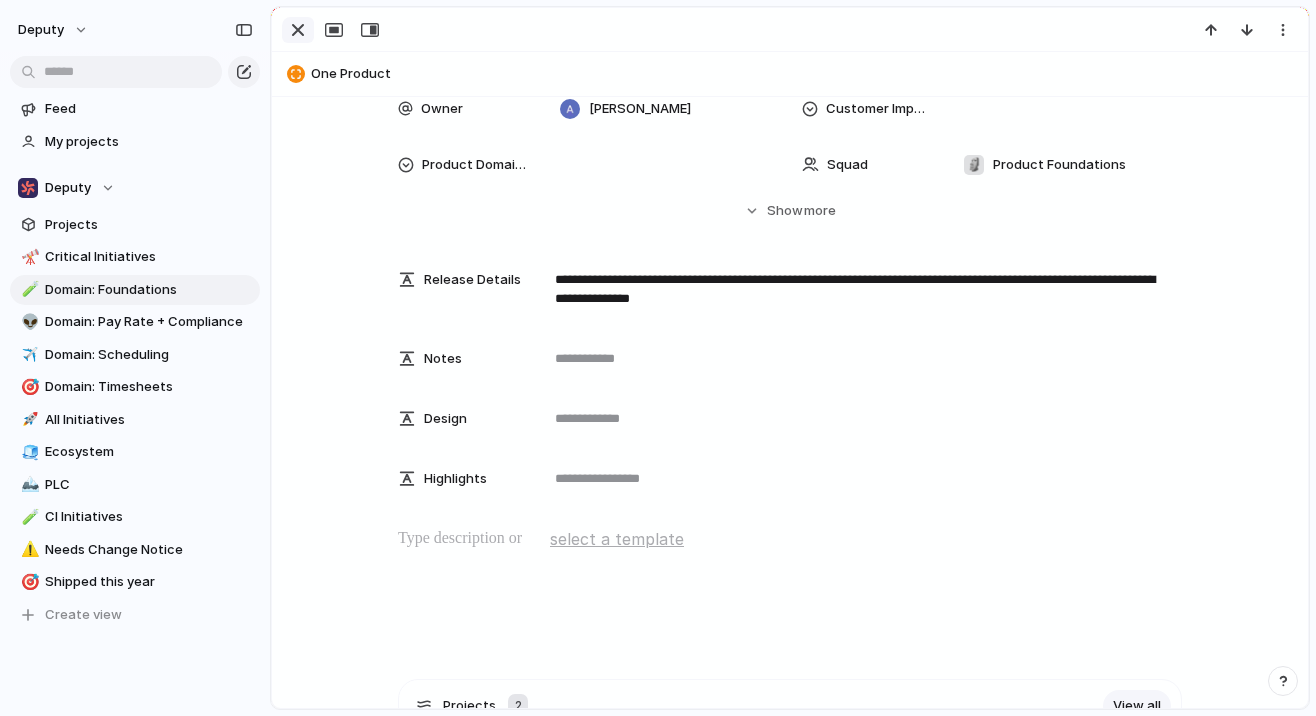 scroll, scrollTop: 352, scrollLeft: 0, axis: vertical 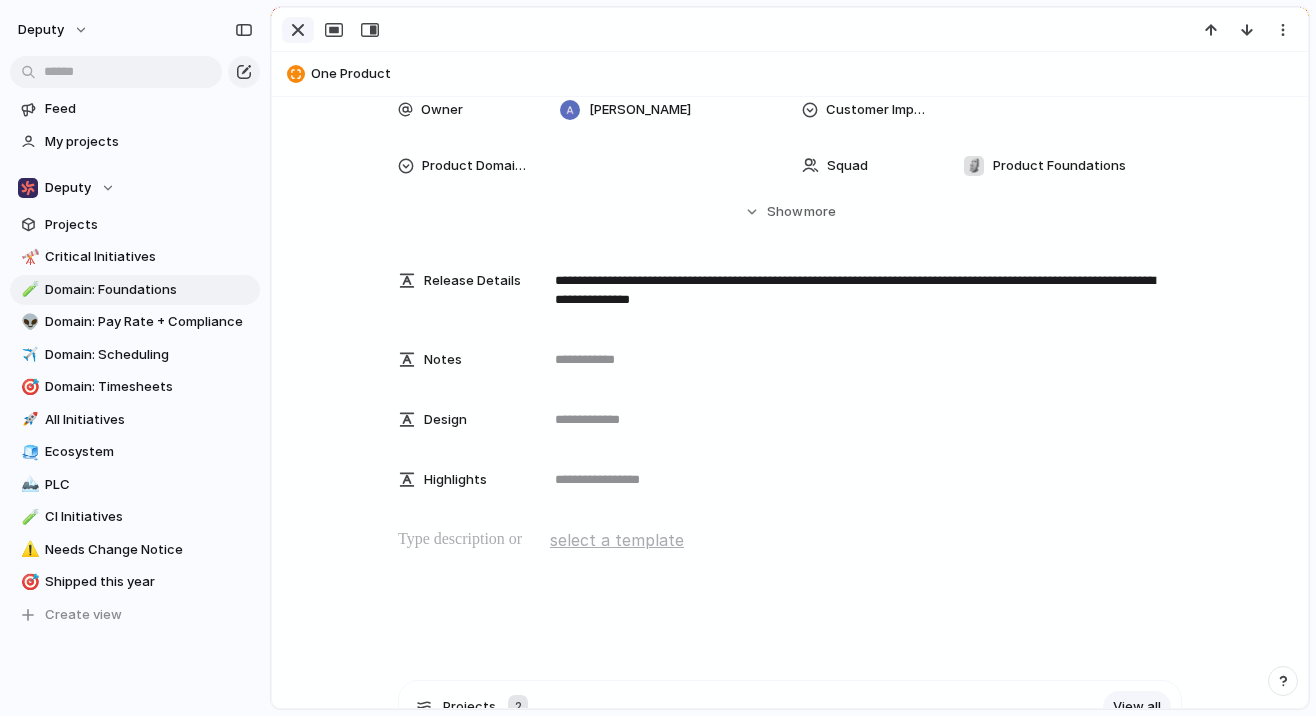 click at bounding box center [298, 30] 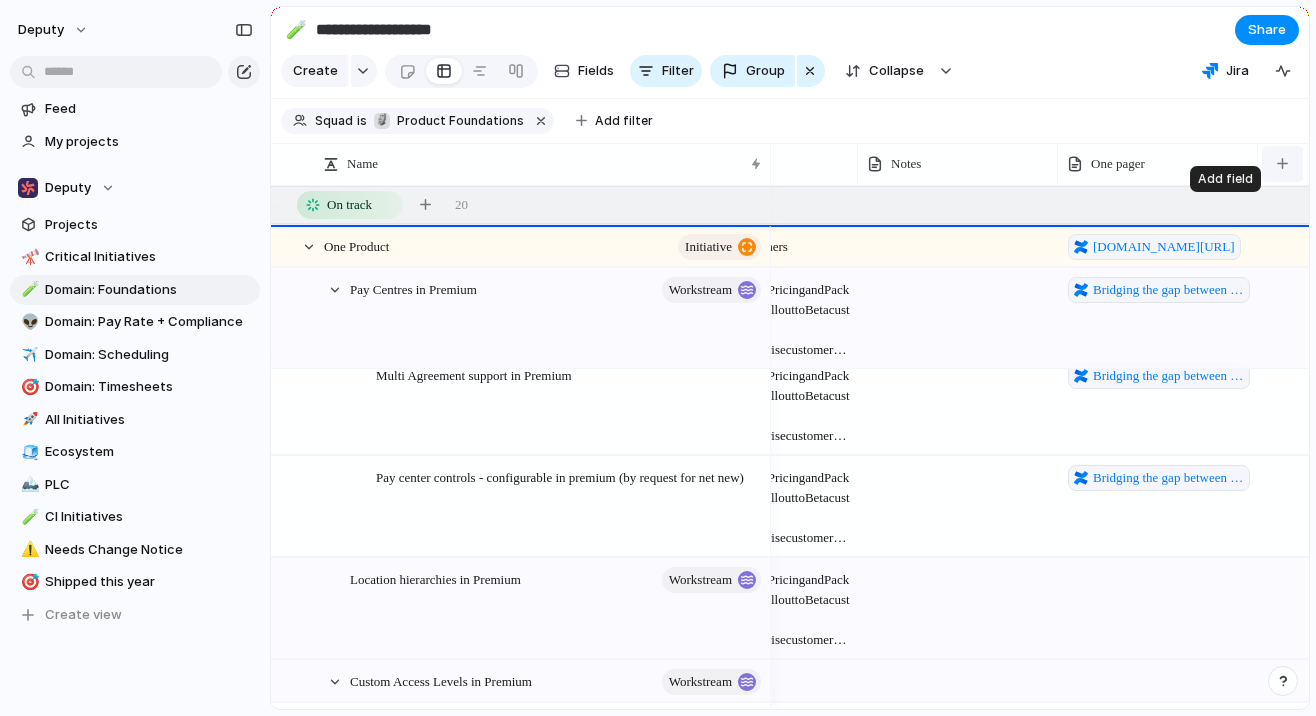 click at bounding box center (1282, 164) 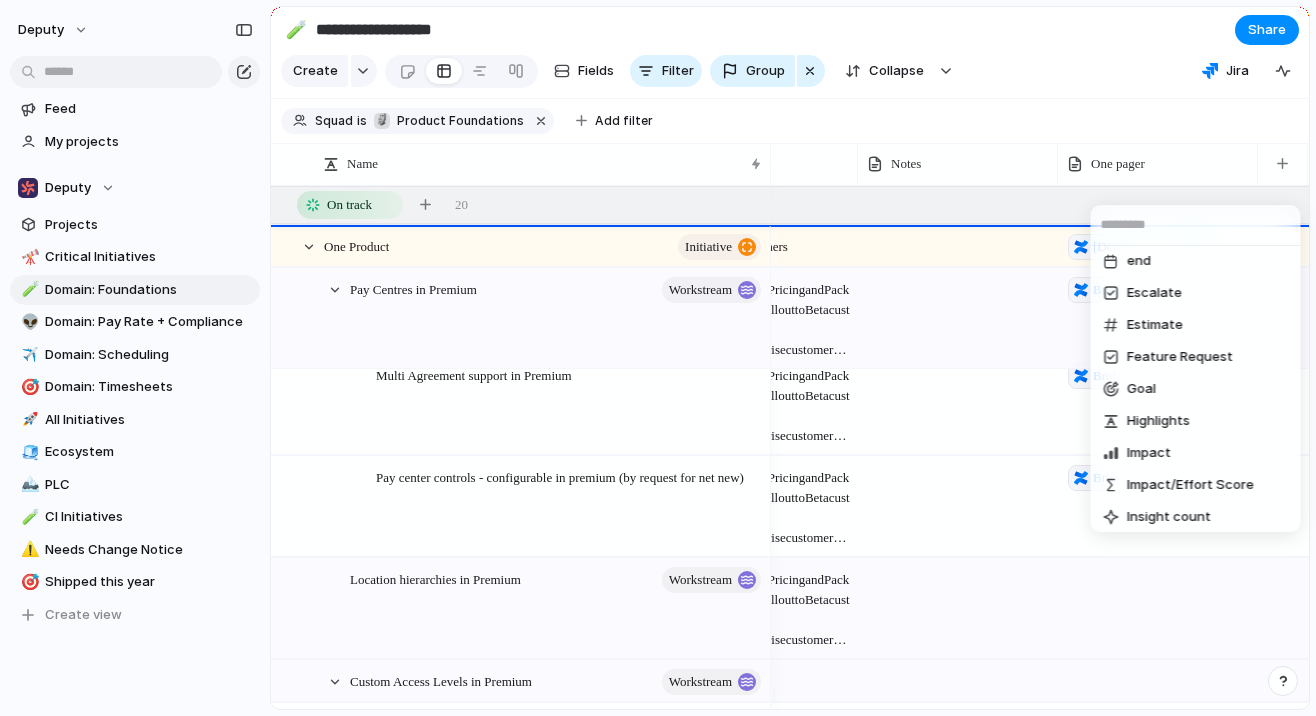 scroll, scrollTop: 622, scrollLeft: 0, axis: vertical 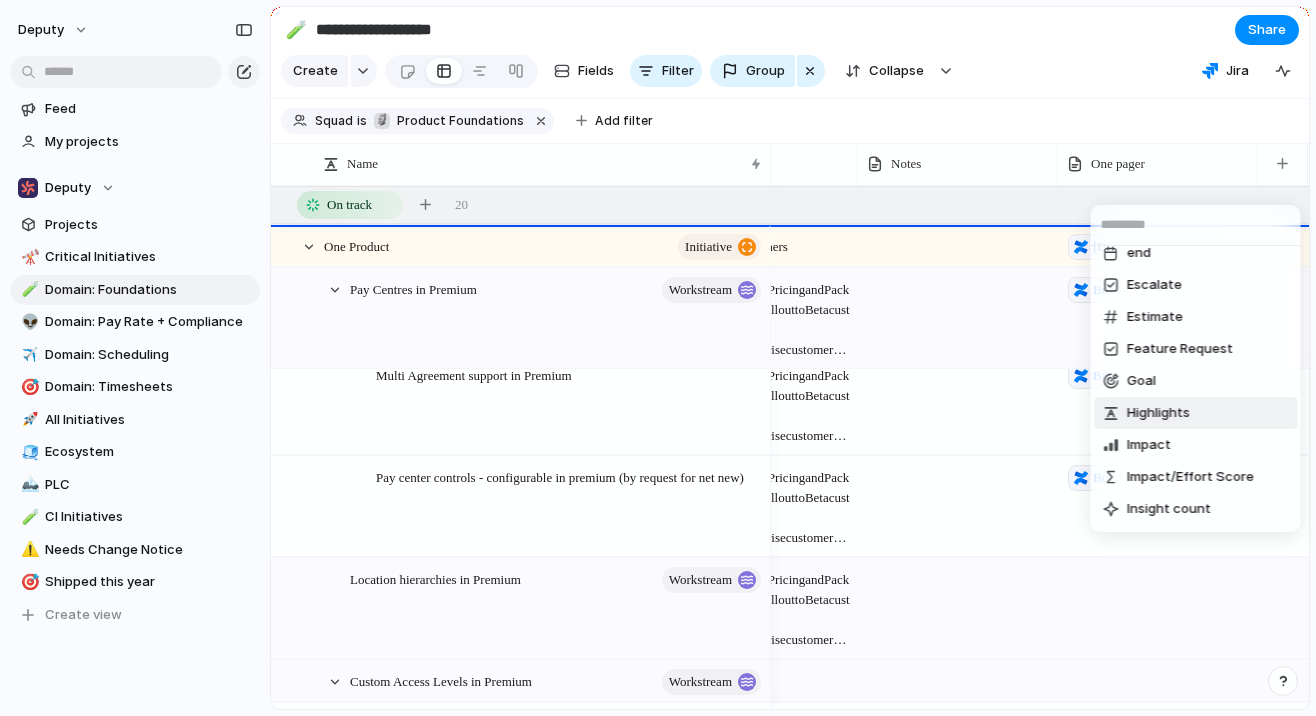 click on "Highlights" at bounding box center (1158, 413) 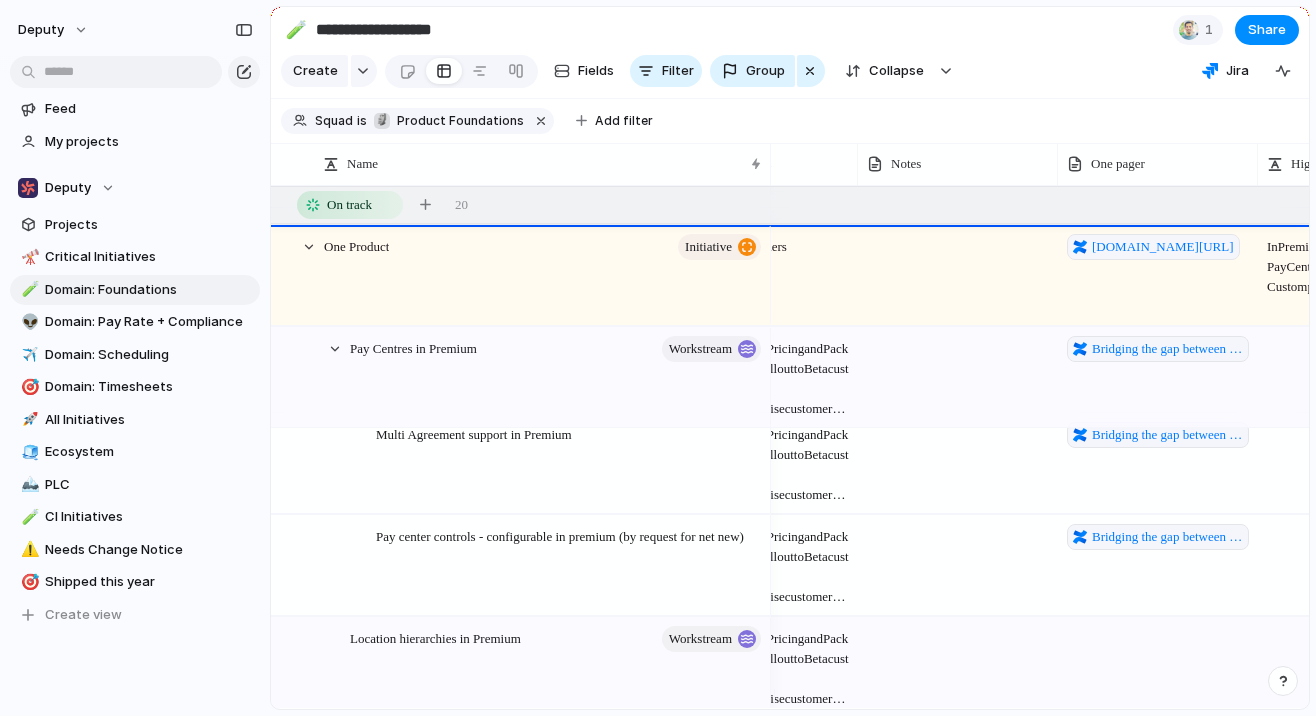 scroll, scrollTop: 0, scrollLeft: 713, axis: horizontal 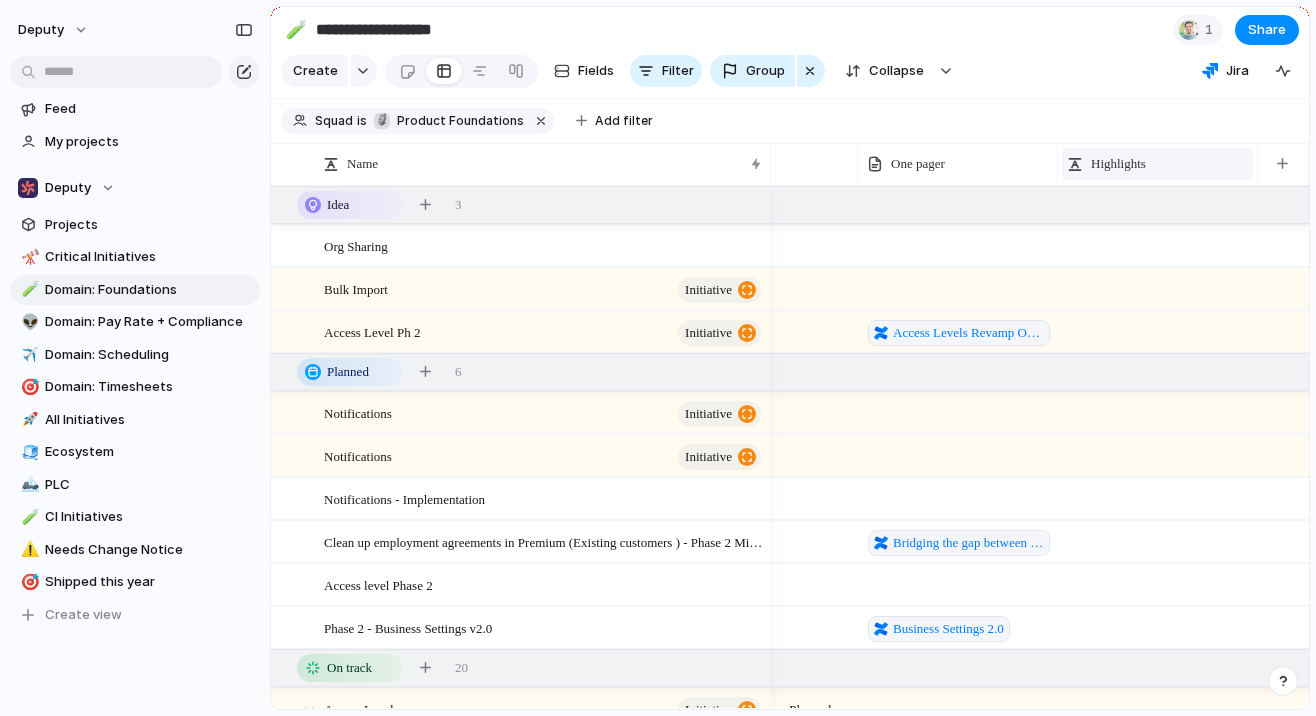 click on "Highlights" at bounding box center (1157, 164) 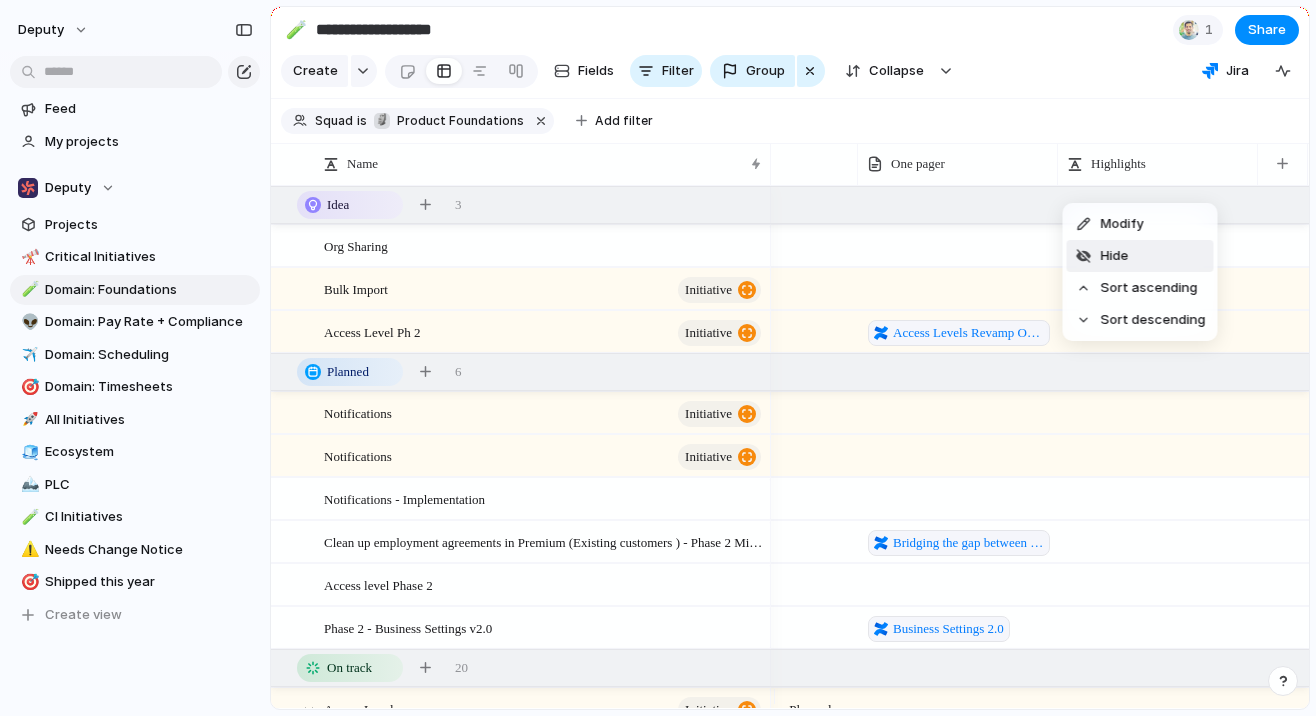 click on "Hide" at bounding box center (1140, 256) 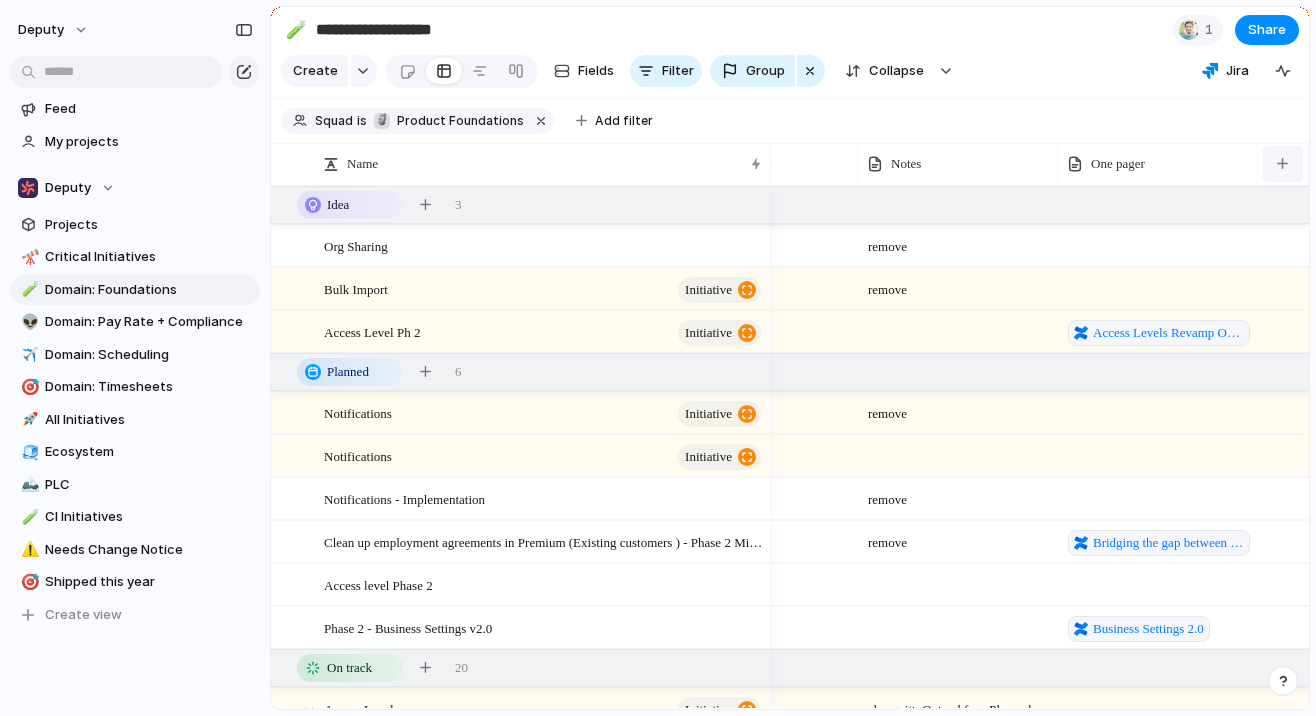 click at bounding box center (1282, 163) 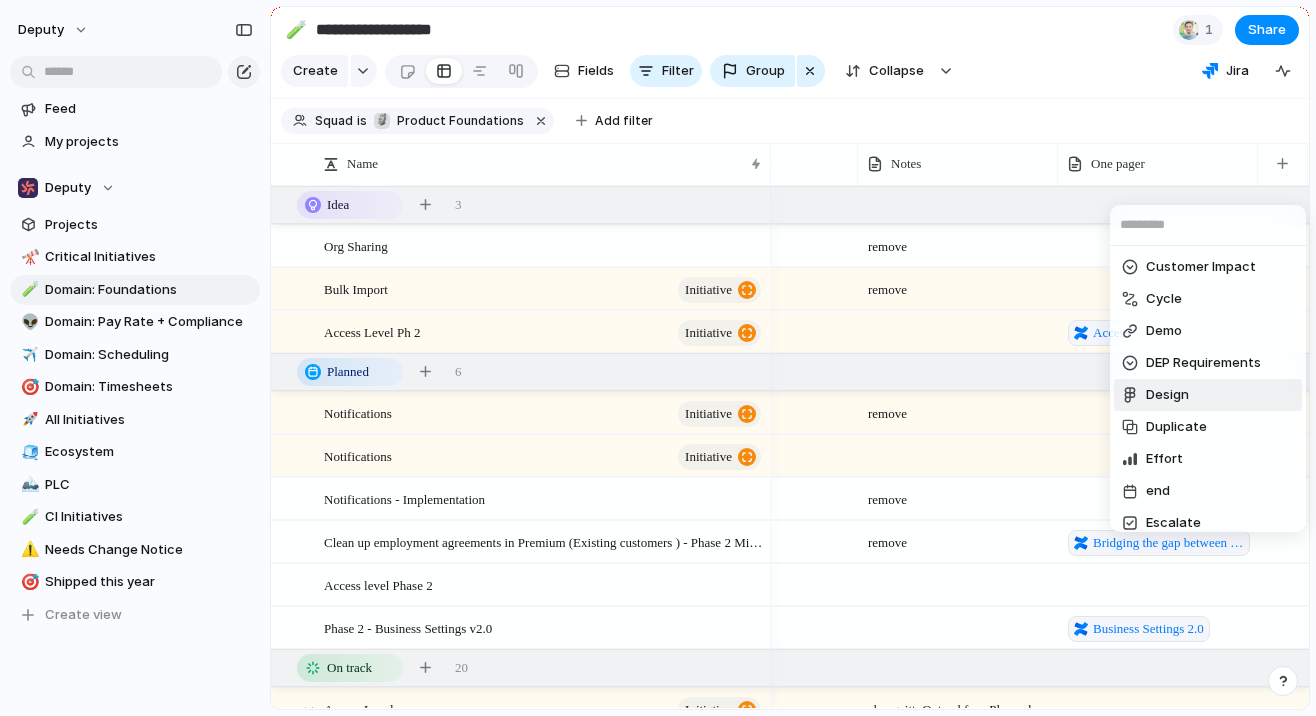 click on "Analytics   Analytics request type   Award   Category   CI Initiative   CI Priority   Confidence     Confidence / Effort   Created at             Created by   Customer   Customer Impact   Cycle   Demo   DEP Requirements   Design   Duplicate   Effort   end   Escalate     Estimate   Feature Request   Goal   Highlights   Impact   Impact/Effort Score   Insight count                                           Jira   Label   Last changed   Last update   Marathon   Mobile Required             Owner   Parent   PMM Tier   Priority   Product Domain Area   Program   Raised by   Reach     Reach x Impact   Region   RICE   Roundtable   Select   SLT View Inv Bucket   Squad   Suitable for" at bounding box center [658, 358] 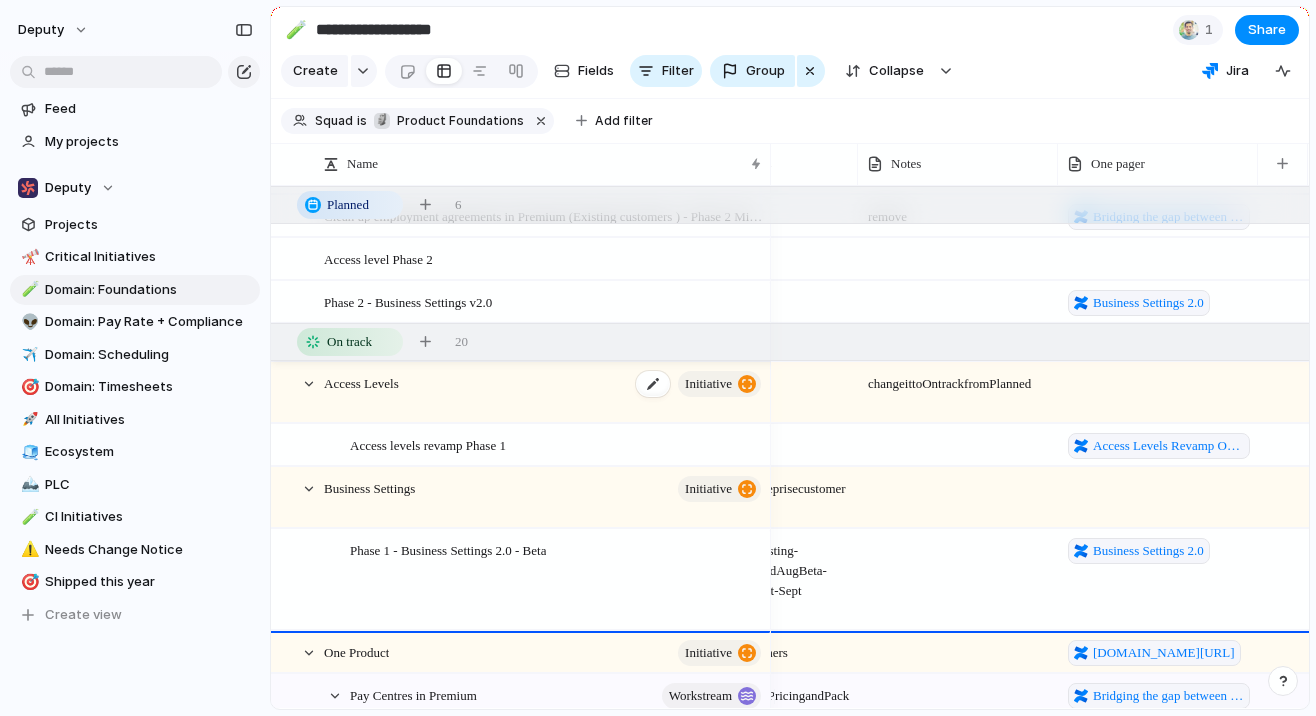 click on "Access Levels initiative" at bounding box center [544, 393] 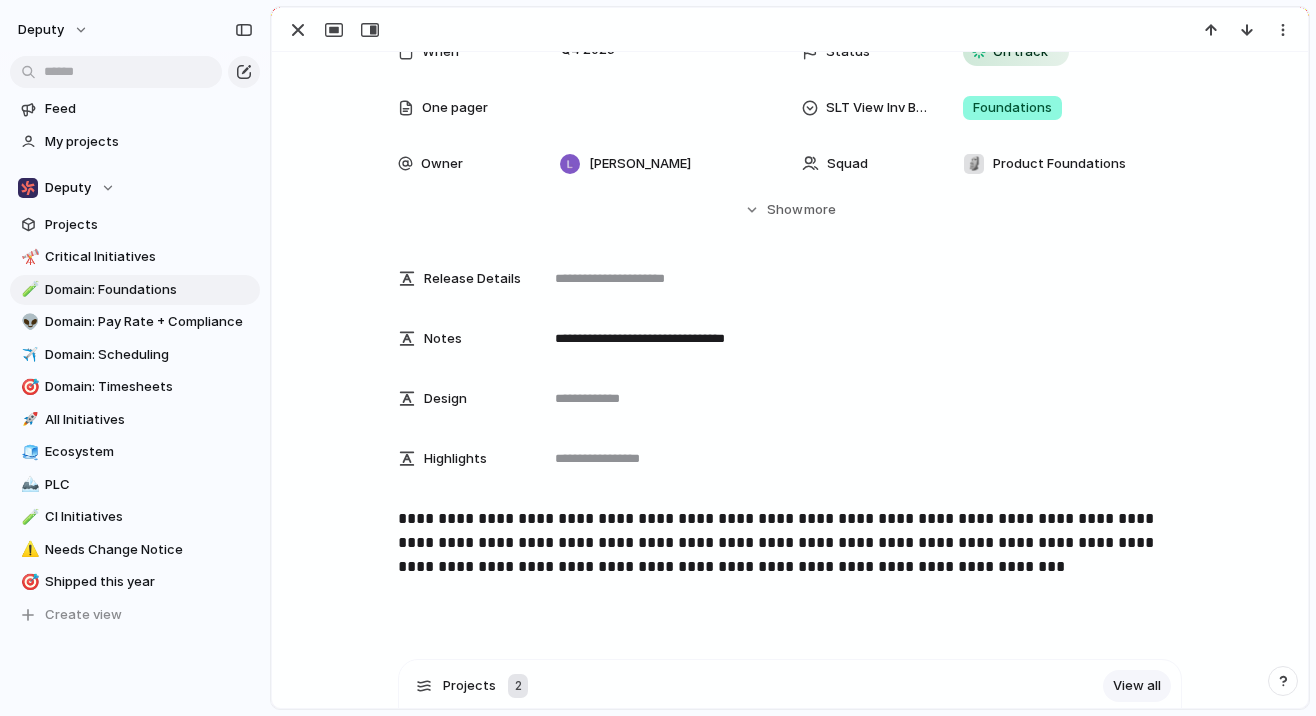 click on "**********" at bounding box center (790, 543) 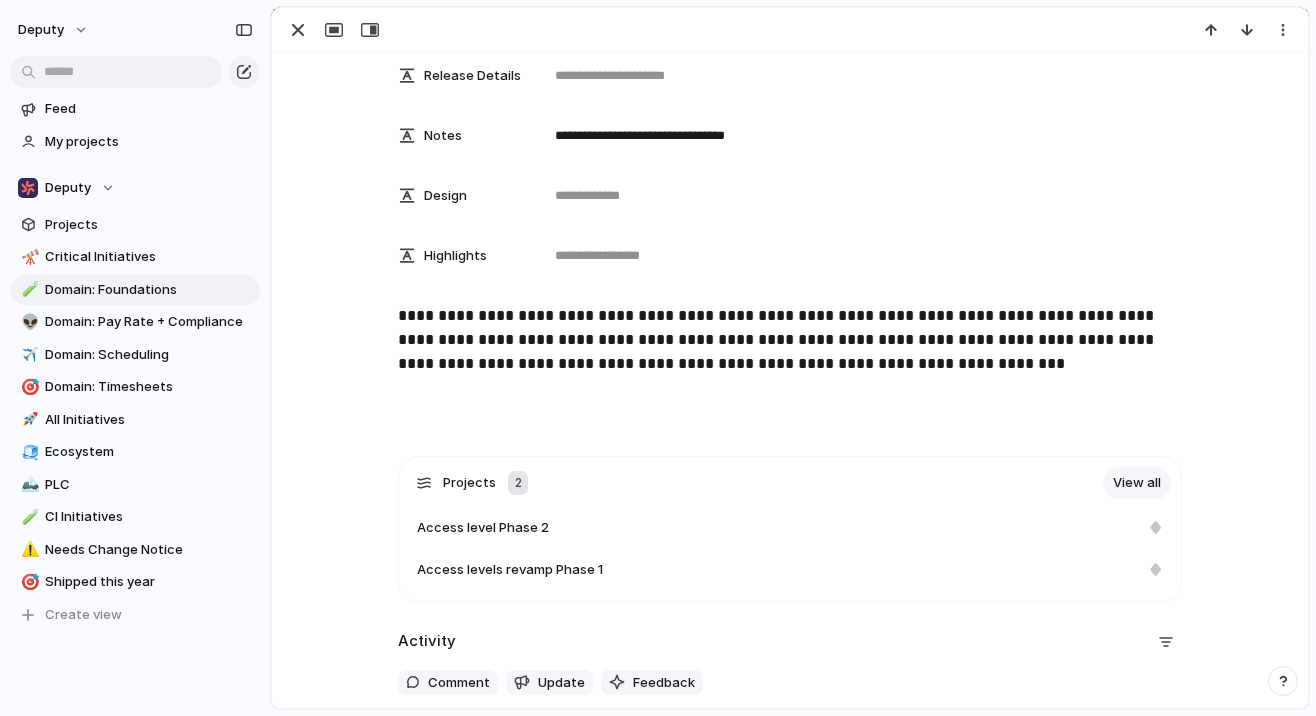 click on "**********" at bounding box center [790, 368] 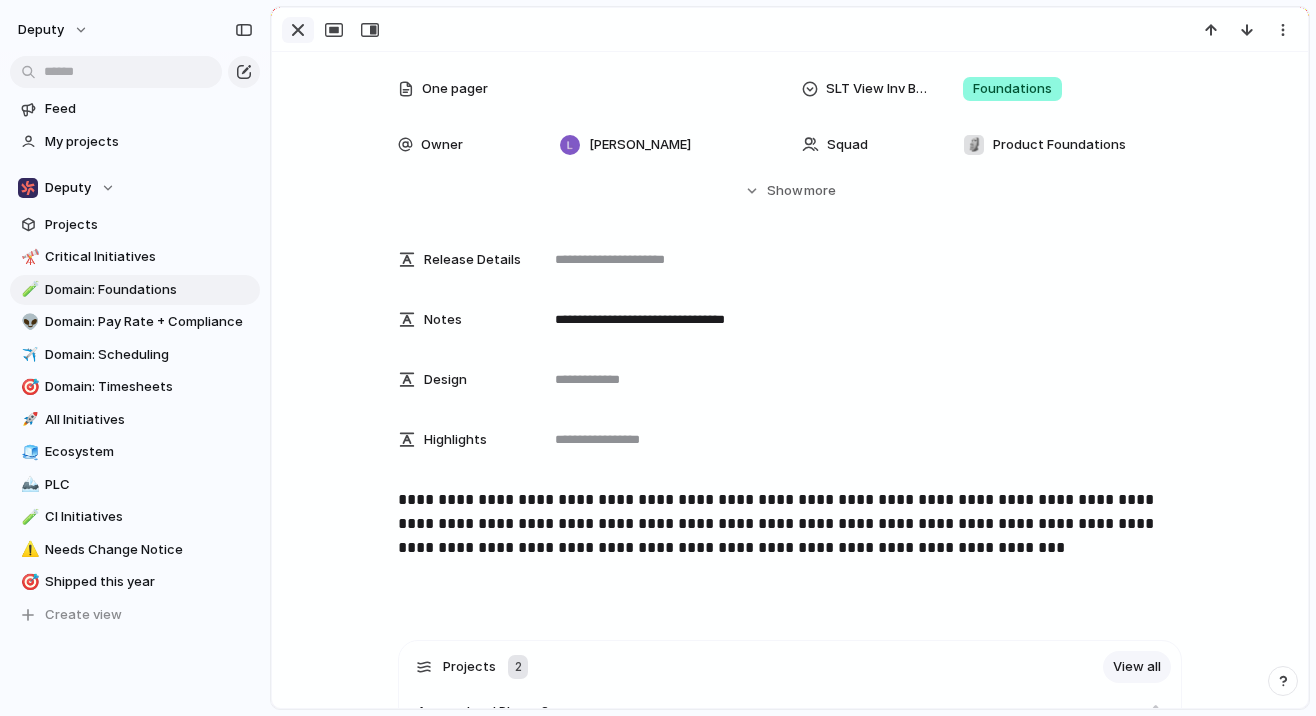 click at bounding box center [298, 30] 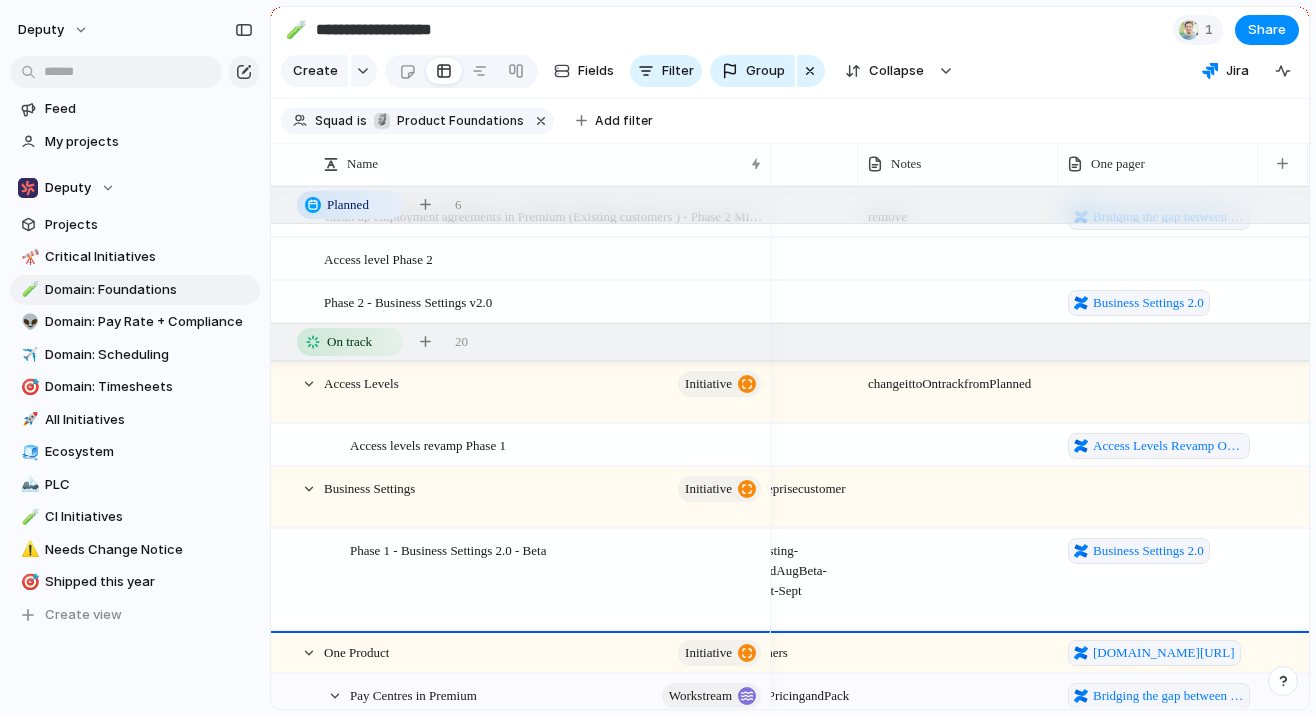 click on "Business Settings 2.0 Planned" at bounding box center (784, 301) 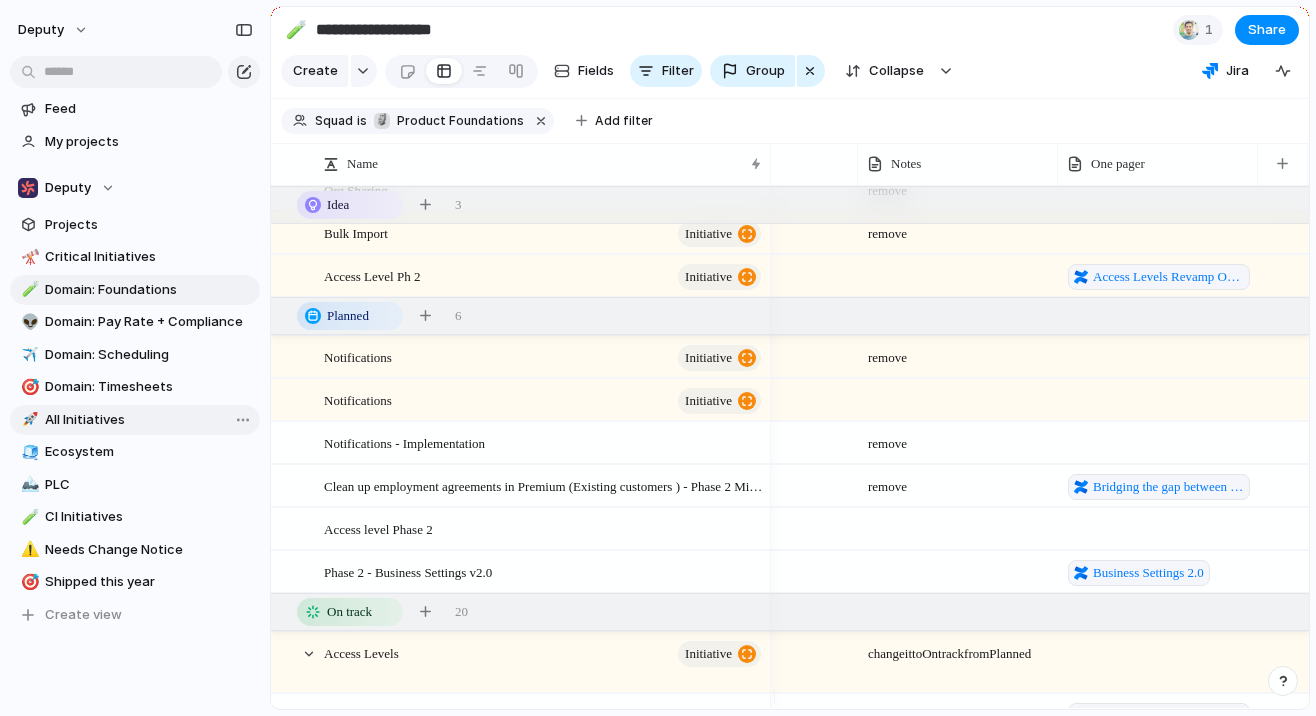 scroll, scrollTop: 0, scrollLeft: 0, axis: both 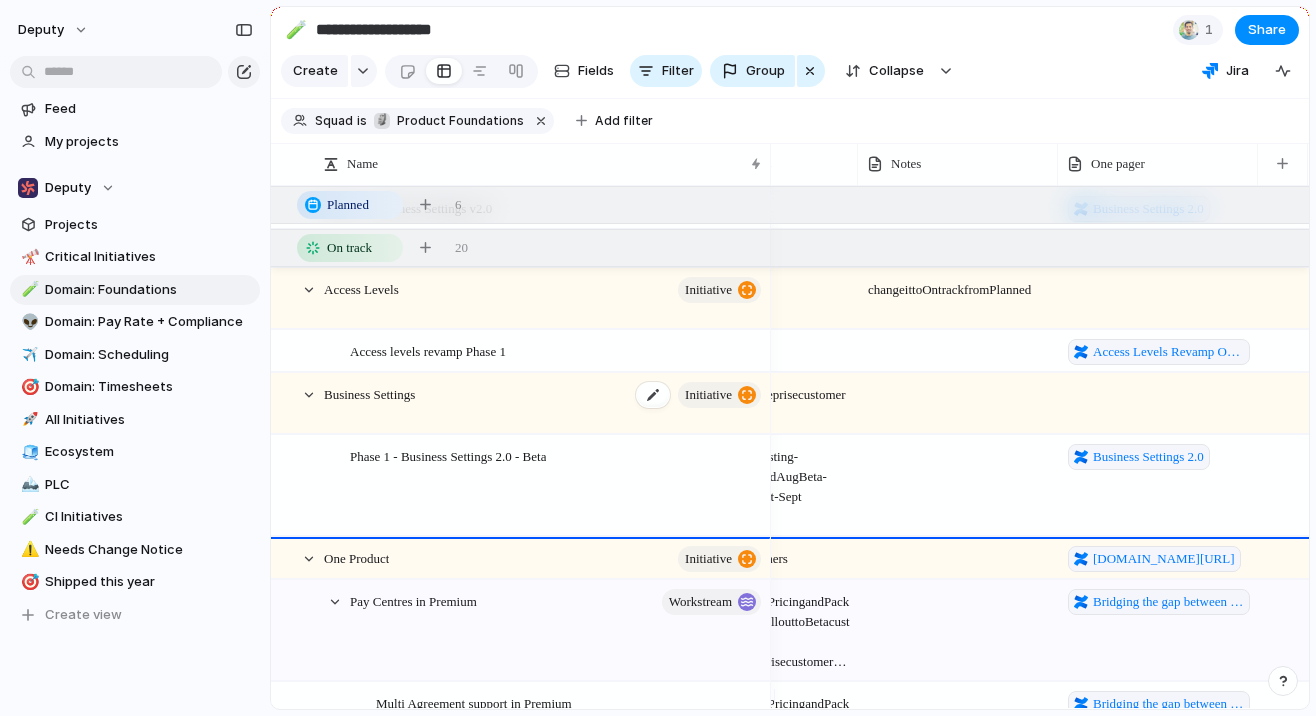 click on "Business Settings initiative" at bounding box center (544, 404) 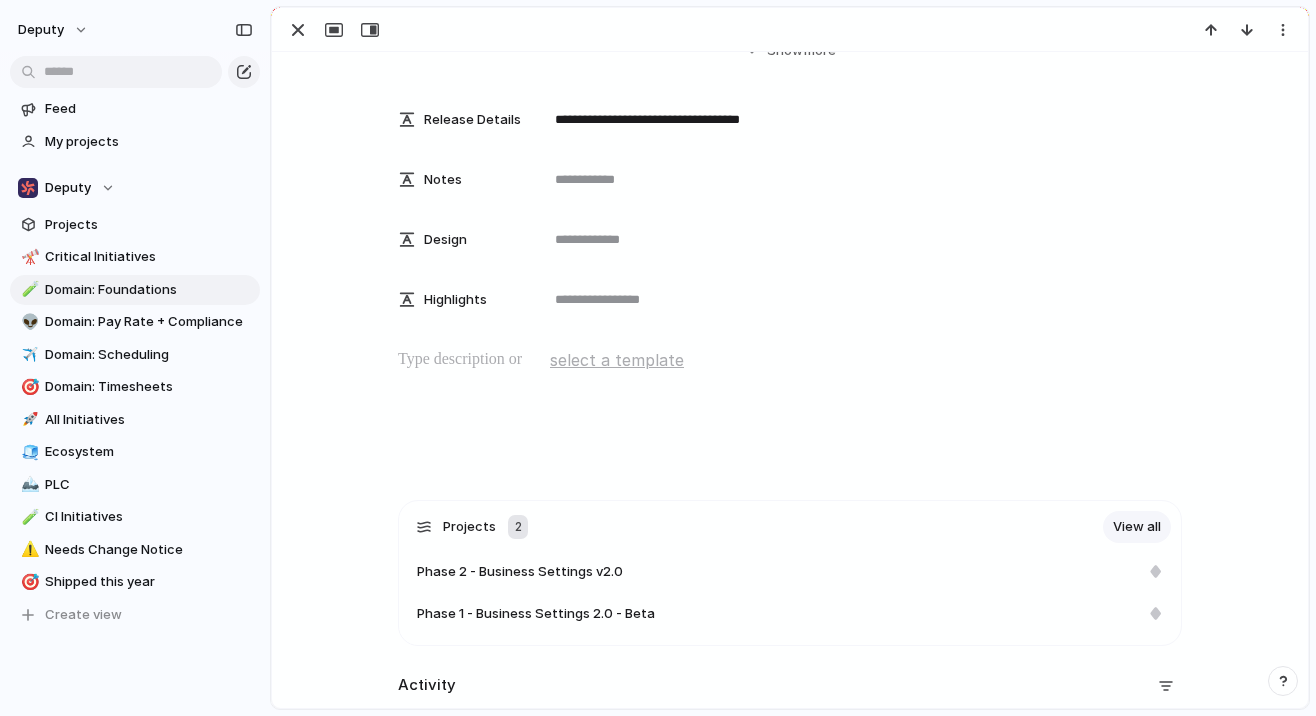 click at bounding box center (790, 412) 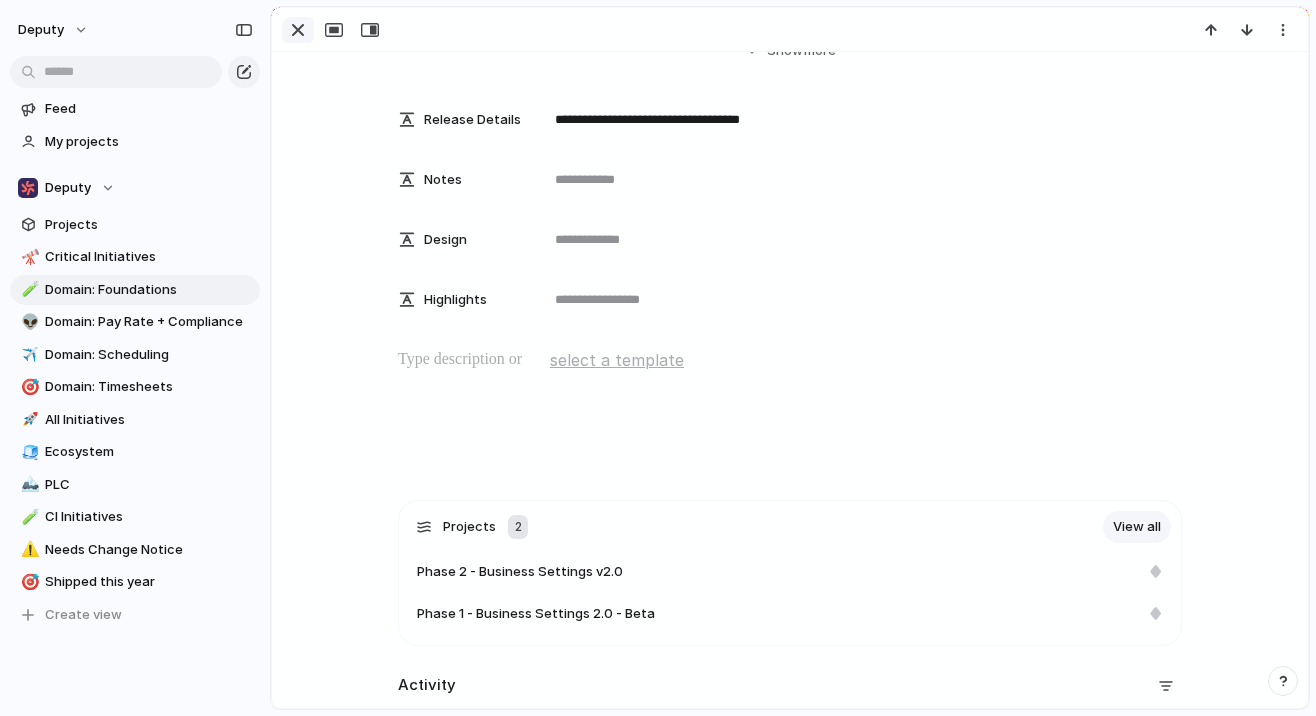 click at bounding box center [298, 30] 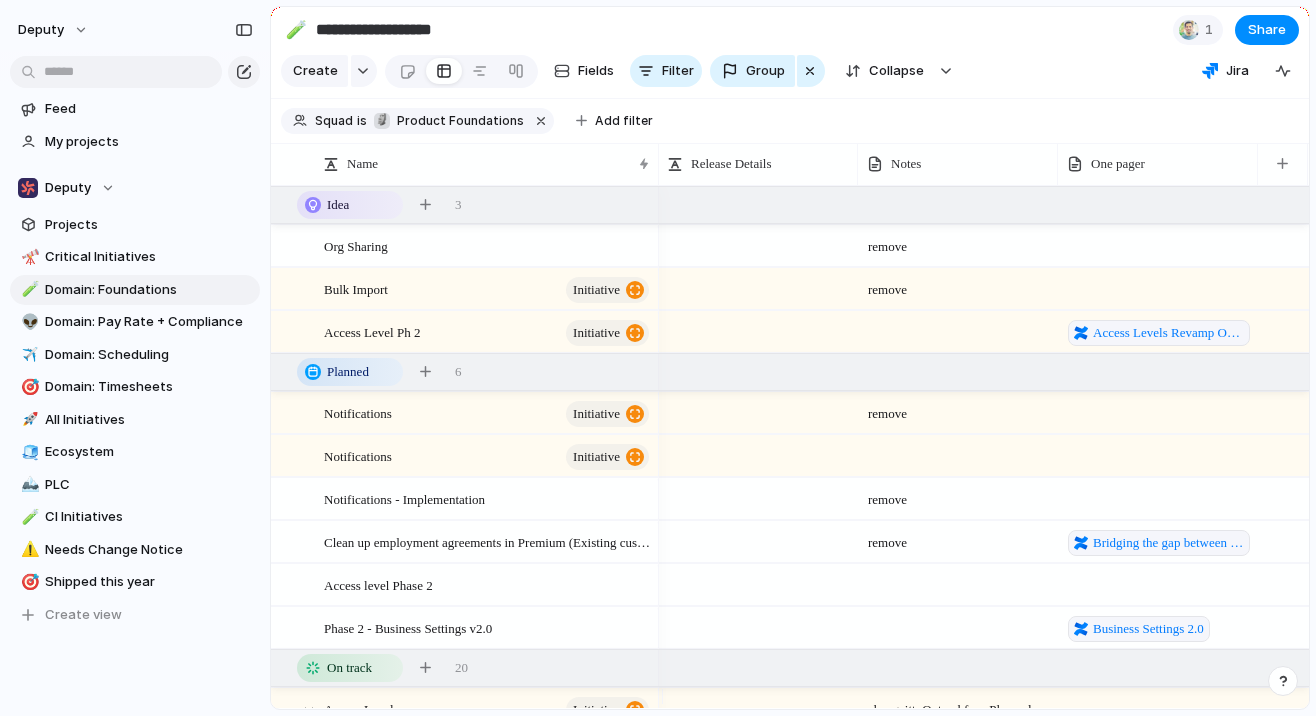 drag, startPoint x: 767, startPoint y: 188, endPoint x: 655, endPoint y: 189, distance: 112.00446 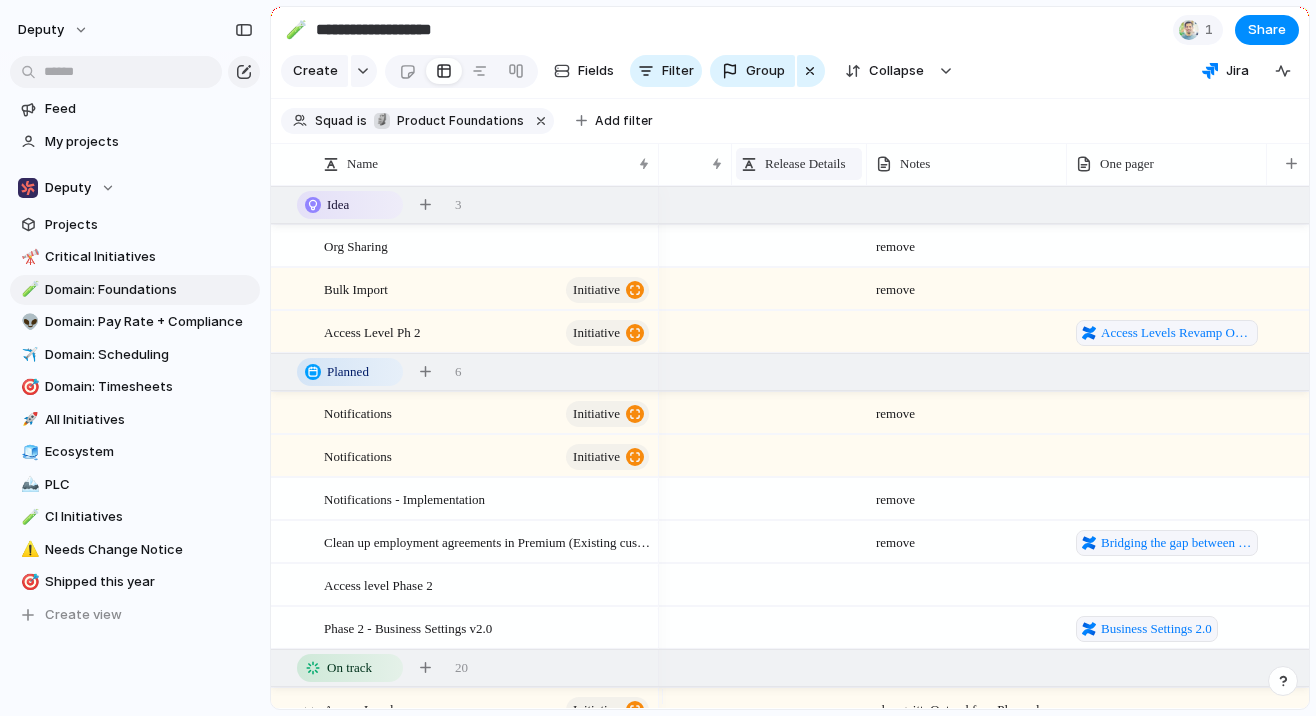 drag, startPoint x: 858, startPoint y: 181, endPoint x: 782, endPoint y: 184, distance: 76.05919 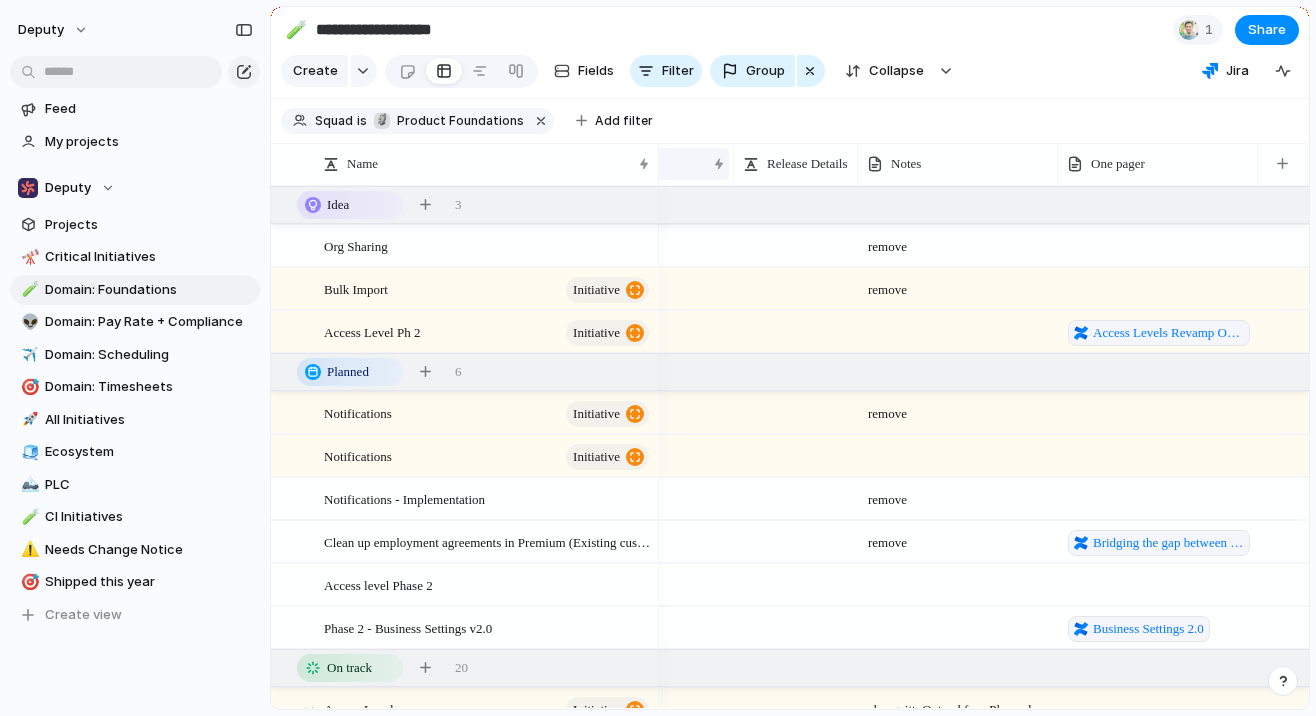click on "Status" at bounding box center (624, 164) 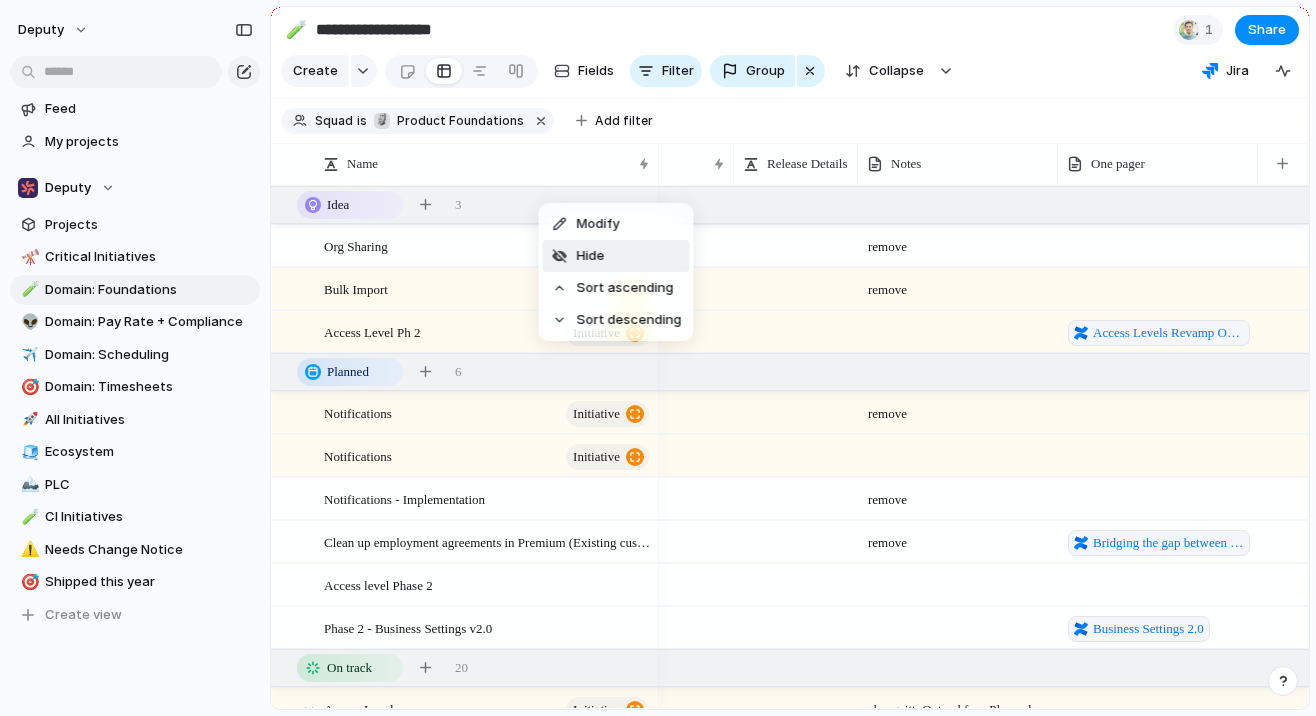 click on "Hide" at bounding box center [616, 256] 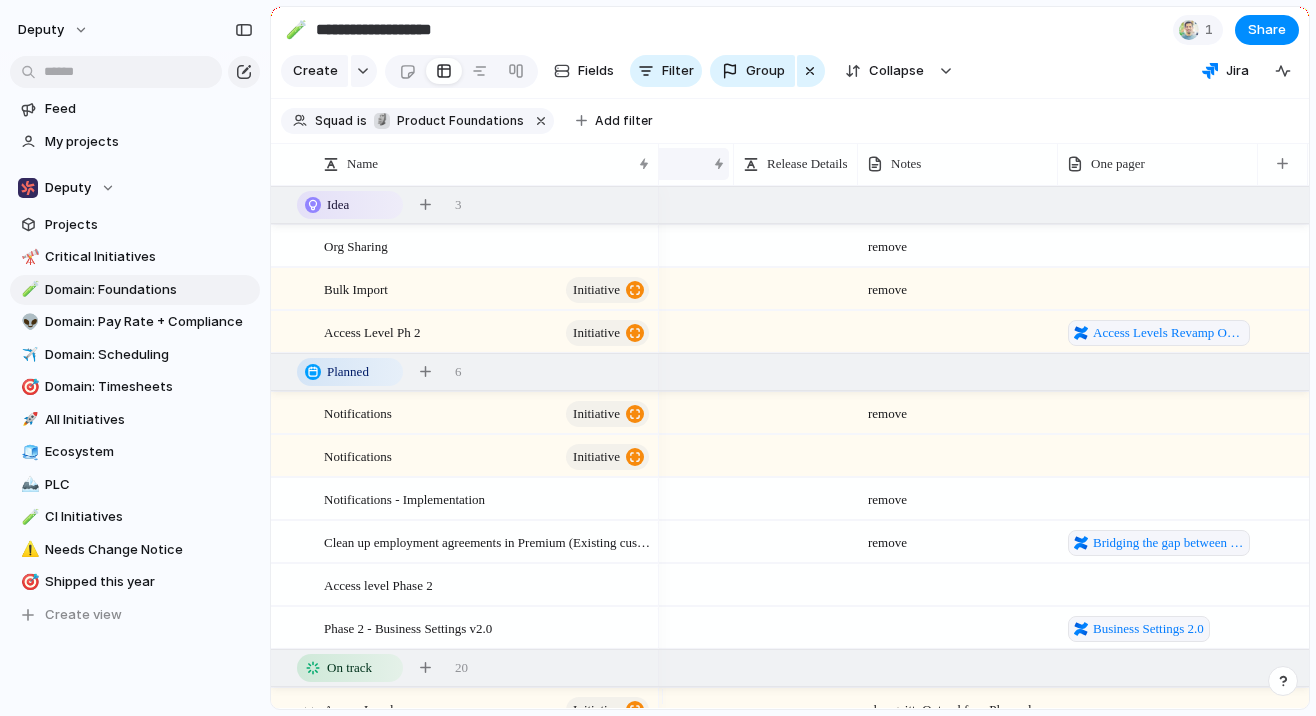 click on "When" at bounding box center (624, 164) 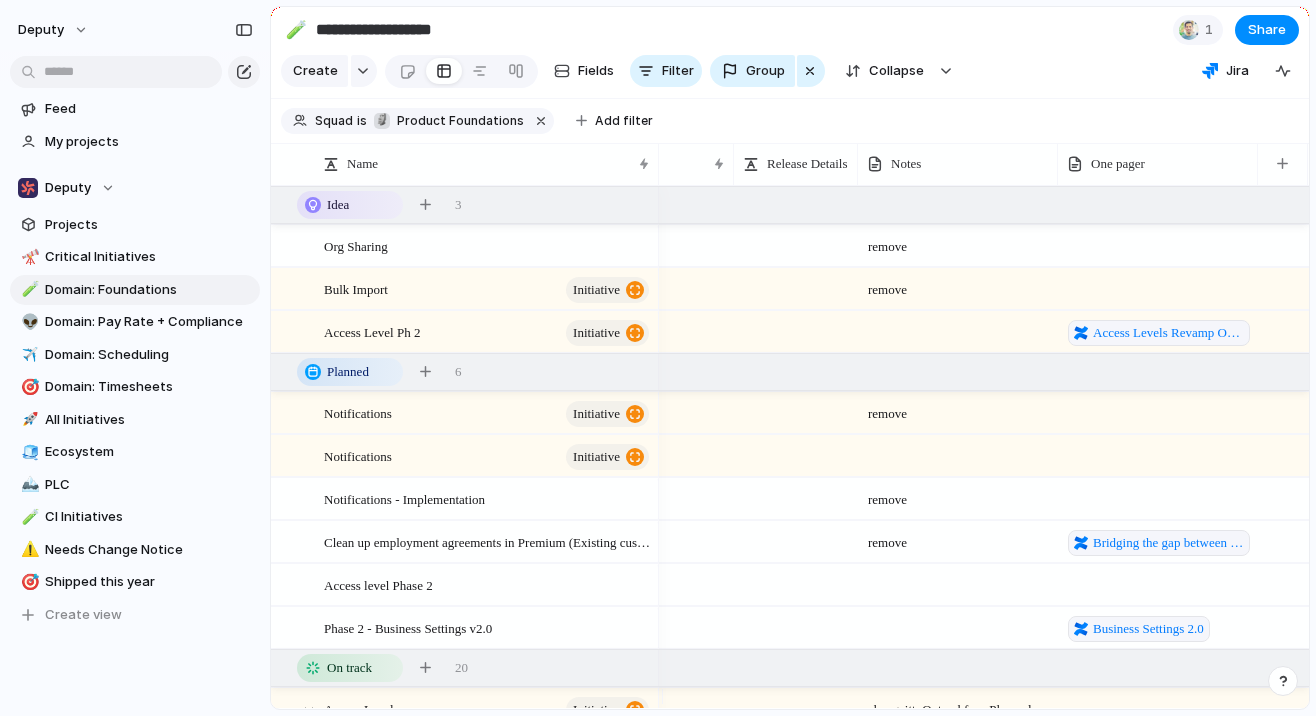 click on "Modify   Hide   Sort ascending   Sort descending" at bounding box center (658, 358) 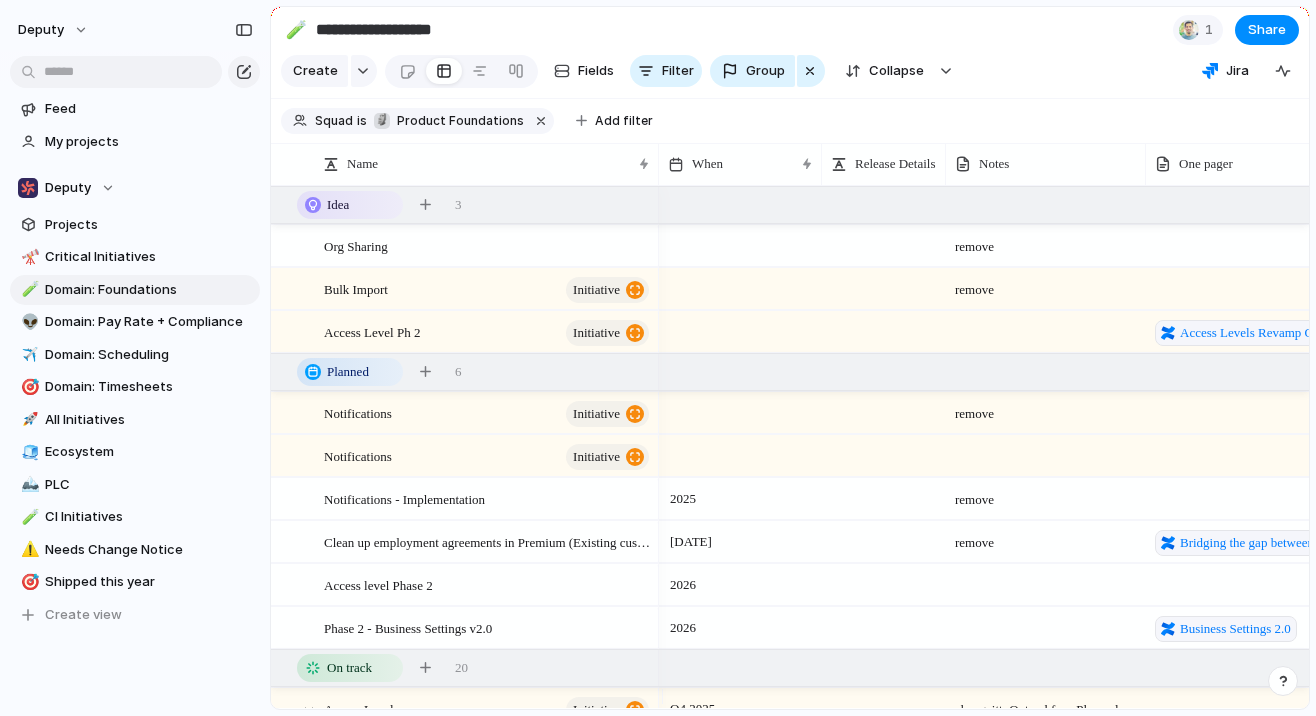 drag, startPoint x: 856, startPoint y: 180, endPoint x: 819, endPoint y: 181, distance: 37.01351 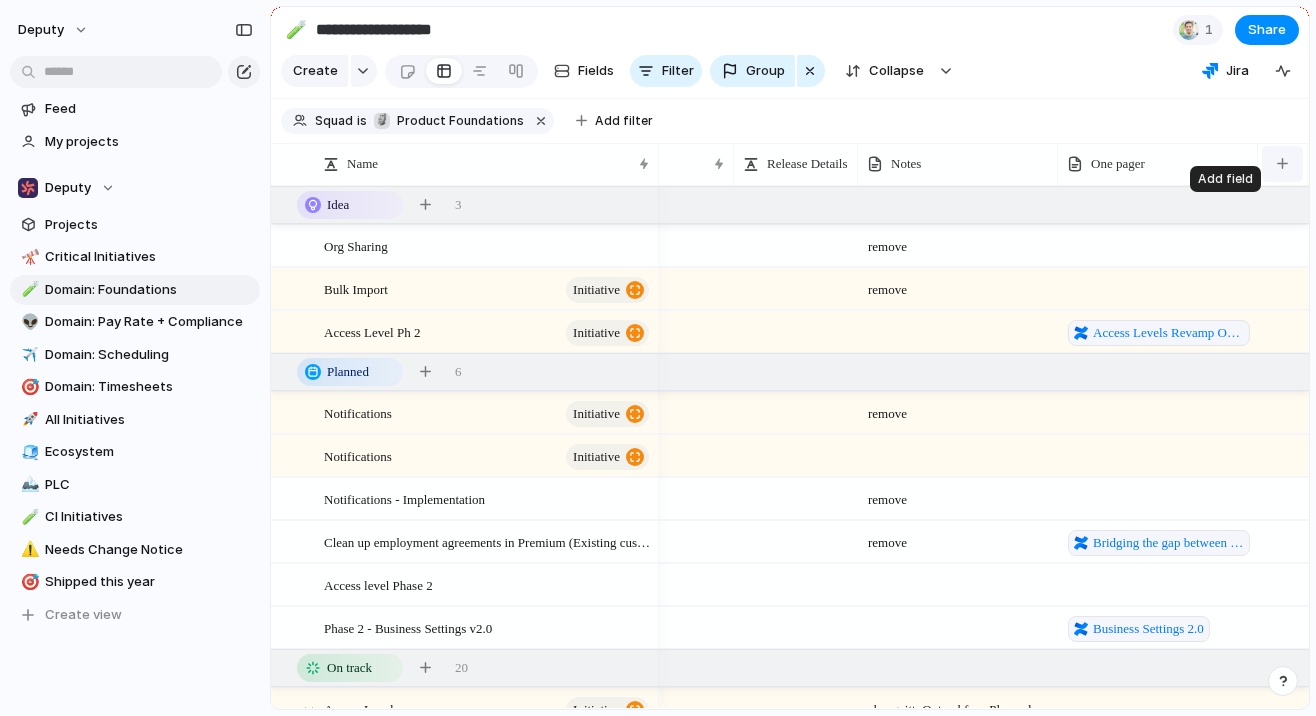 click at bounding box center [1282, 163] 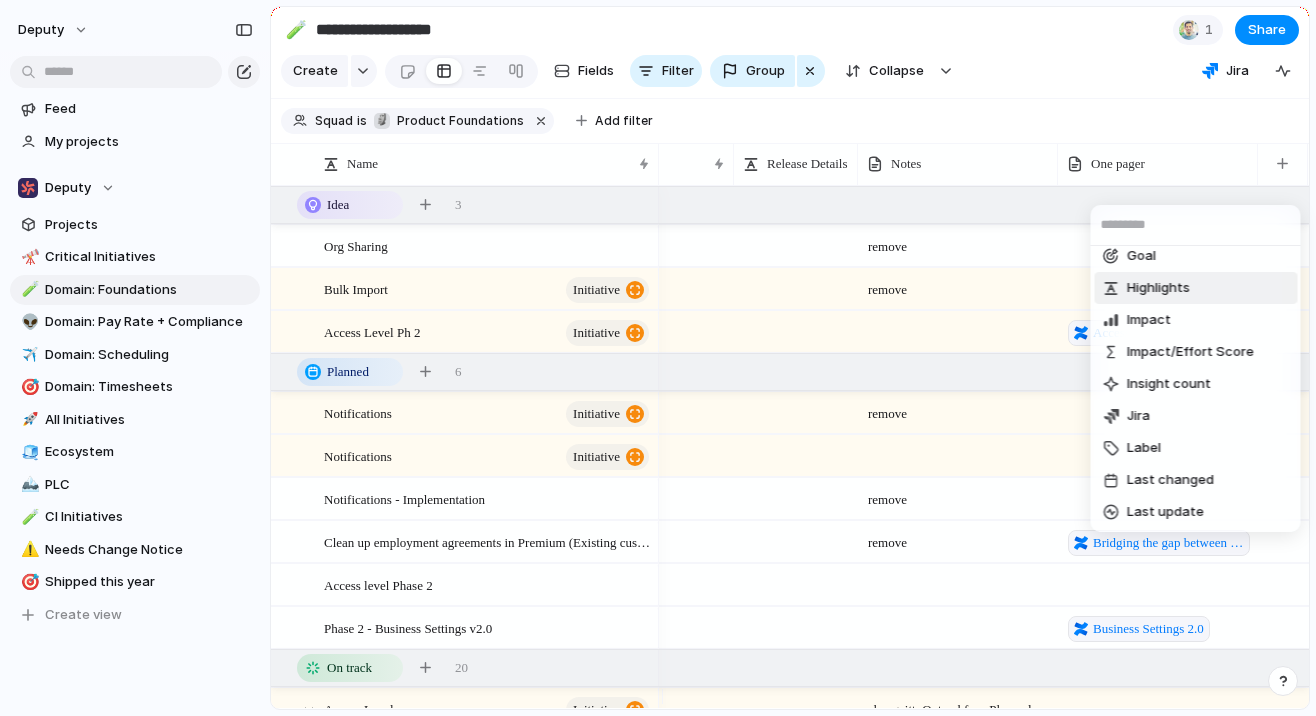 click on "Highlights" at bounding box center [1158, 288] 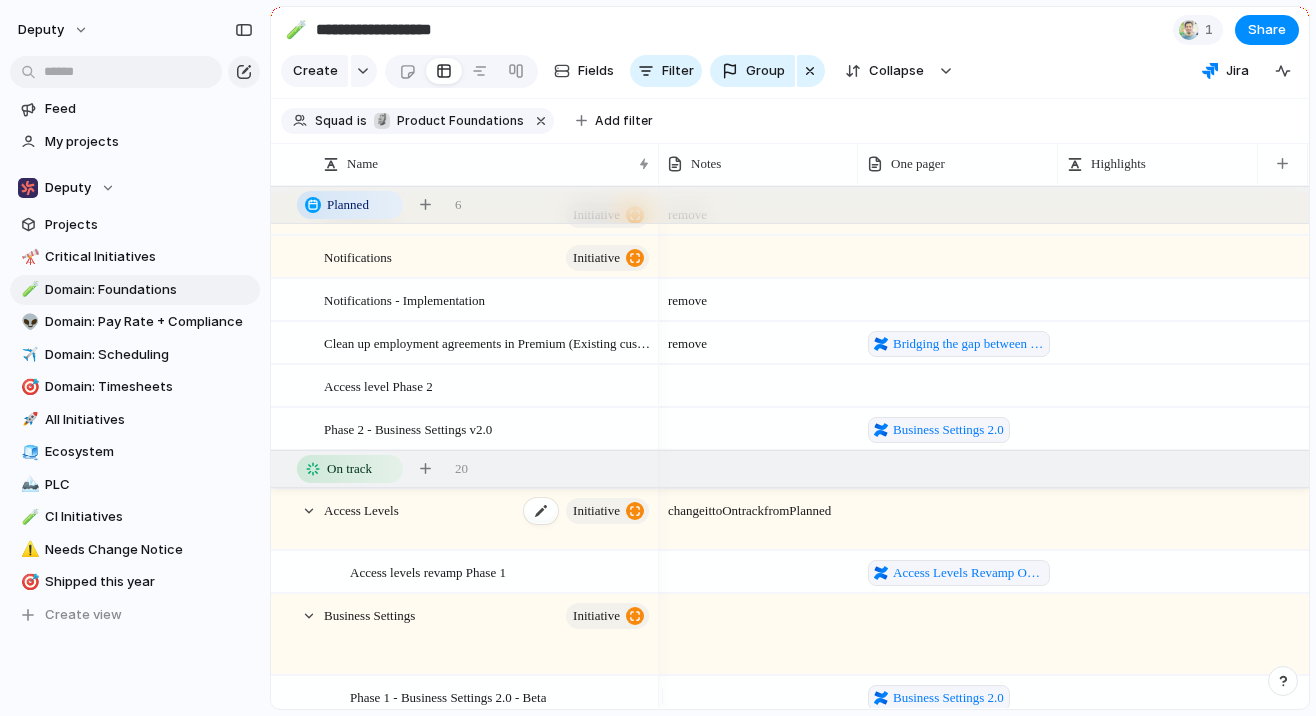 click on "Access Levels initiative" at bounding box center (488, 520) 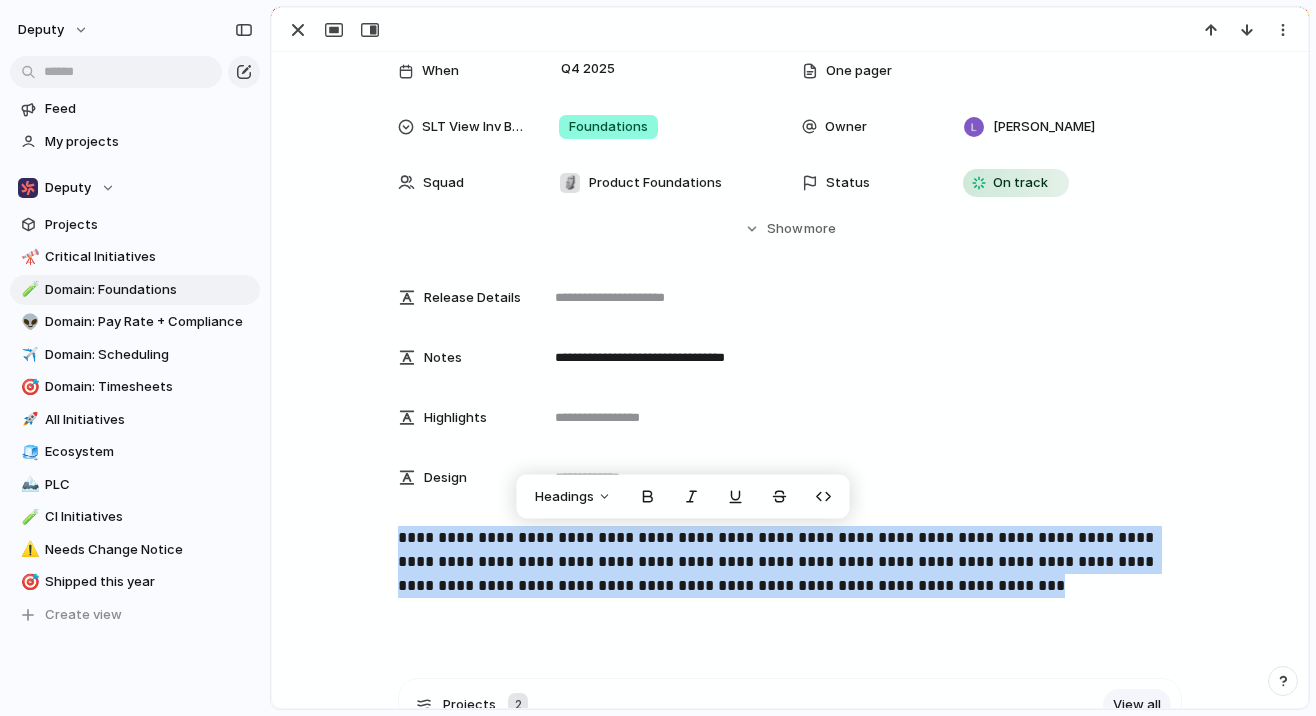 drag, startPoint x: 963, startPoint y: 592, endPoint x: 367, endPoint y: 546, distance: 597.7725 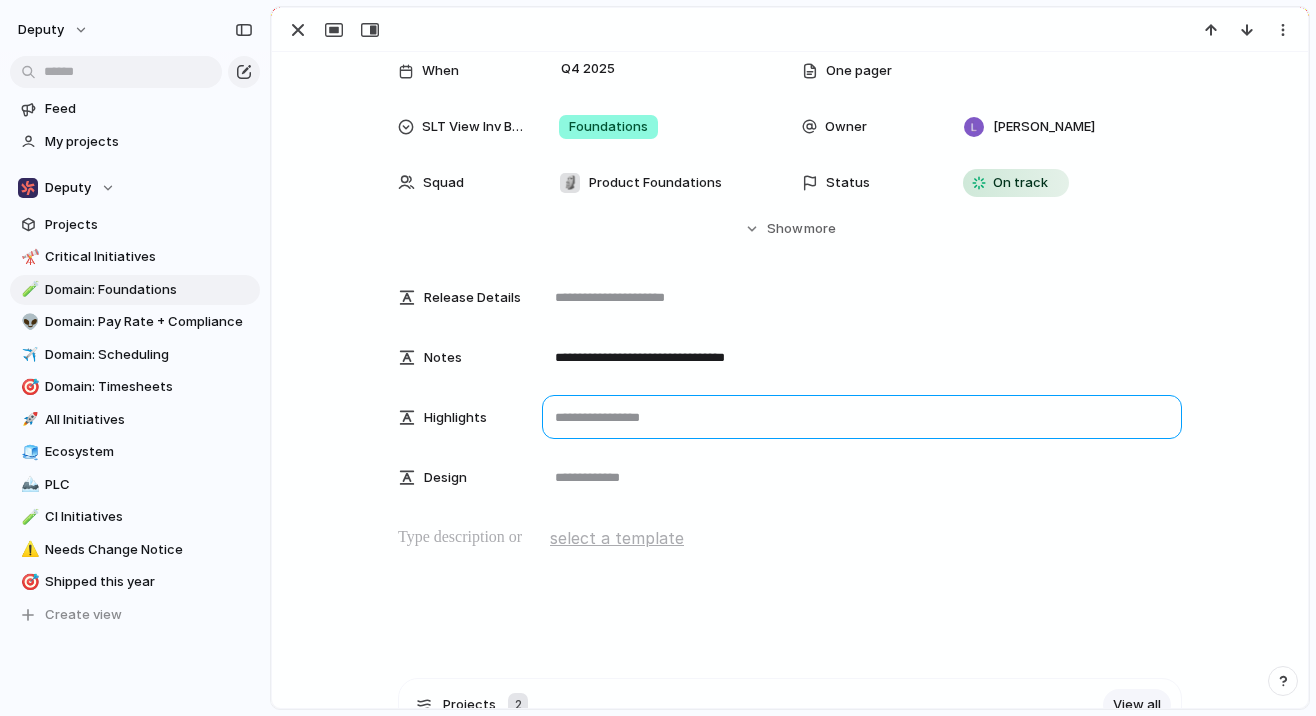 click at bounding box center [862, 417] 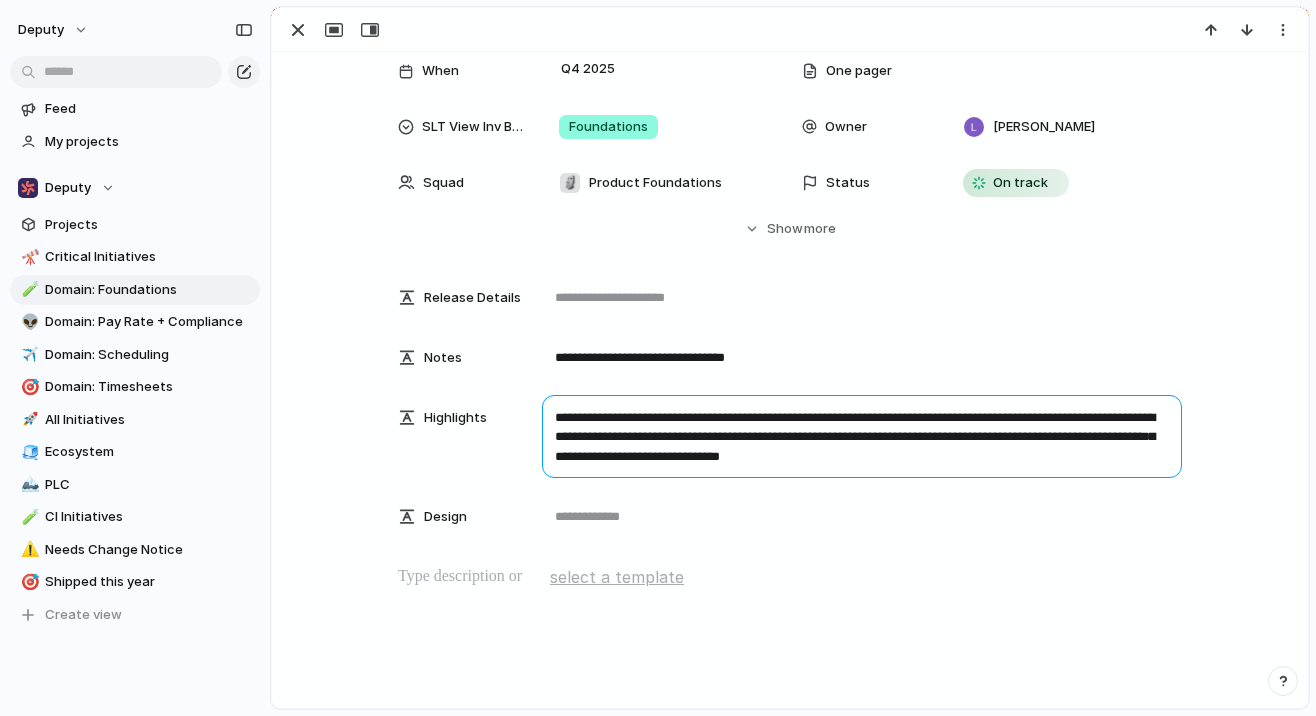 type on "**********" 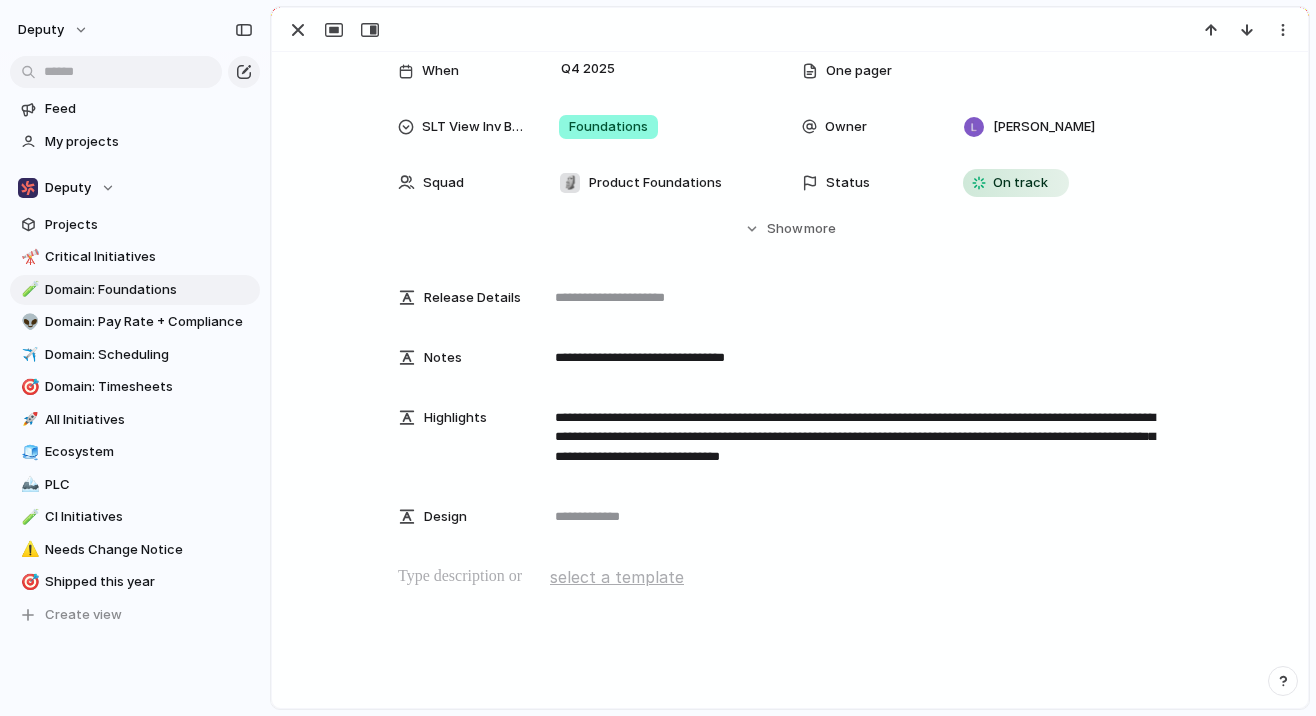click at bounding box center (790, 577) 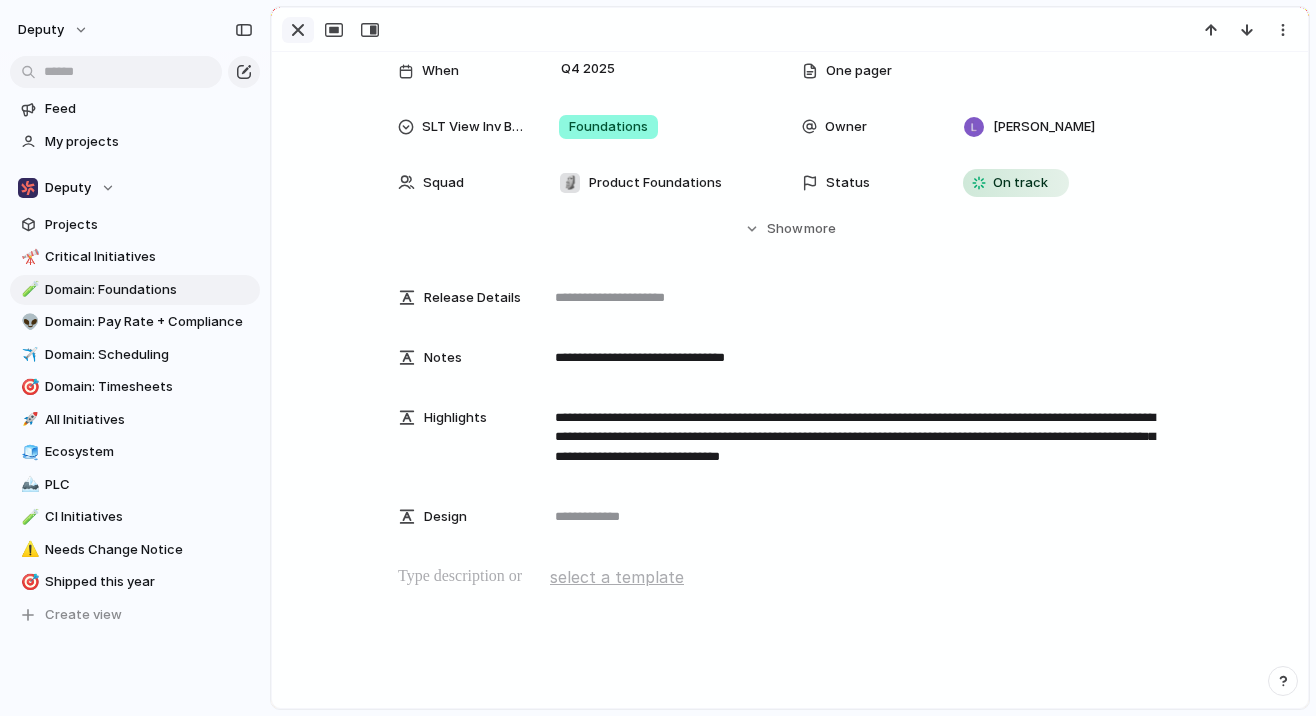 click at bounding box center (298, 30) 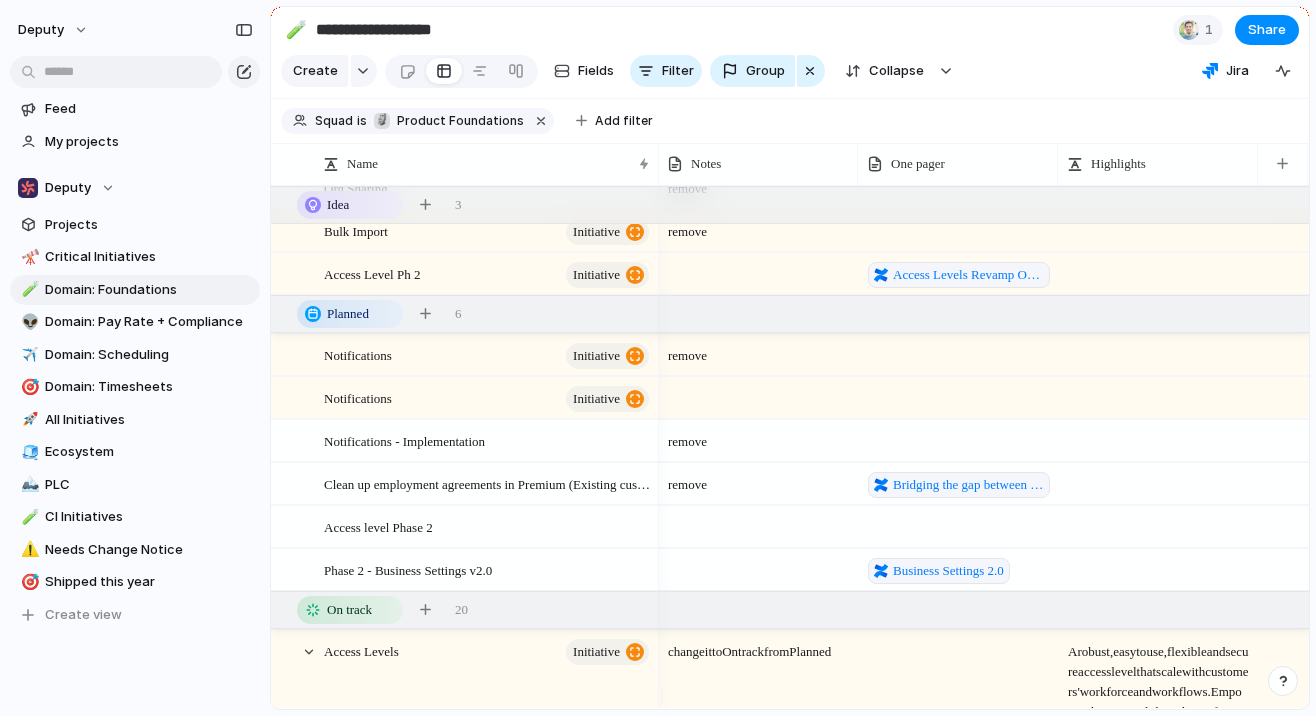 click at bounding box center (1159, 273) 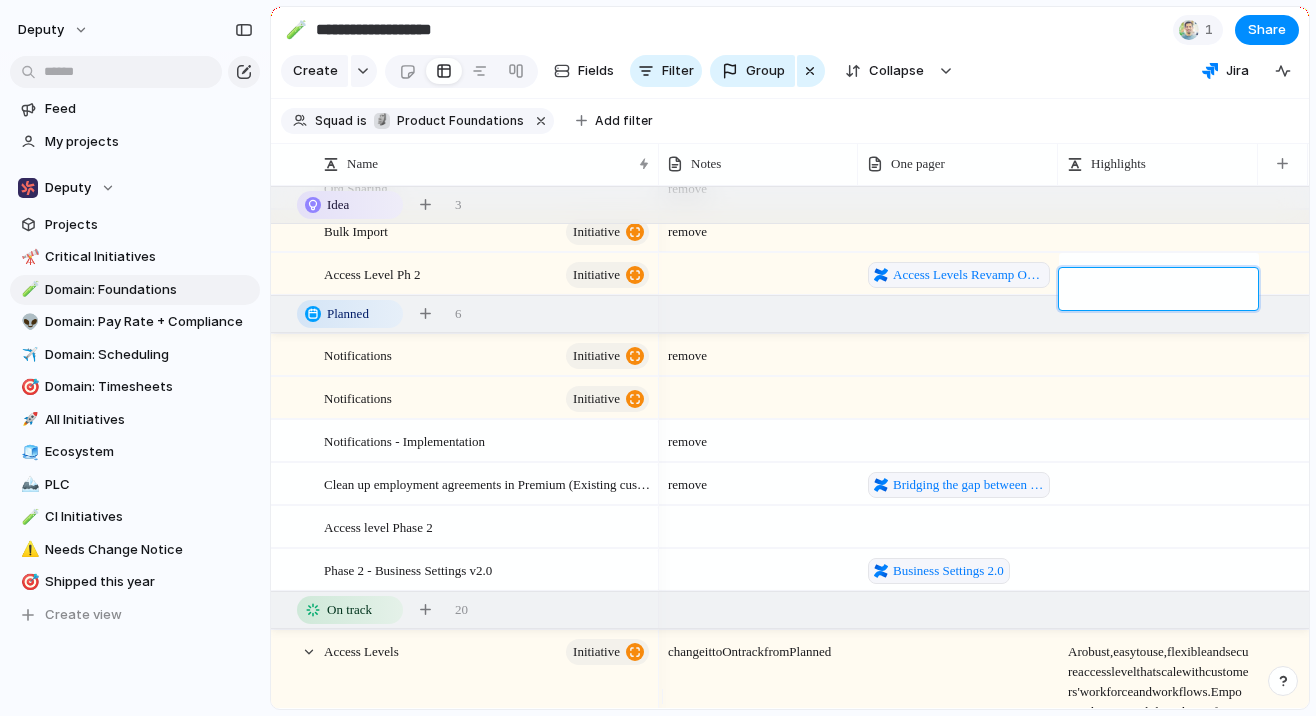 click at bounding box center [1159, 291] 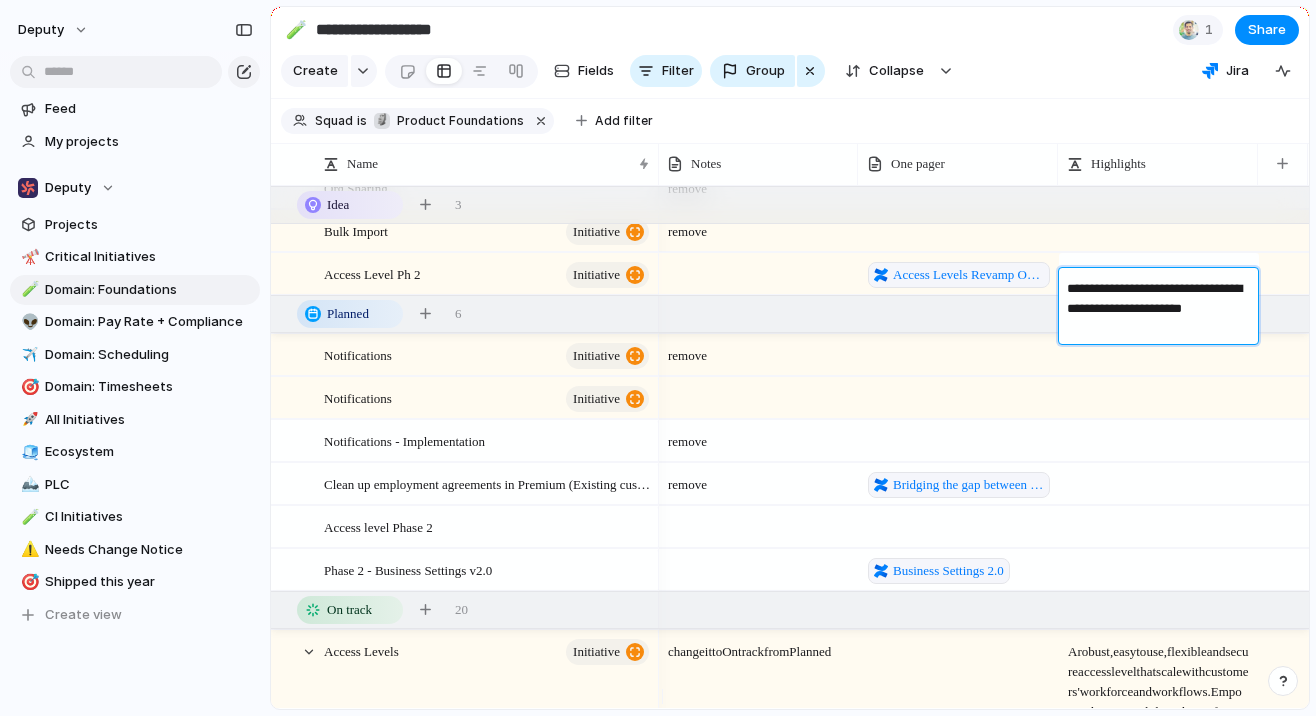 type on "**********" 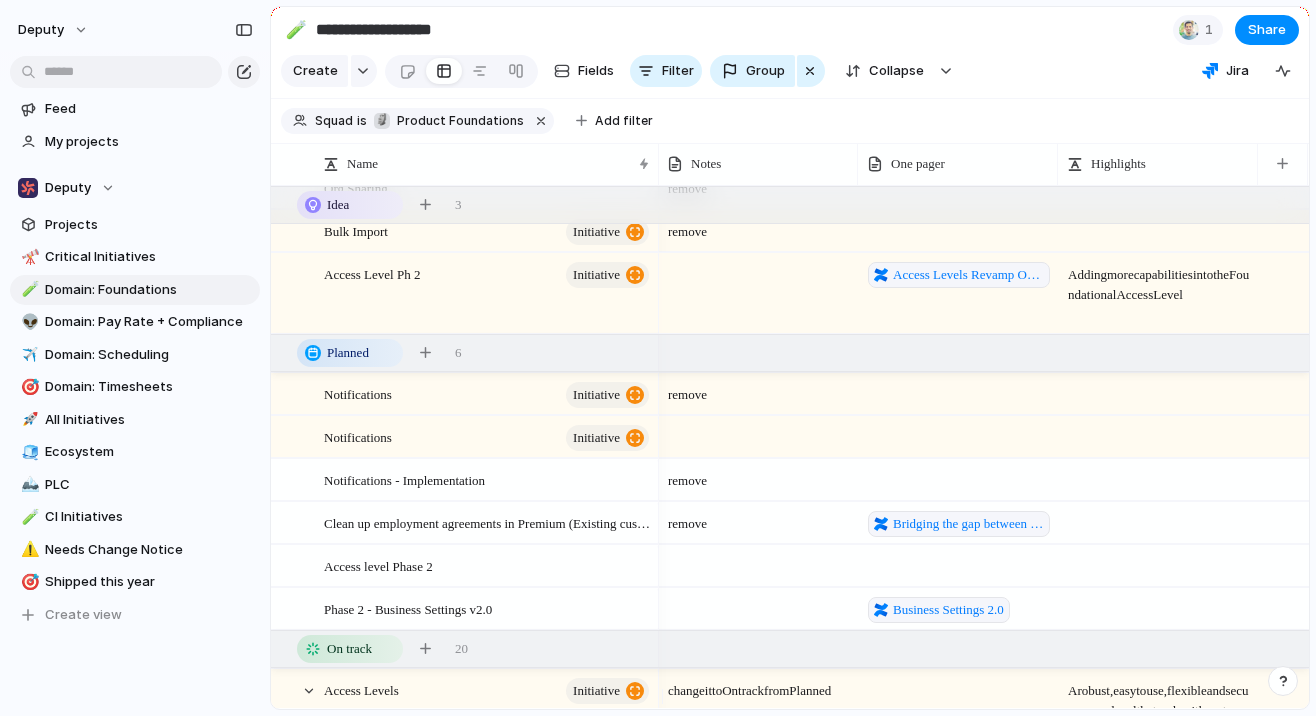 scroll, scrollTop: 167, scrollLeft: 0, axis: vertical 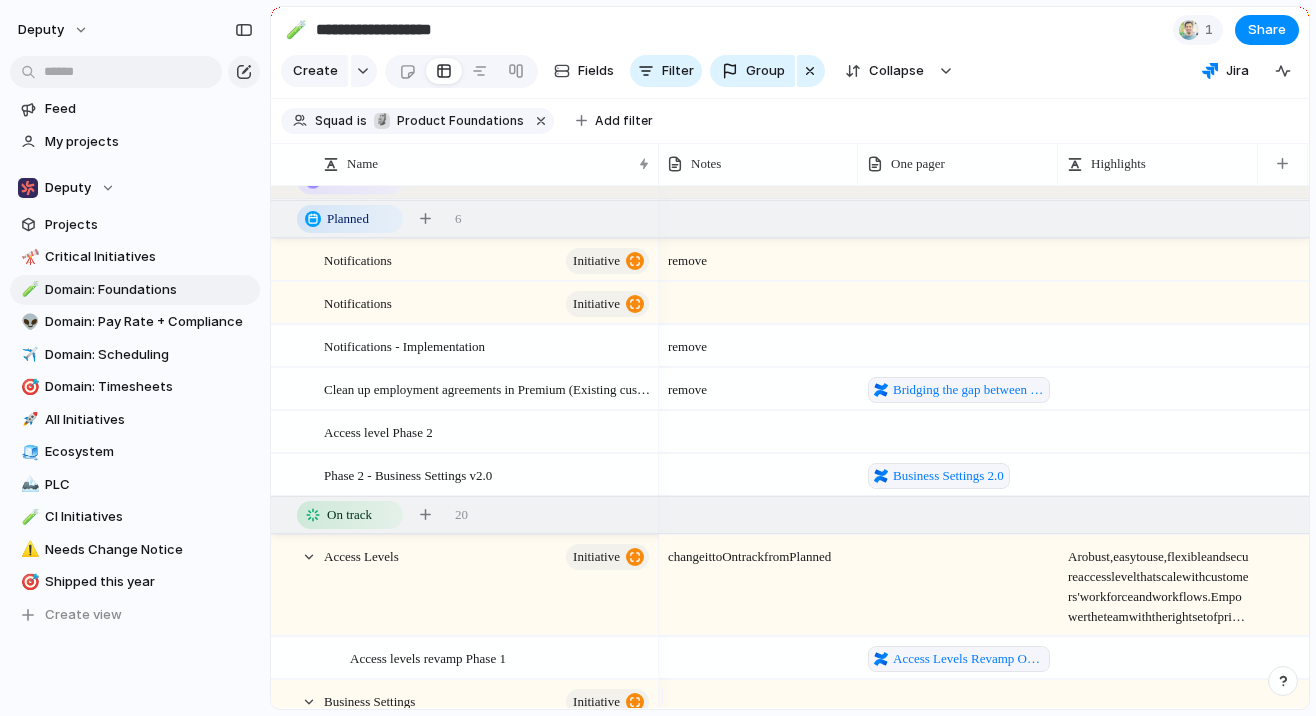 click on "A  robust,  easy  to  use,  flexible  and  secure  access  level  that  scale  with  customers'  workforce  and  workflows.  Empower  the  team  with  the  right  set  of  privileges,  configuration  that  matches  the  workflow  and  give  a  peace  of  mind  with  the  right  way  of  handling  the  sensitive  data" at bounding box center [1159, 581] 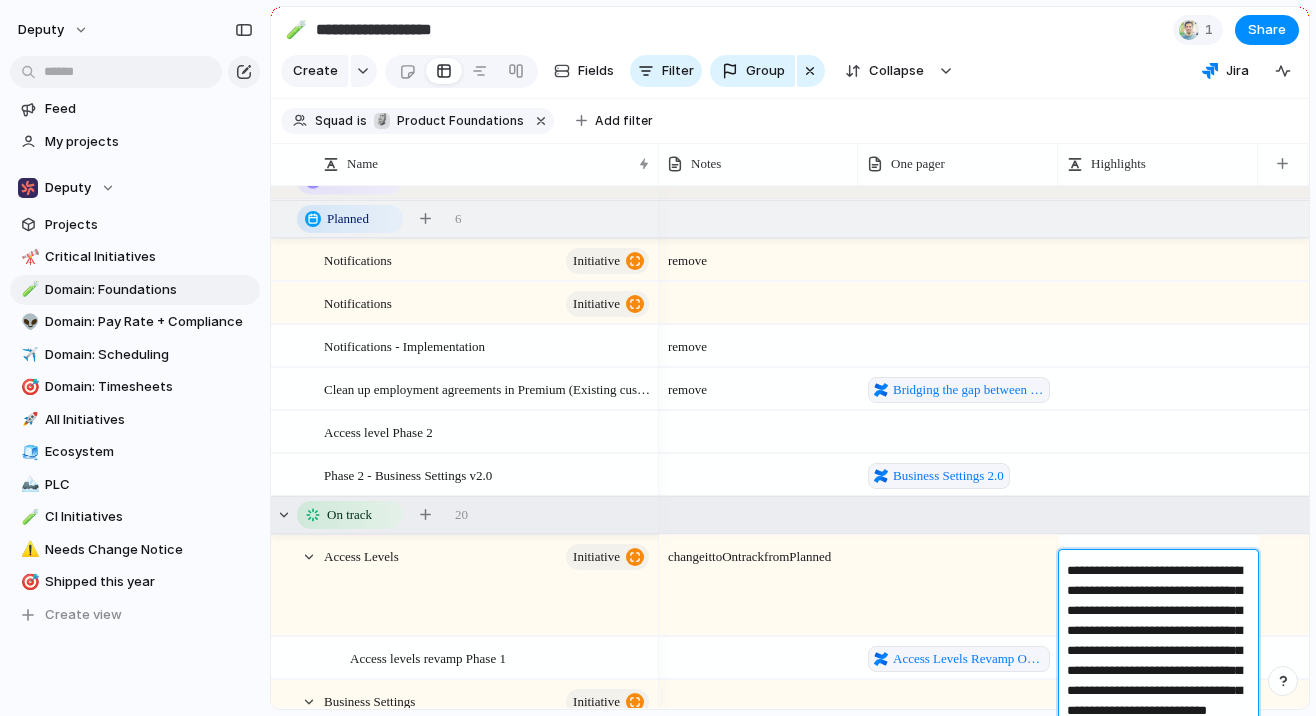 scroll, scrollTop: 271, scrollLeft: 0, axis: vertical 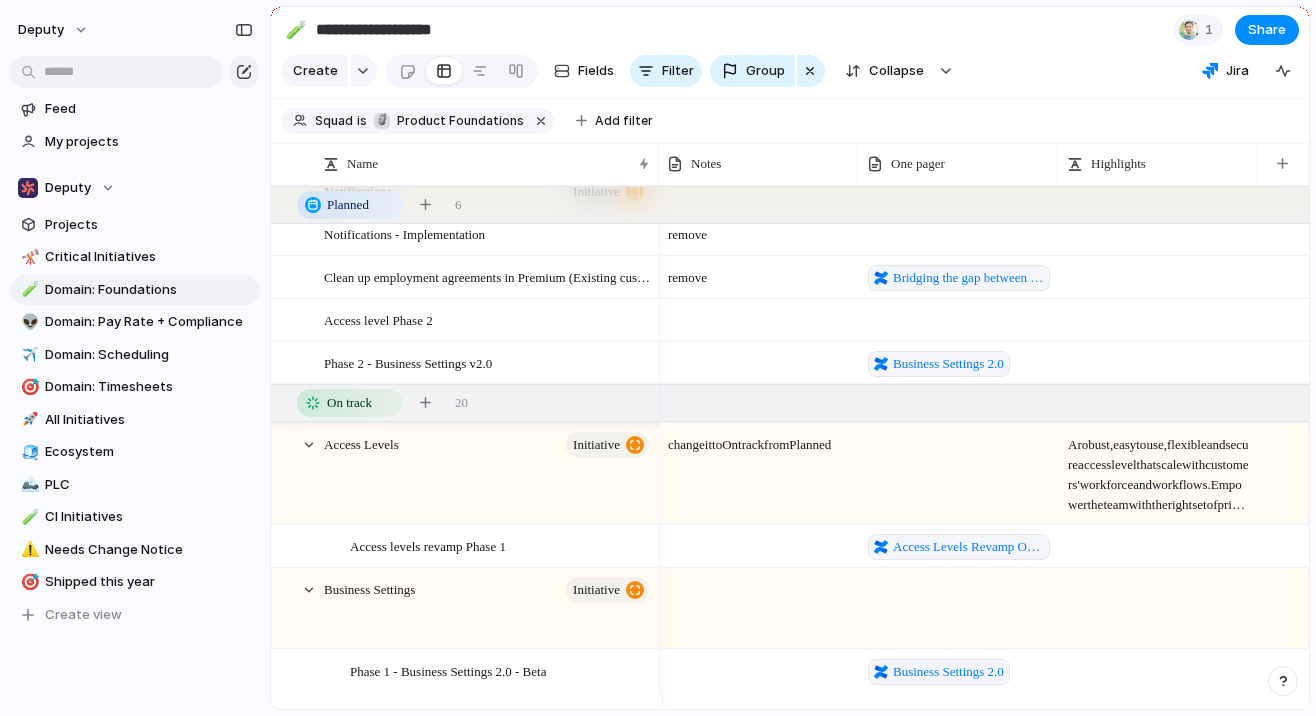 click on "A  robust,  easy  to  use,  flexible  and  secure  access  level  that  scale  with  customers'  workforce  and  workflows.  Empower  the  team  with  the  right  set  of  privileges,  configuration  that  matches  the  workflow  and  give  a  peace  of  mind  with  the  right  way  of  handling  the  sensitive  data" at bounding box center [1159, 469] 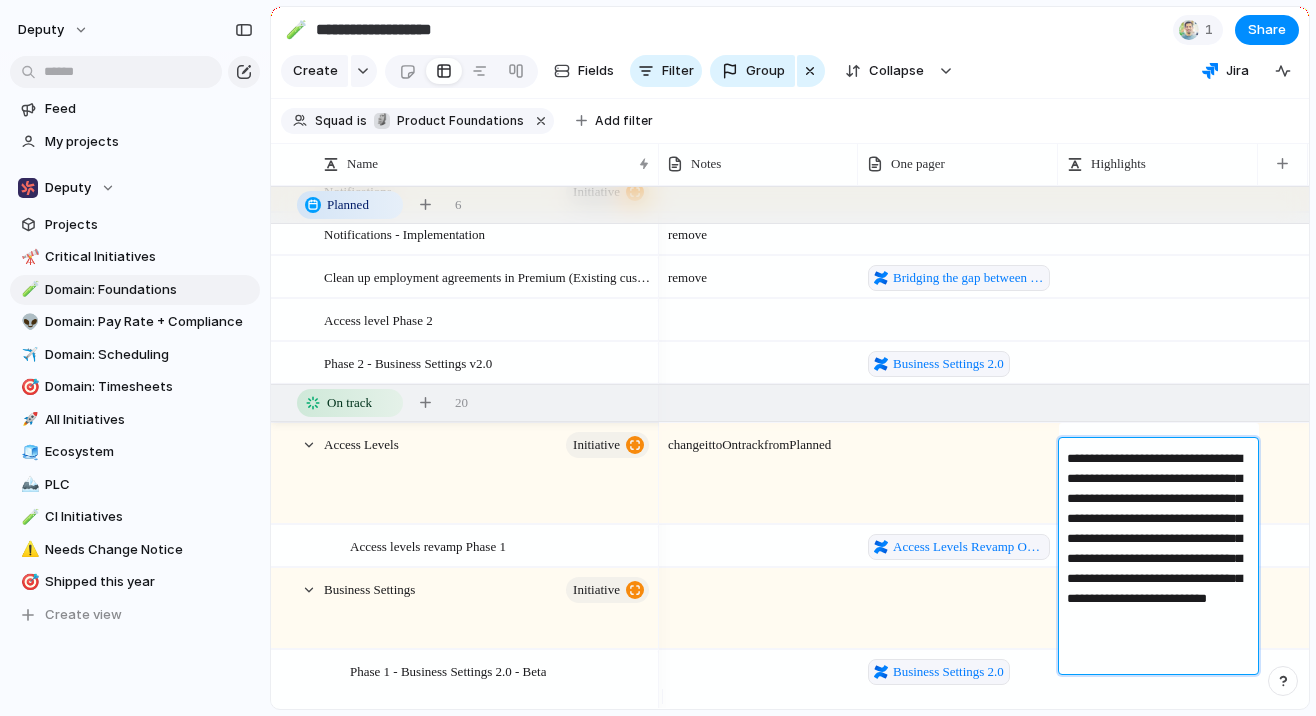 drag, startPoint x: 1067, startPoint y: 460, endPoint x: 1134, endPoint y: 669, distance: 219.47665 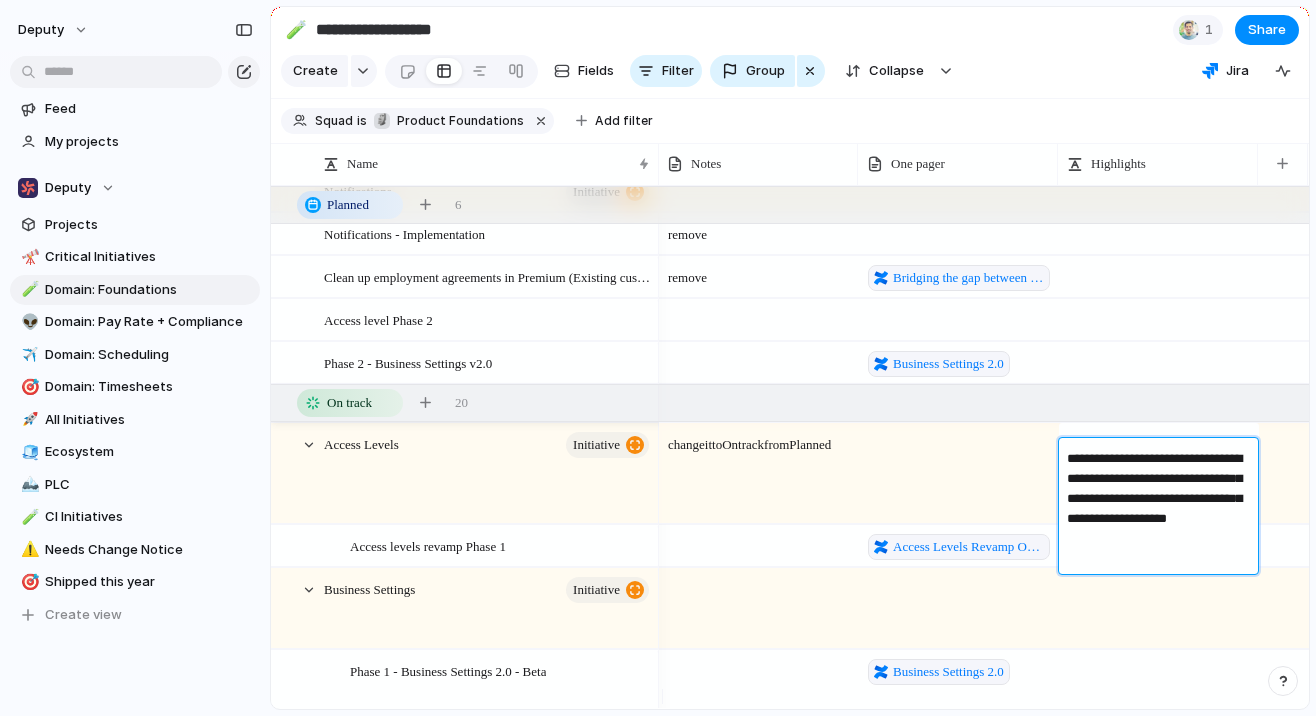 click on "**********" at bounding box center (1159, 509) 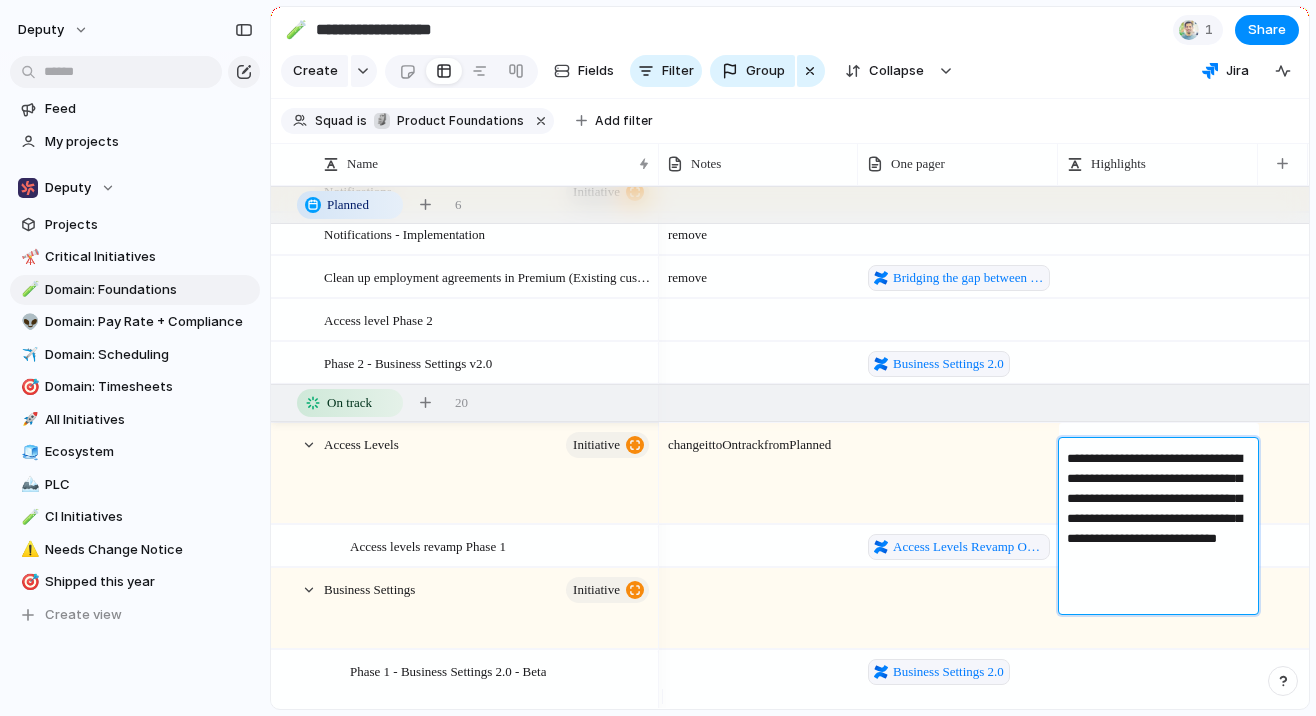 type on "**********" 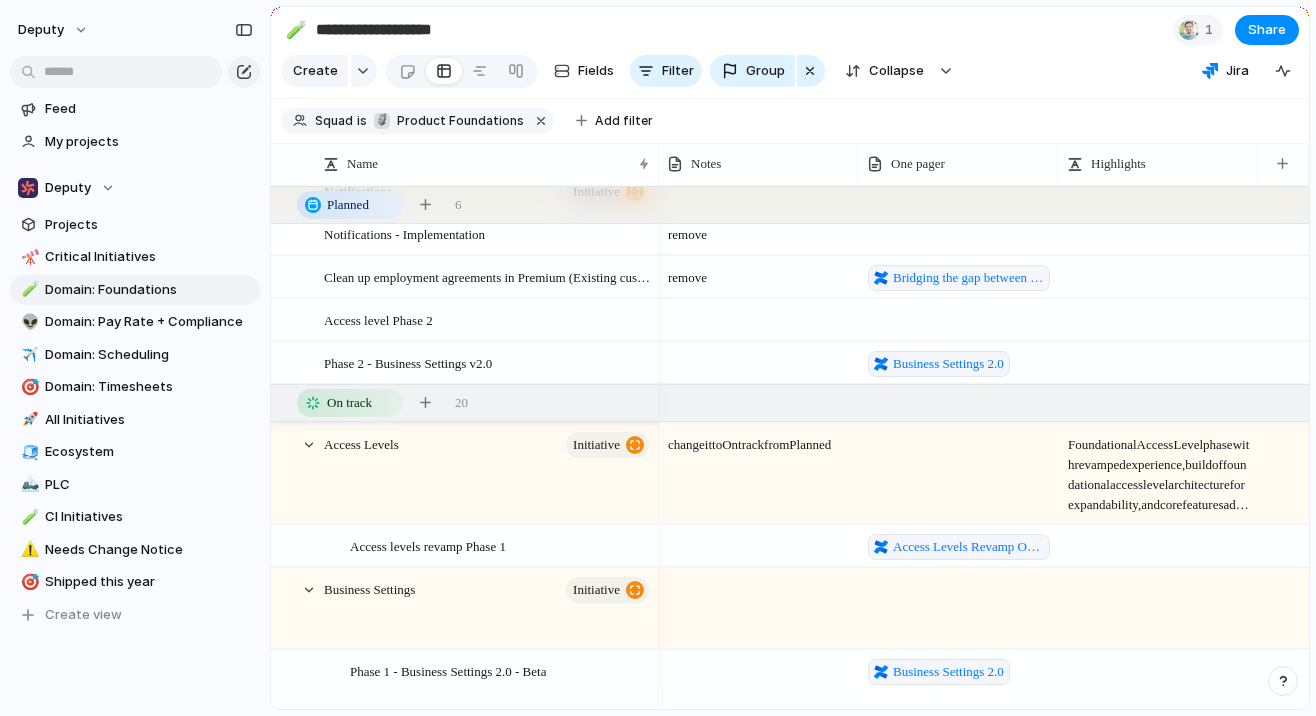 click on "Foundational  Access  Level  phase  with  revamped  experience,  build  of  foundational  access  level  architecture  for  expandability,  and  core  features  adapted  from  back  end  links" at bounding box center [1159, 469] 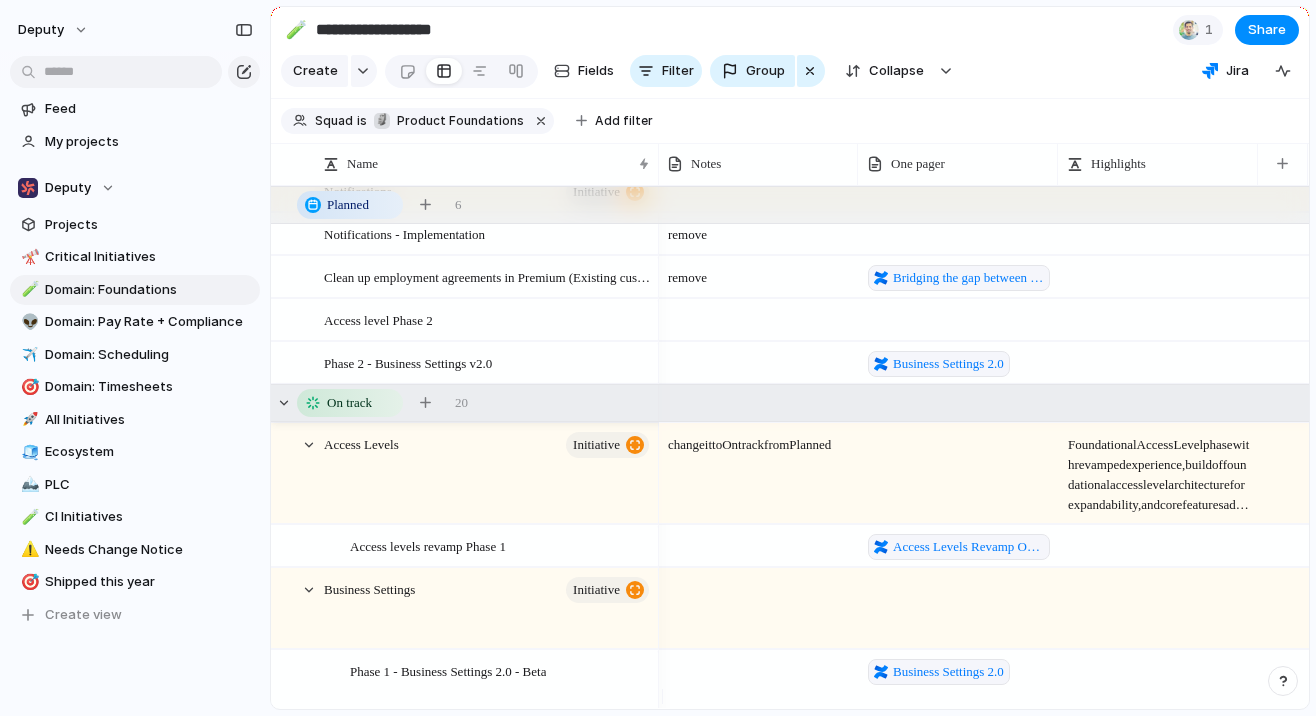 scroll, scrollTop: 288, scrollLeft: 0, axis: vertical 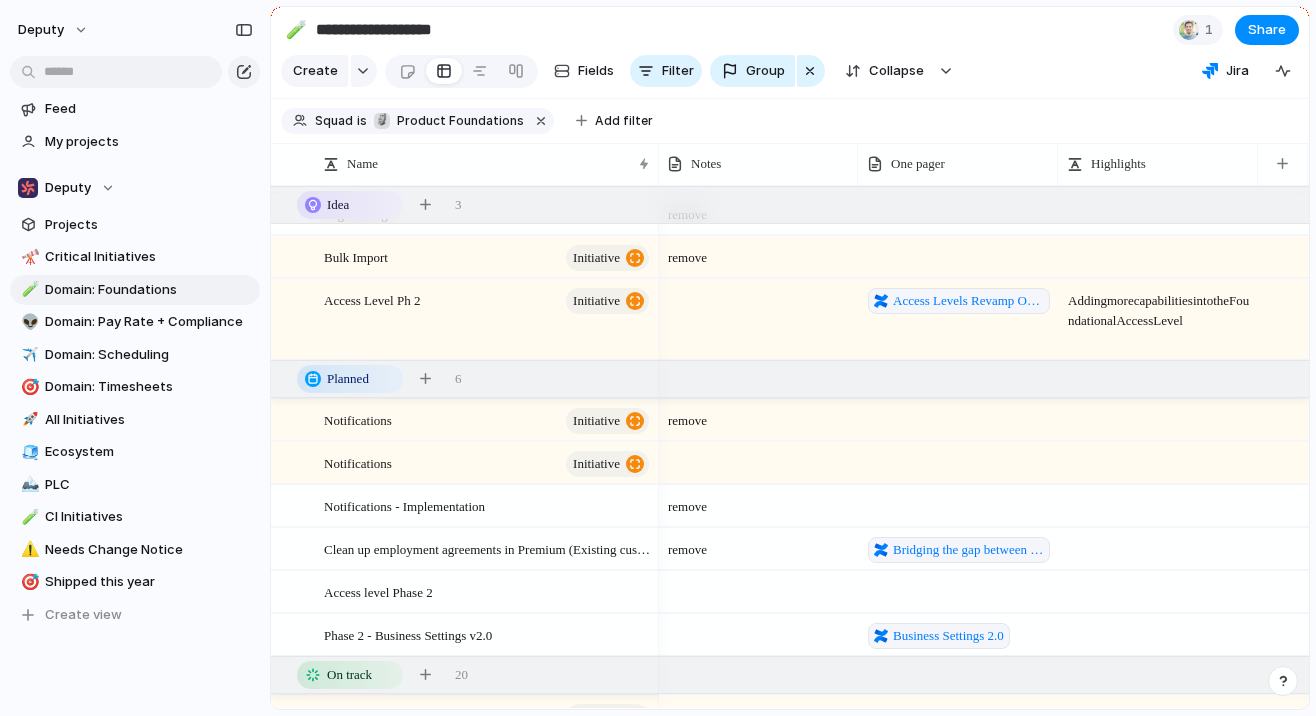 click on "Adding  more  capabilities  into  the  Foundational  Access  Level" at bounding box center (1159, 305) 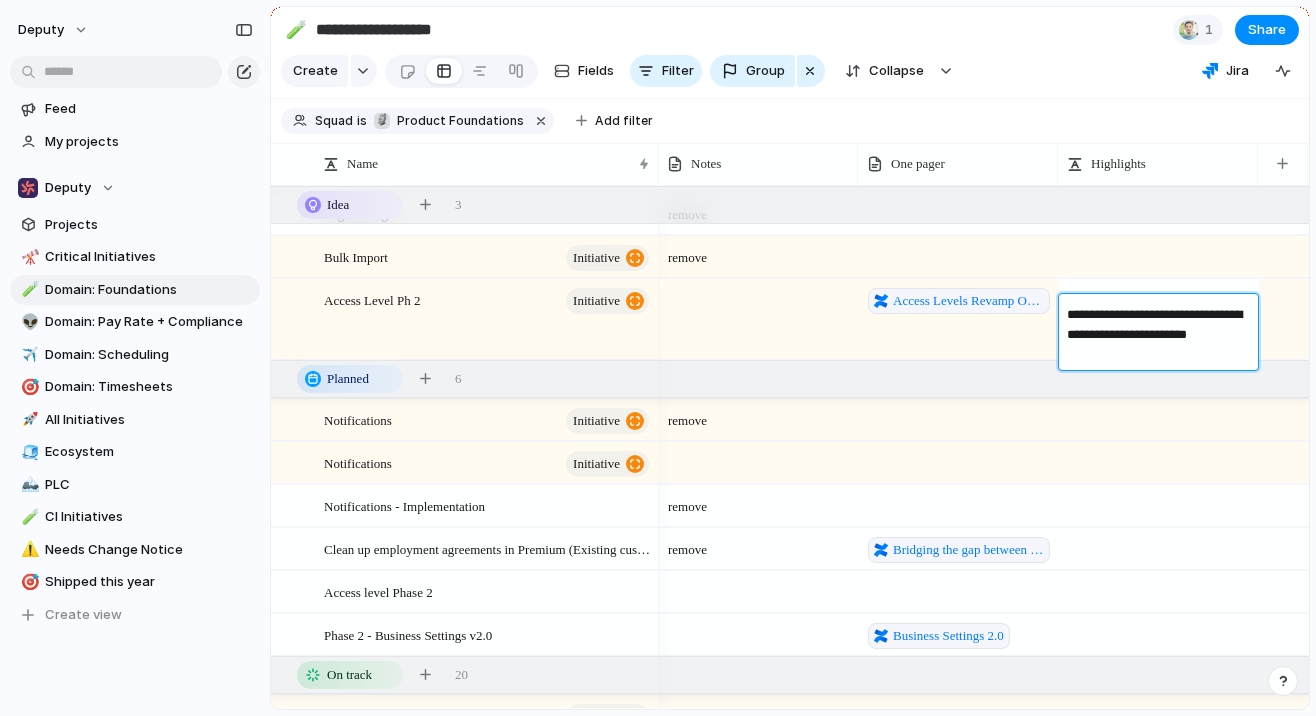 click on "**********" at bounding box center (1159, 335) 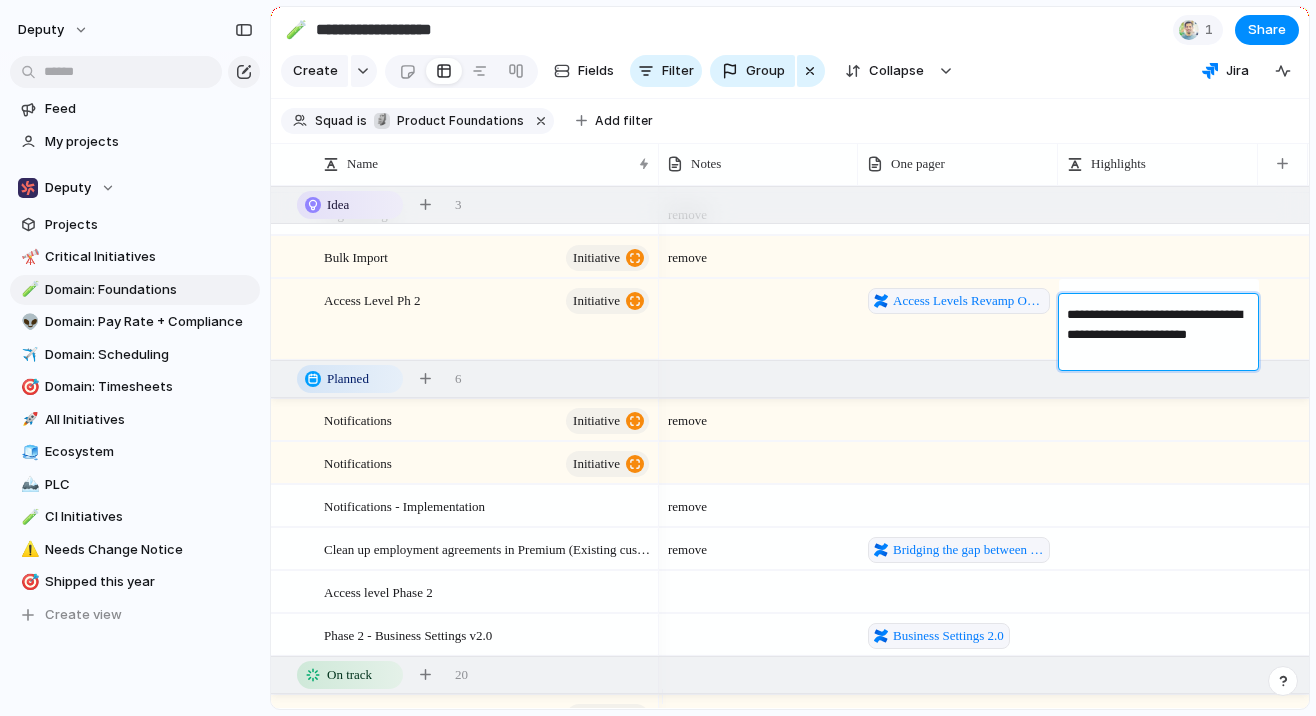 drag, startPoint x: 1218, startPoint y: 313, endPoint x: 1066, endPoint y: 310, distance: 152.0296 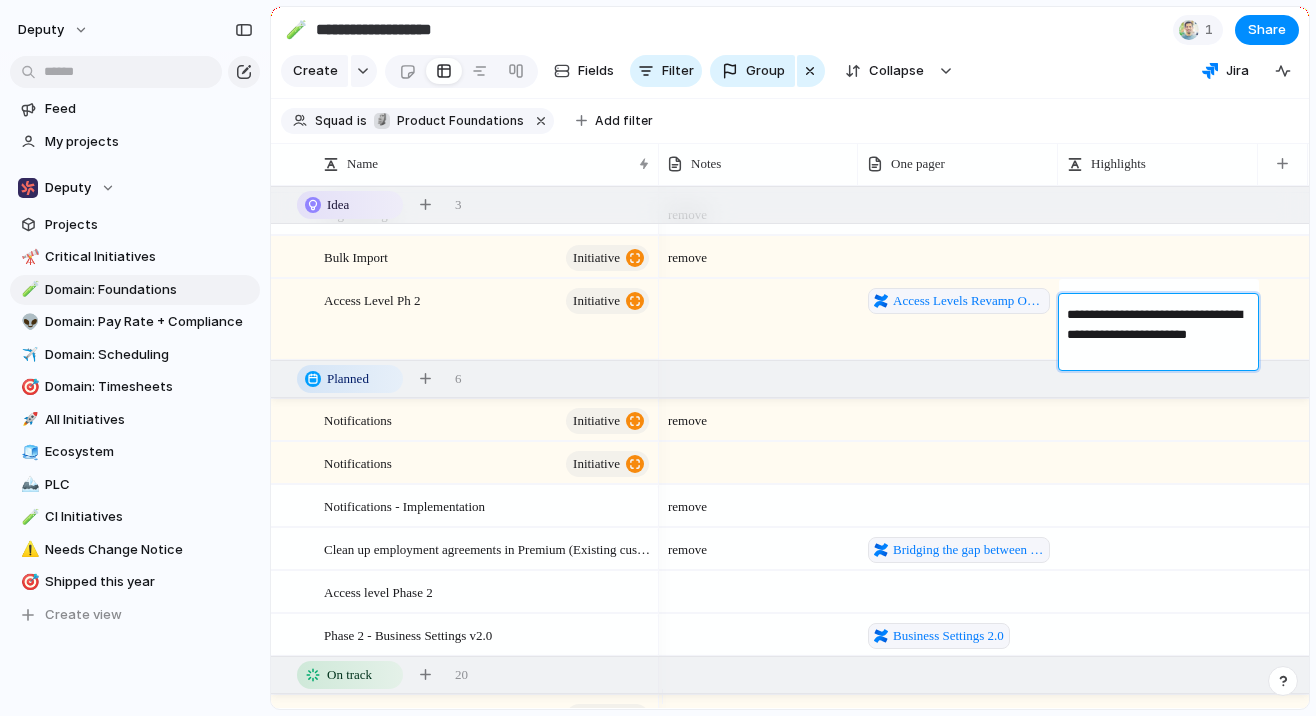 drag, startPoint x: 1070, startPoint y: 311, endPoint x: 1124, endPoint y: 309, distance: 54.037025 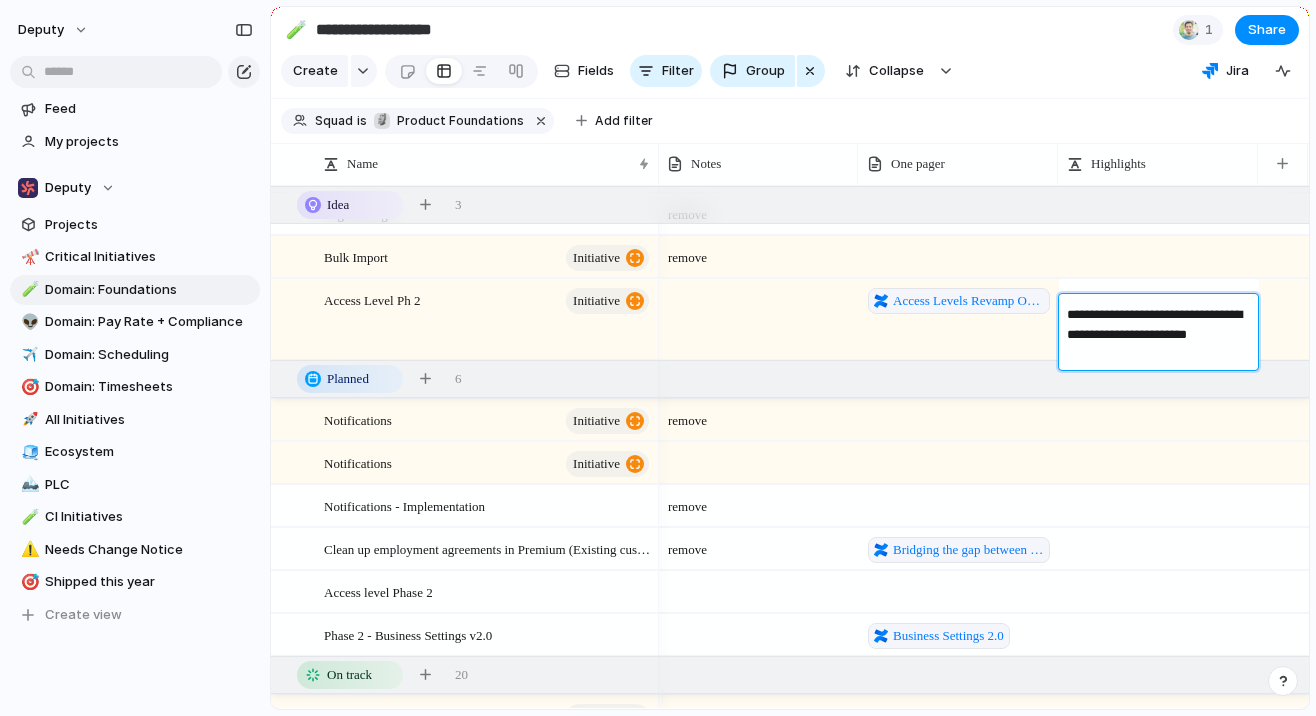 drag, startPoint x: 1221, startPoint y: 314, endPoint x: 1069, endPoint y: 312, distance: 152.01315 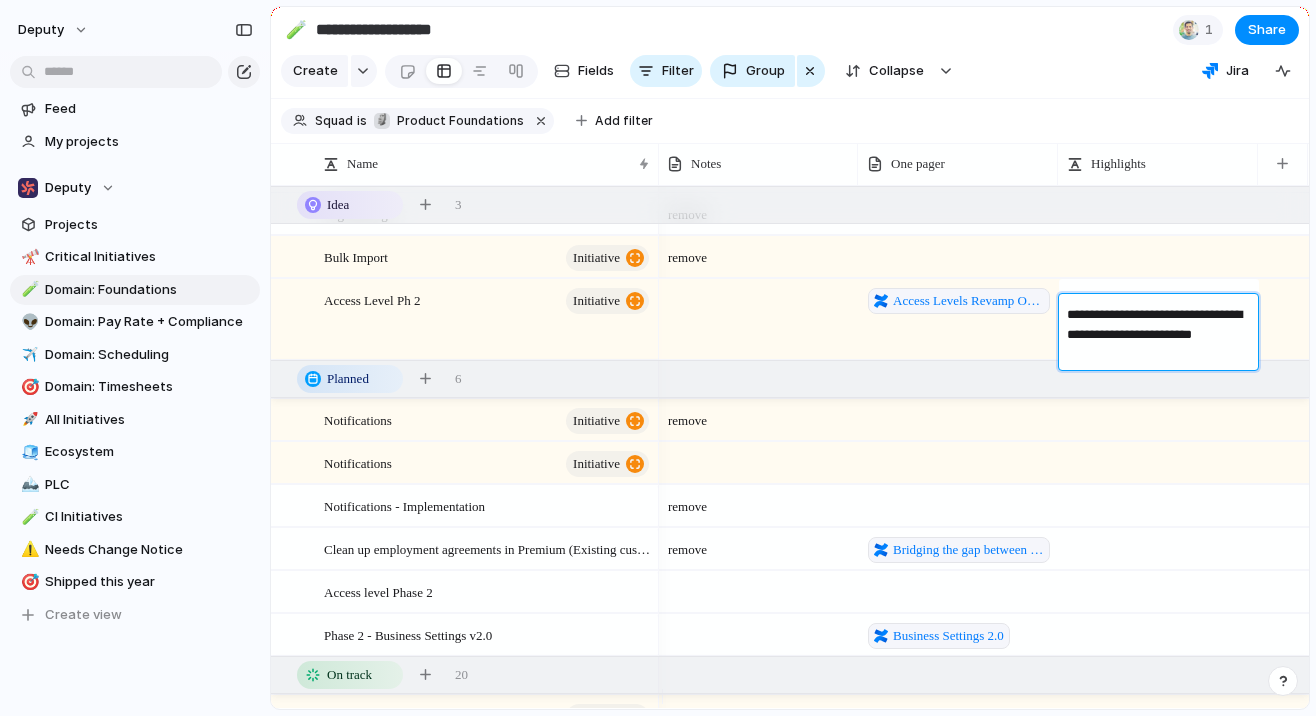 click on "**********" at bounding box center [1159, 335] 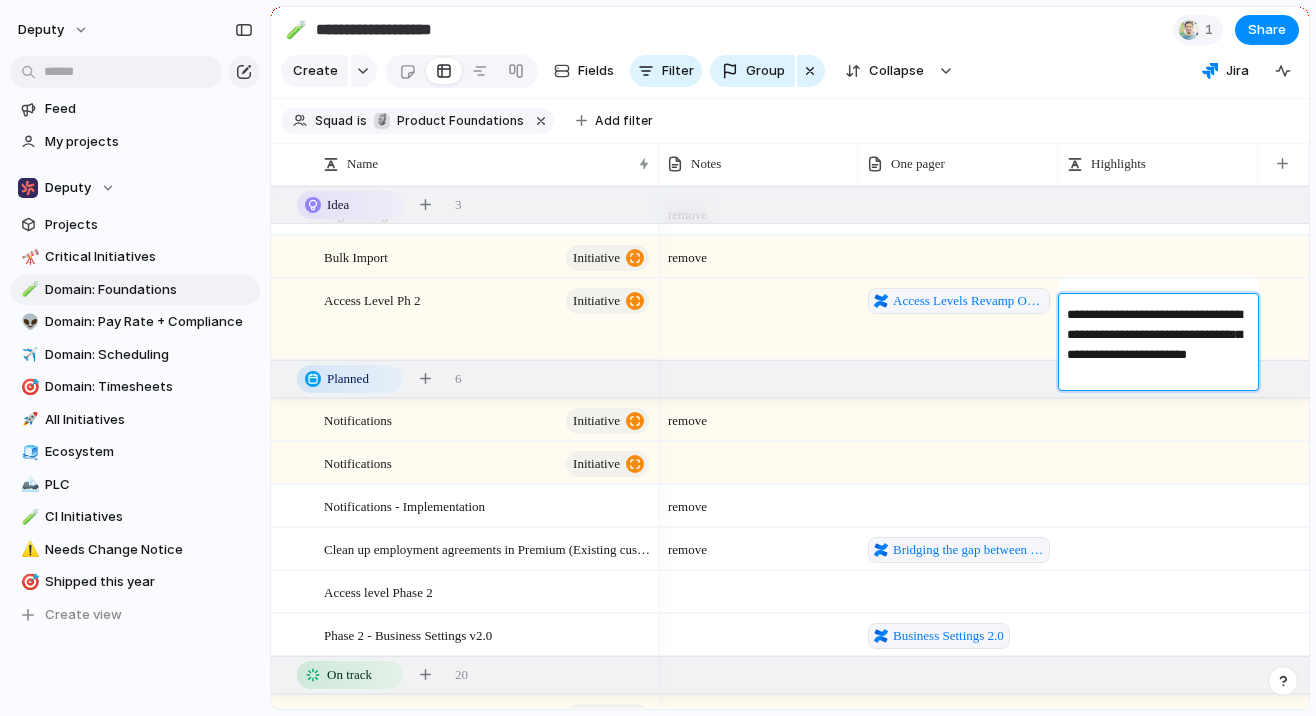 type on "**********" 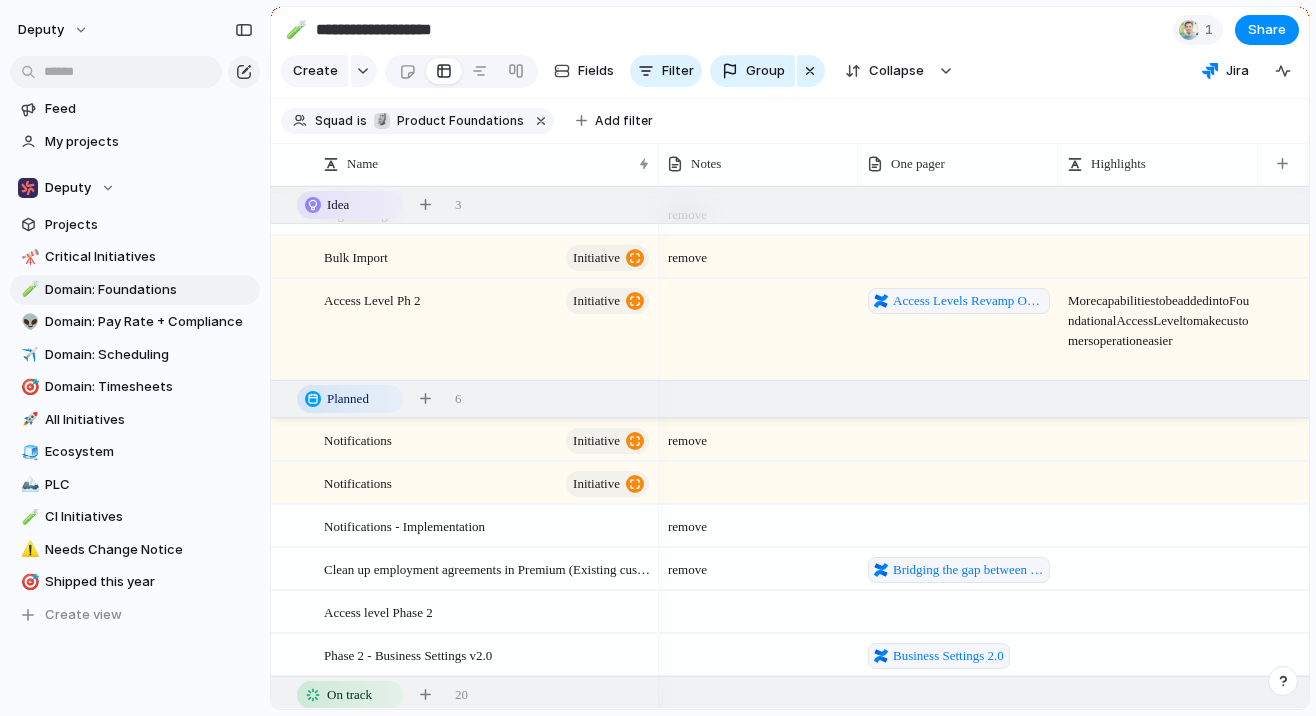scroll, scrollTop: 3, scrollLeft: 0, axis: vertical 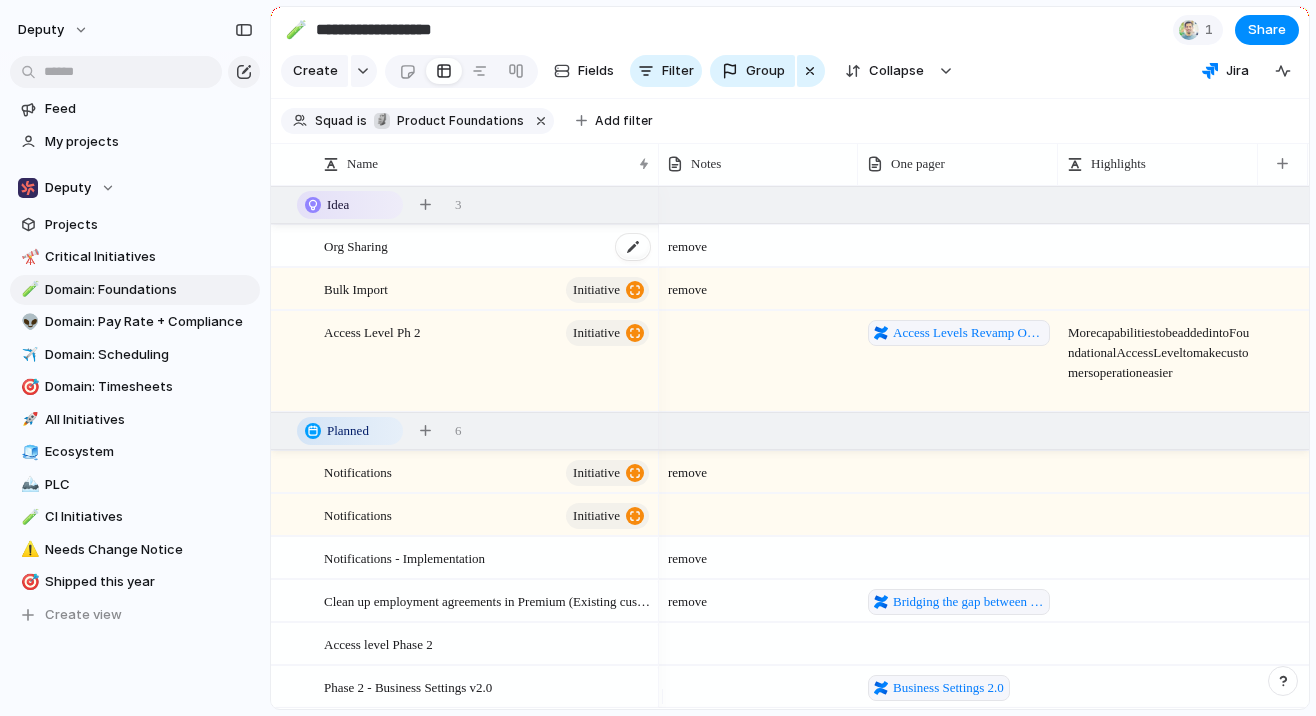 click on "Org Sharing" at bounding box center [488, 246] 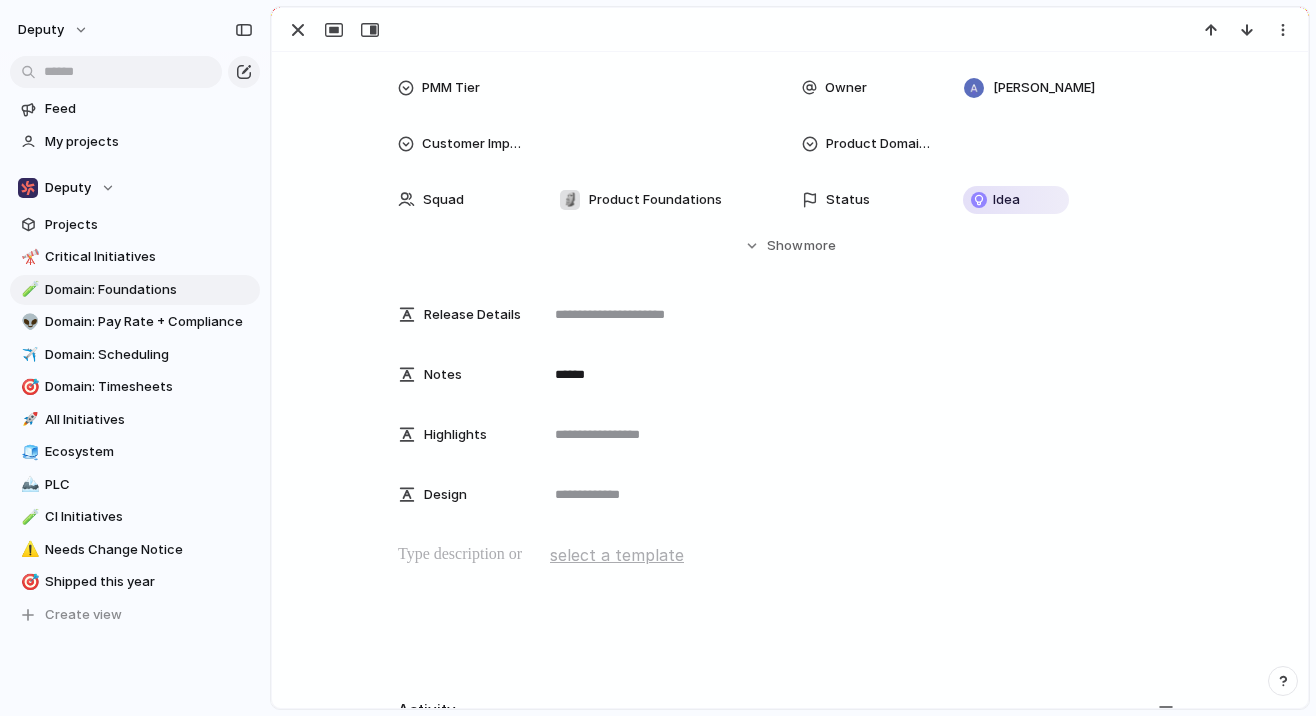 scroll, scrollTop: 0, scrollLeft: 0, axis: both 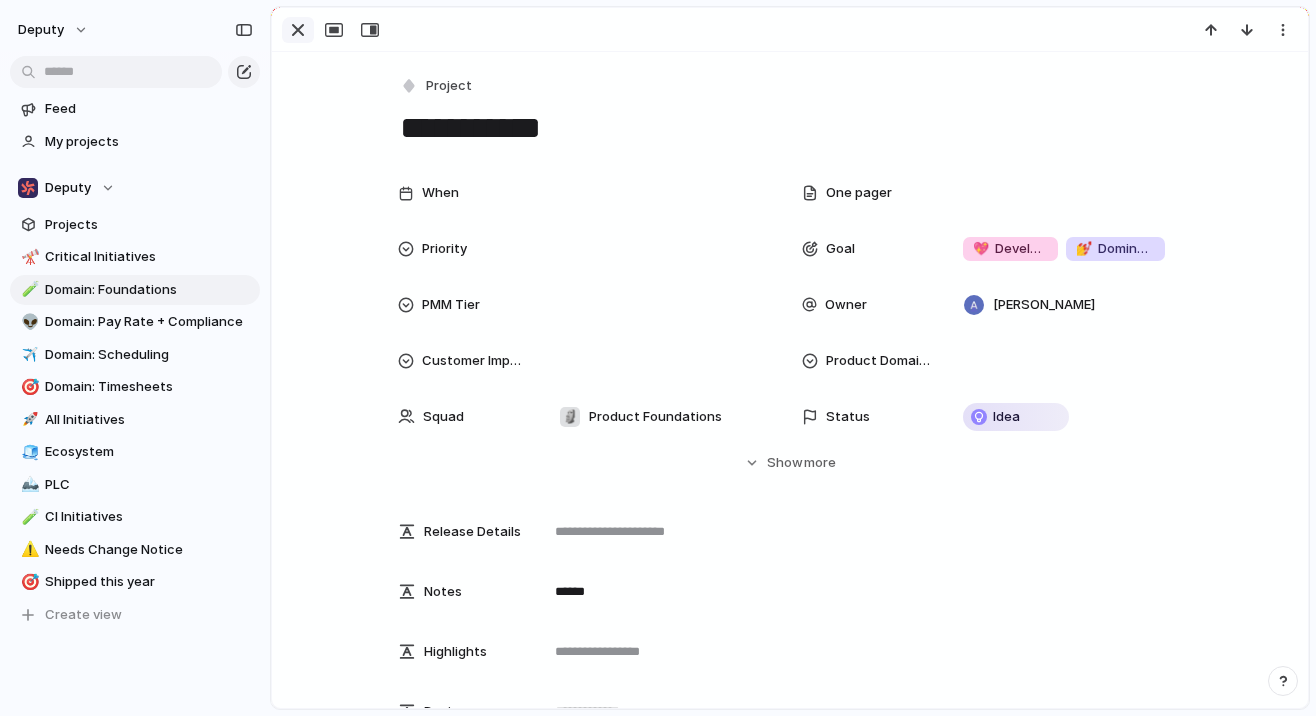 click at bounding box center (298, 30) 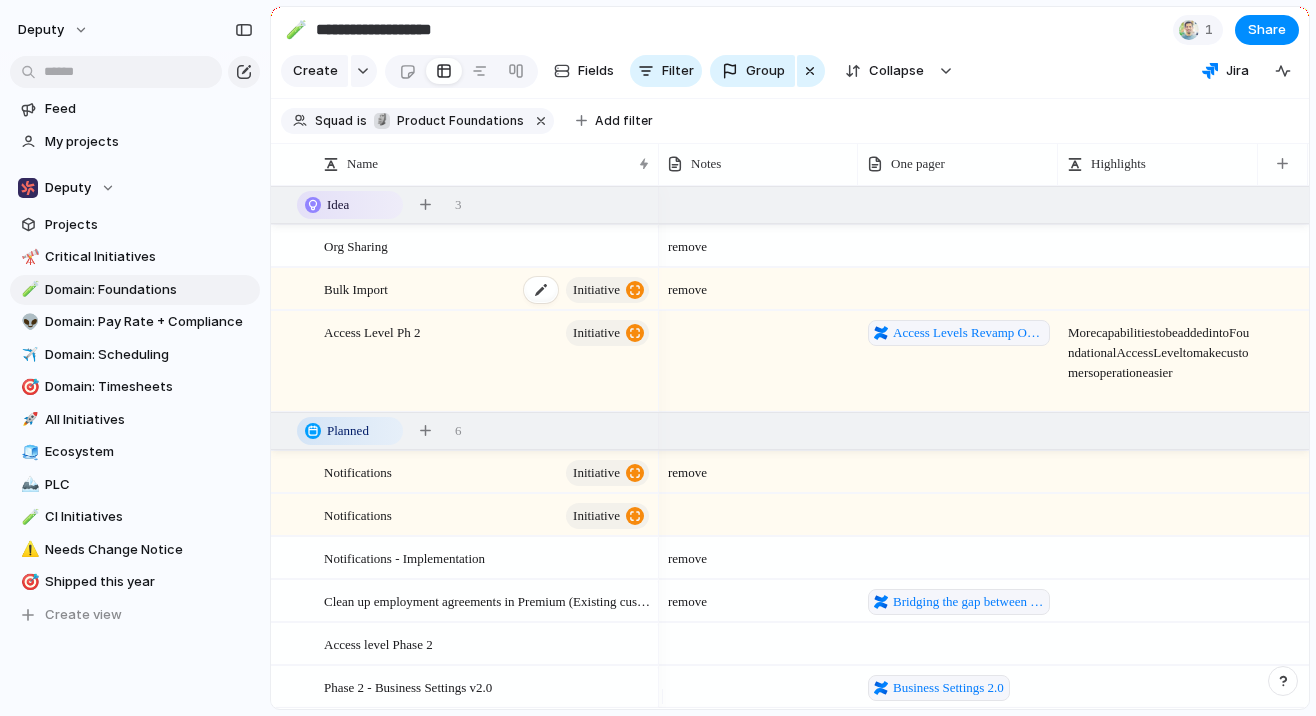 click on "Bulk Import initiative" at bounding box center [488, 289] 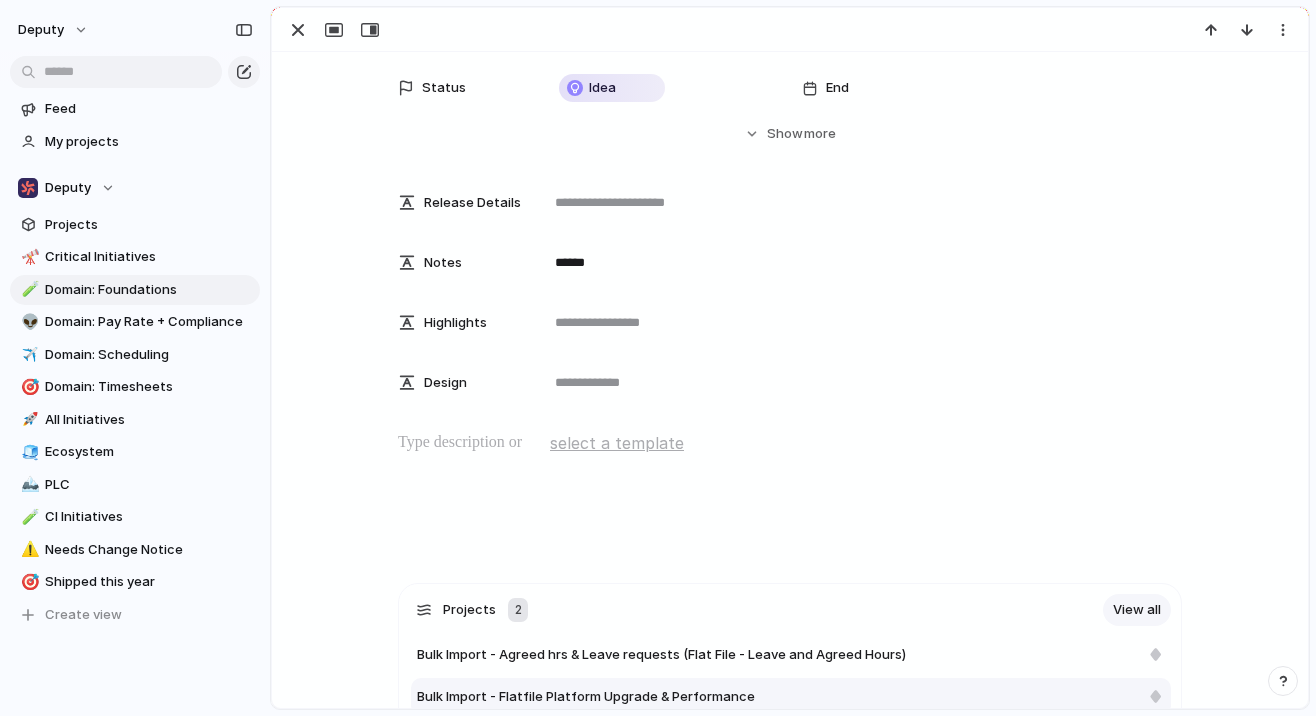scroll, scrollTop: 669, scrollLeft: 0, axis: vertical 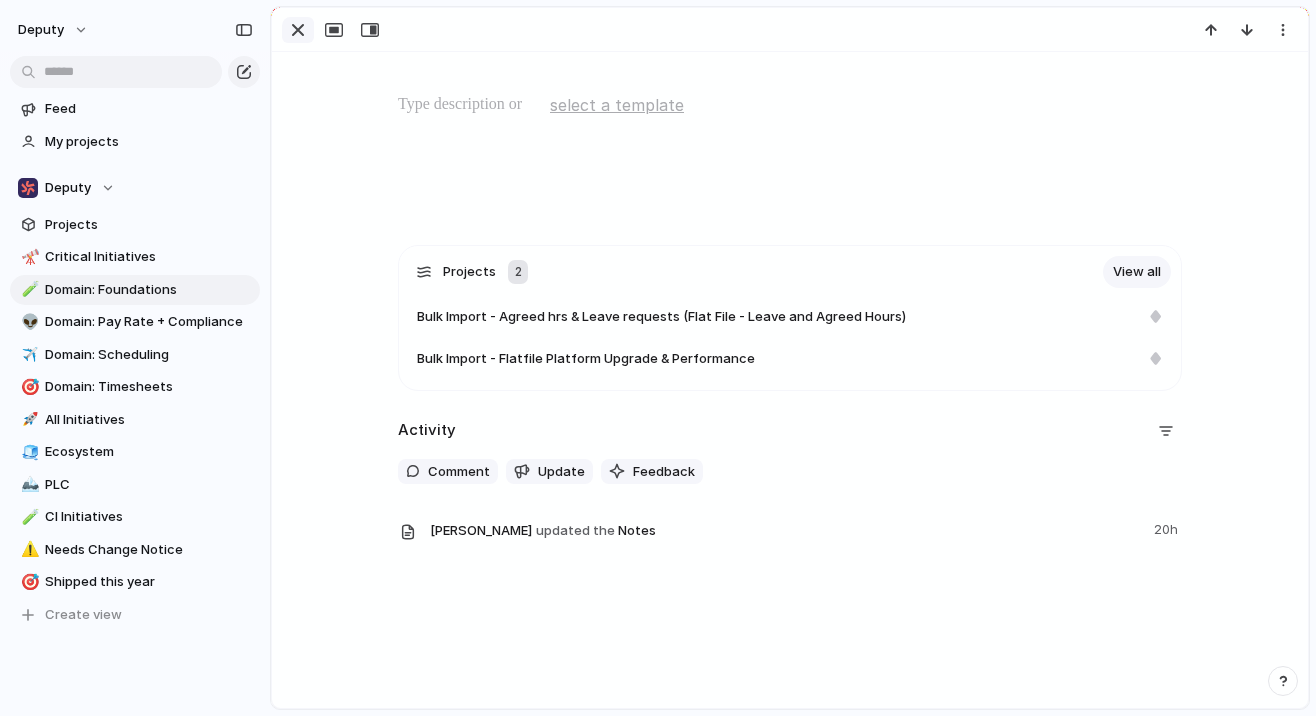 click at bounding box center [298, 30] 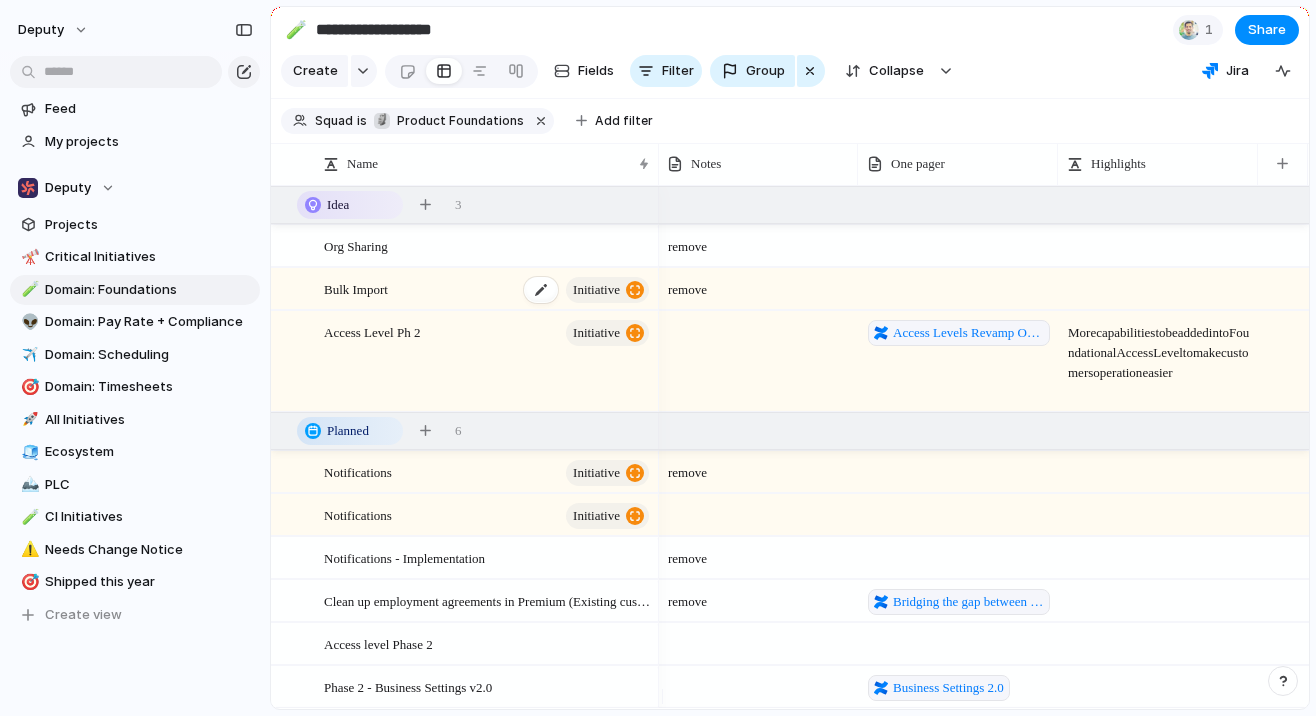 click on "Bulk Import initiative" at bounding box center [488, 289] 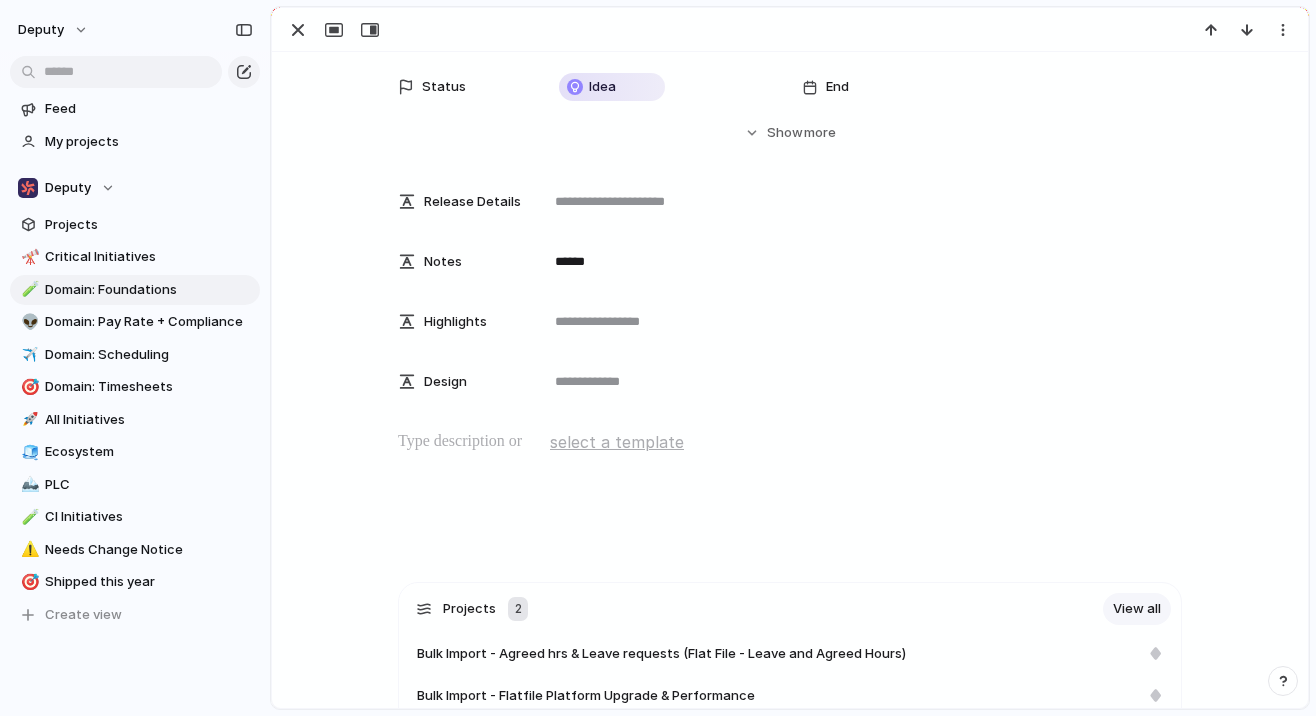 scroll, scrollTop: 396, scrollLeft: 0, axis: vertical 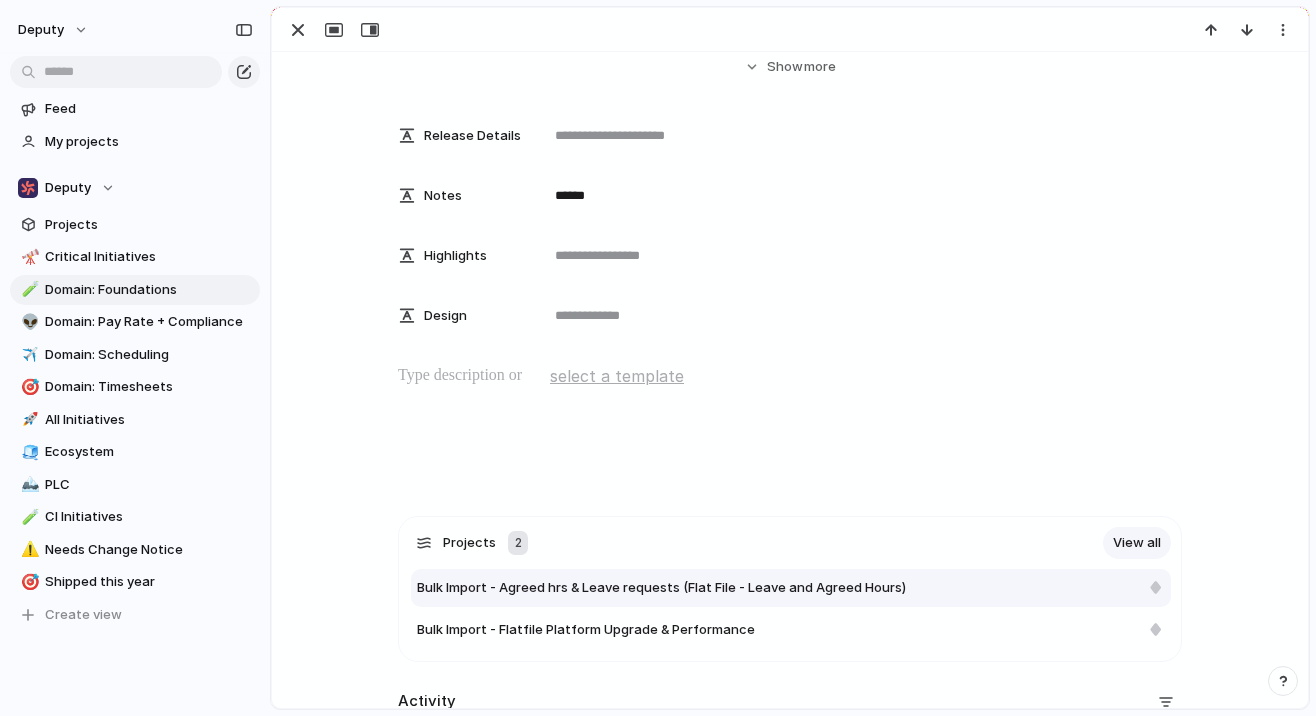 click on "Bulk Import - Agreed hrs & Leave requests (Flat File - Leave and Agreed Hours)" at bounding box center (661, 588) 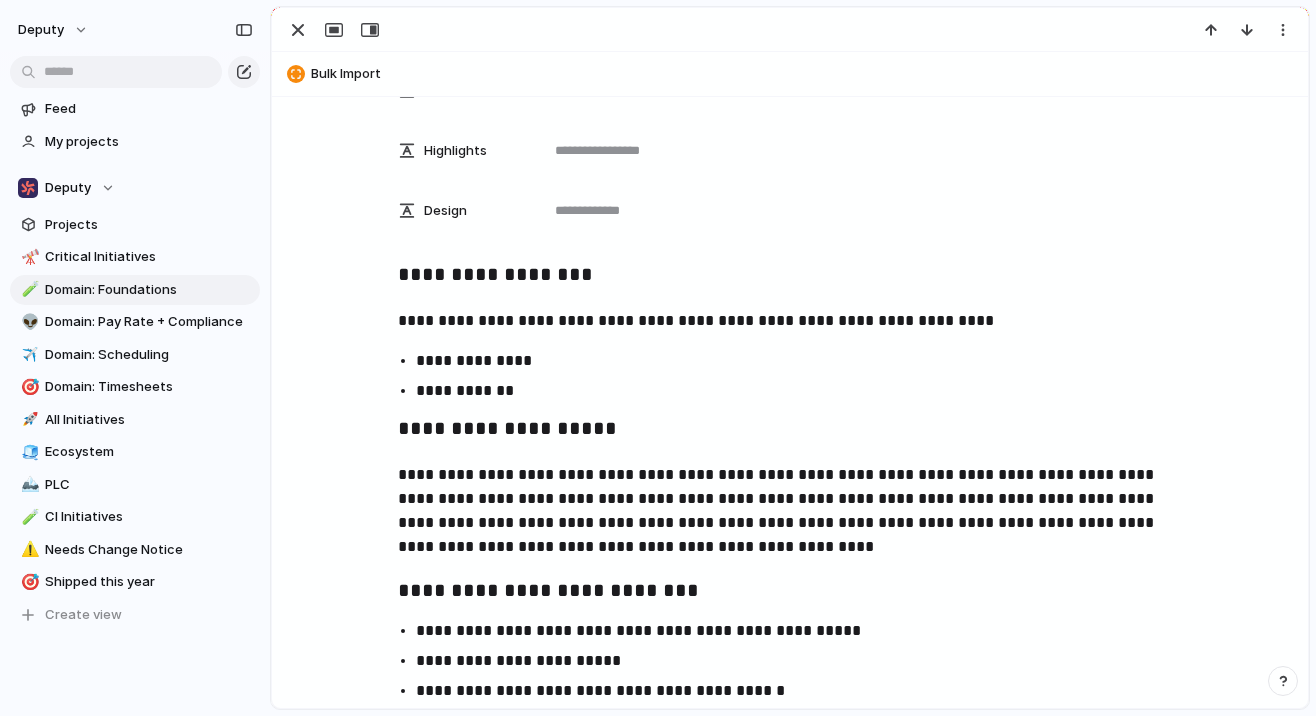 scroll, scrollTop: 596, scrollLeft: 0, axis: vertical 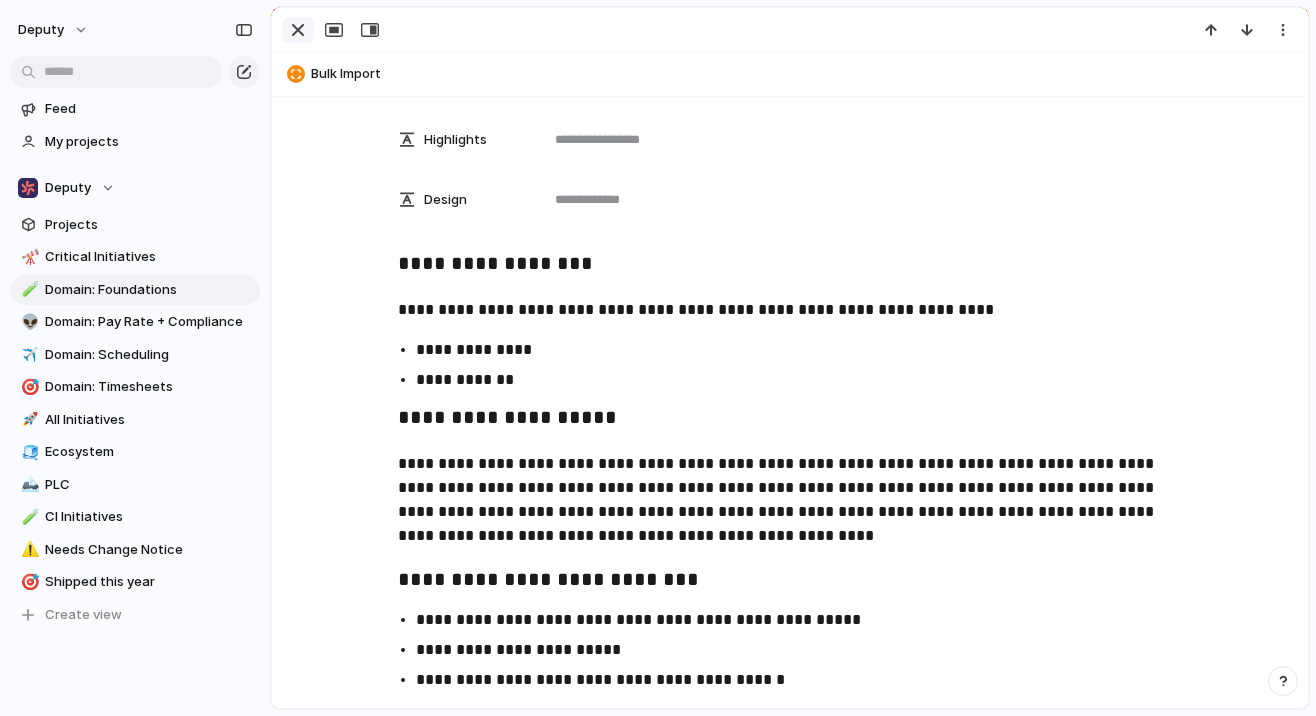click at bounding box center (298, 30) 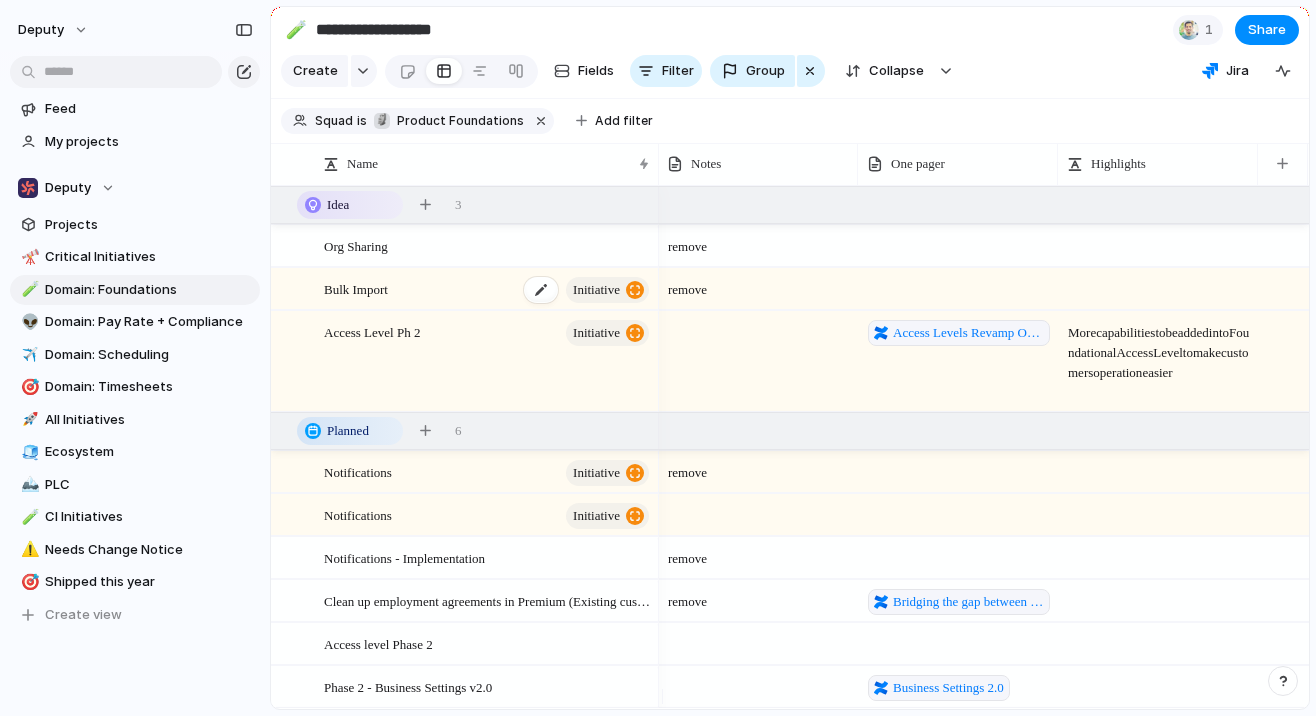 click on "Bulk Import" at bounding box center (356, 288) 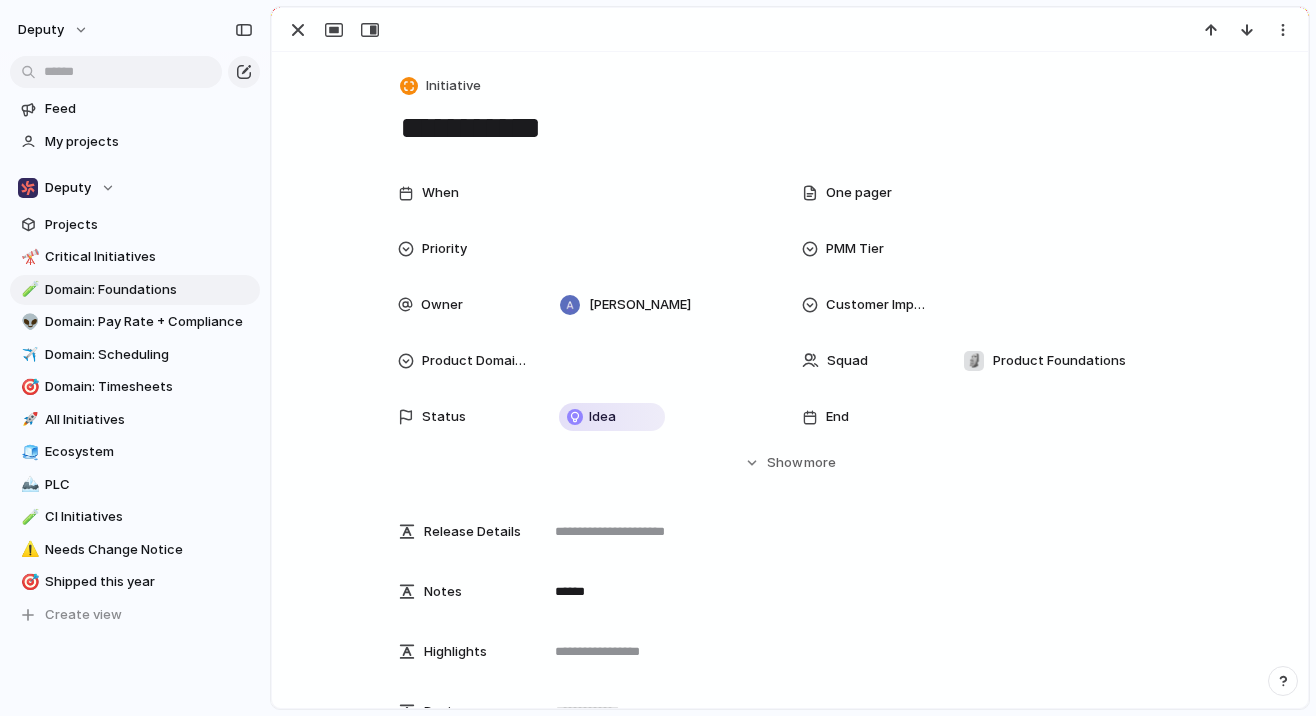 click on "**********" at bounding box center [790, 128] 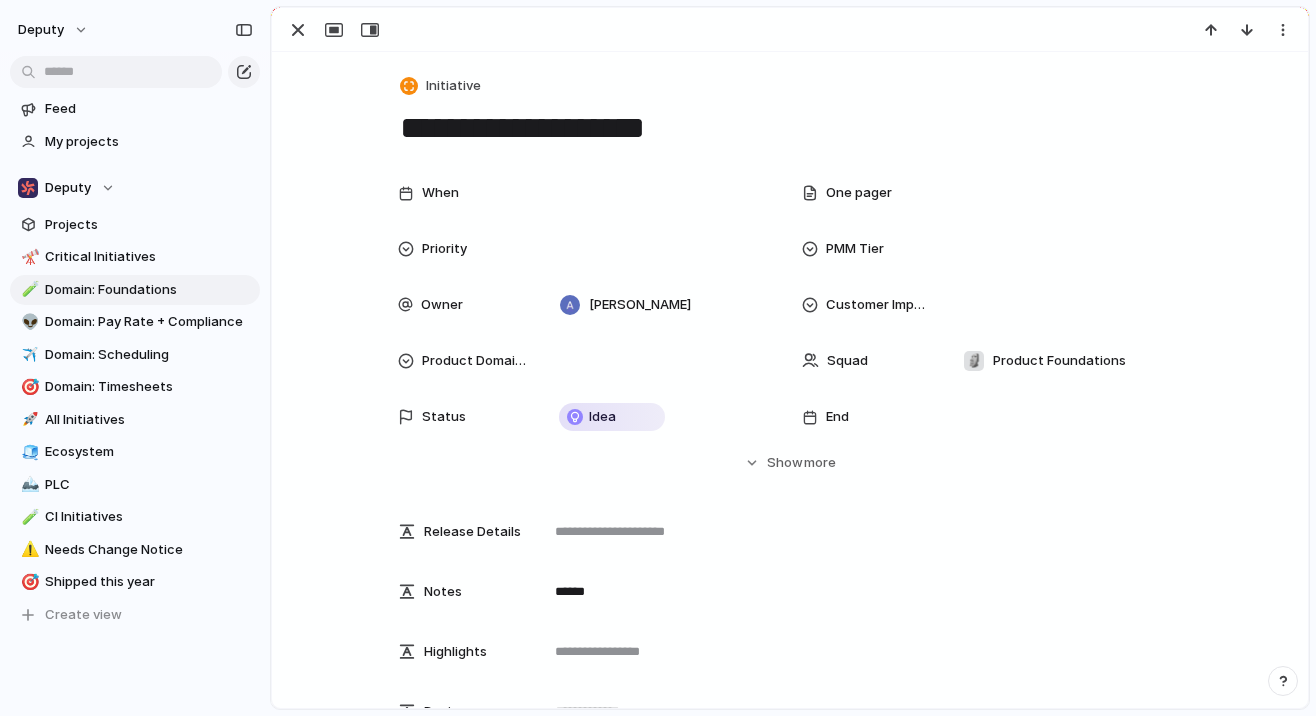 click on "**********" at bounding box center [790, 128] 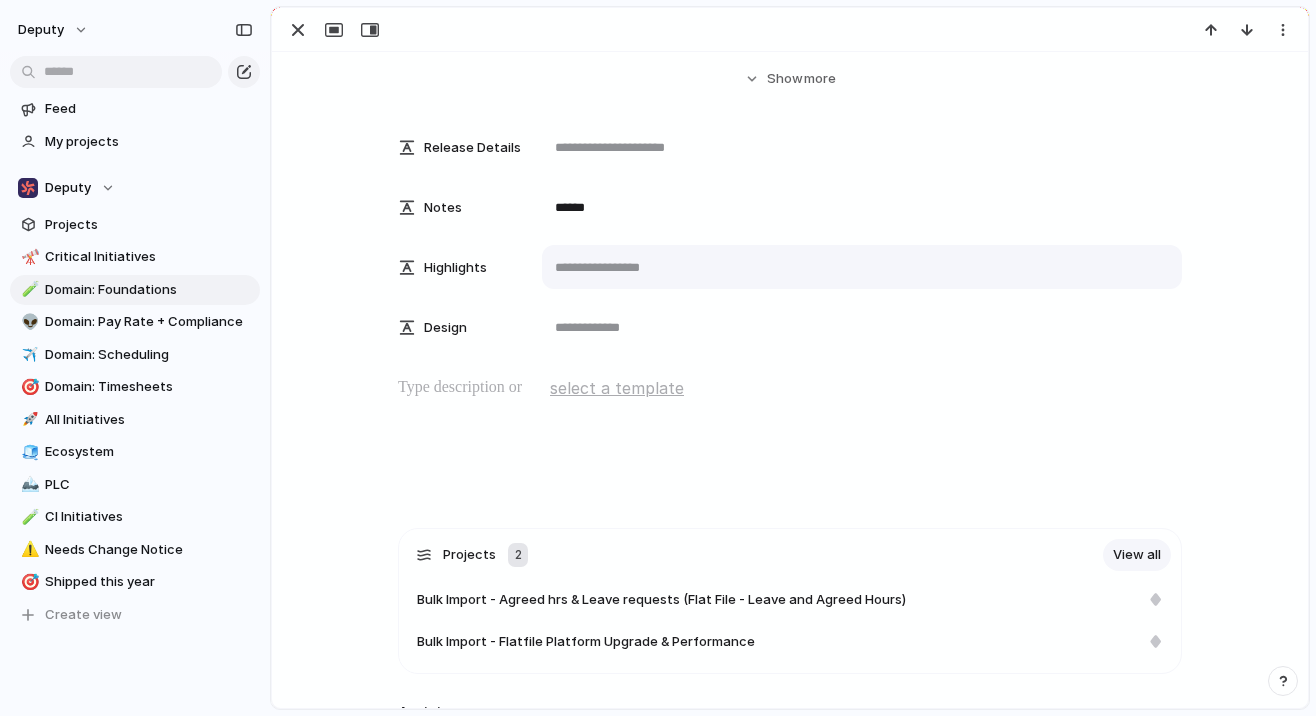 scroll, scrollTop: 408, scrollLeft: 0, axis: vertical 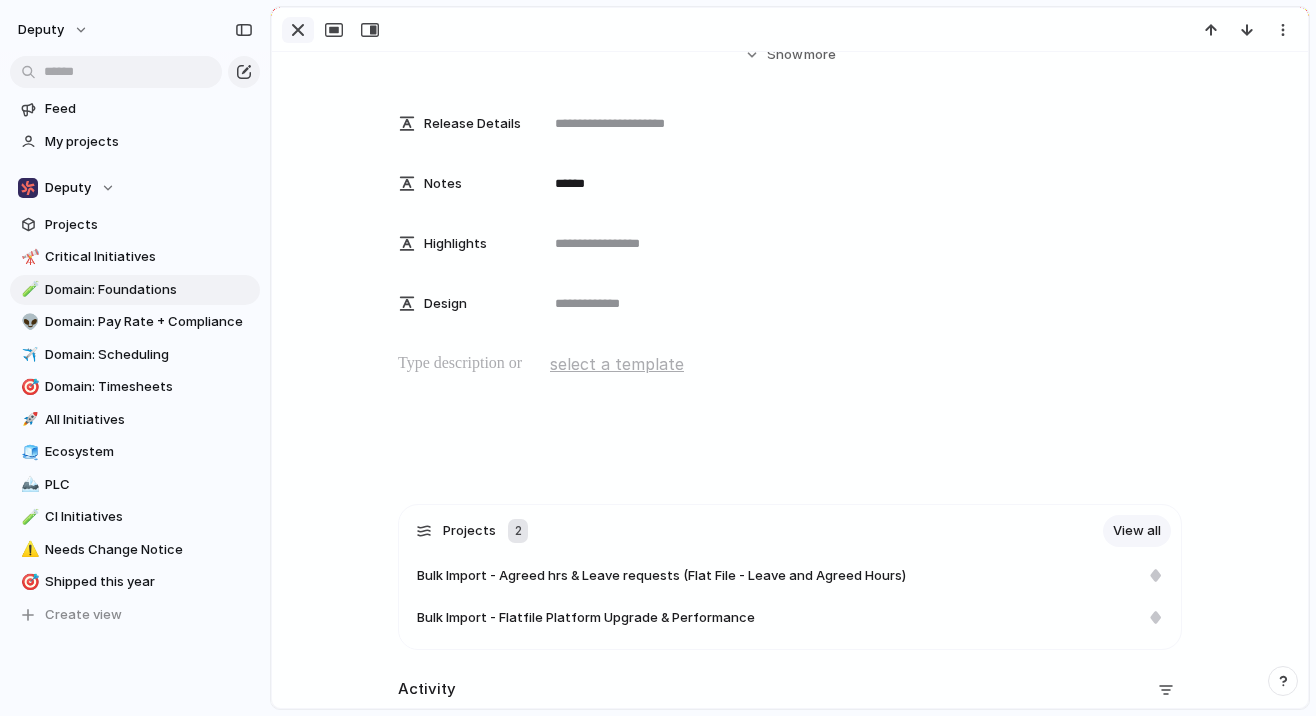 type on "**********" 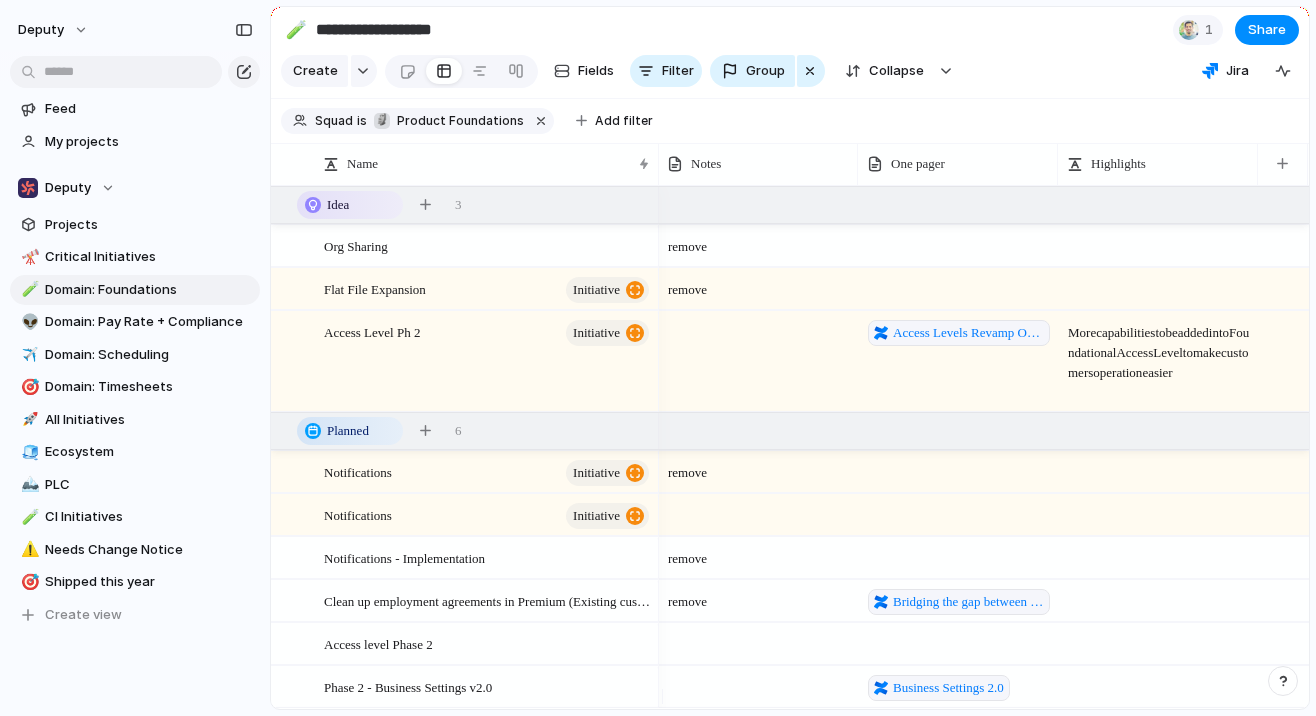click at bounding box center [1159, 288] 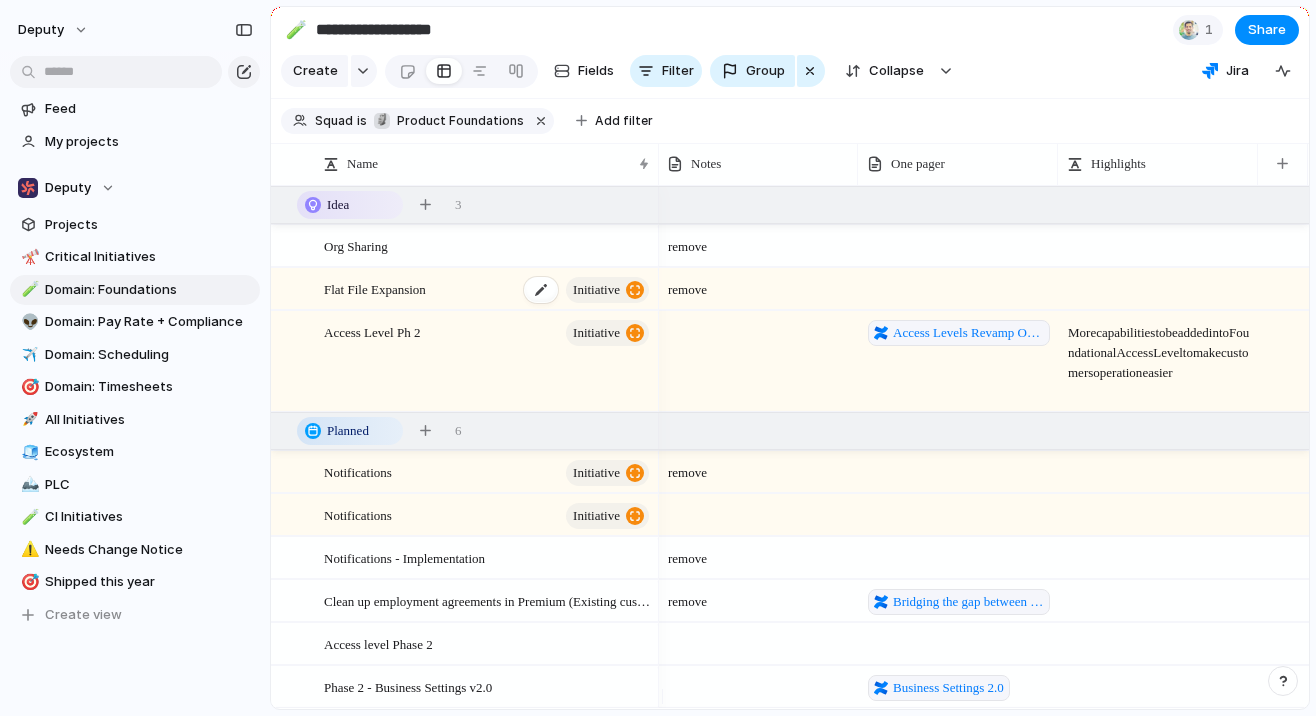 click on "Flat File Expansion" at bounding box center [375, 288] 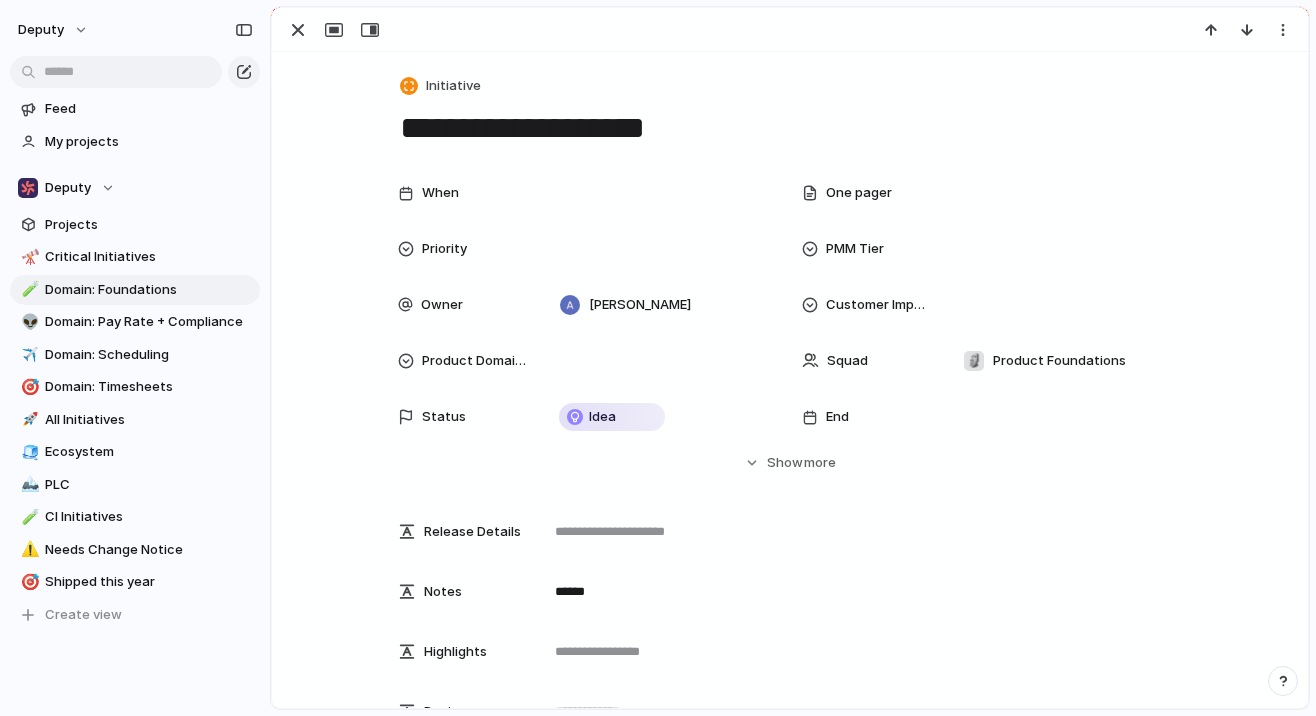 click on "**********" at bounding box center (790, 128) 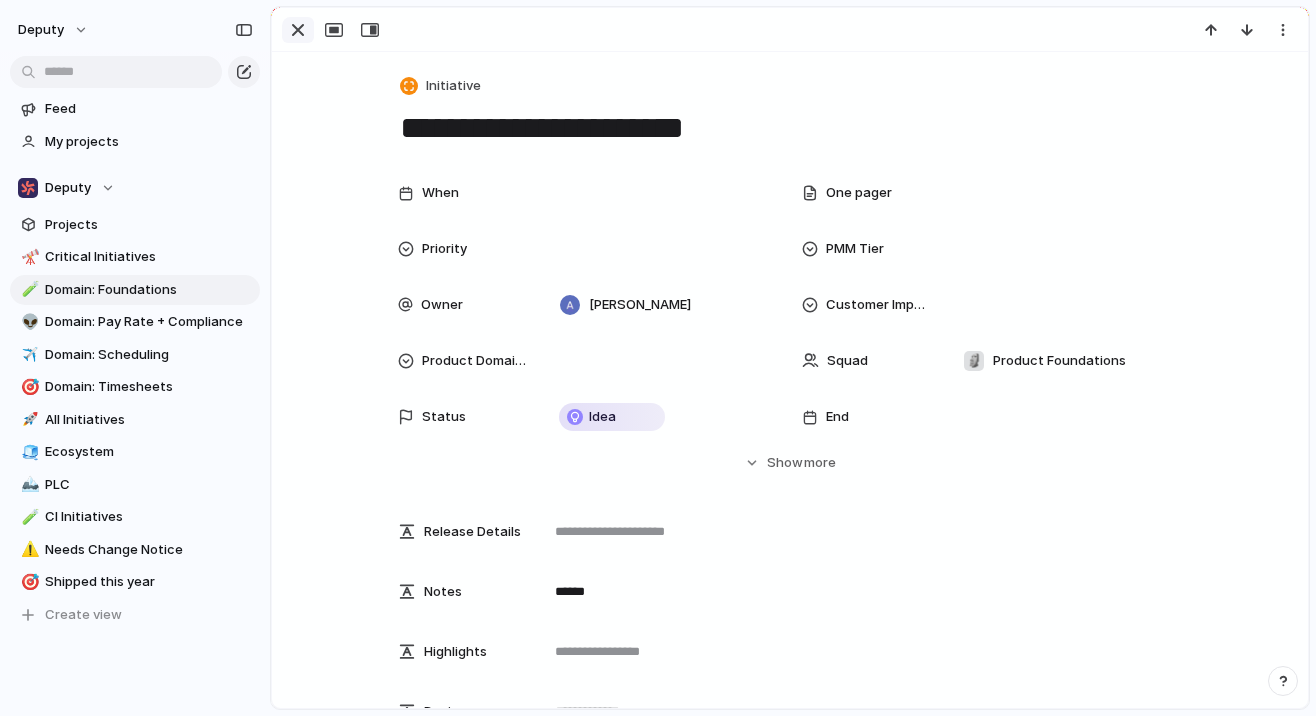 type on "**********" 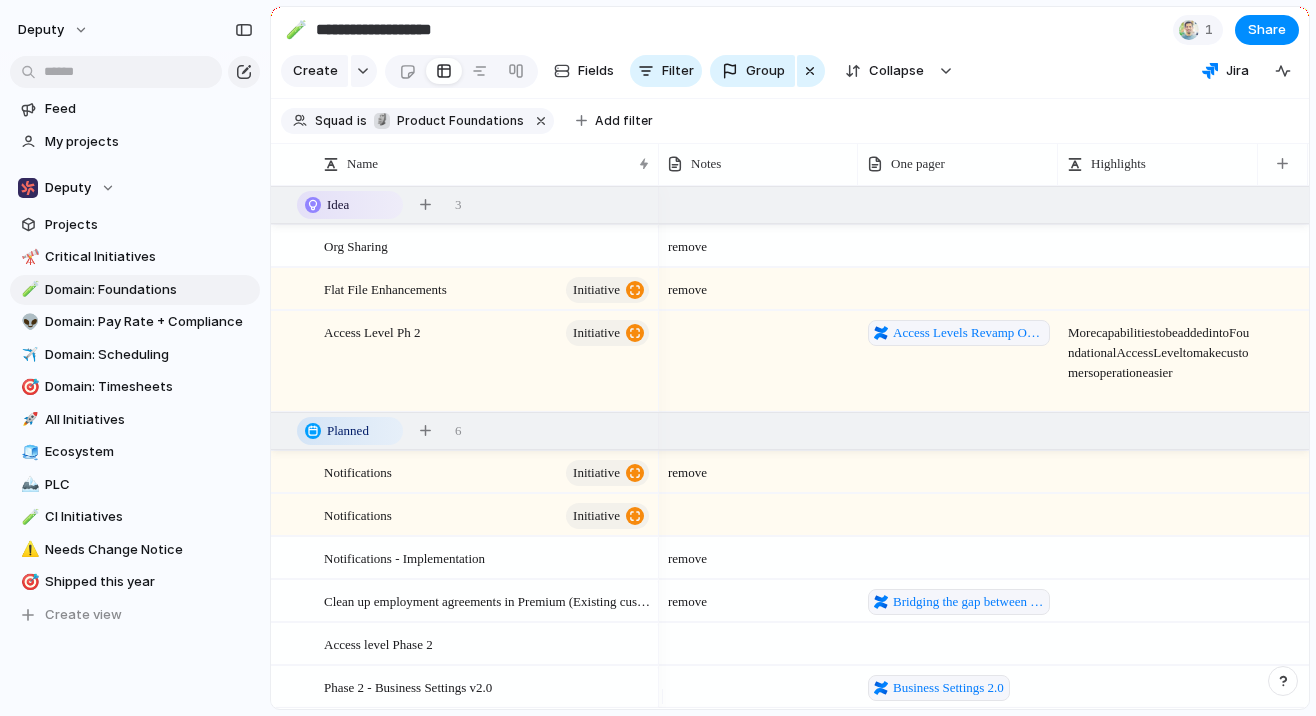 click at bounding box center [1159, 288] 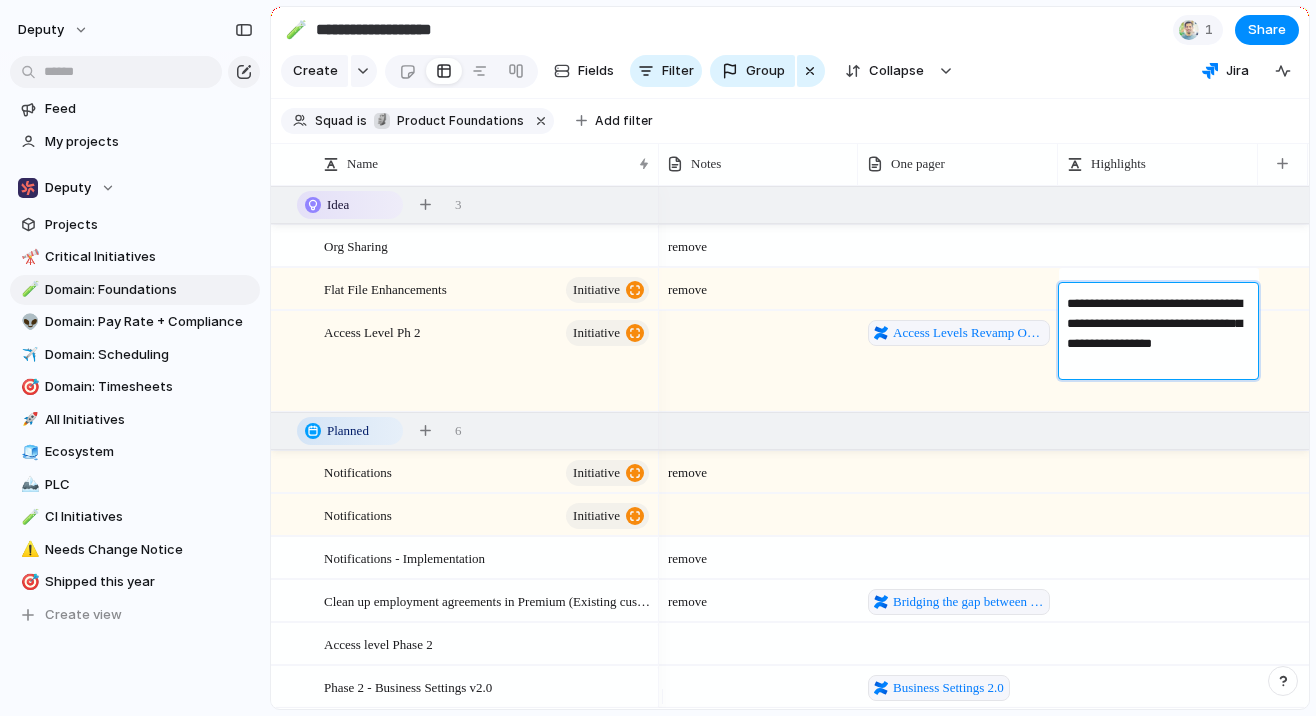 type on "**********" 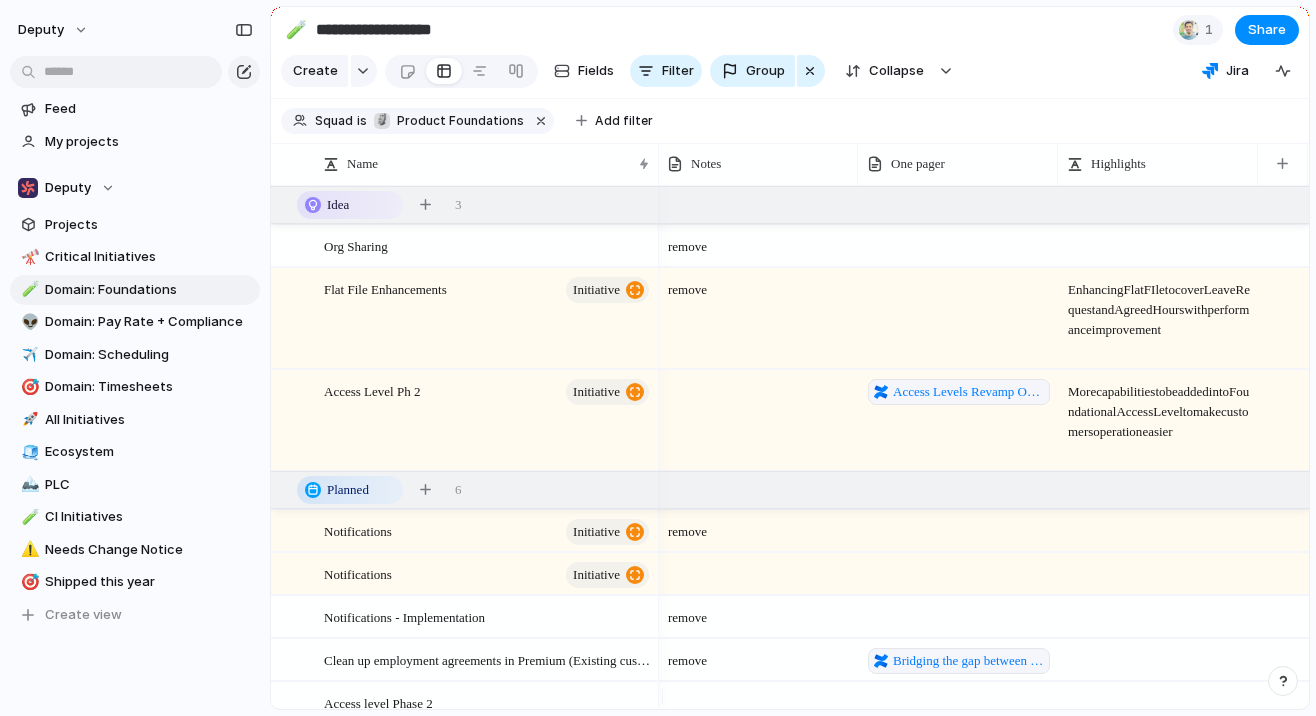 click on "remove" at bounding box center [759, 284] 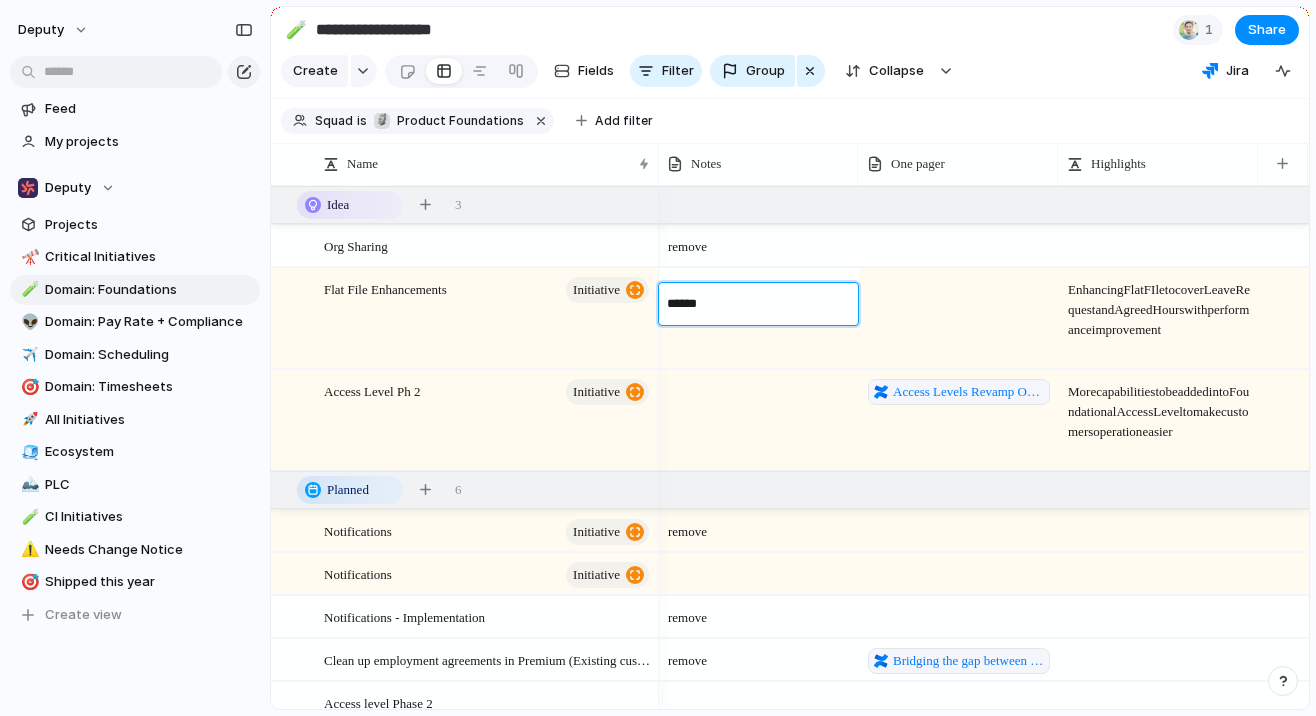 click on "******" at bounding box center (759, 306) 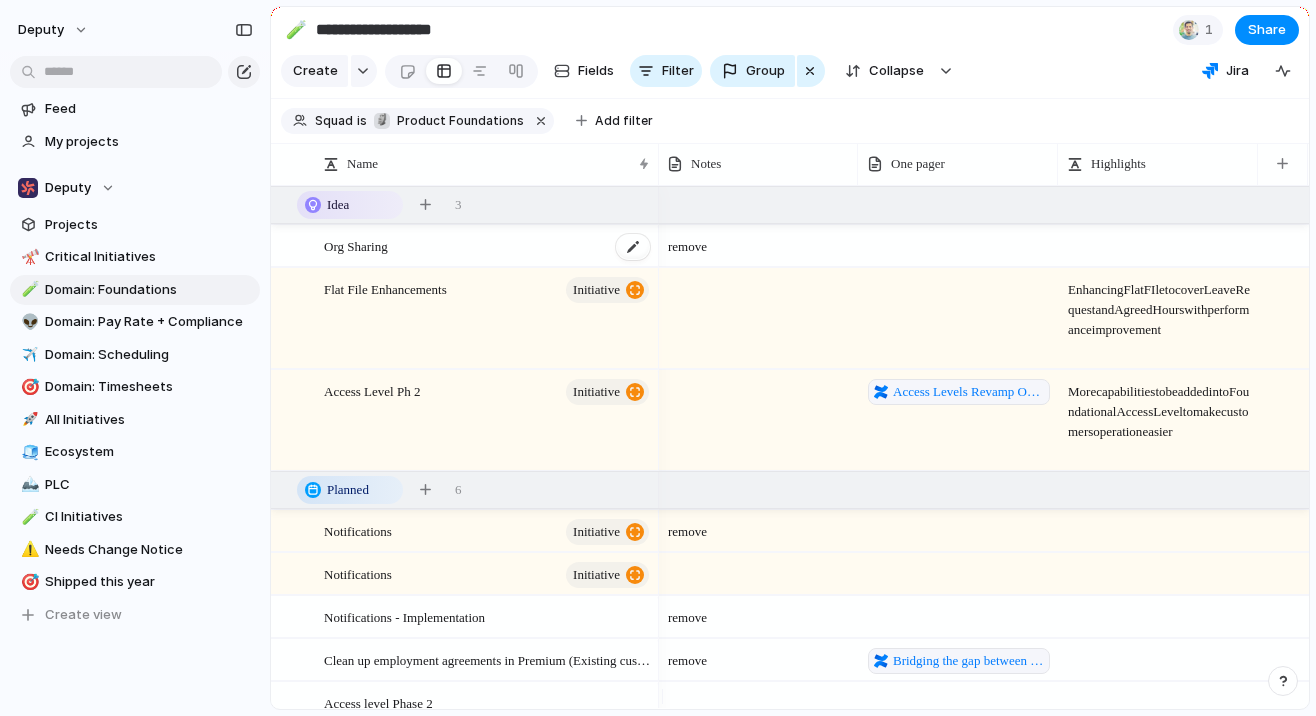 click on "Org Sharing" at bounding box center [488, 246] 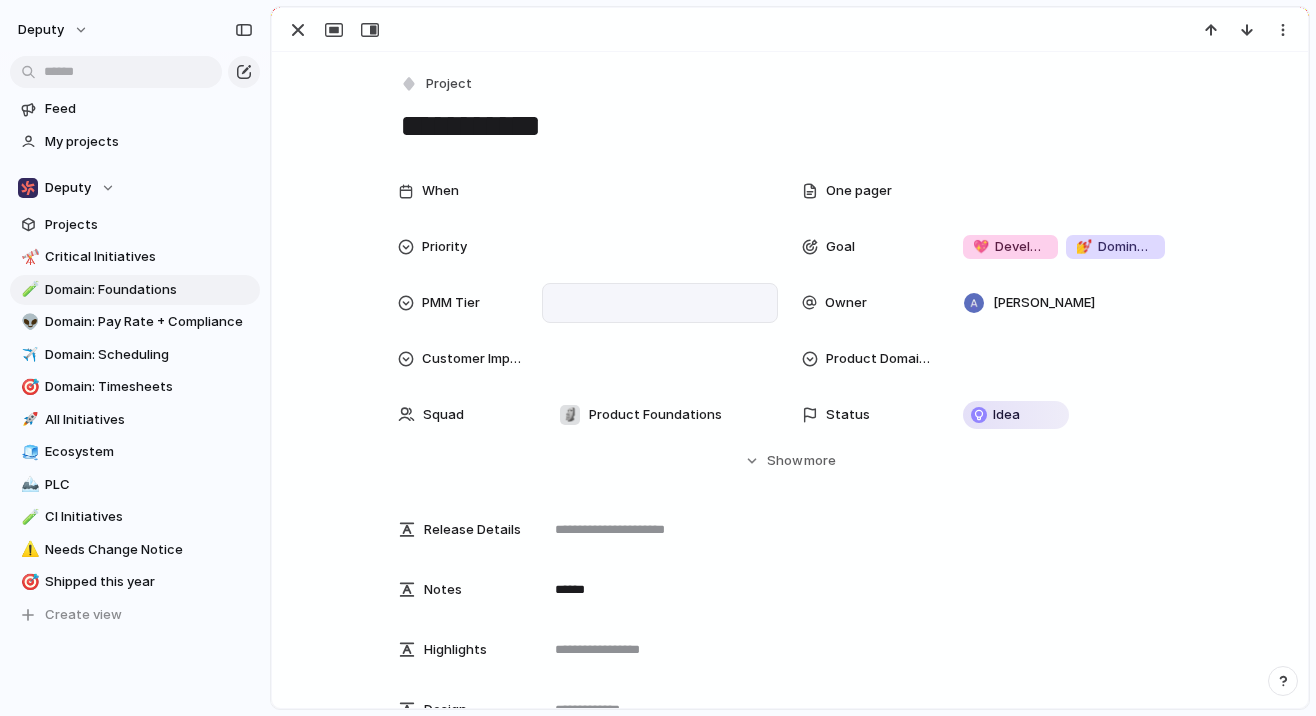 scroll, scrollTop: 0, scrollLeft: 0, axis: both 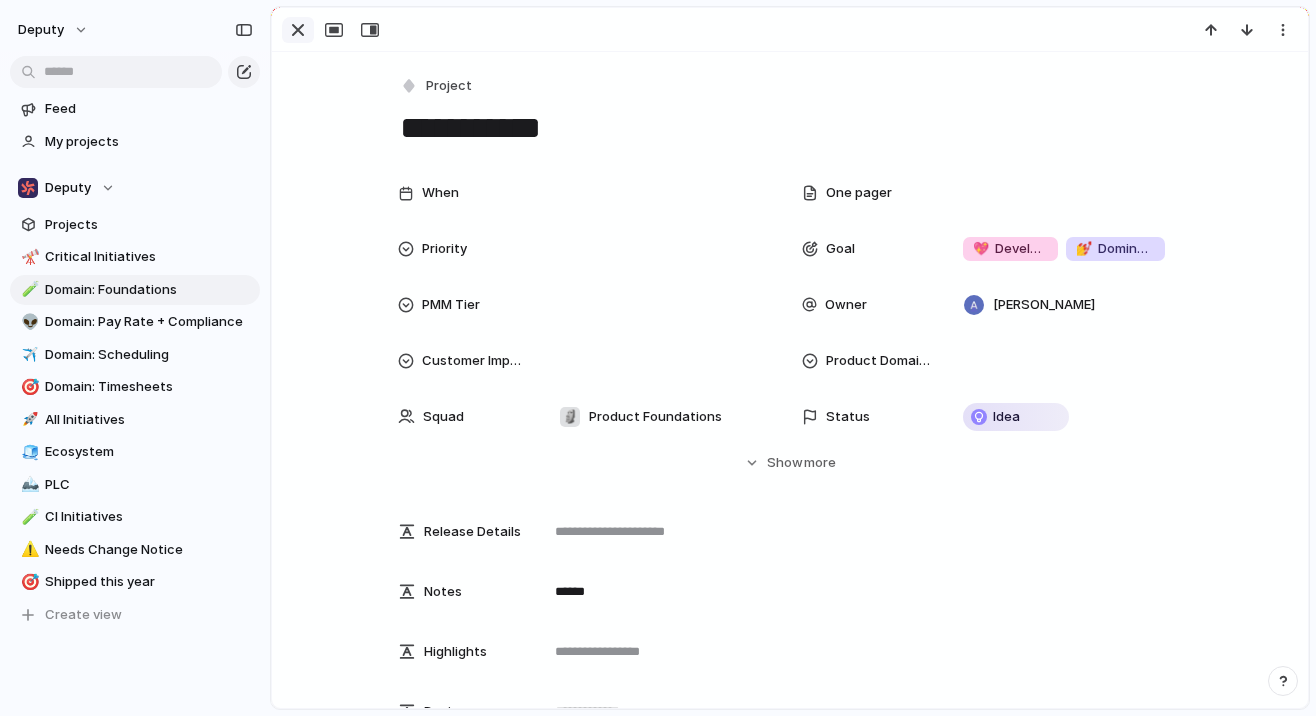 click at bounding box center [298, 30] 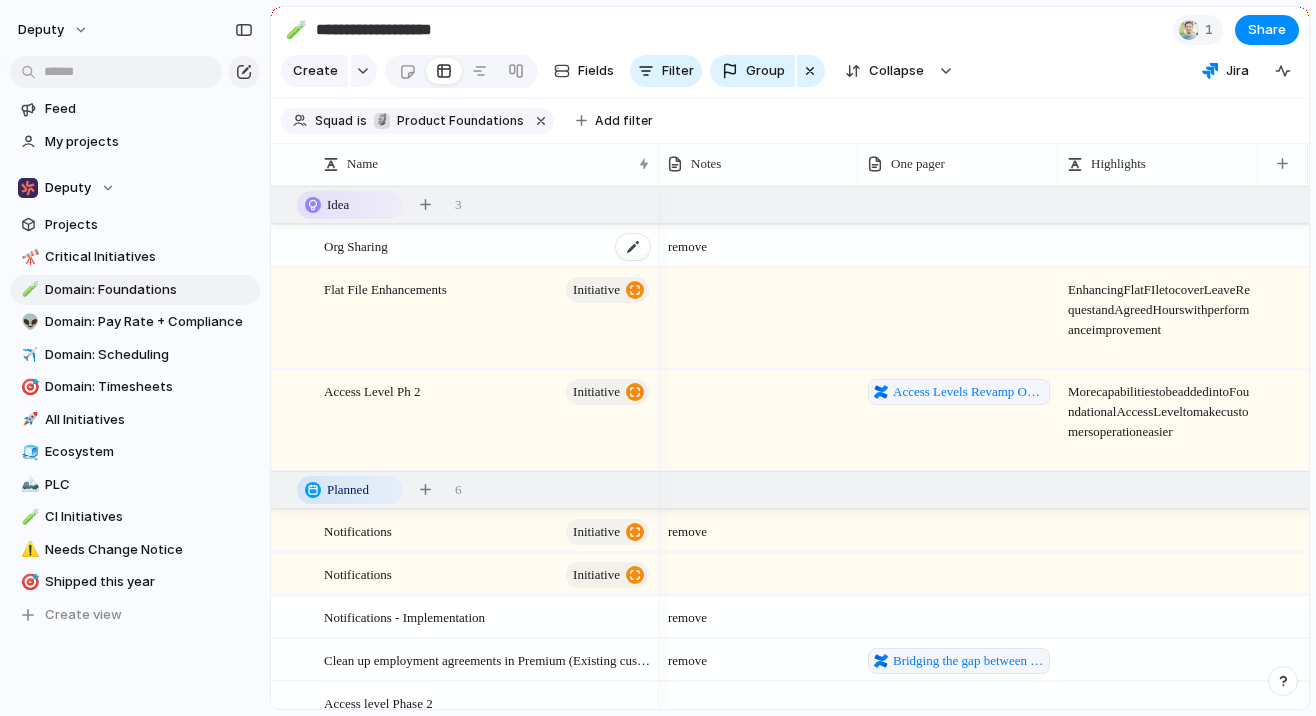 click on "Org Sharing" at bounding box center (488, 246) 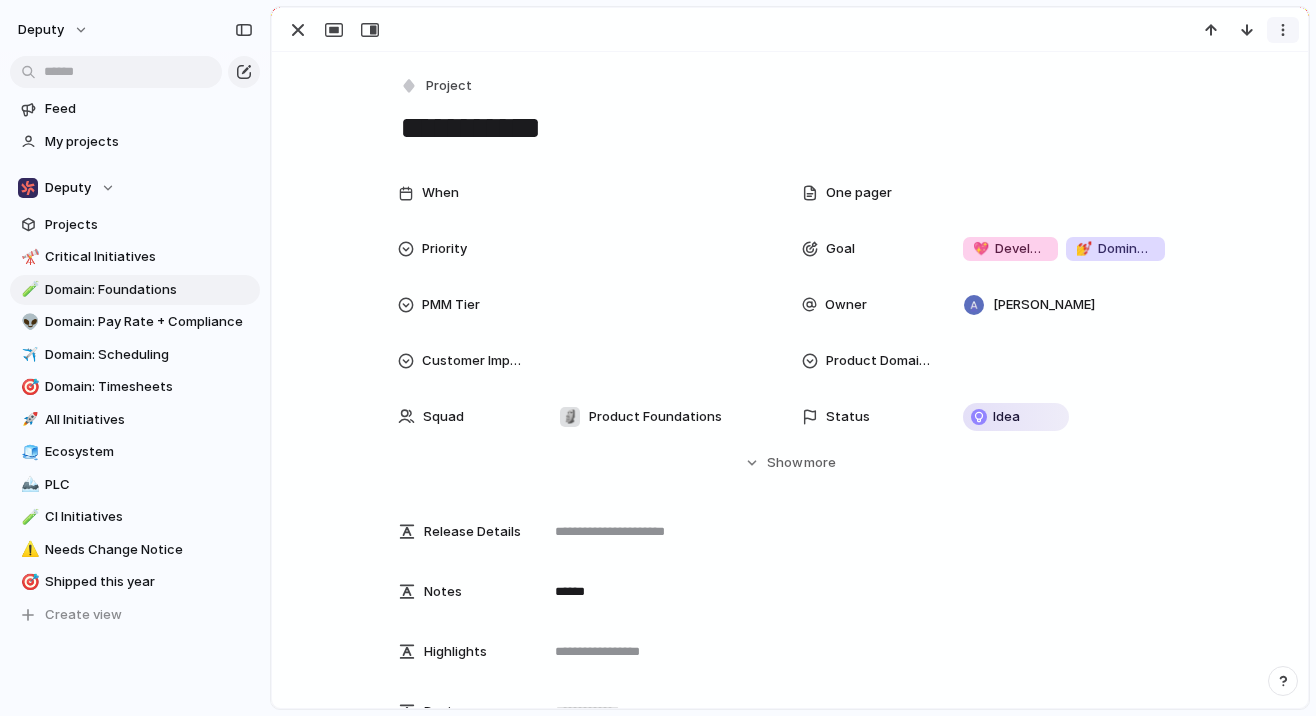 click at bounding box center [1283, 30] 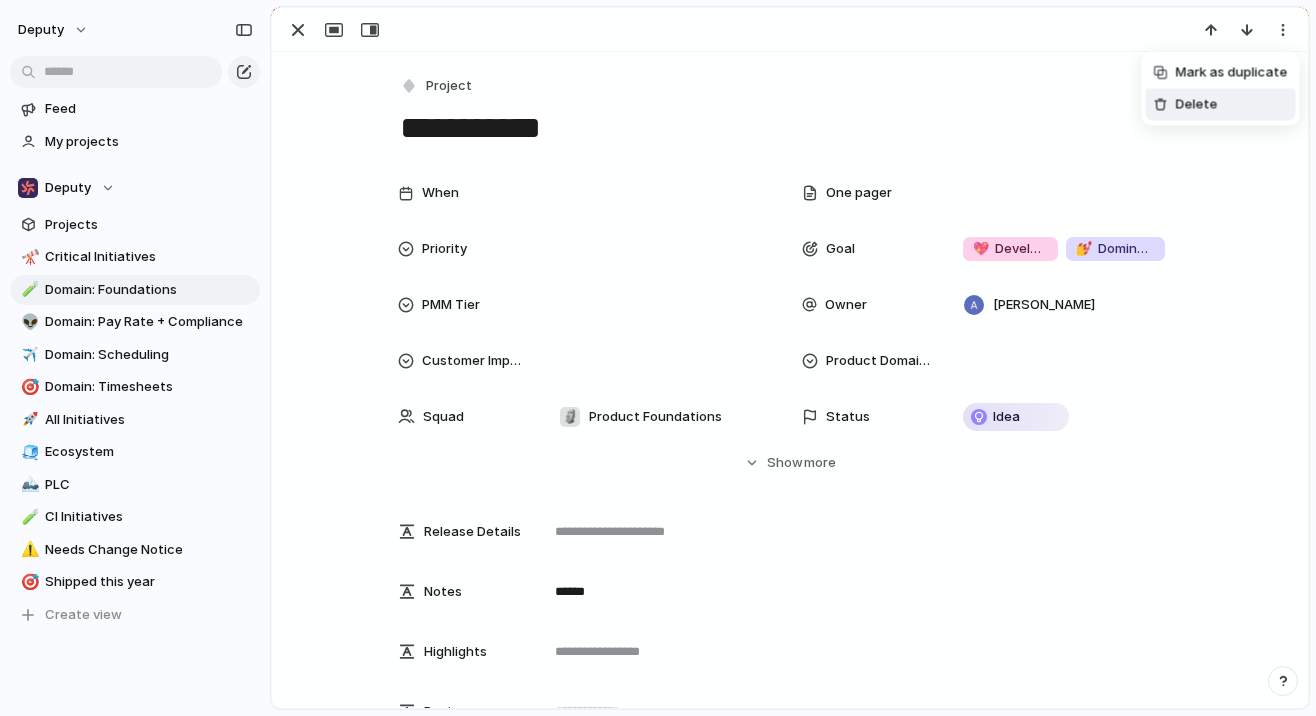 click on "Delete" at bounding box center (1197, 105) 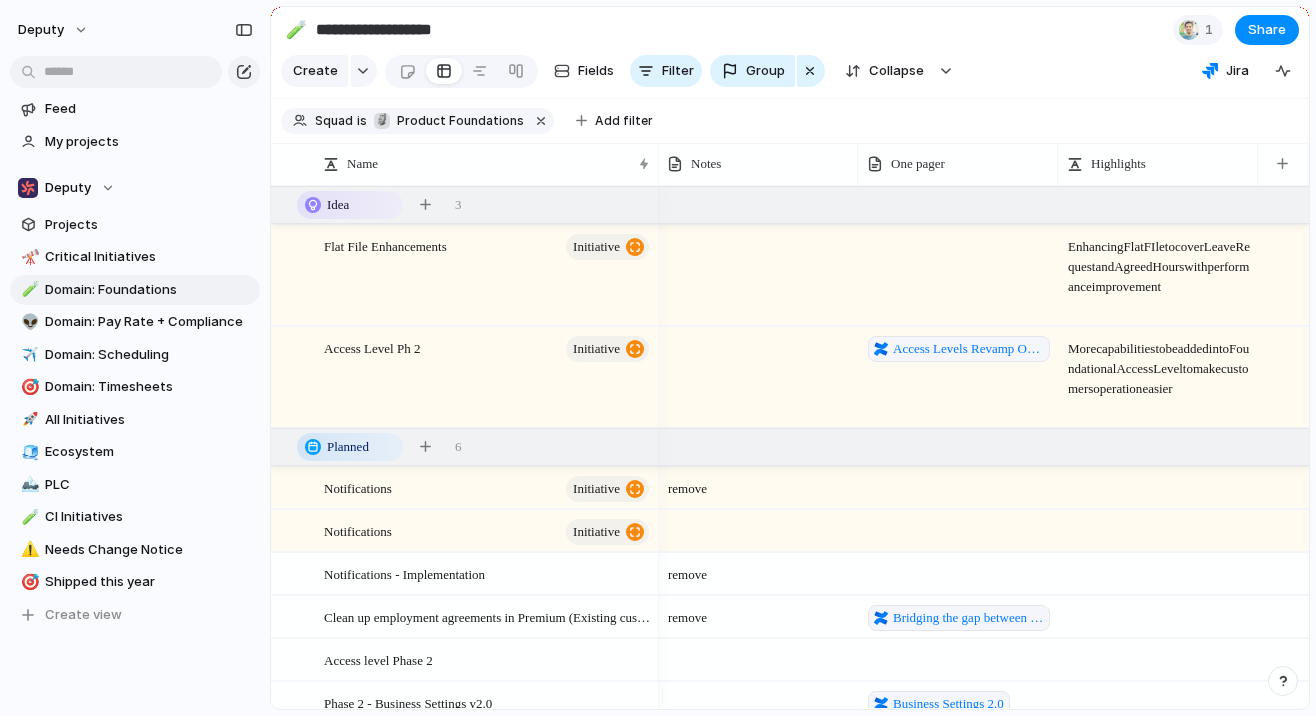 scroll, scrollTop: 17, scrollLeft: 0, axis: vertical 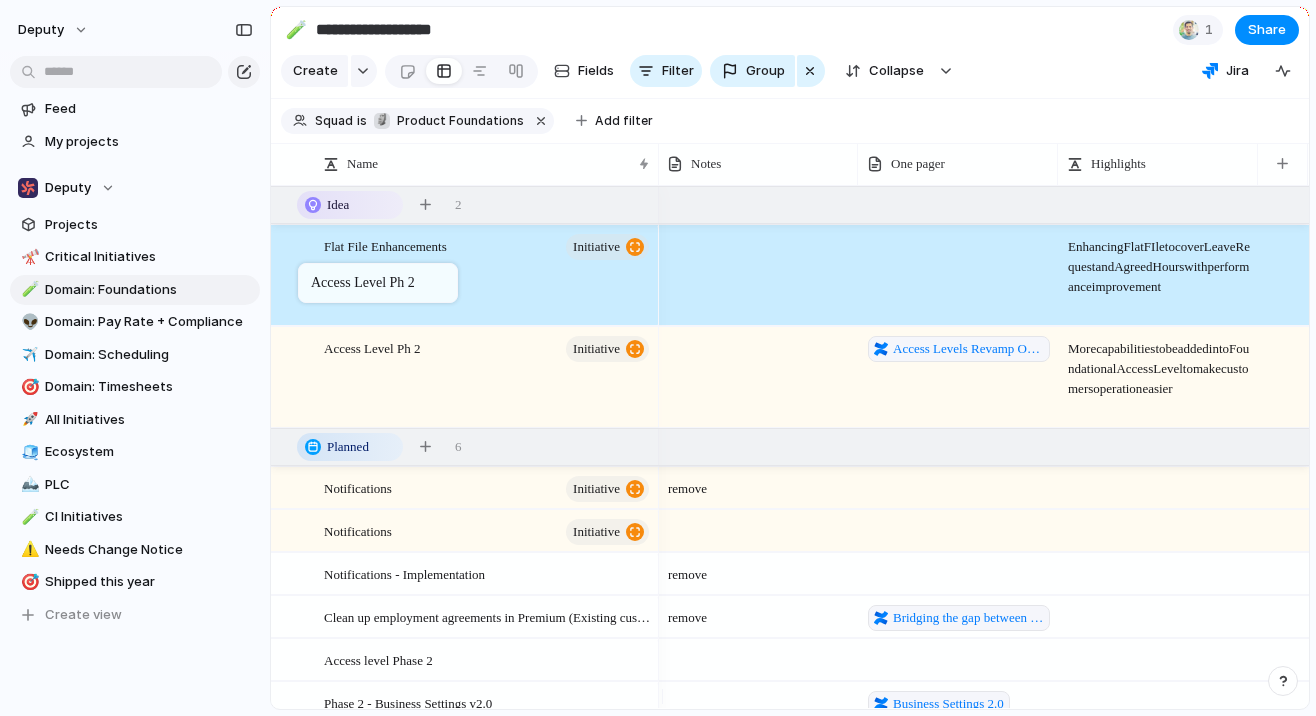 drag, startPoint x: 294, startPoint y: 373, endPoint x: 308, endPoint y: 267, distance: 106.92053 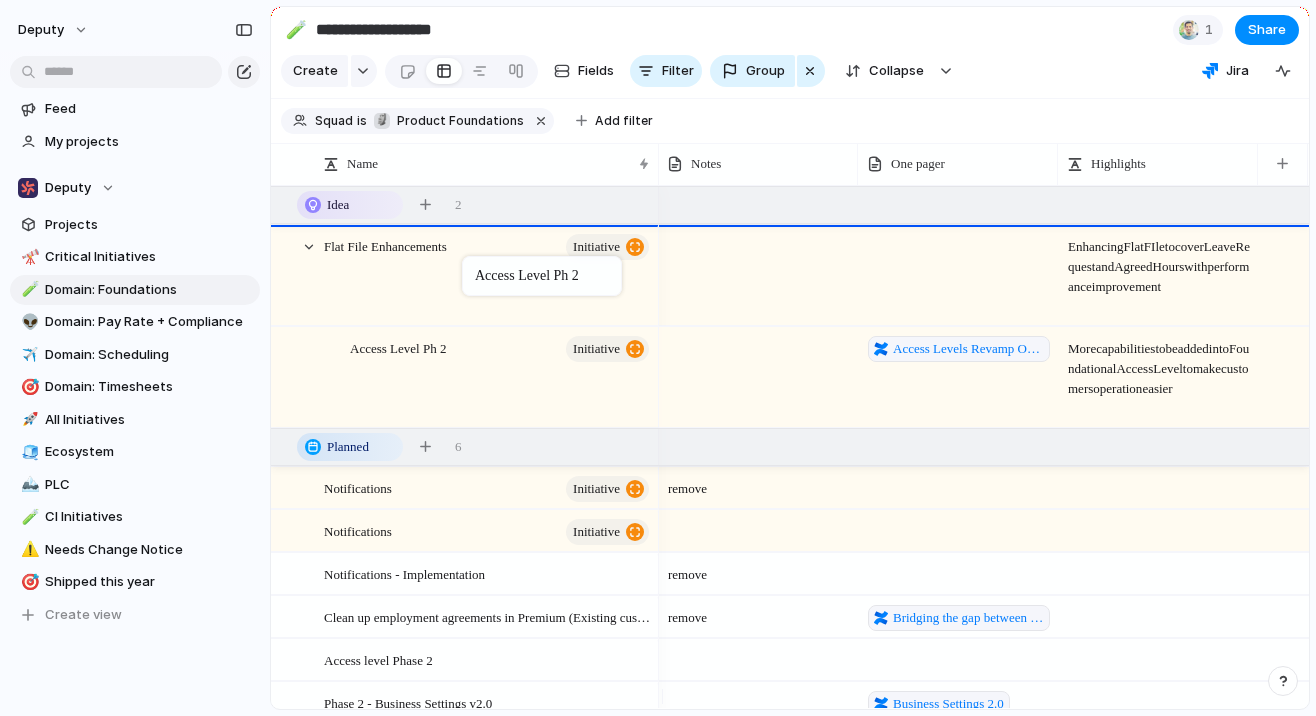 drag, startPoint x: 303, startPoint y: 363, endPoint x: 472, endPoint y: 260, distance: 197.91412 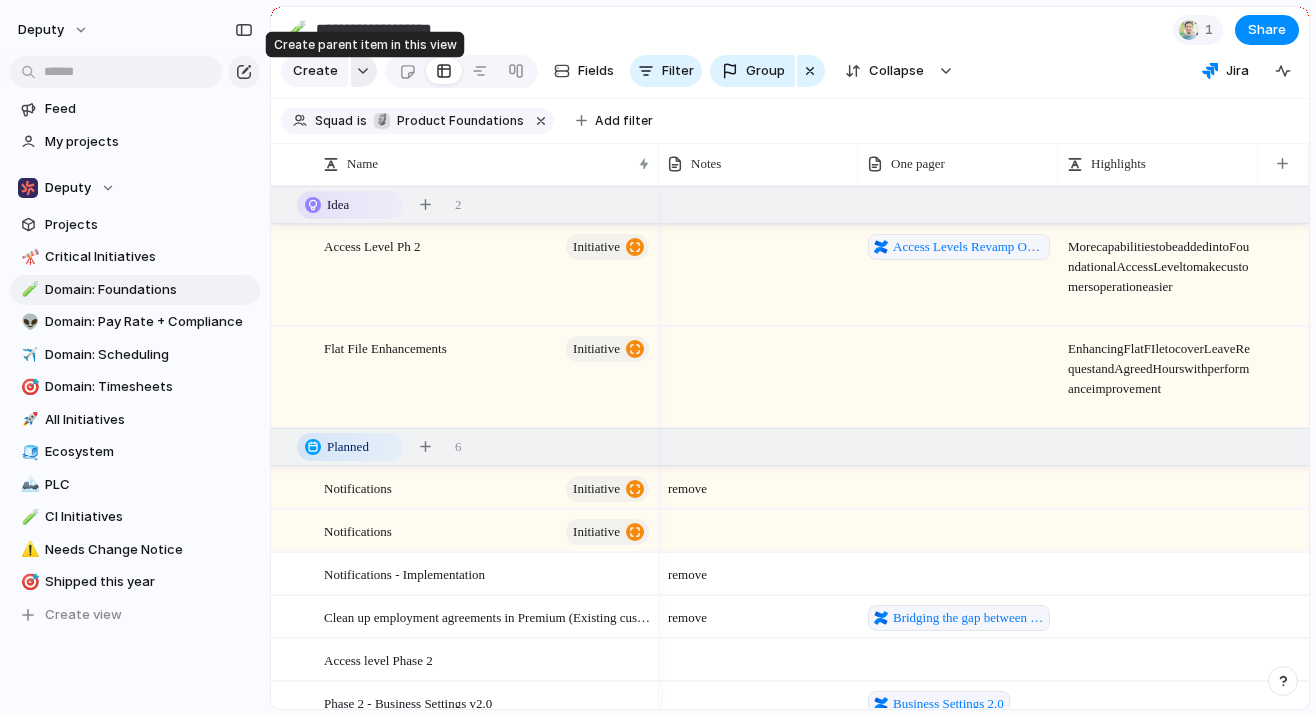 click at bounding box center [364, 71] 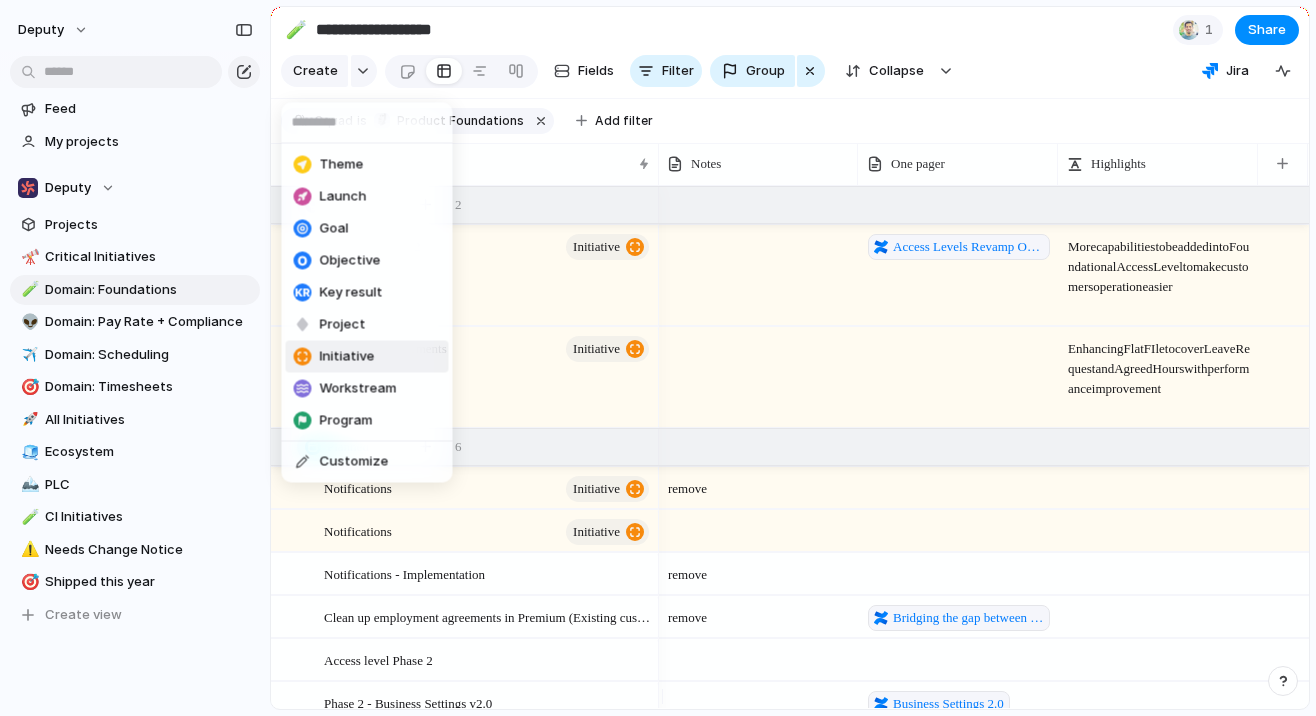 click on "Theme   Launch   Goal   Objective   Key result   Project   Initiative   Workstream   Program   Customize" at bounding box center (658, 358) 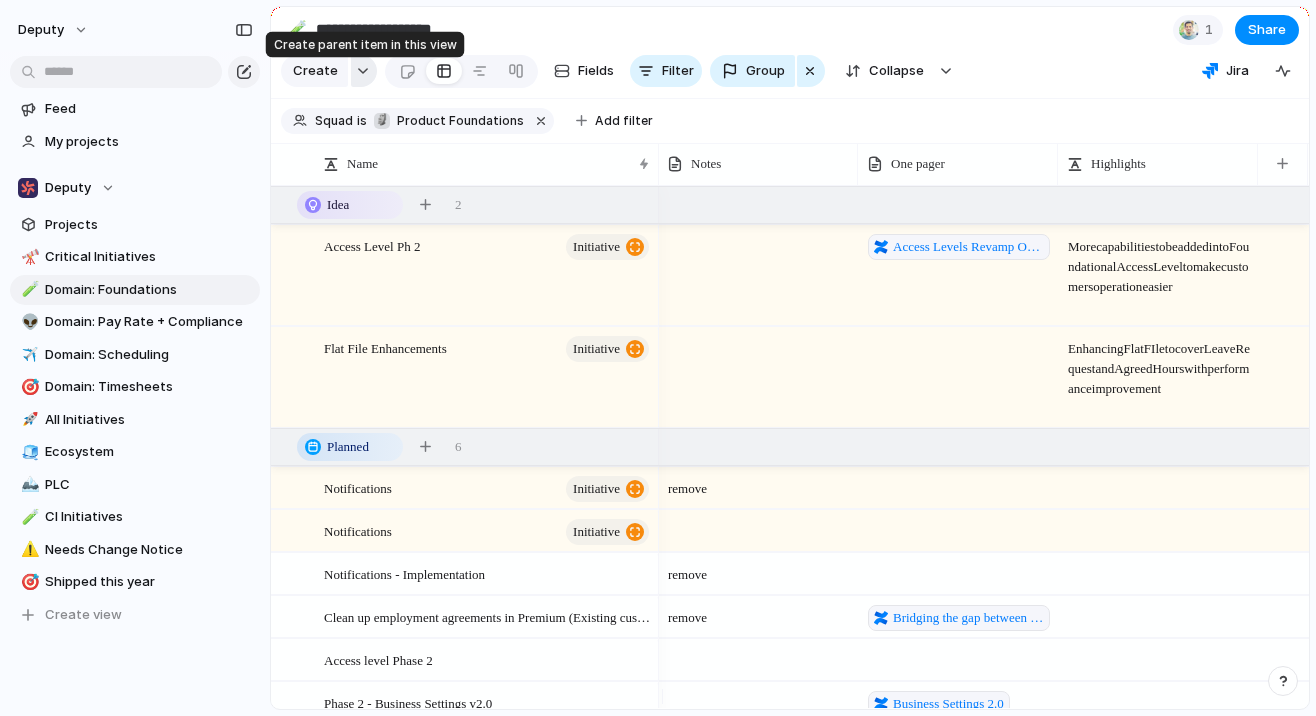 click at bounding box center [363, 71] 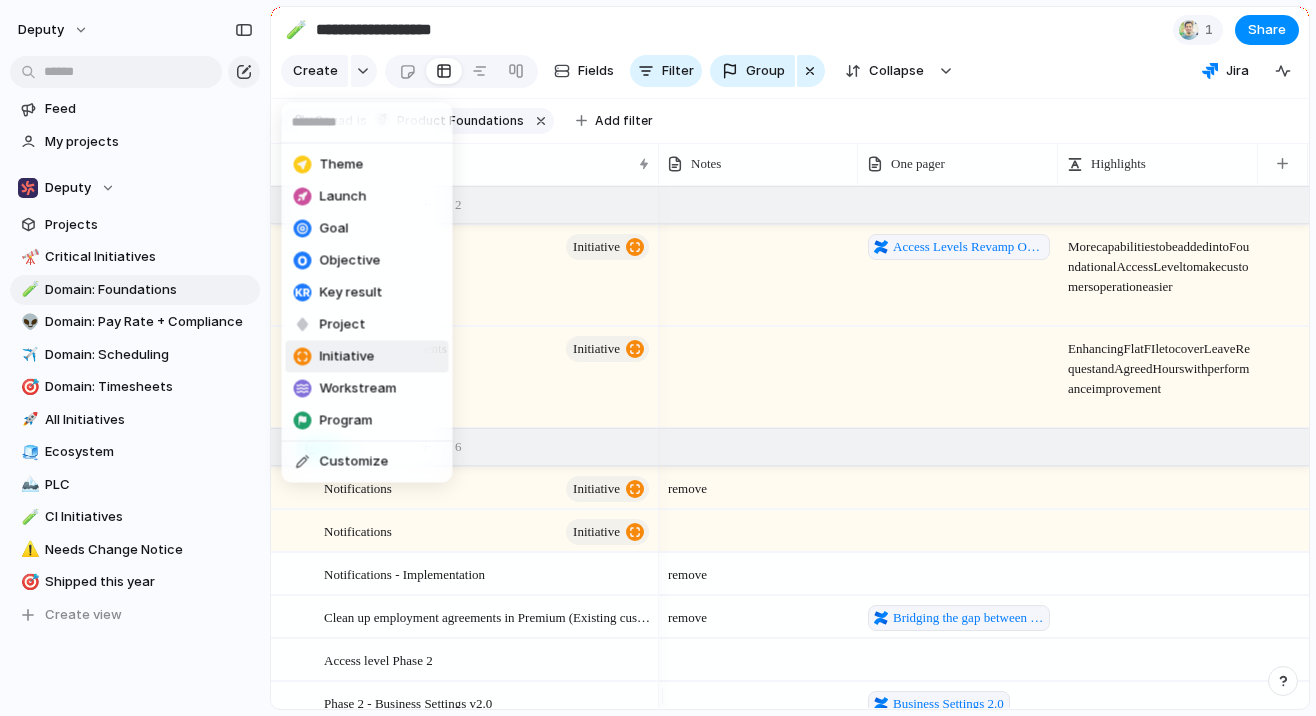 click on "Initiative" at bounding box center (347, 357) 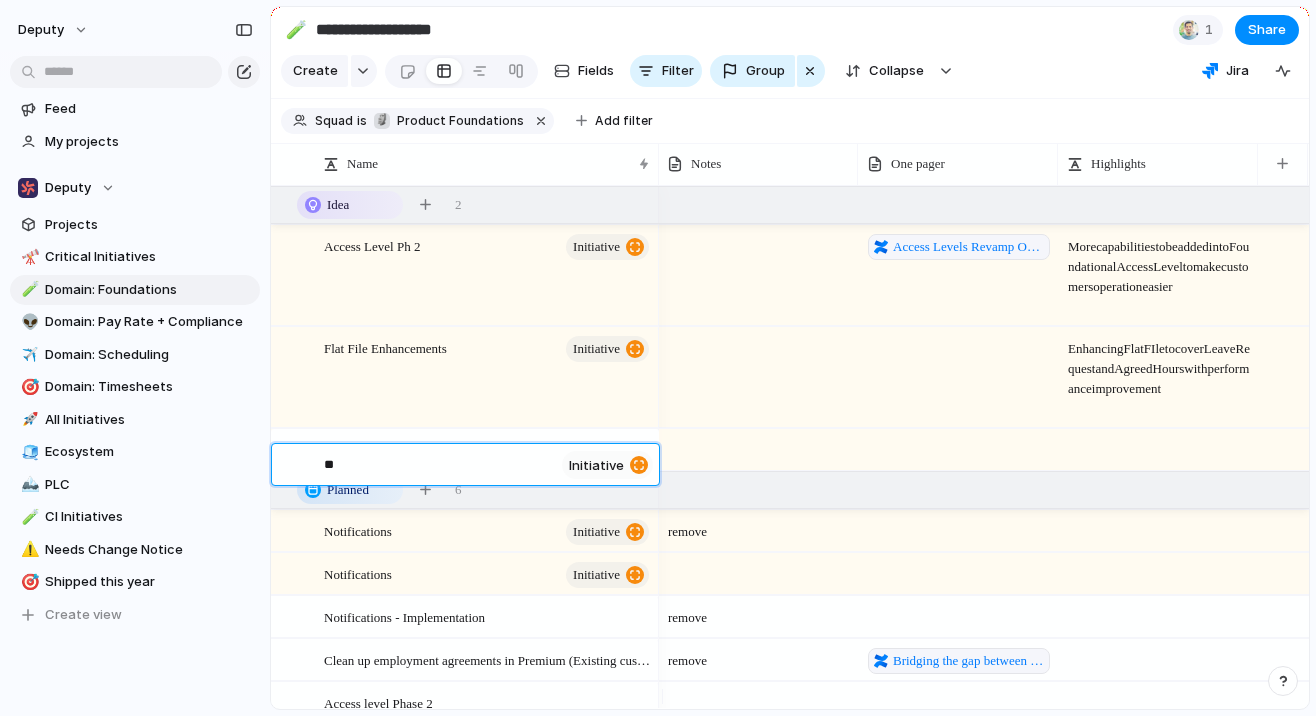 type on "*" 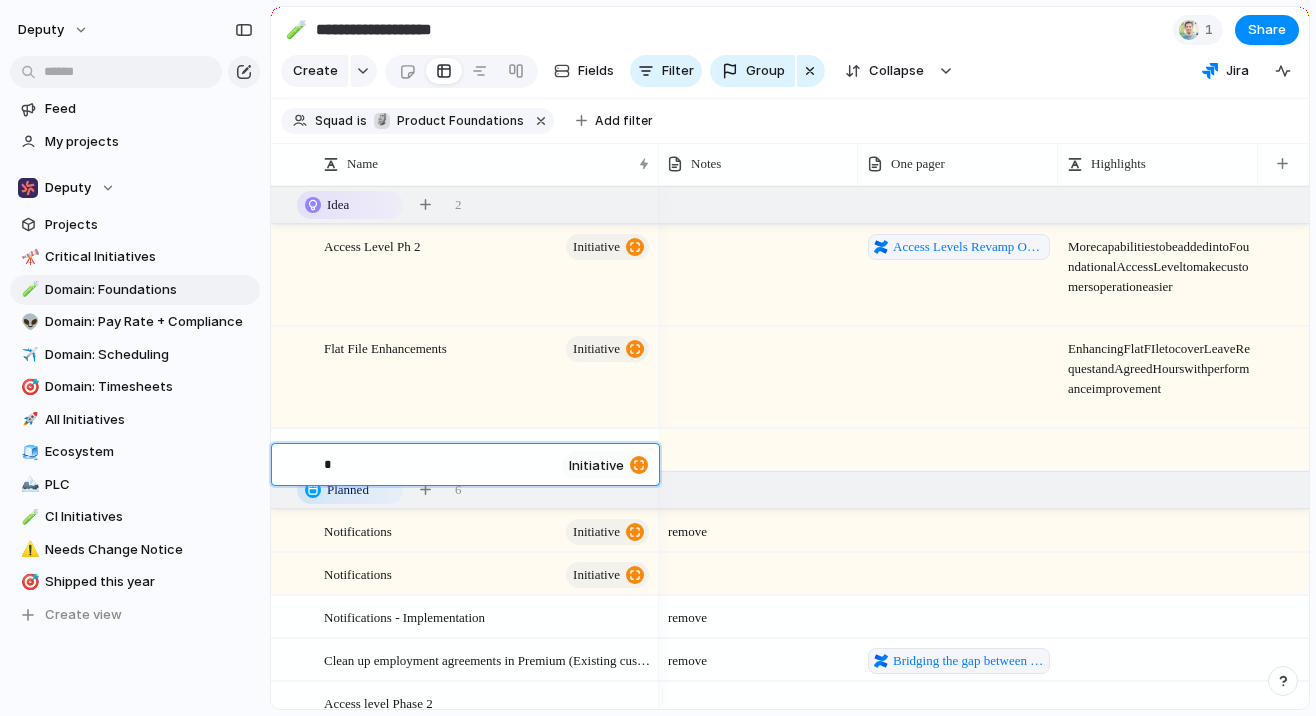type 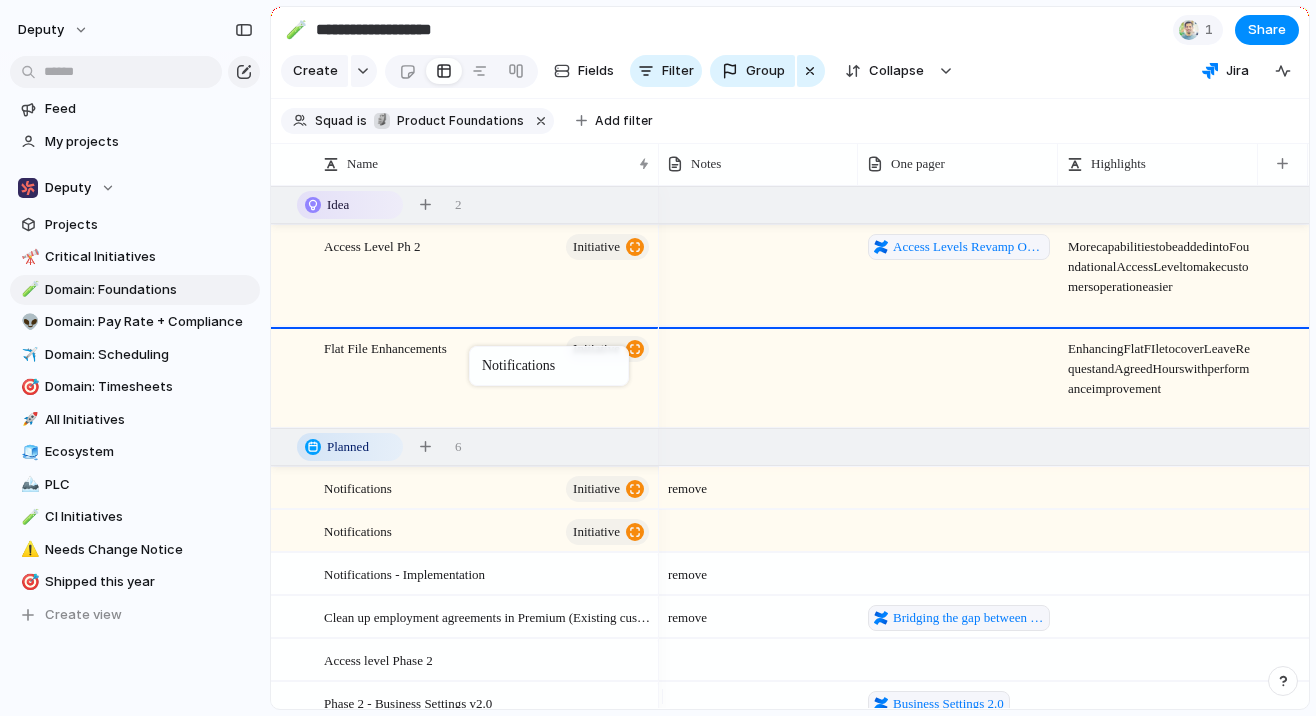 drag, startPoint x: 433, startPoint y: 515, endPoint x: 479, endPoint y: 350, distance: 171.29214 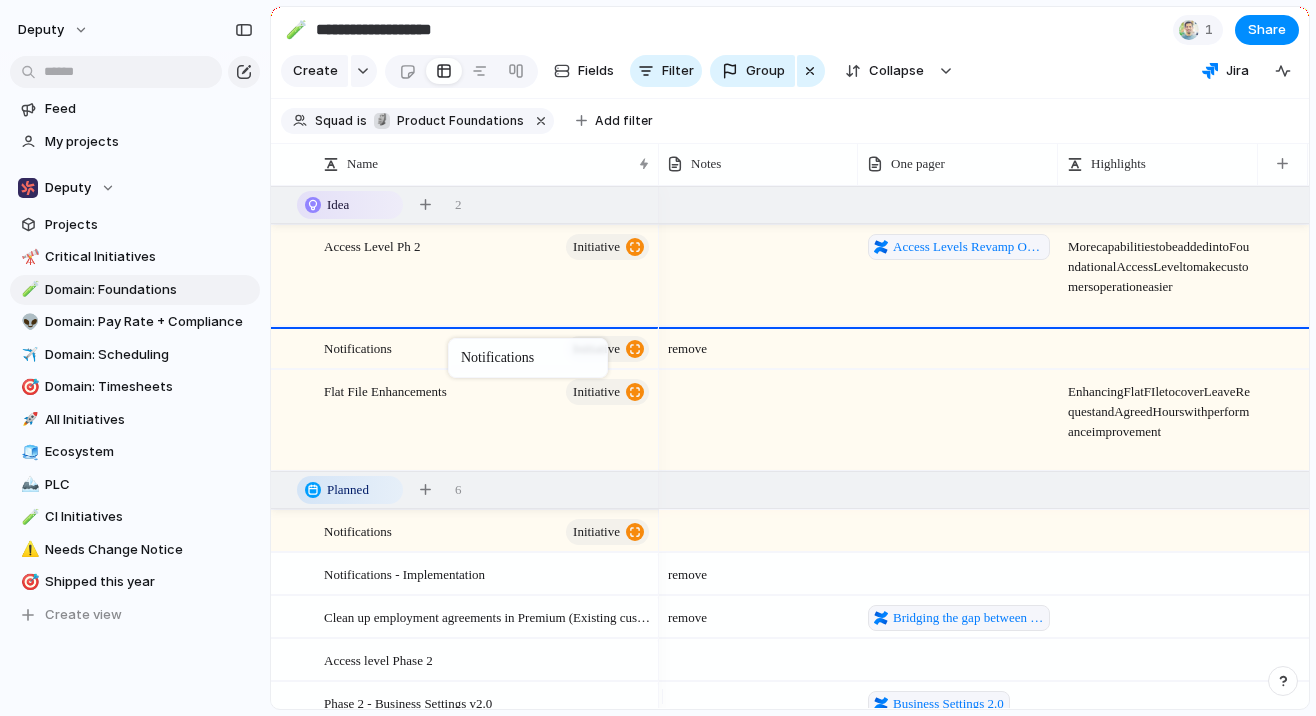 drag, startPoint x: 471, startPoint y: 550, endPoint x: 458, endPoint y: 342, distance: 208.40585 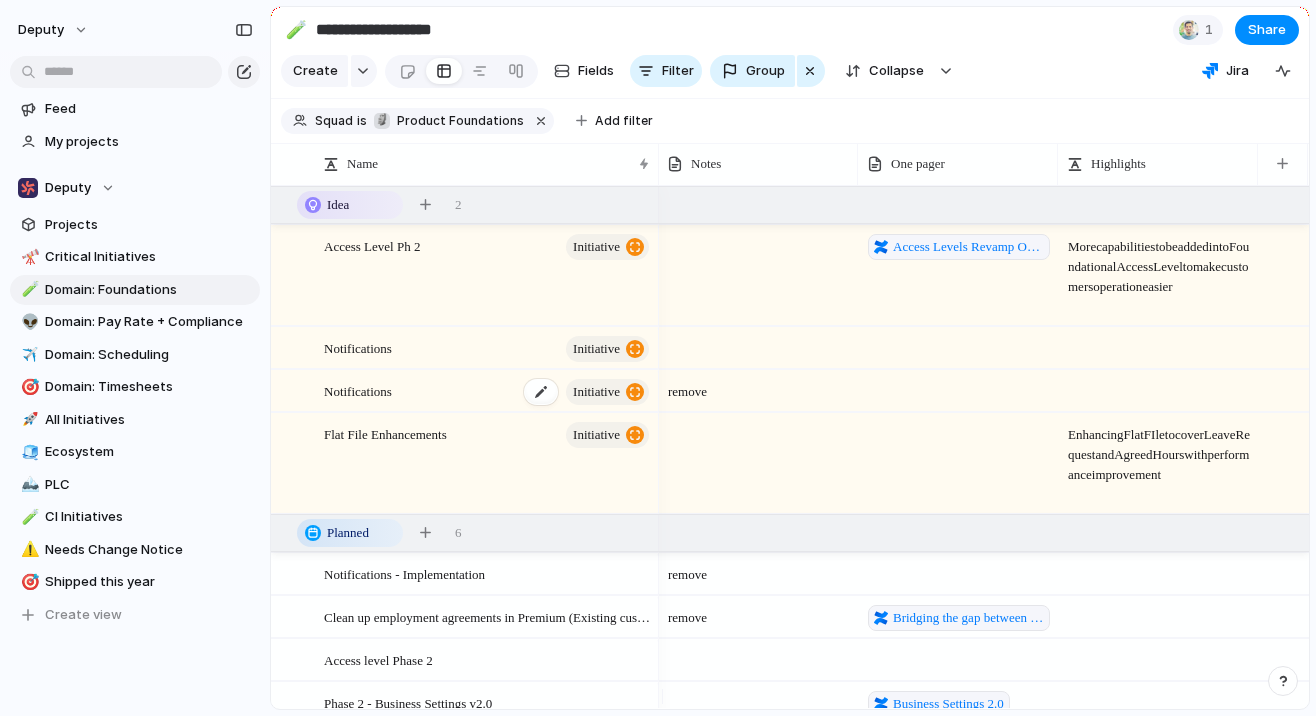 click on "Notifications initiative" at bounding box center [488, 391] 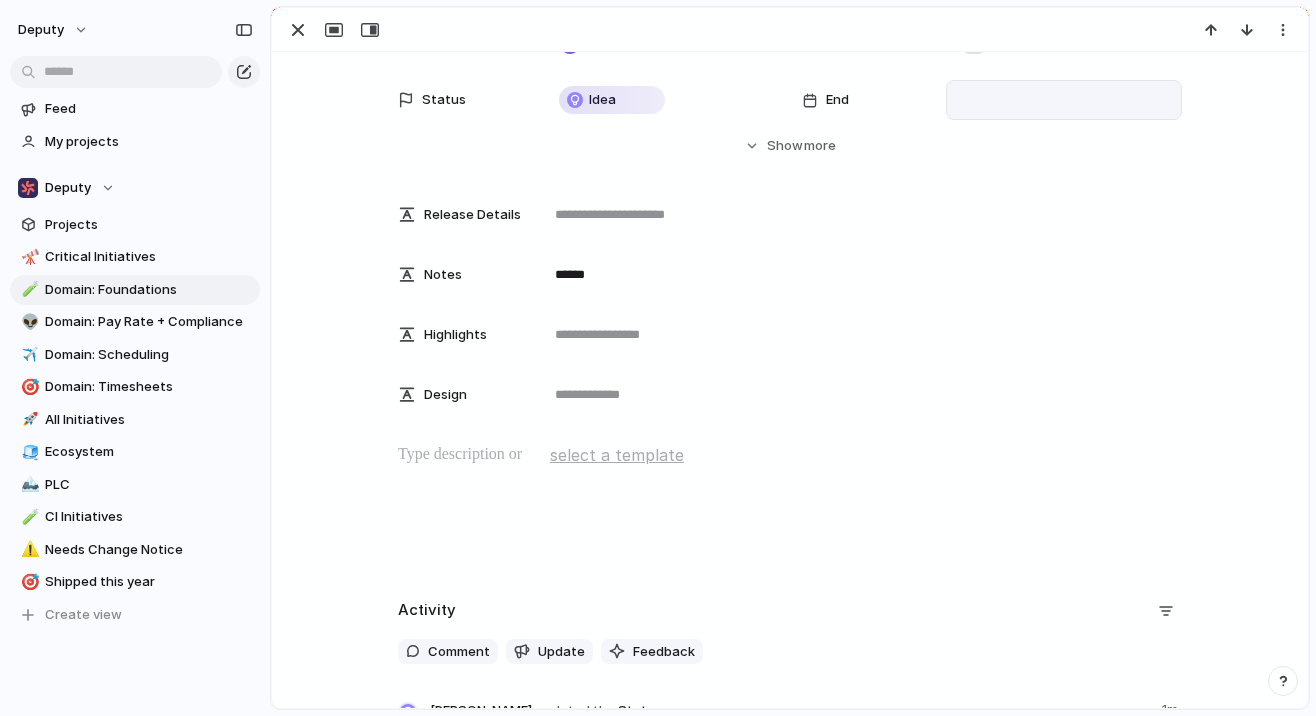 scroll, scrollTop: 0, scrollLeft: 0, axis: both 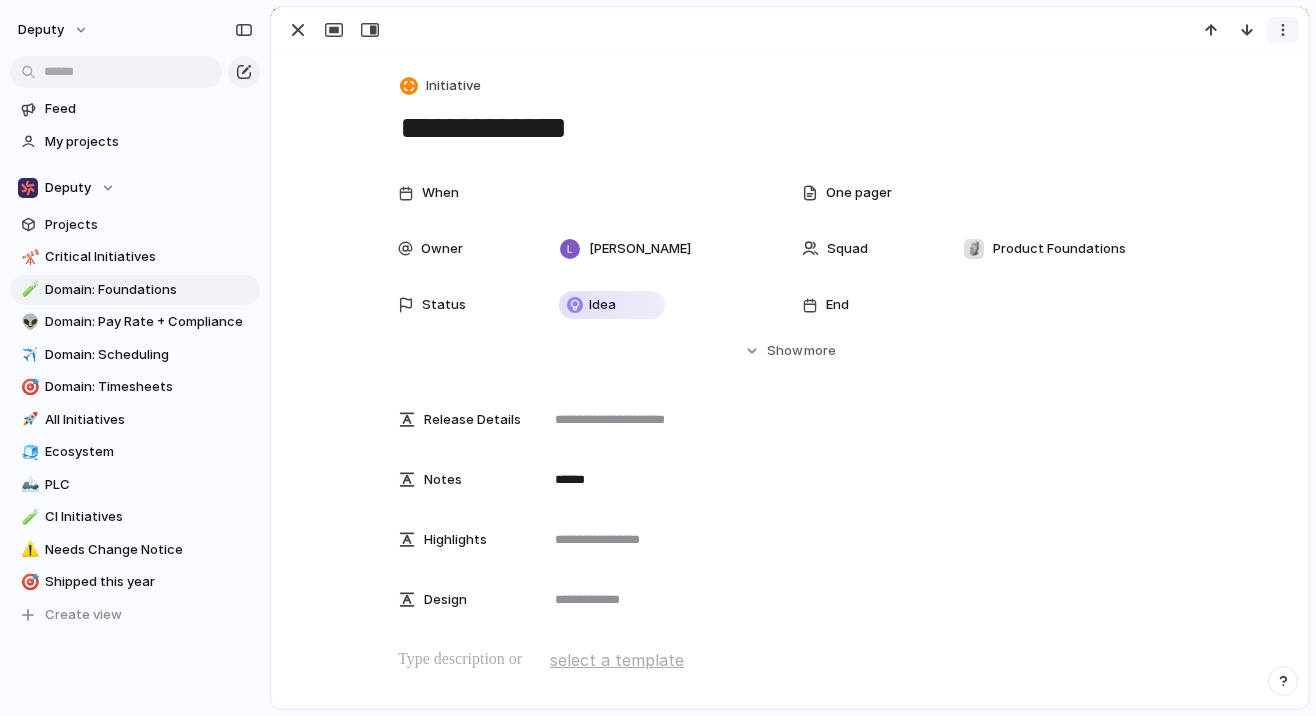 click at bounding box center [1283, 30] 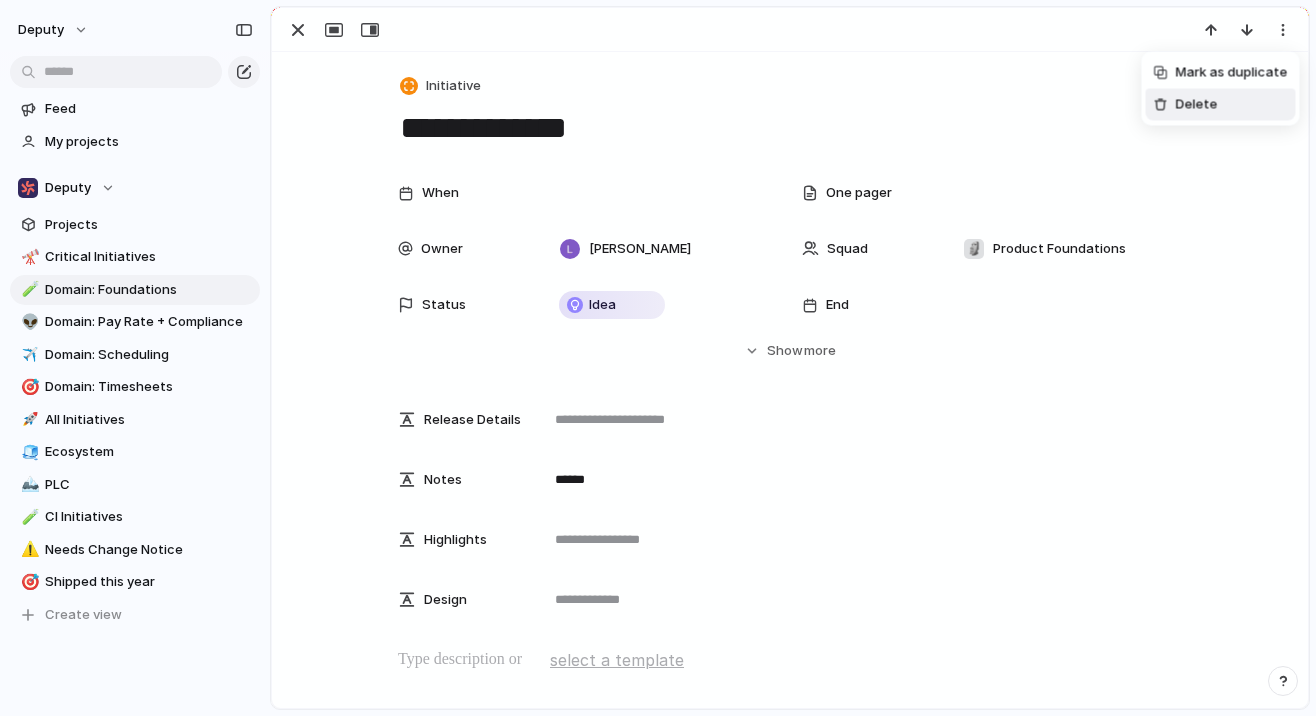 click on "Delete" at bounding box center [1197, 105] 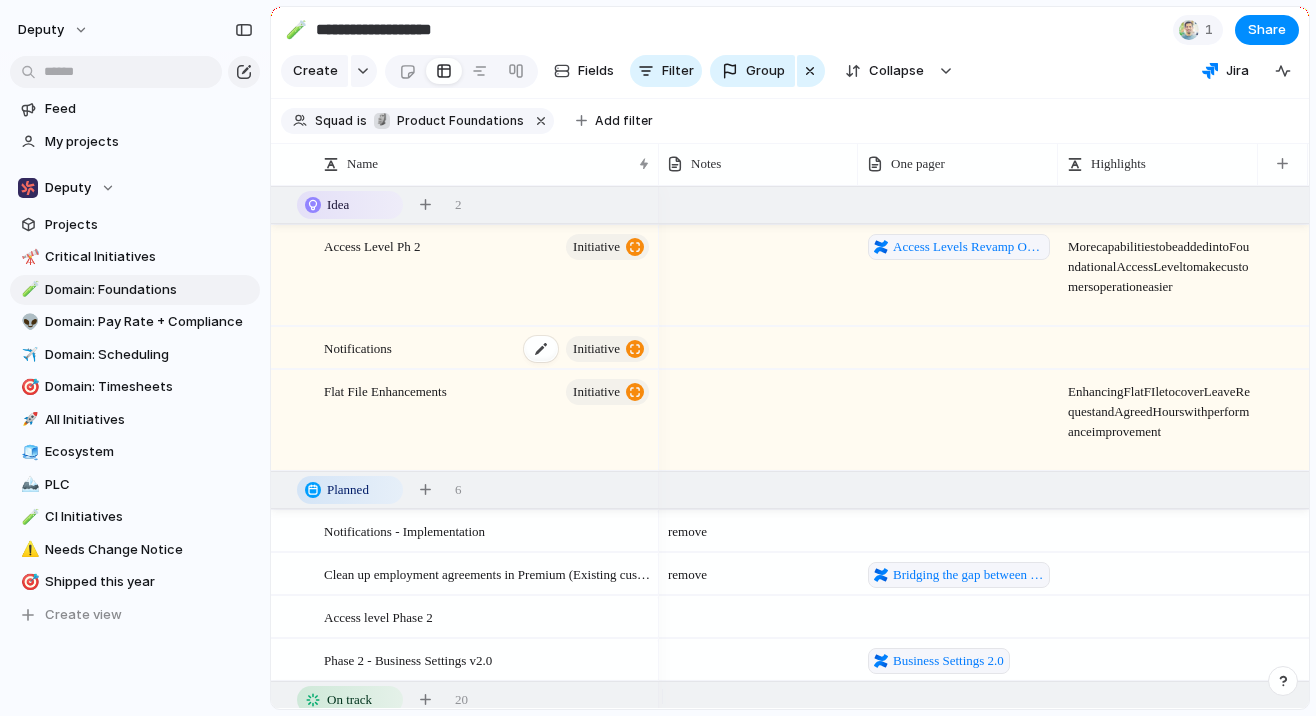 click on "Notifications initiative" at bounding box center (488, 348) 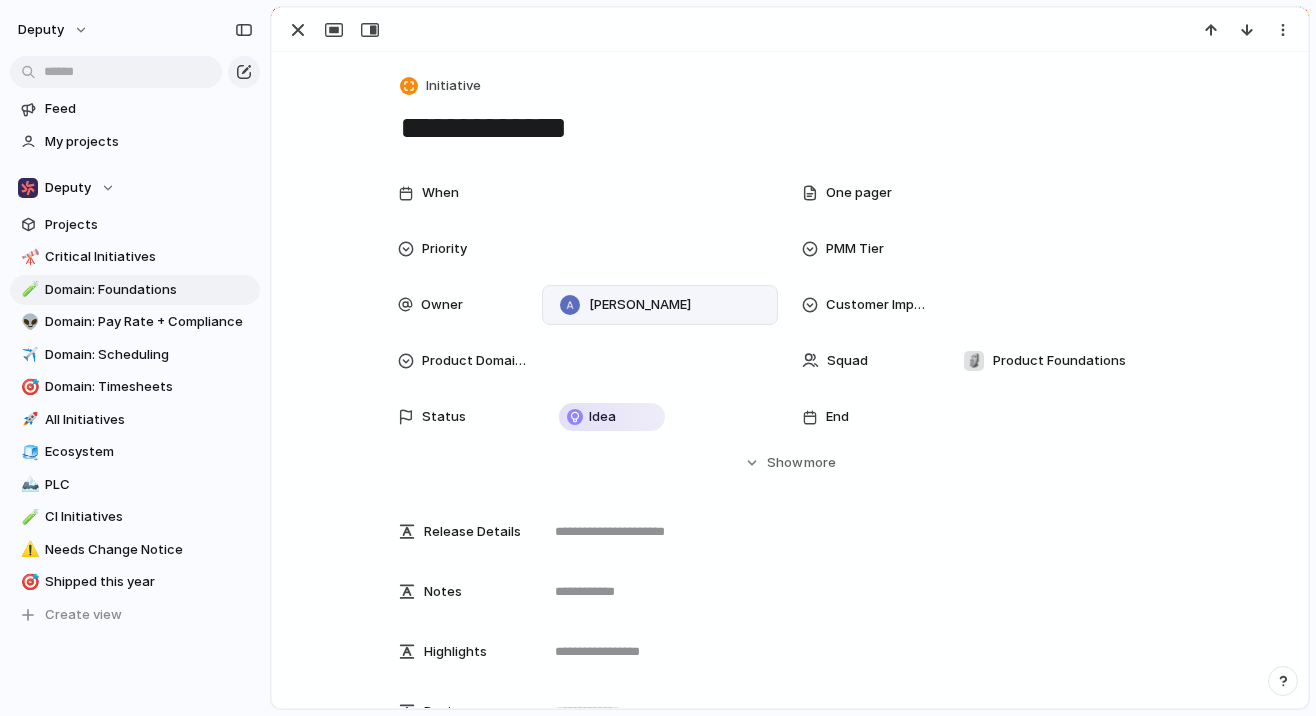 click on "[PERSON_NAME]" at bounding box center (640, 305) 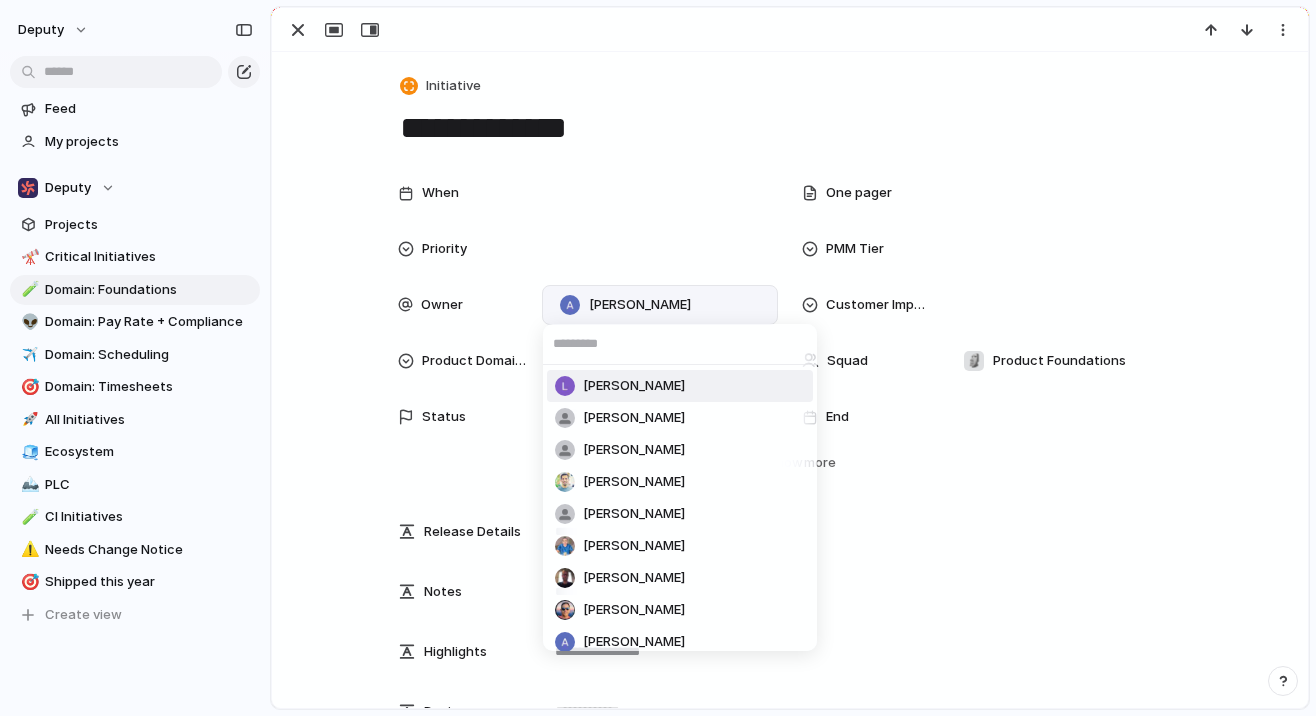 click on "[PERSON_NAME]" at bounding box center [634, 386] 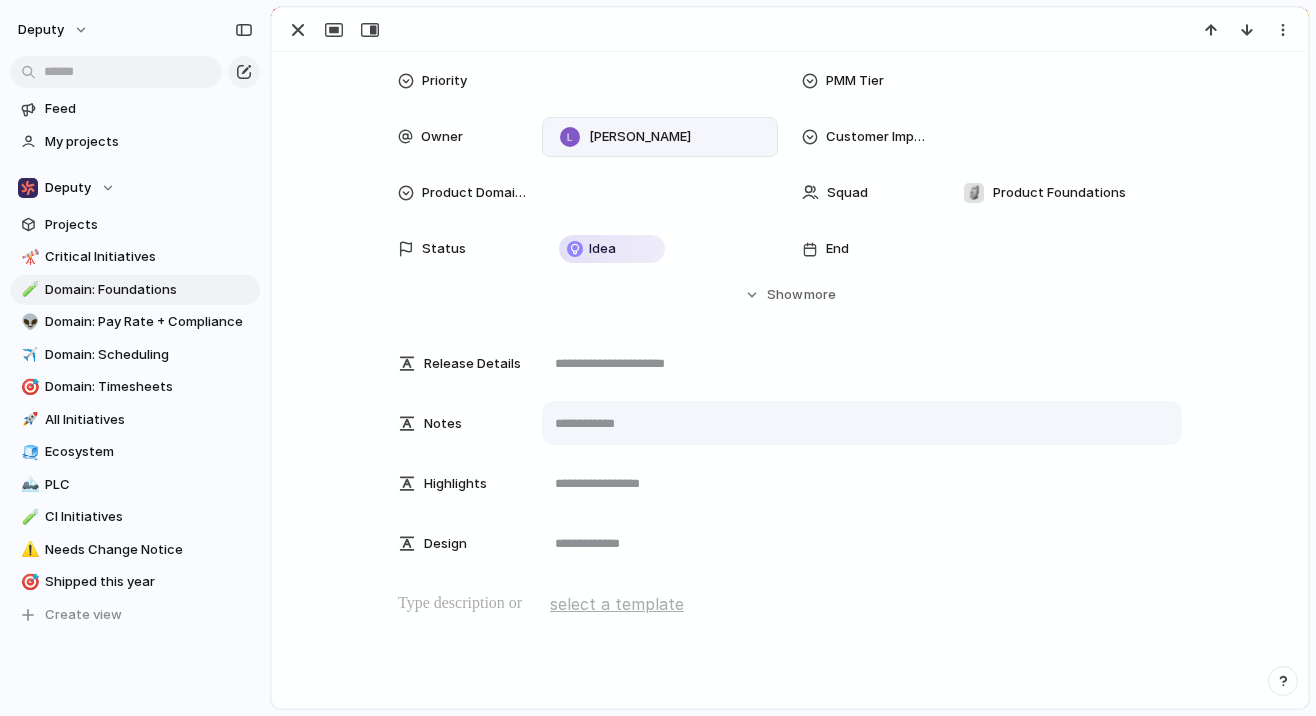 scroll, scrollTop: 97, scrollLeft: 0, axis: vertical 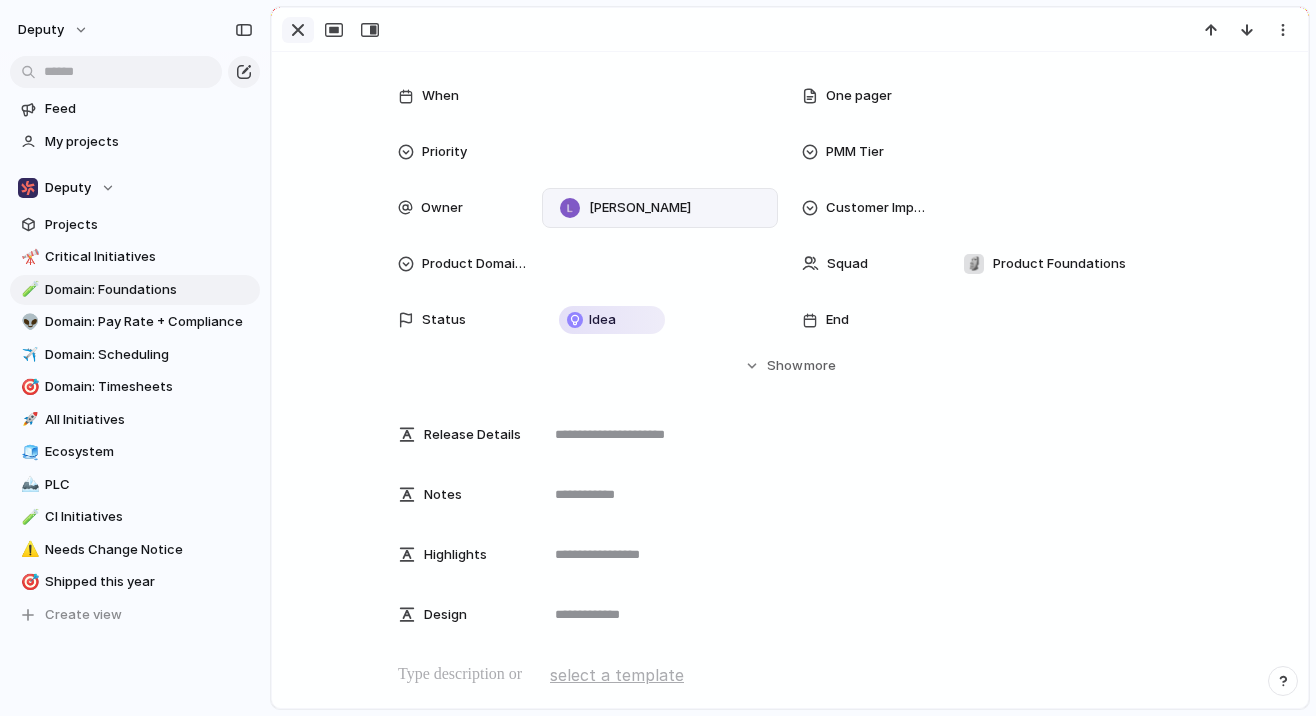 click at bounding box center [298, 30] 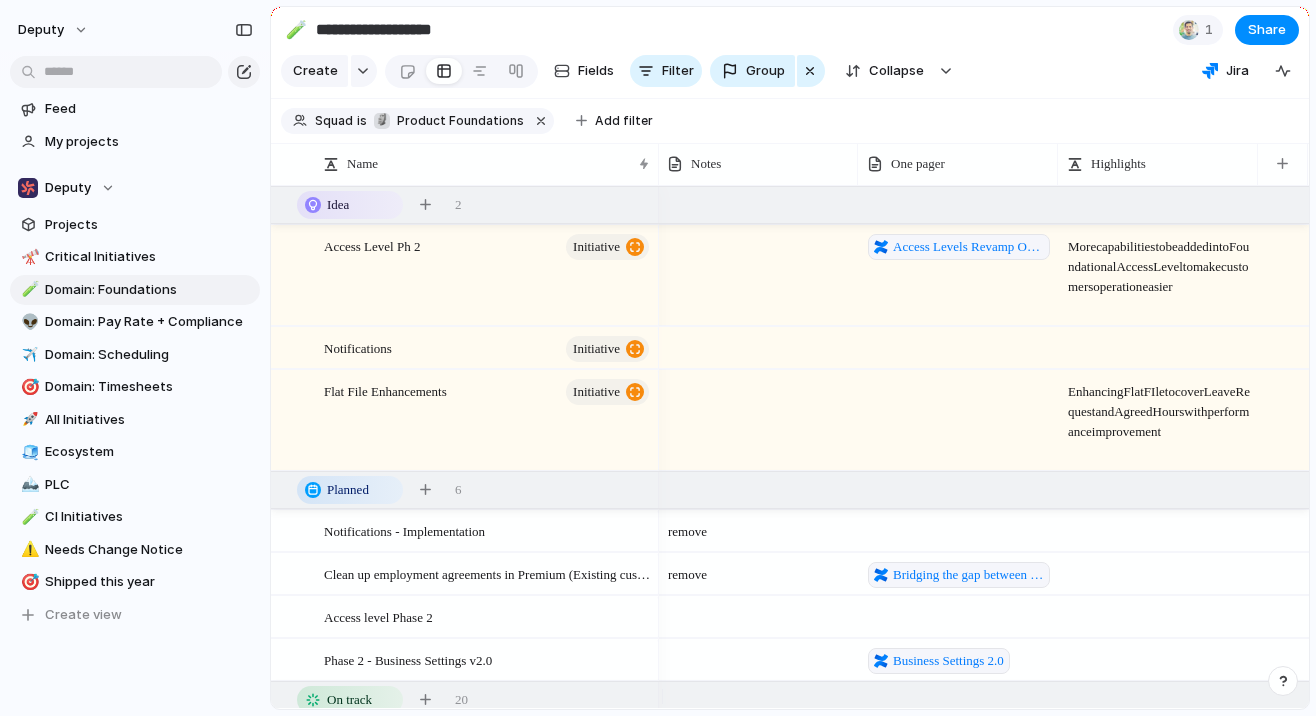 click at bounding box center [959, 347] 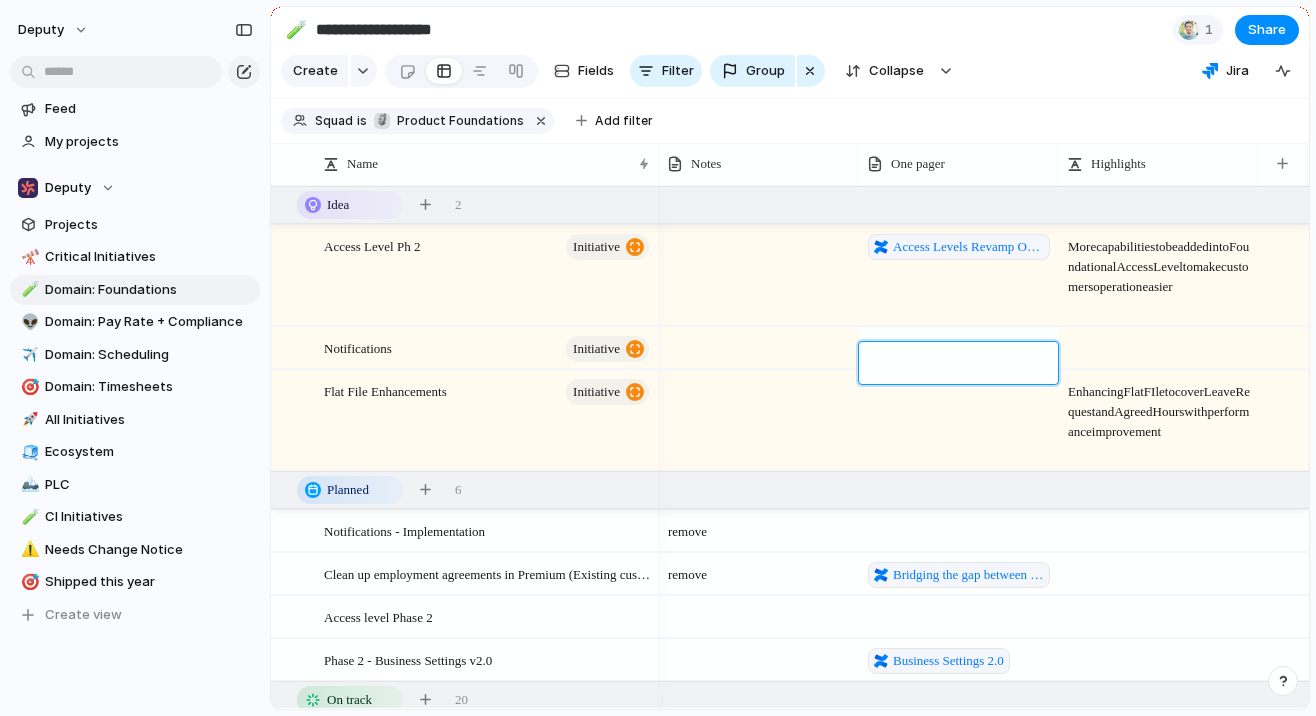 type on "**********" 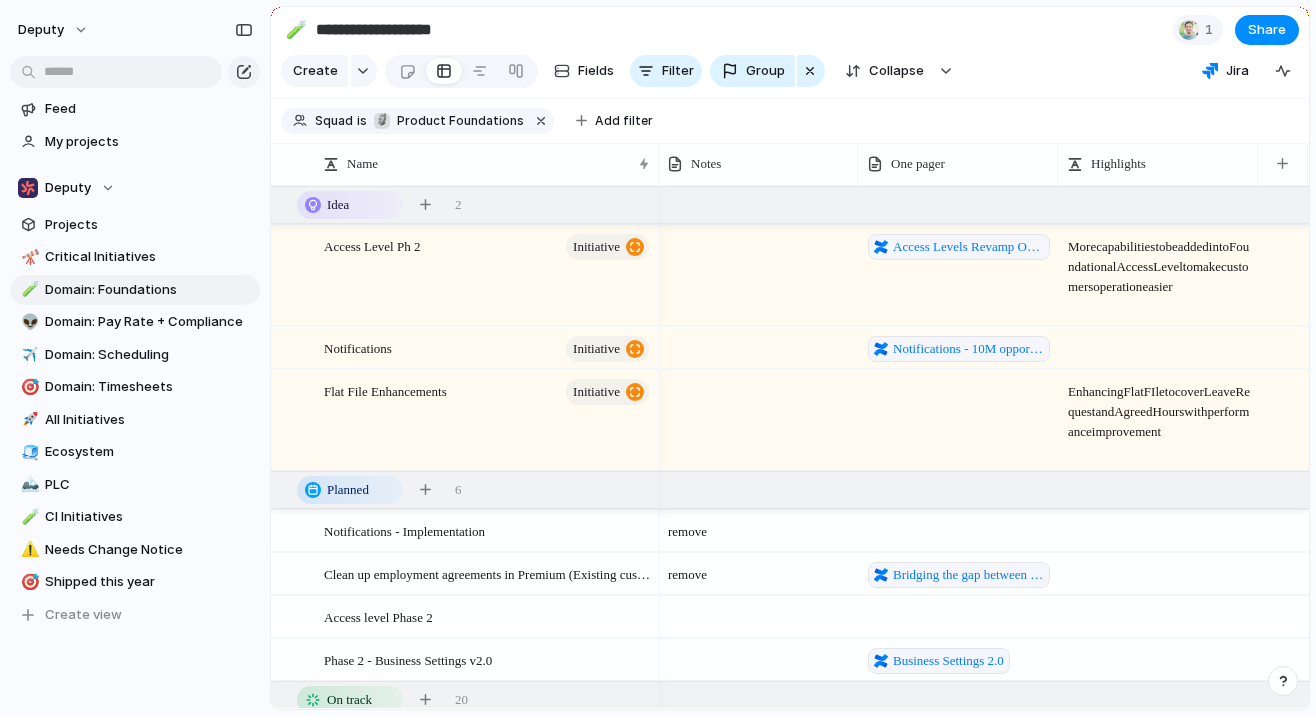 click at bounding box center [1159, 347] 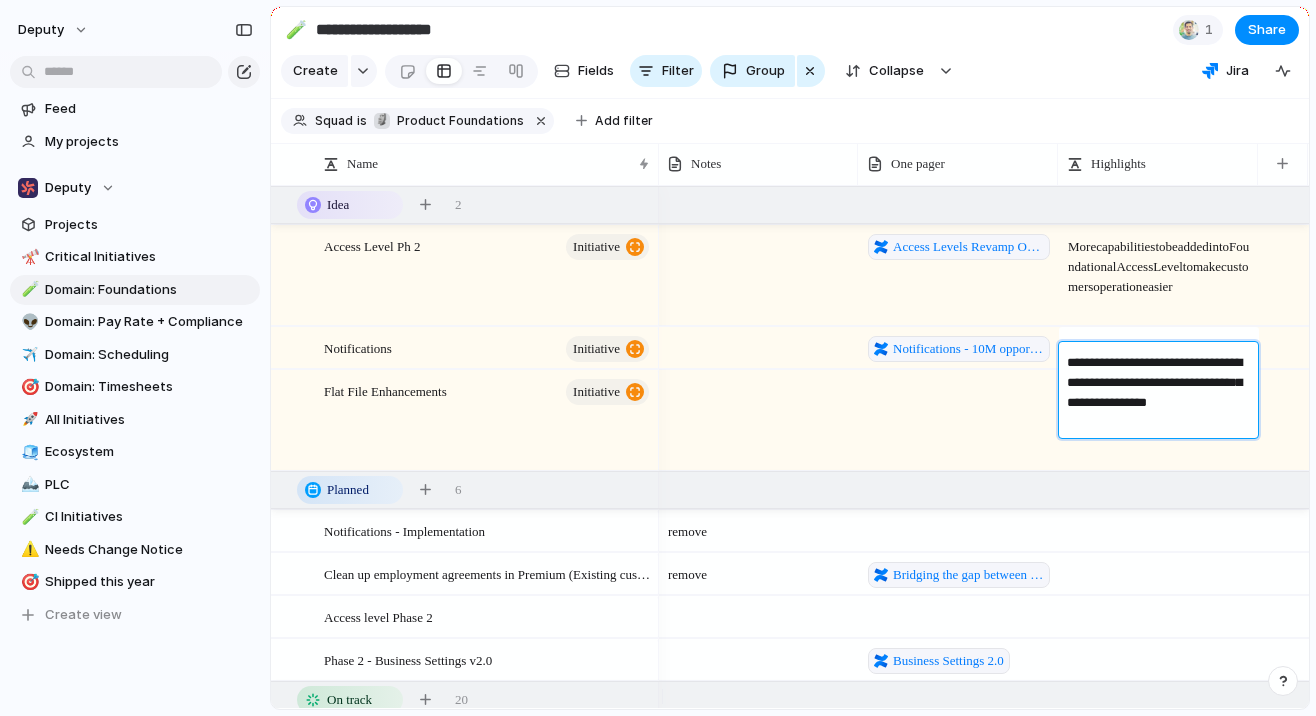 type on "**********" 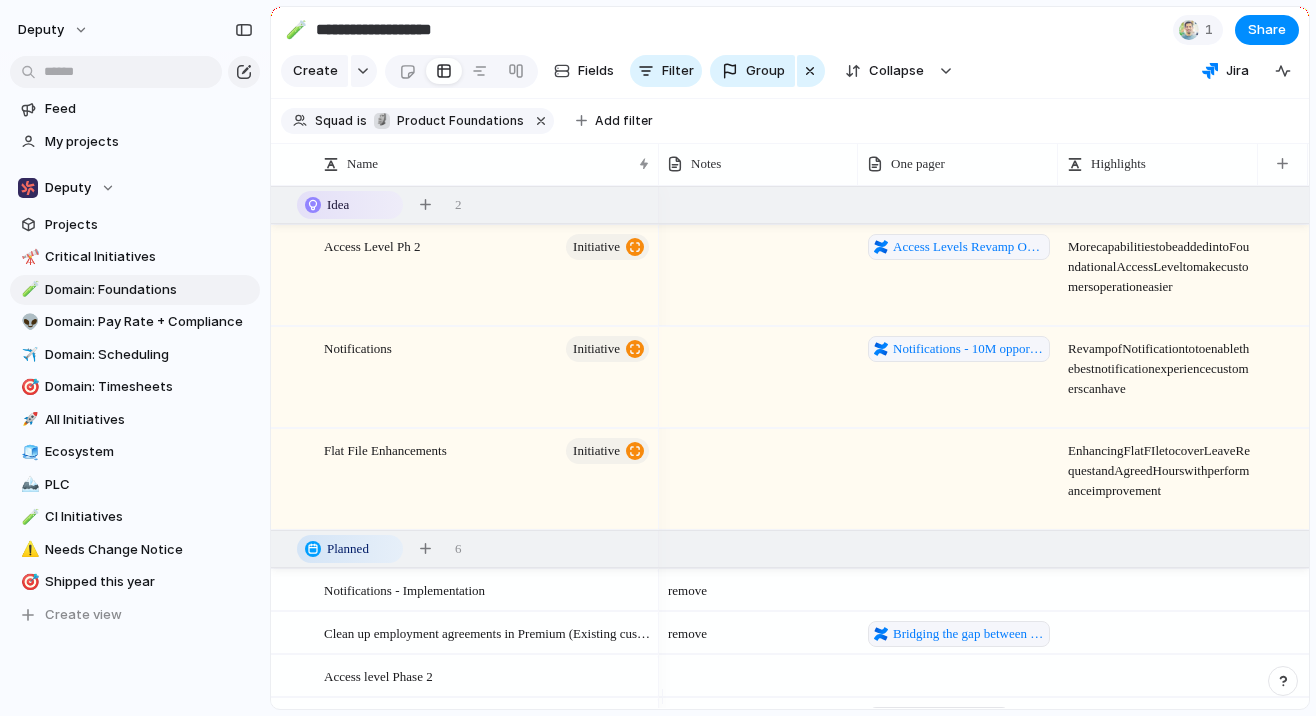 click on "Revamp  of  Notification  to  to  enable  the  best  notification  experience  customers  can  have" at bounding box center (1159, 363) 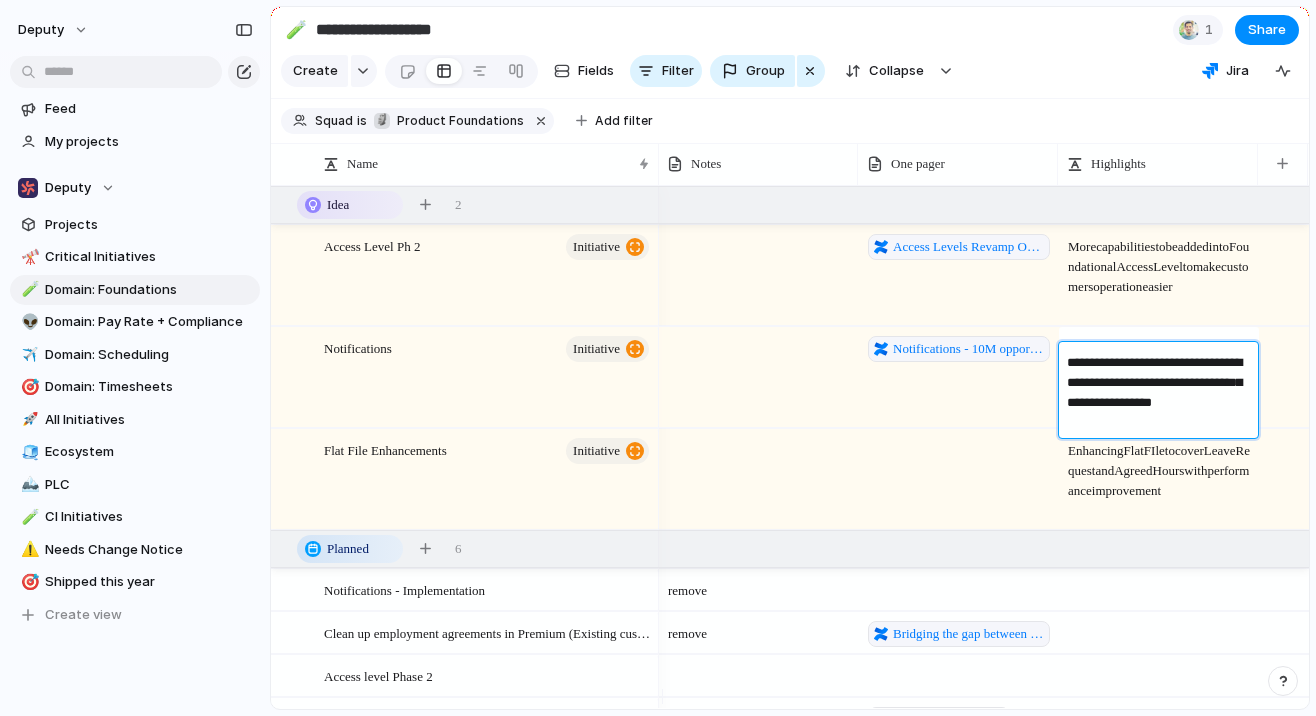 click on "**********" at bounding box center [1159, 393] 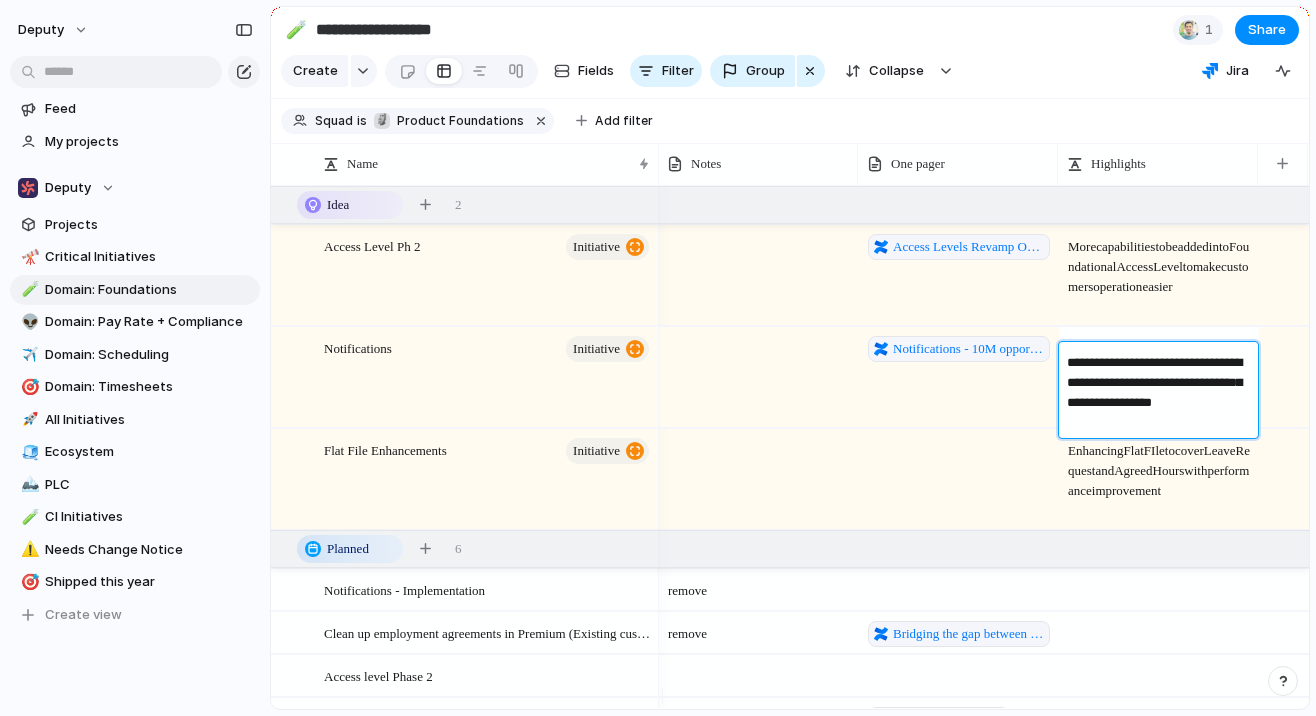 drag, startPoint x: 1137, startPoint y: 382, endPoint x: 1236, endPoint y: 380, distance: 99.0202 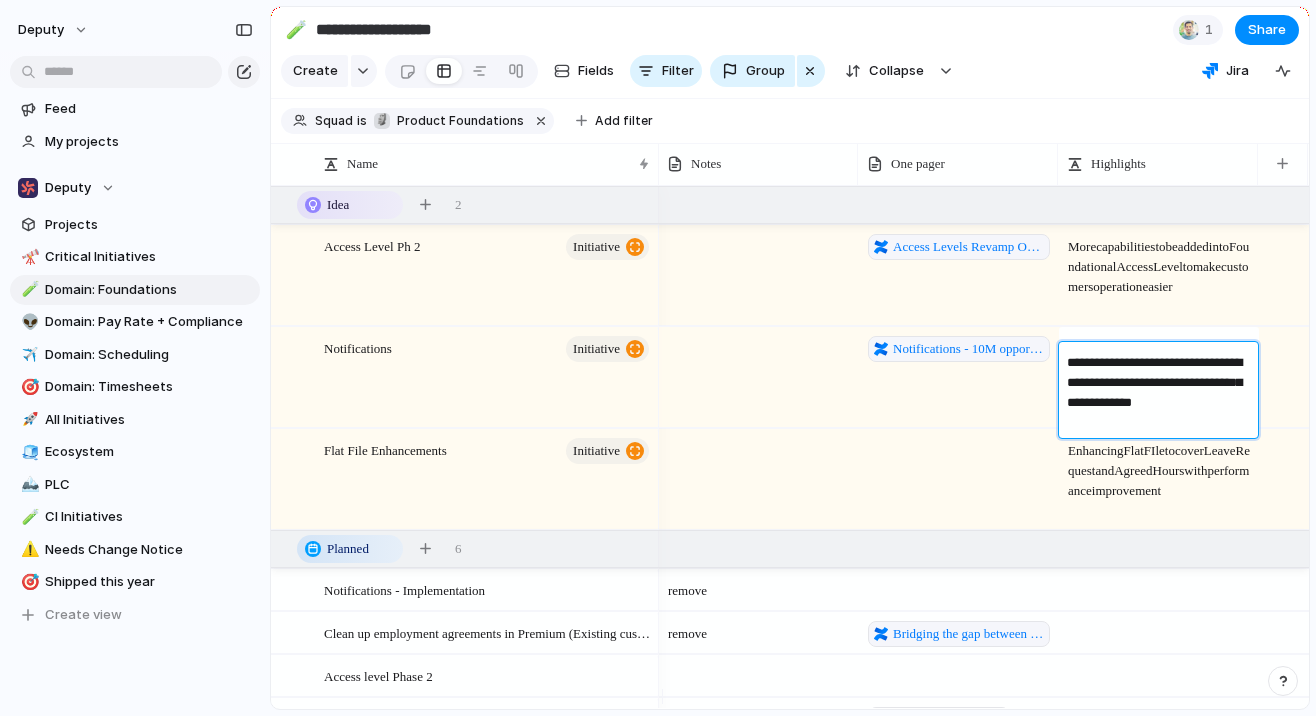 click on "**********" at bounding box center [1159, 393] 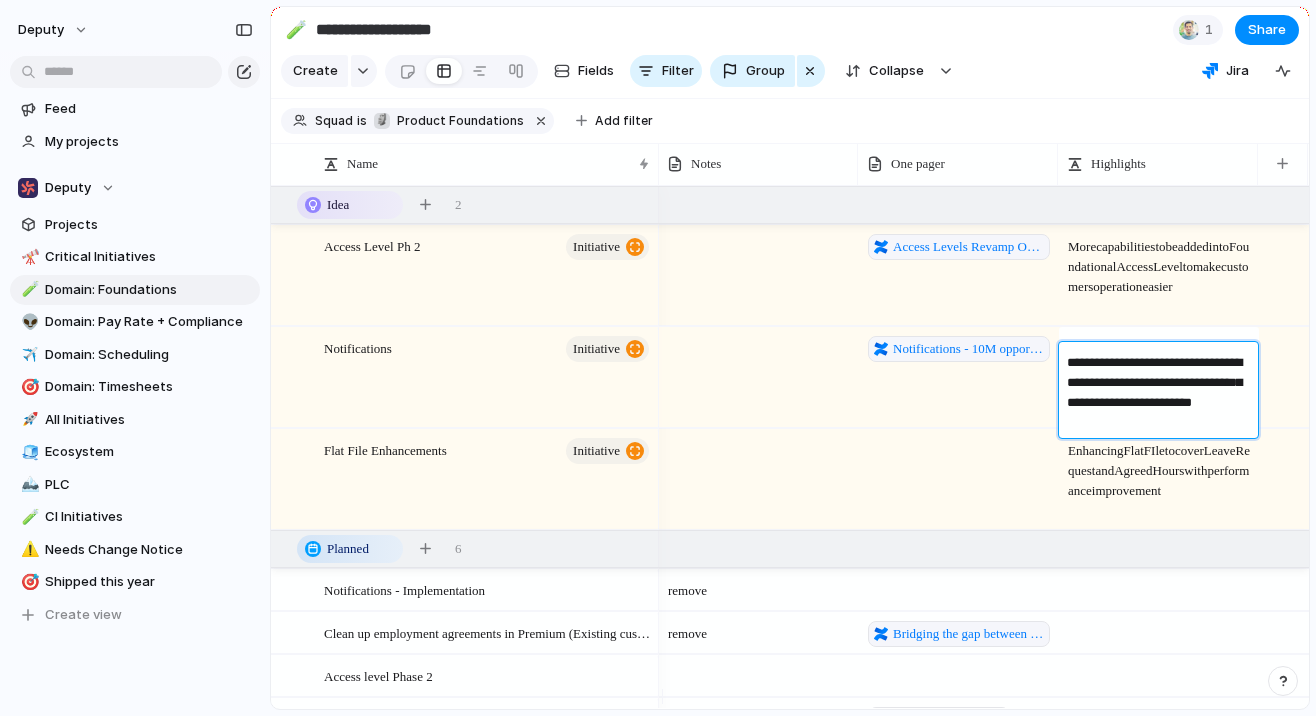 type on "**********" 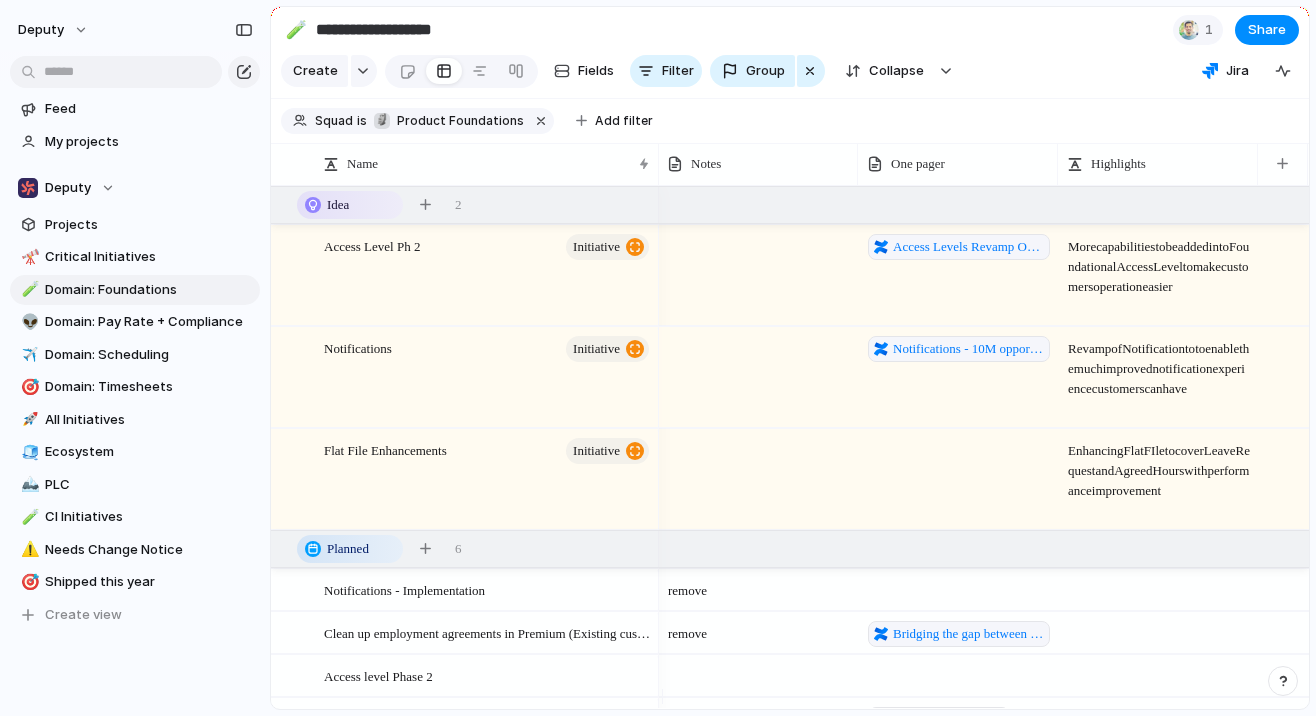 click on "Revamp  of  Notification  to  to  enable  the  much  improved  notification  experience  customers  can  have" at bounding box center (1159, 363) 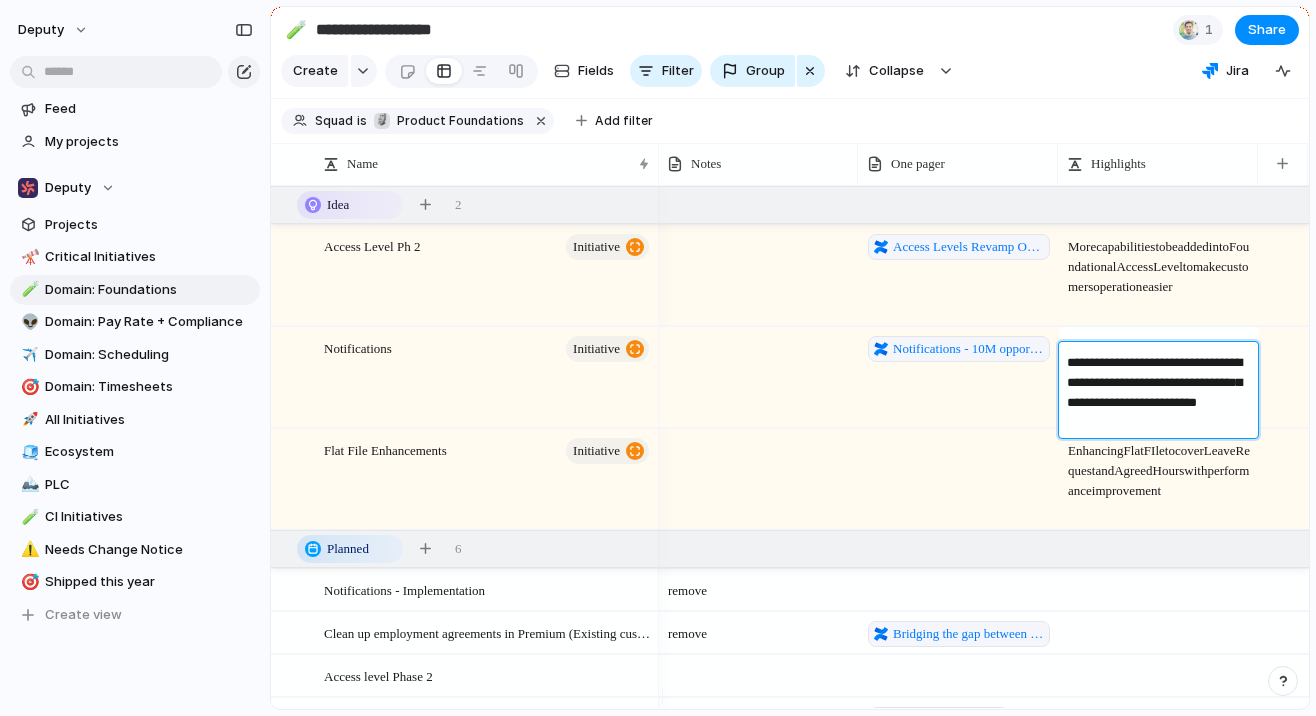 click on "**********" at bounding box center (1159, 393) 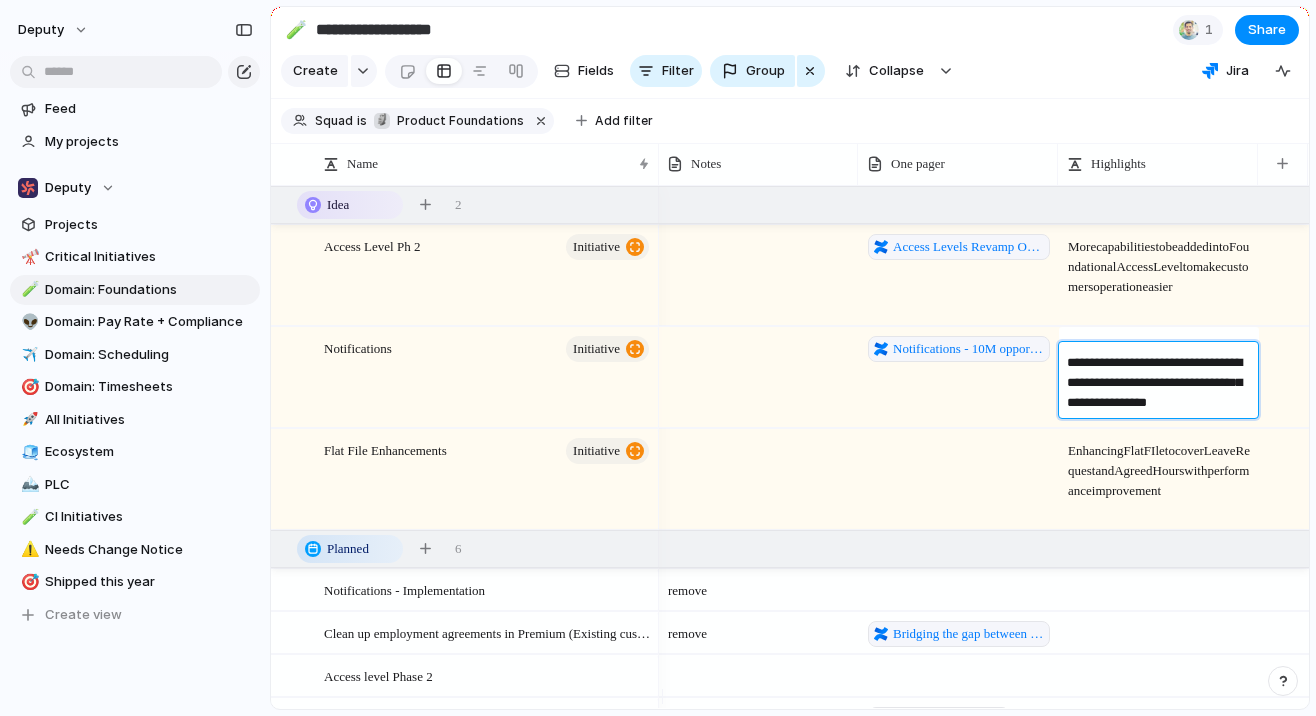 click on "**********" at bounding box center [1159, 383] 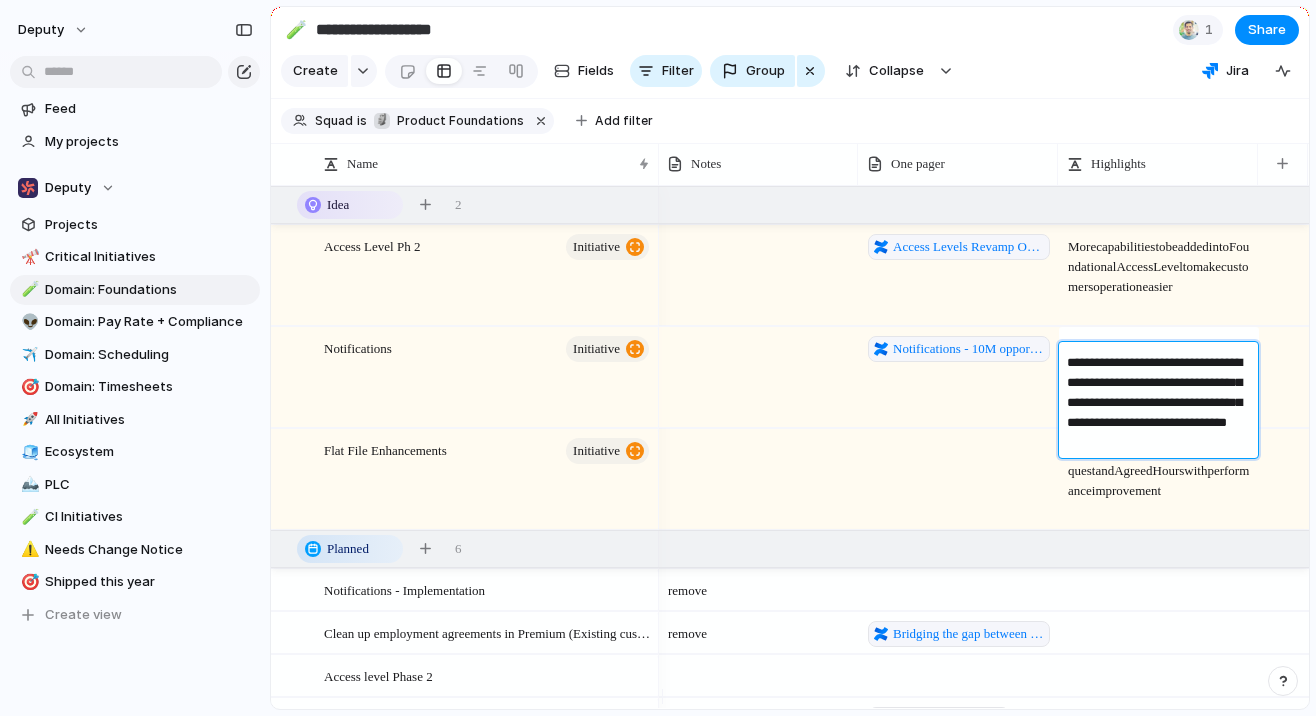 type on "**********" 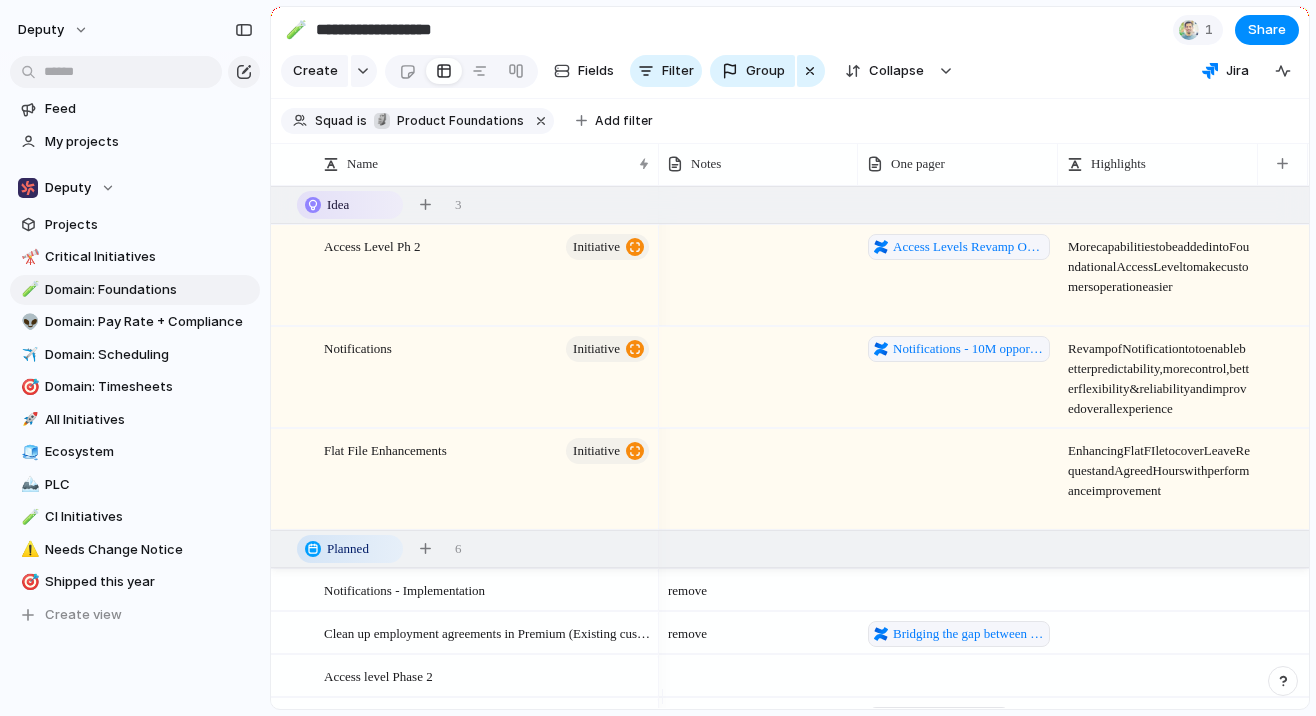 scroll, scrollTop: 134, scrollLeft: 0, axis: vertical 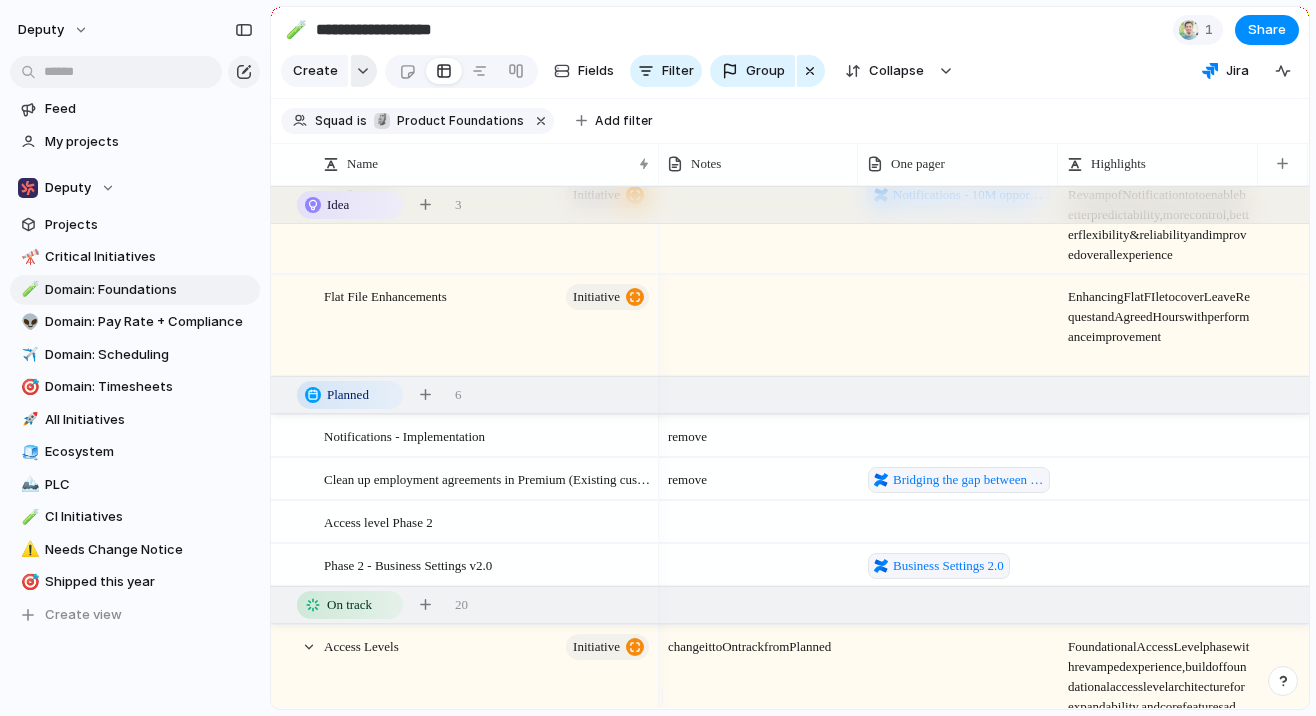 click at bounding box center [363, 71] 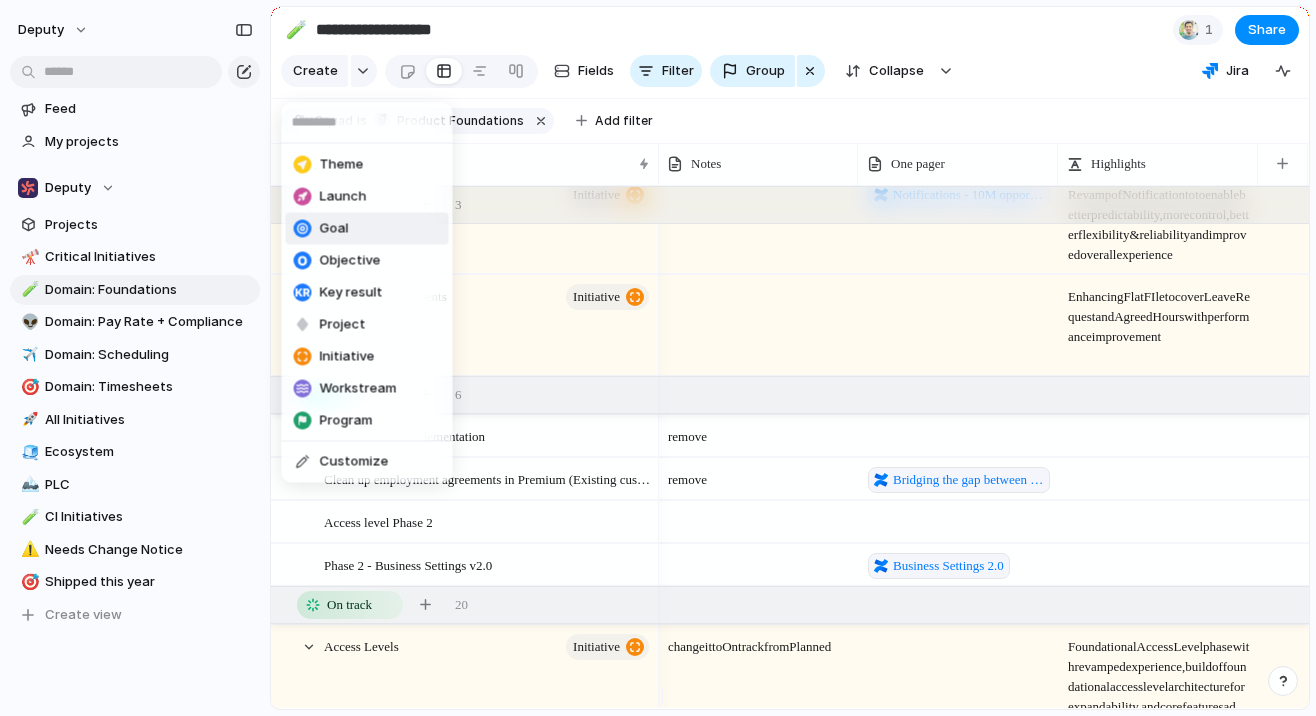 click on "Theme   Launch   Goal   Objective   Key result   Project   Initiative   Workstream   Program   Customize" at bounding box center (658, 358) 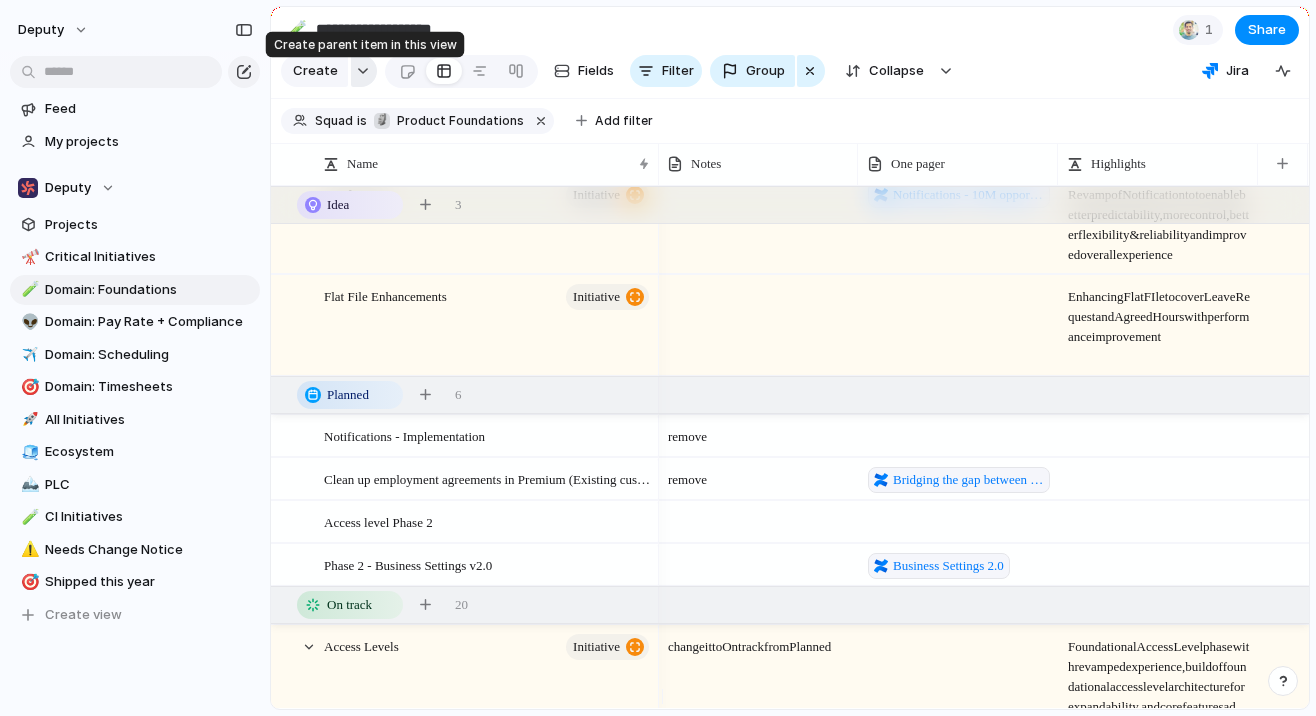 click at bounding box center (363, 71) 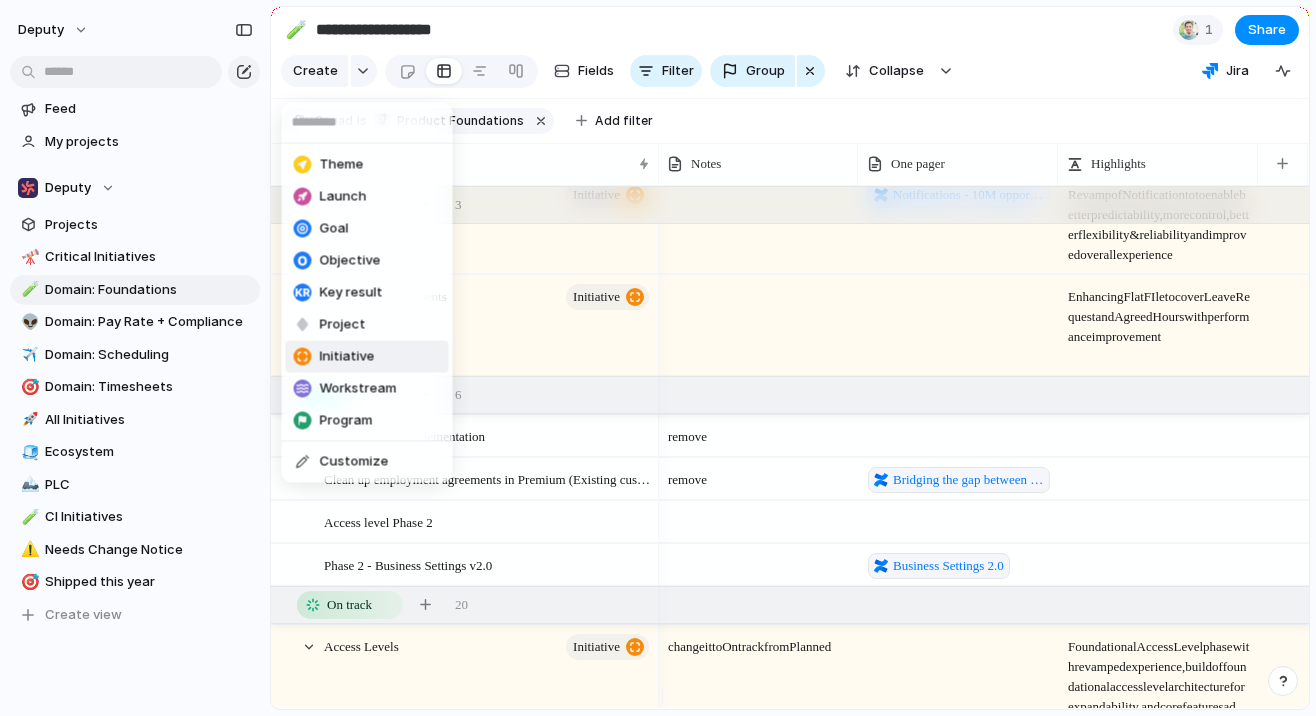 click on "Theme   Launch   Goal   Objective   Key result   Project   Initiative   Workstream   Program   Customize" at bounding box center (658, 358) 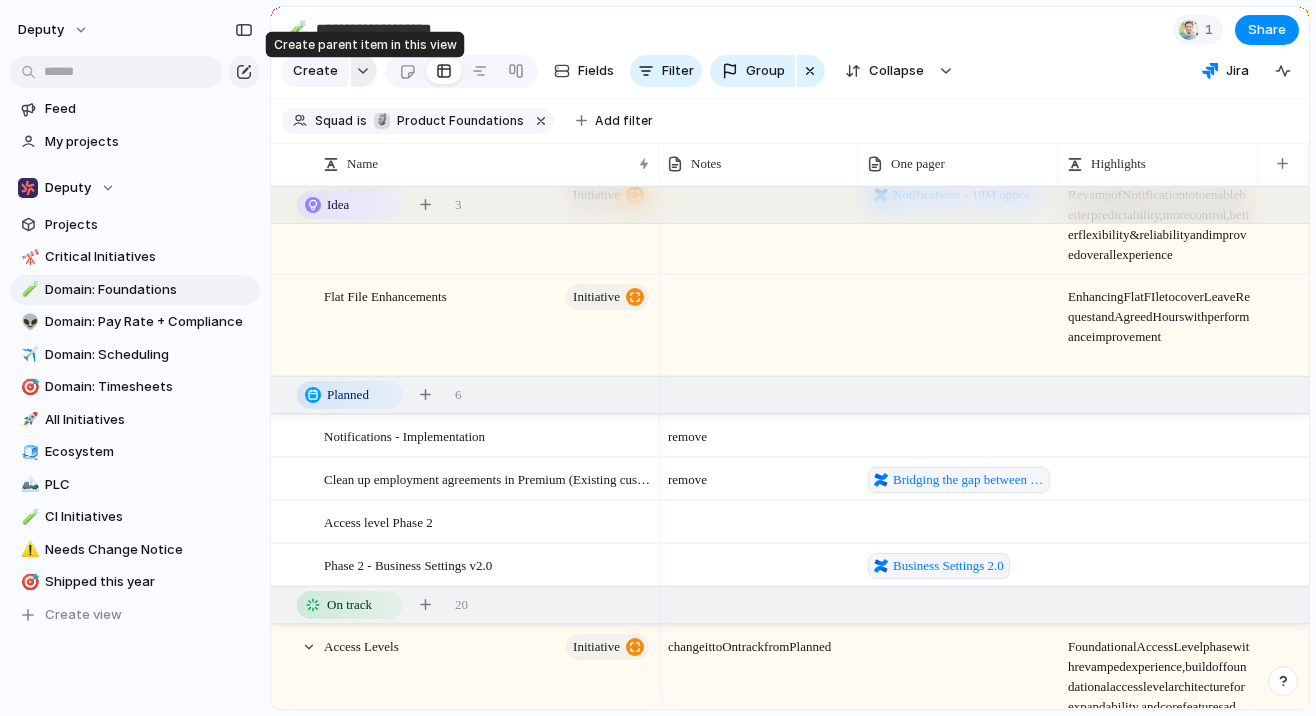 click at bounding box center (363, 71) 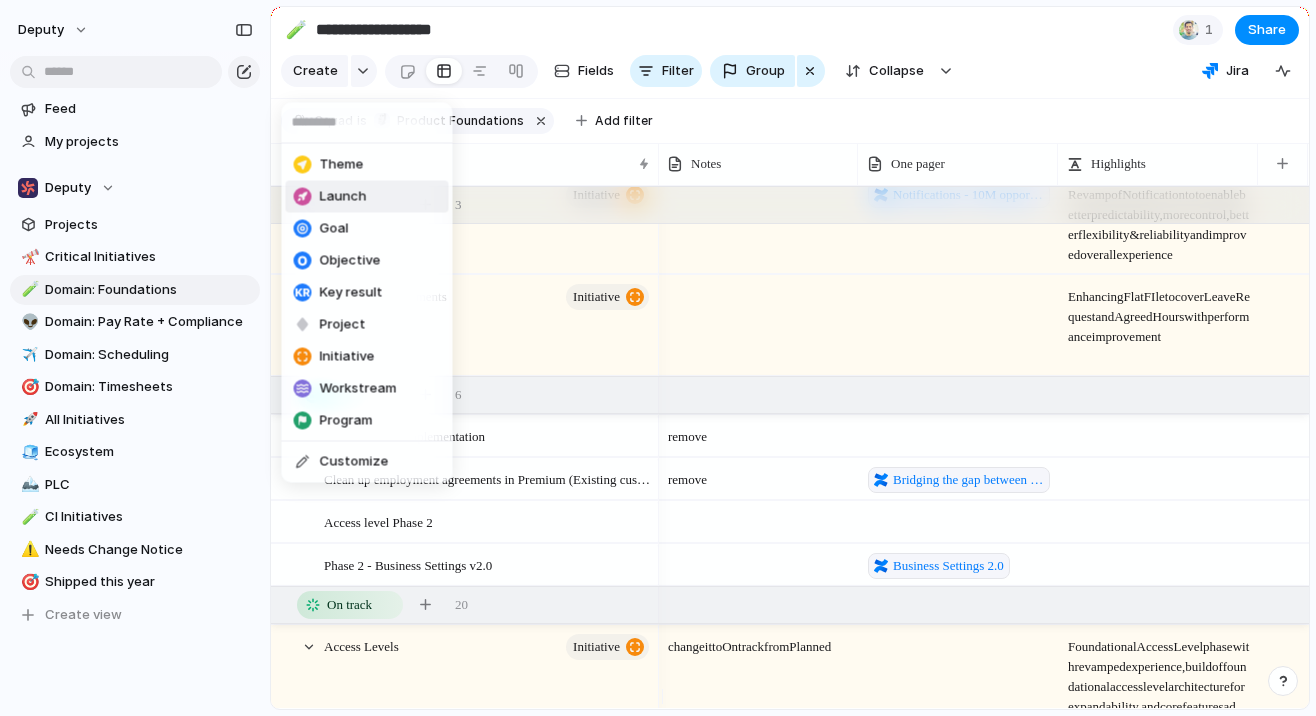 click on "Theme   Launch   Goal   Objective   Key result   Project   Initiative   Workstream   Program   Customize" at bounding box center [658, 358] 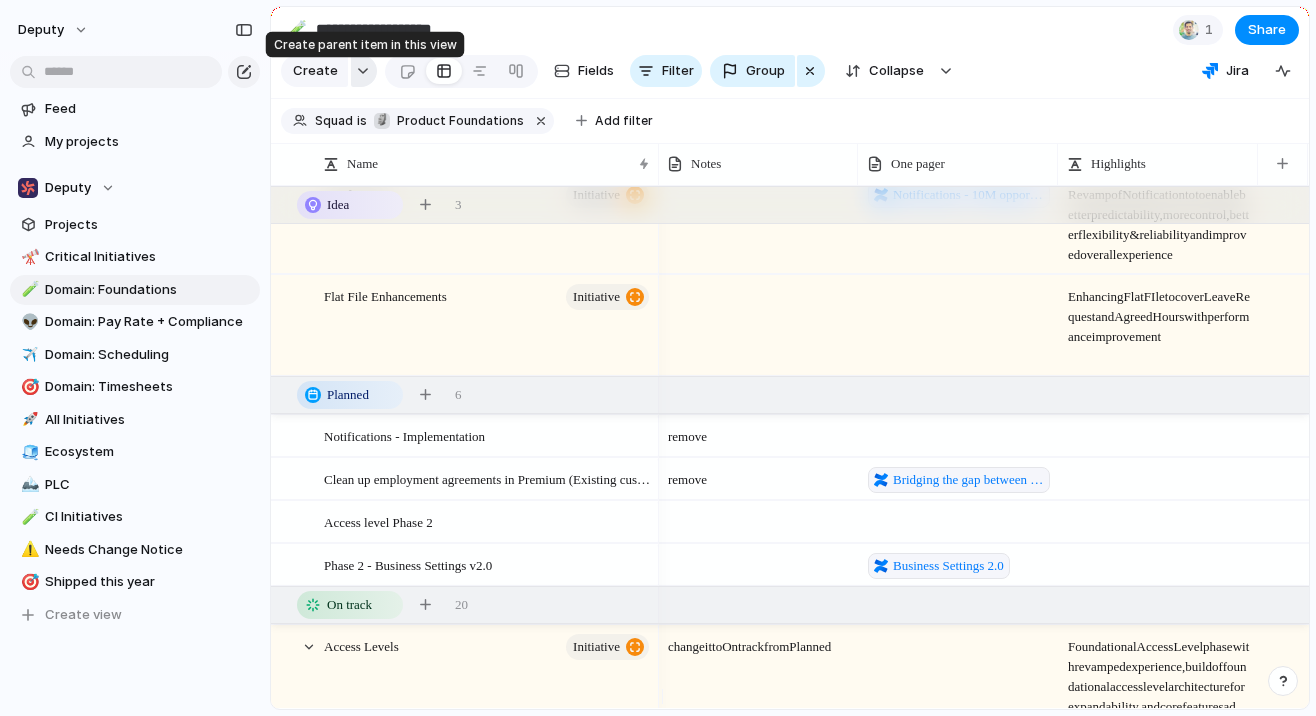 click at bounding box center [363, 71] 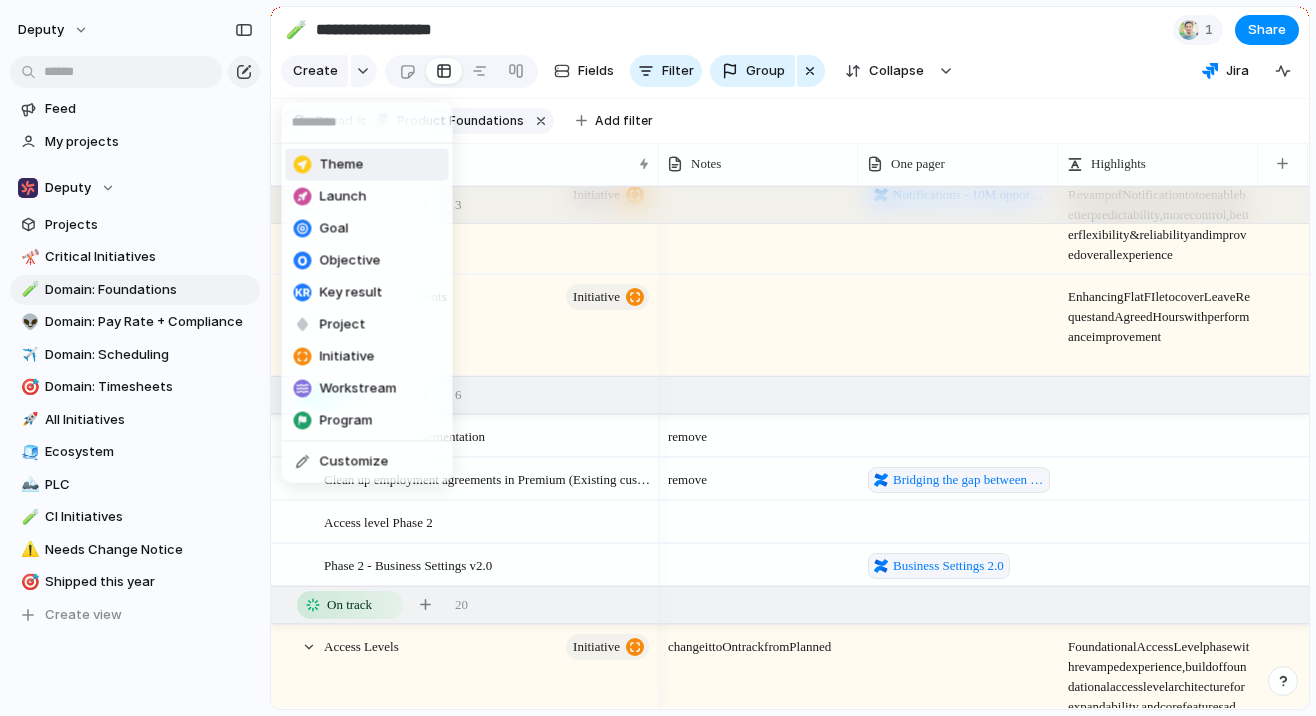 click on "Theme   Launch   Goal   Objective   Key result   Project   Initiative   Workstream   Program   Customize" at bounding box center [658, 358] 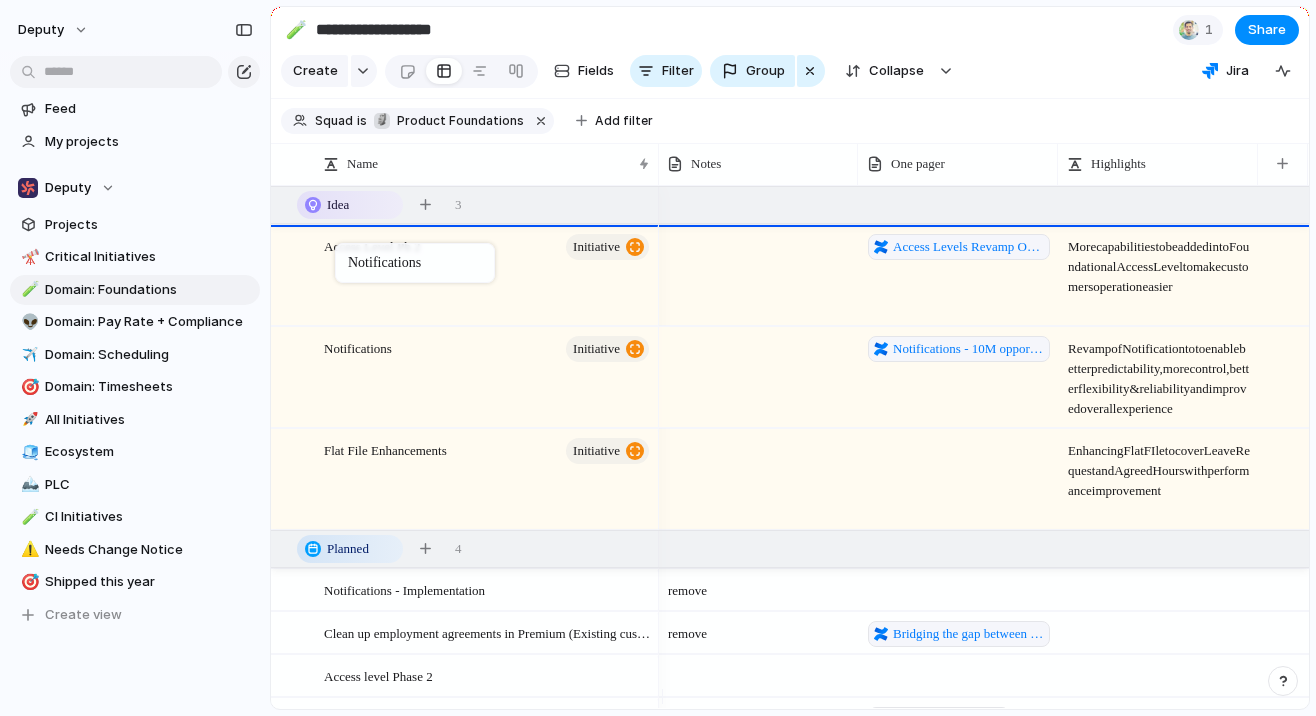 drag, startPoint x: 311, startPoint y: 389, endPoint x: 345, endPoint y: 247, distance: 146.0137 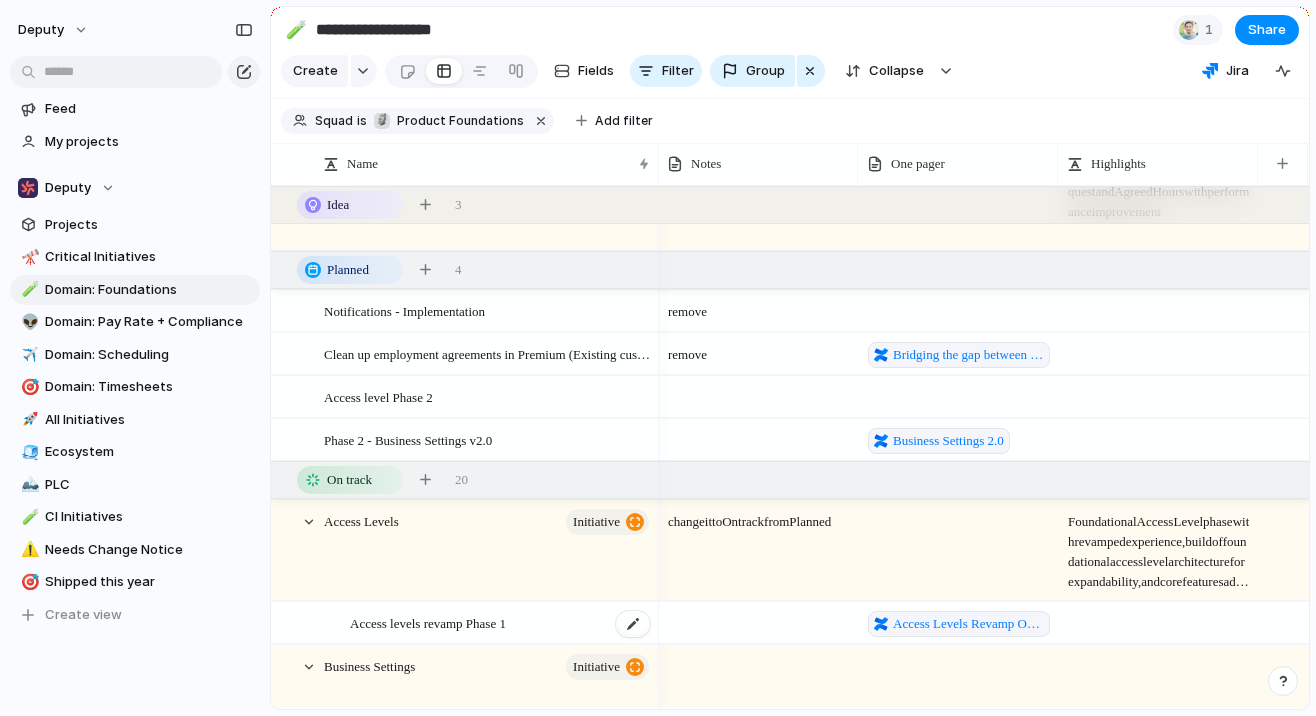 click on "Access levels revamp Phase 1" at bounding box center (501, 623) 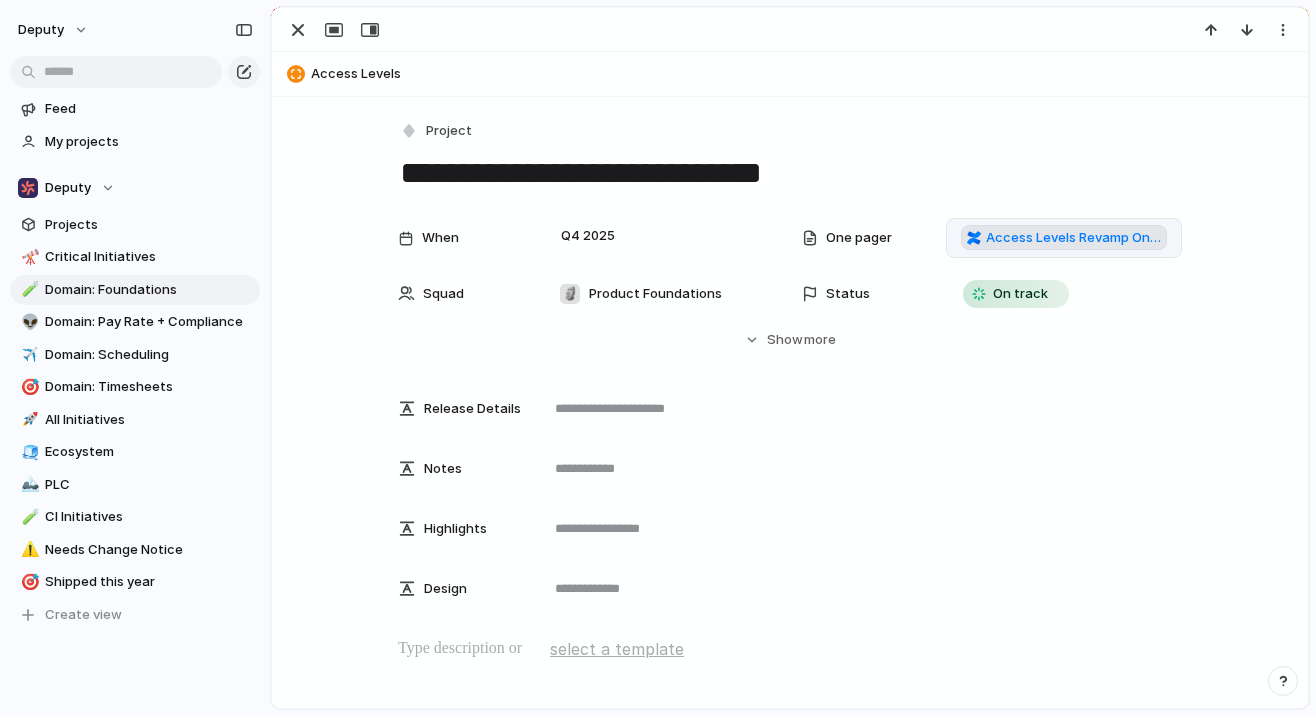 click at bounding box center [974, 238] 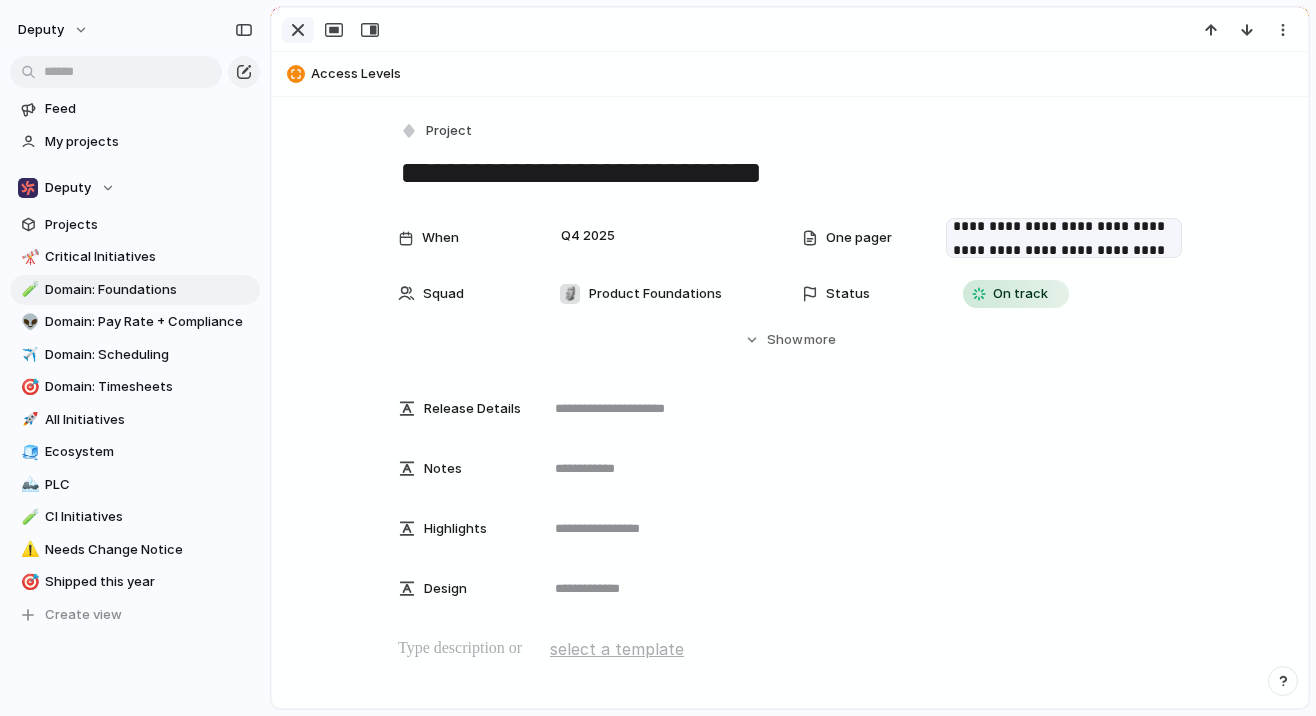 click at bounding box center [298, 30] 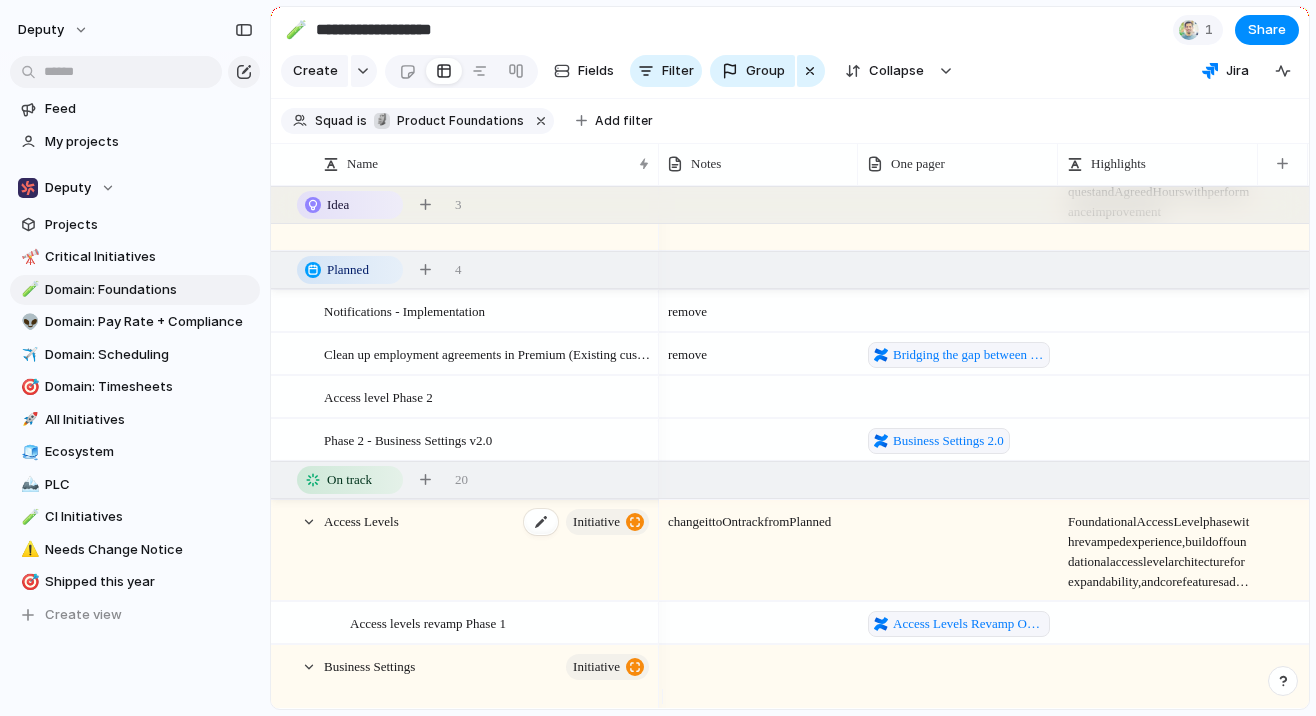 click on "Access Levels initiative" at bounding box center (488, 551) 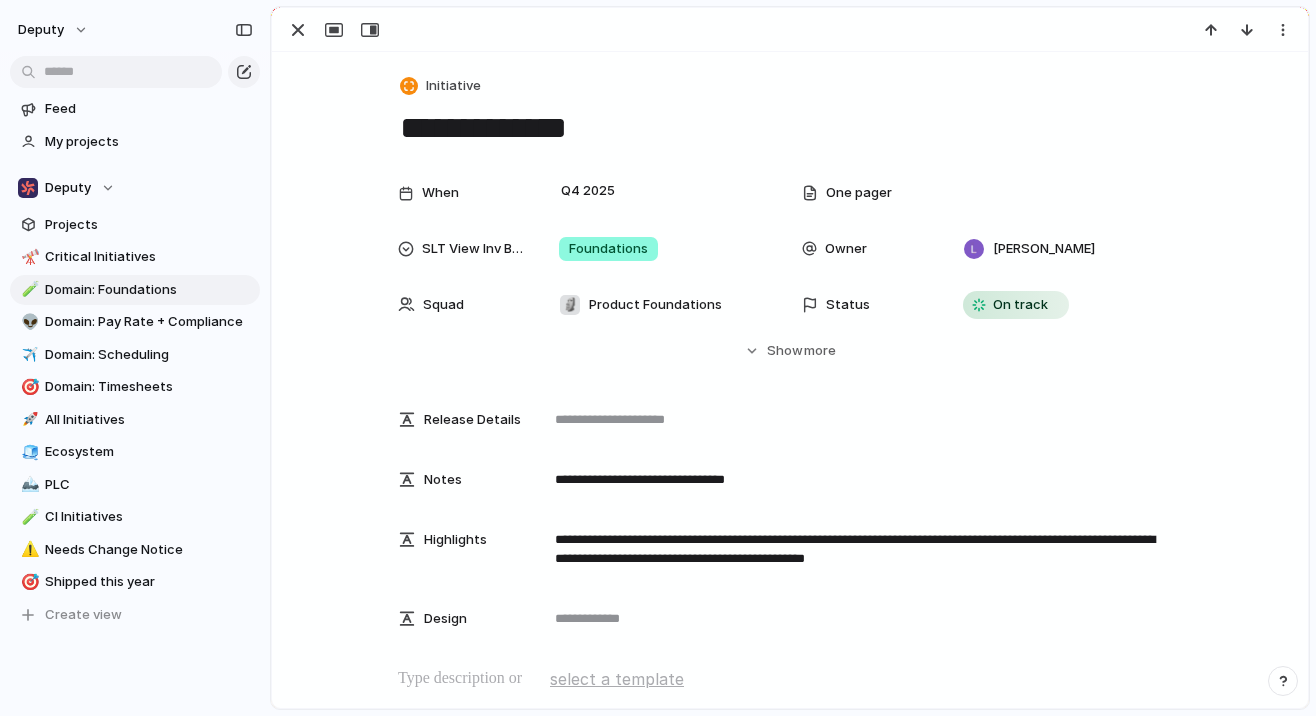 click on "**********" at bounding box center (790, 128) 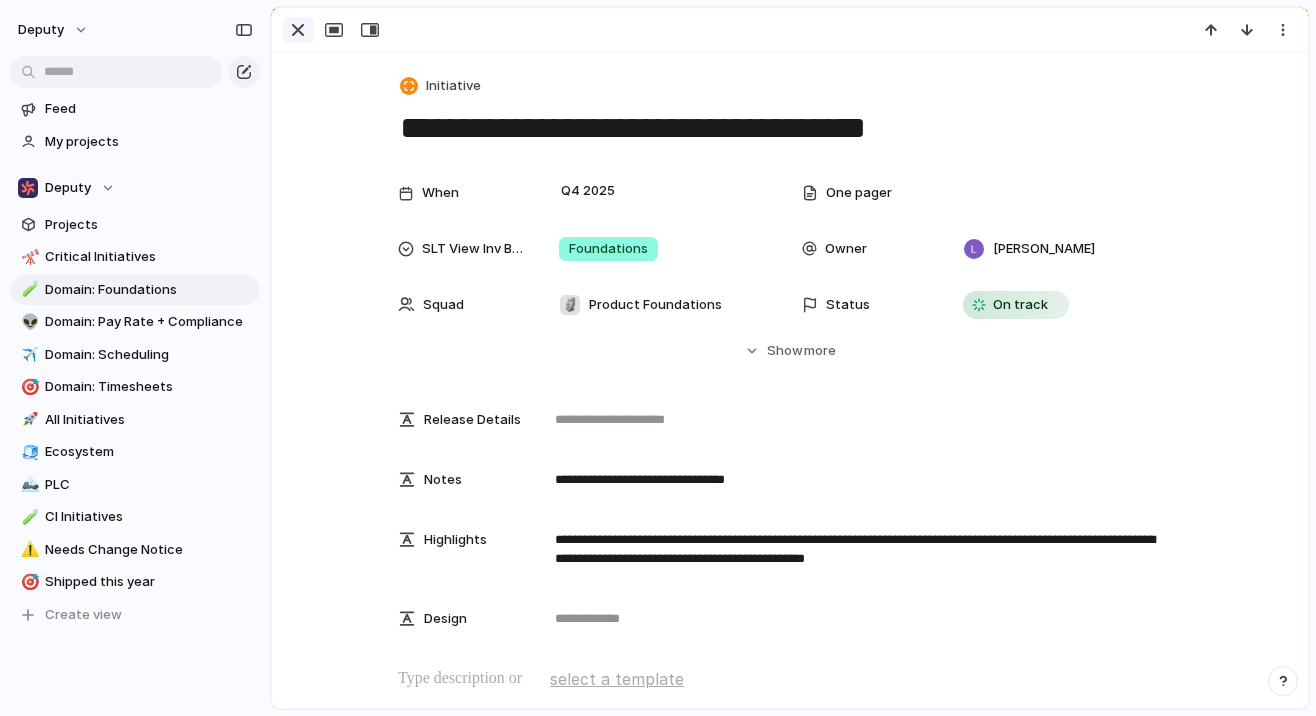 type on "**********" 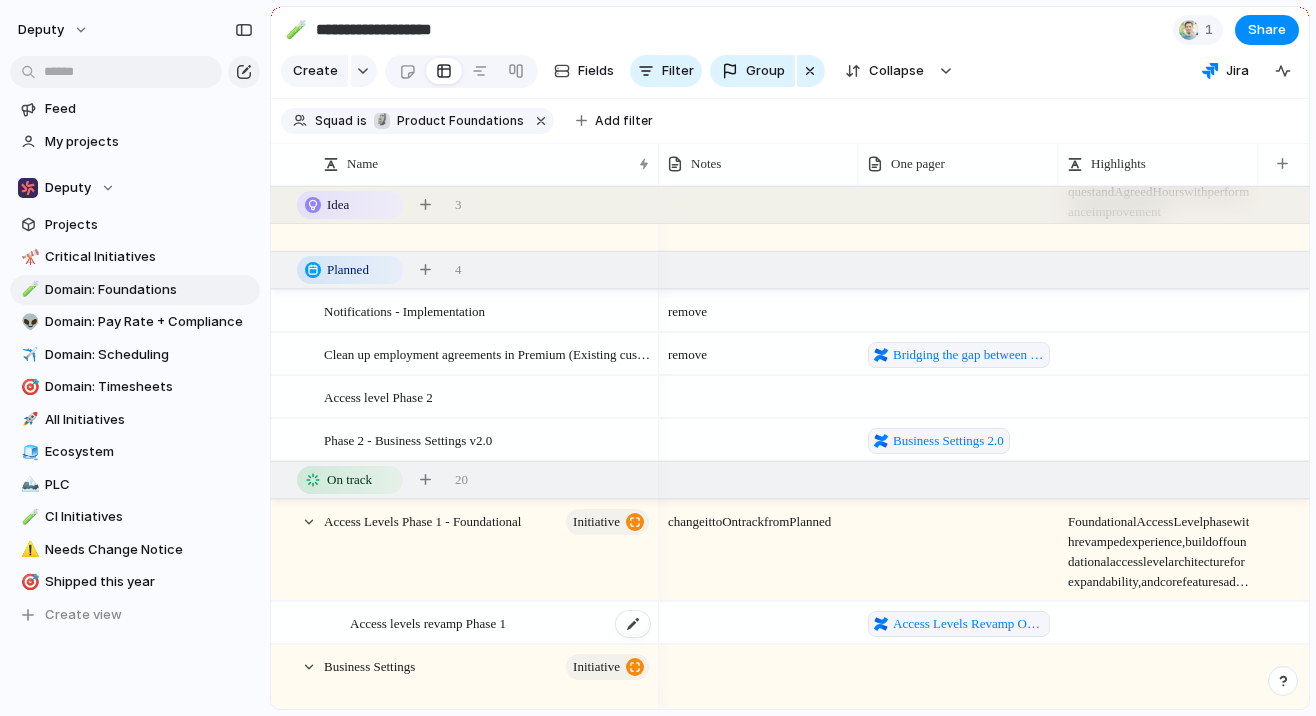click on "Access levels revamp Phase 1" at bounding box center [501, 623] 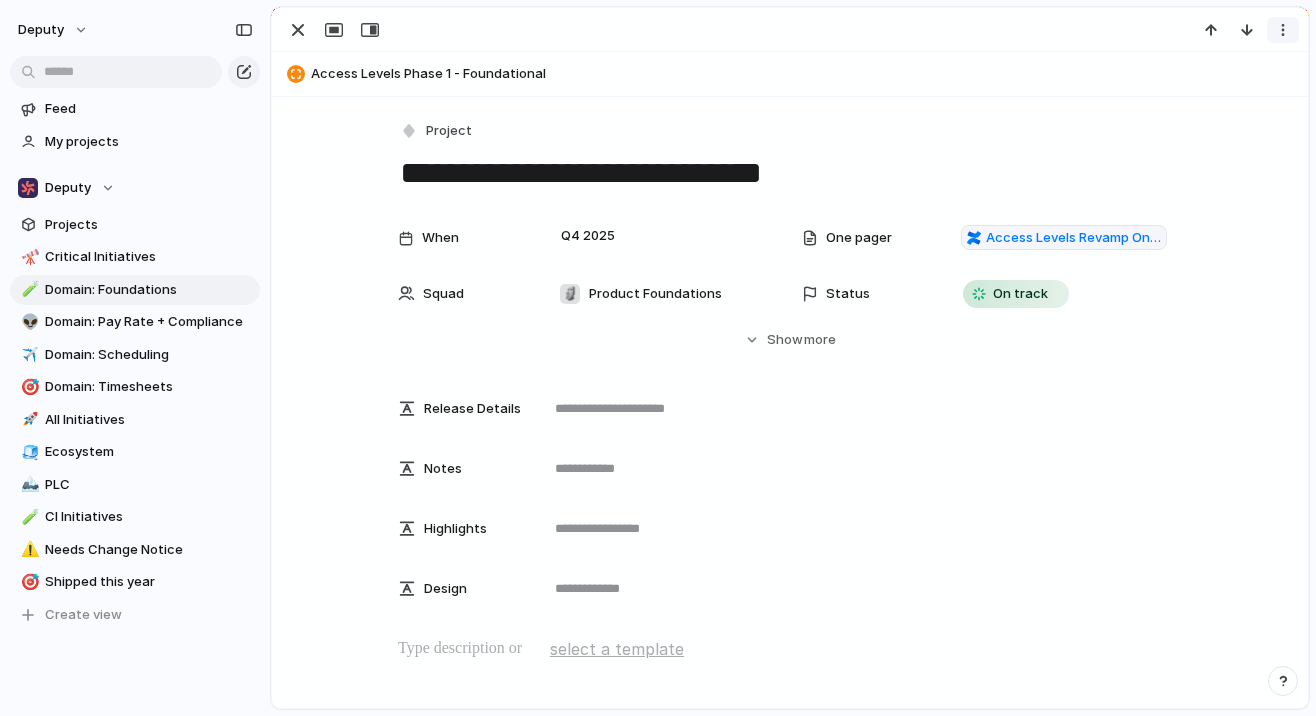 click at bounding box center (1283, 30) 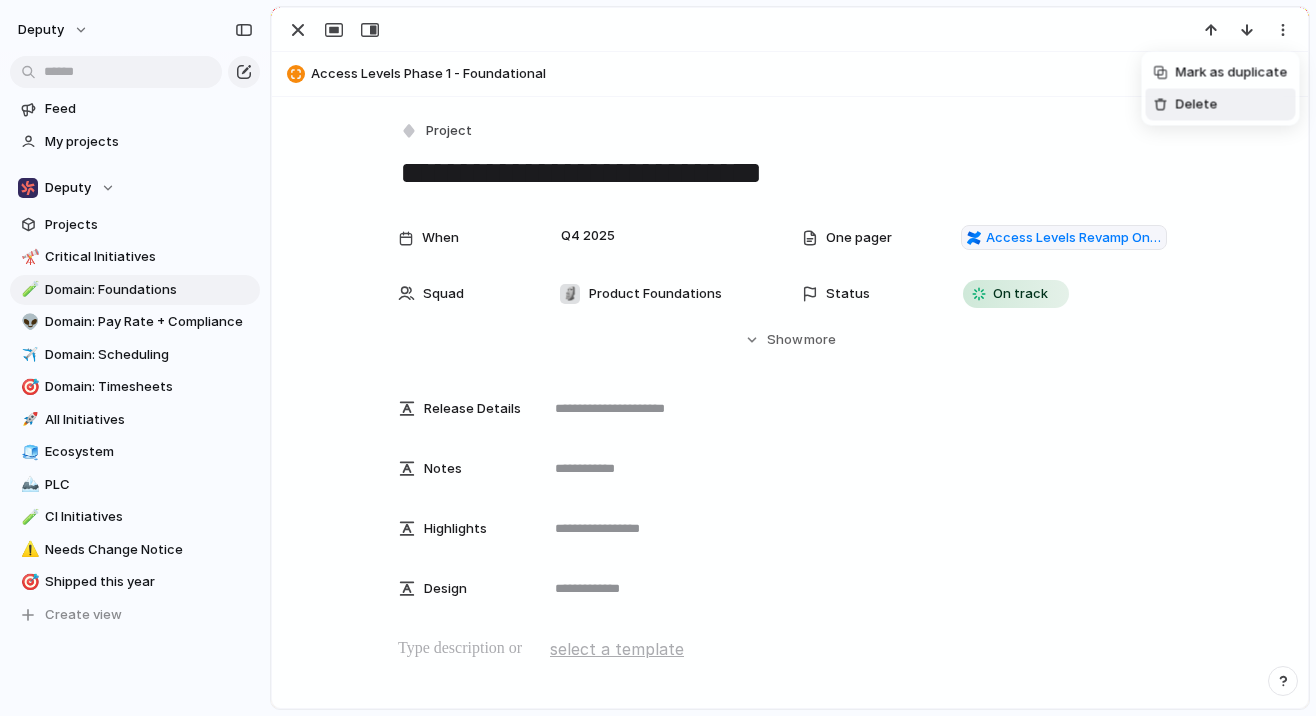 click on "Delete" at bounding box center [1197, 105] 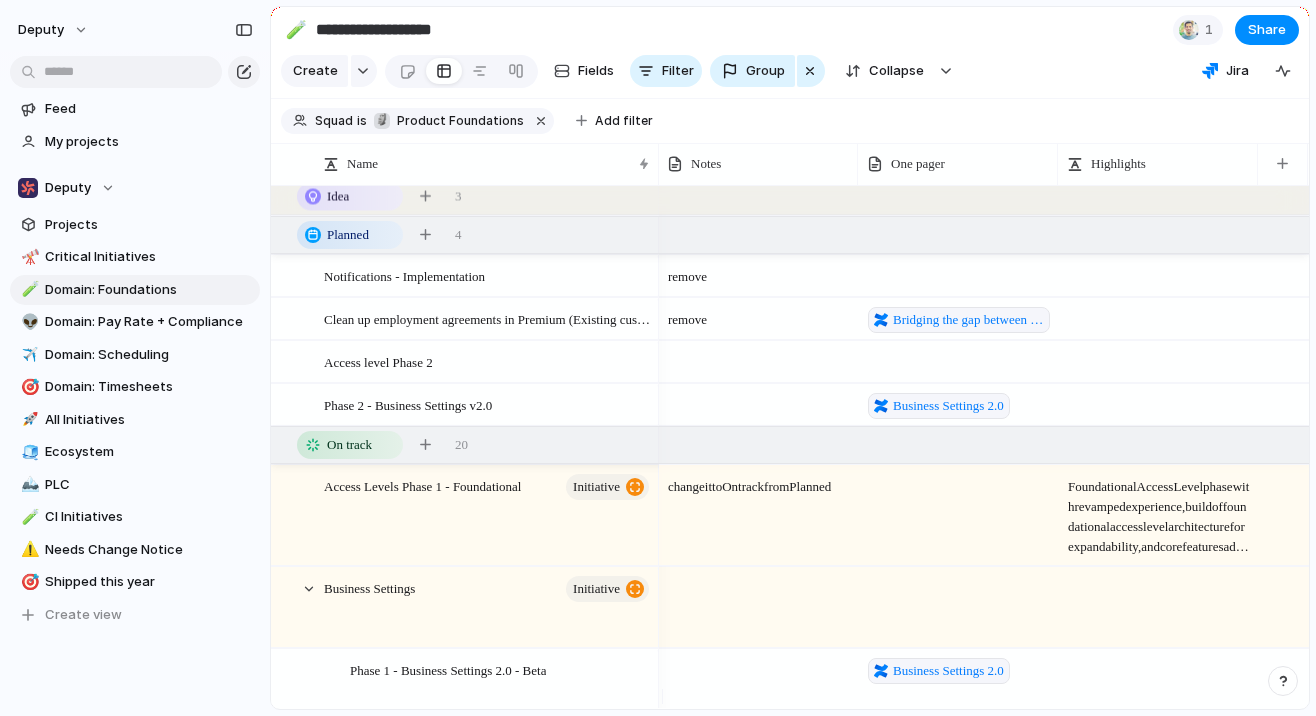 click on "change  it  to  On  track  from  Planned" at bounding box center [759, 481] 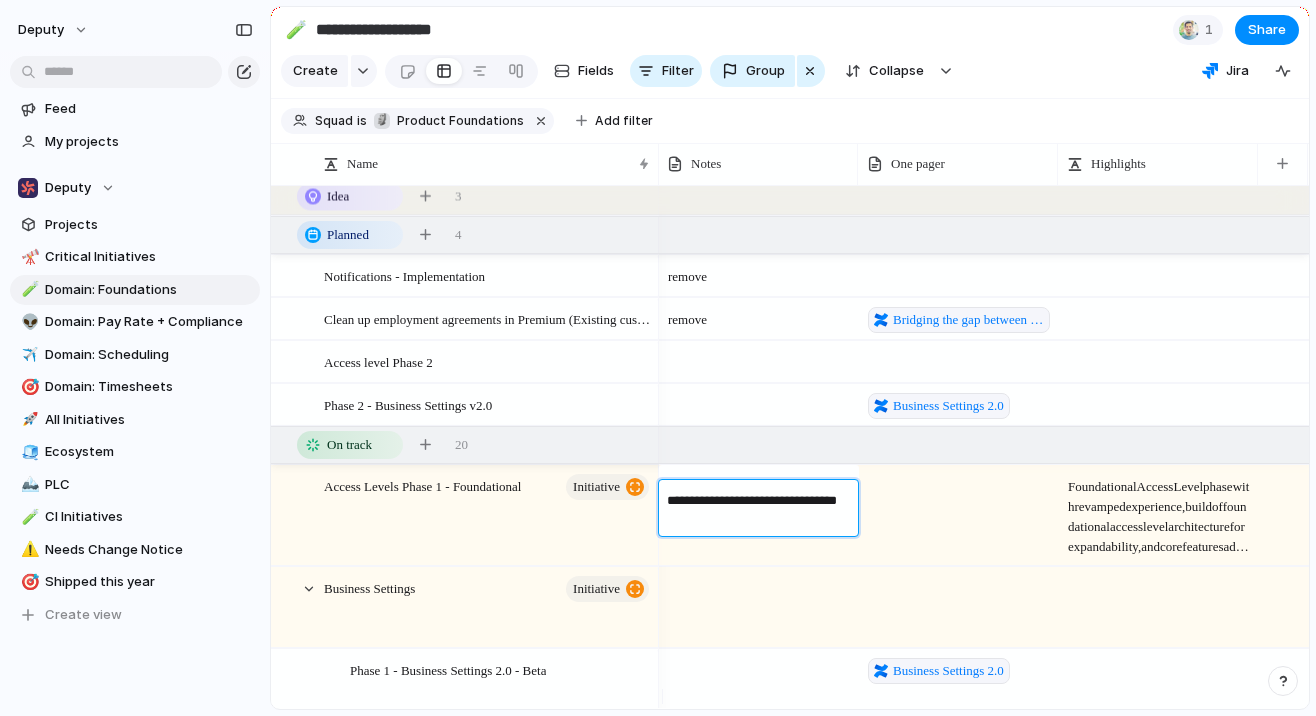 drag, startPoint x: 746, startPoint y: 514, endPoint x: 649, endPoint y: 497, distance: 98.478424 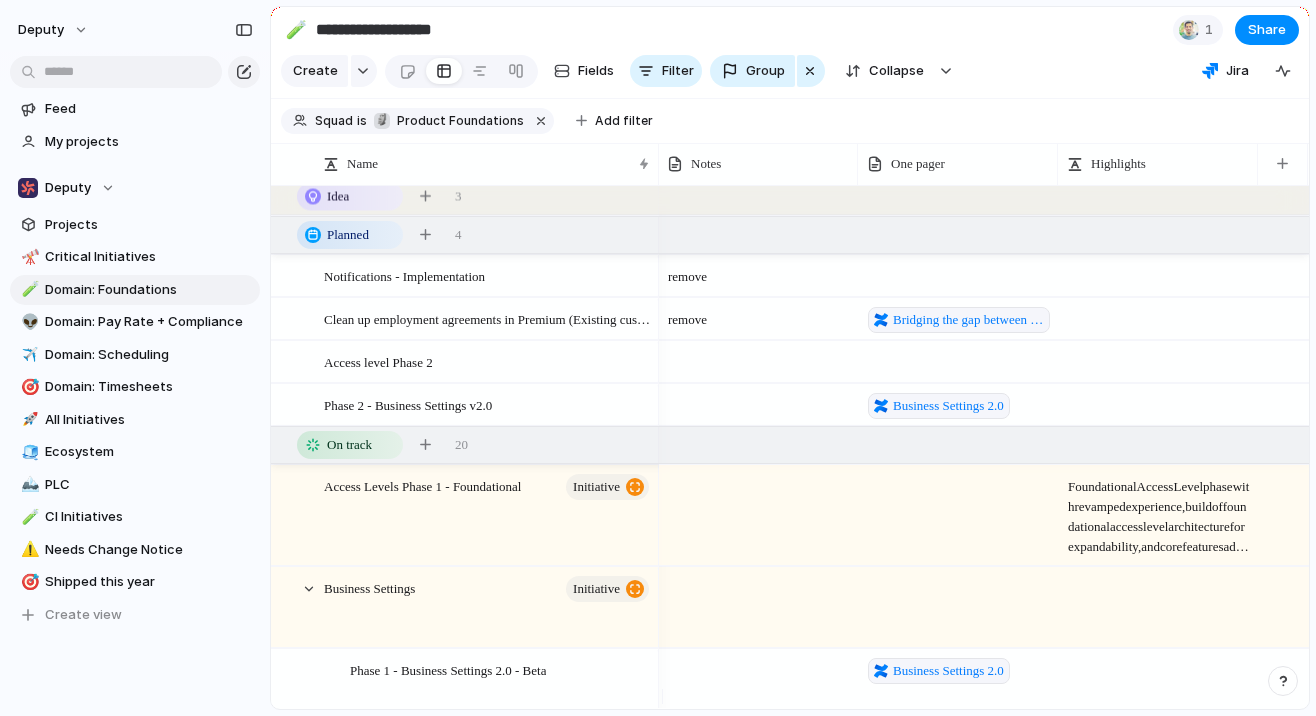 scroll, scrollTop: 0, scrollLeft: 8, axis: horizontal 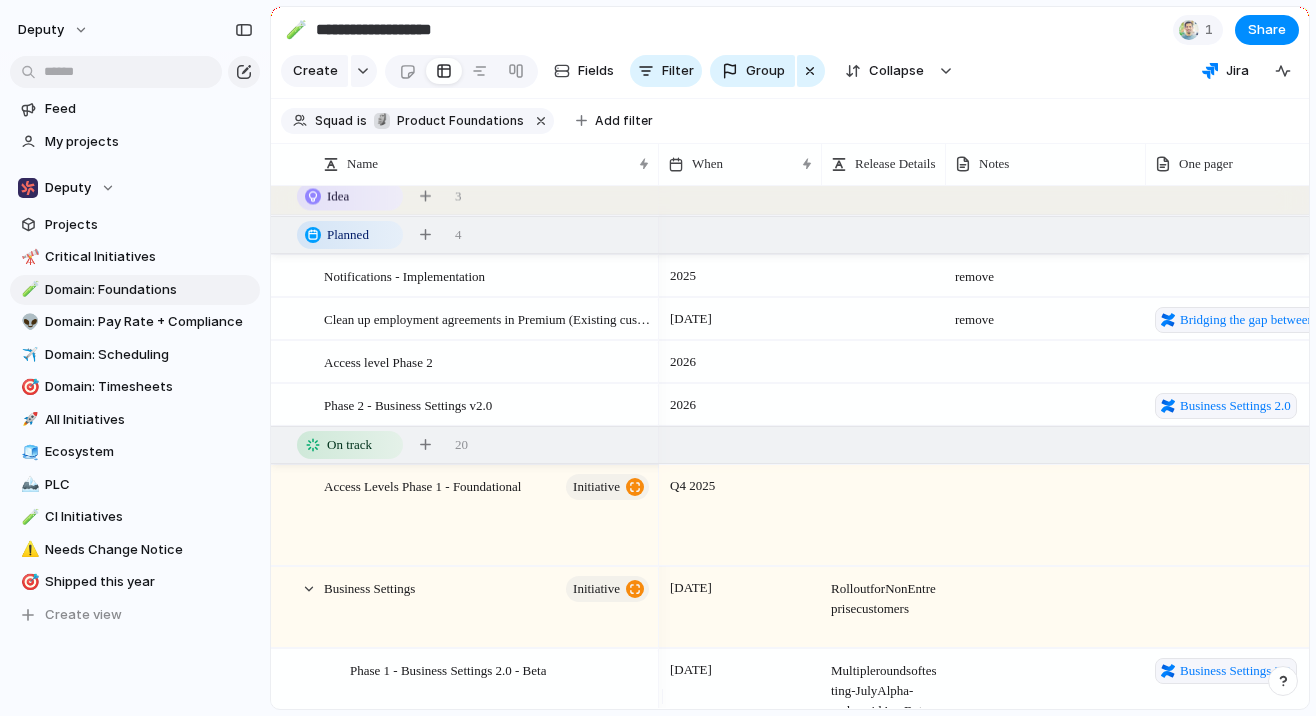 click on "Q4 2025" at bounding box center (740, 482) 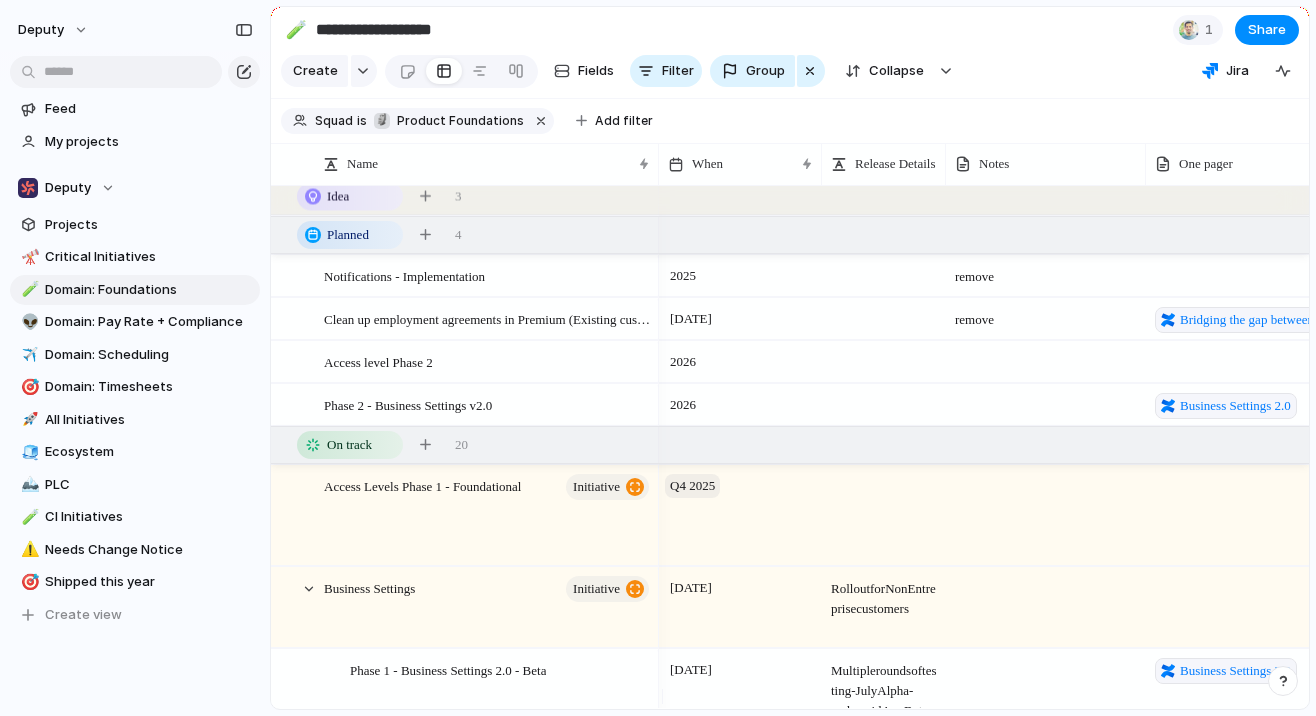 click on "Q4 2025" at bounding box center (692, 486) 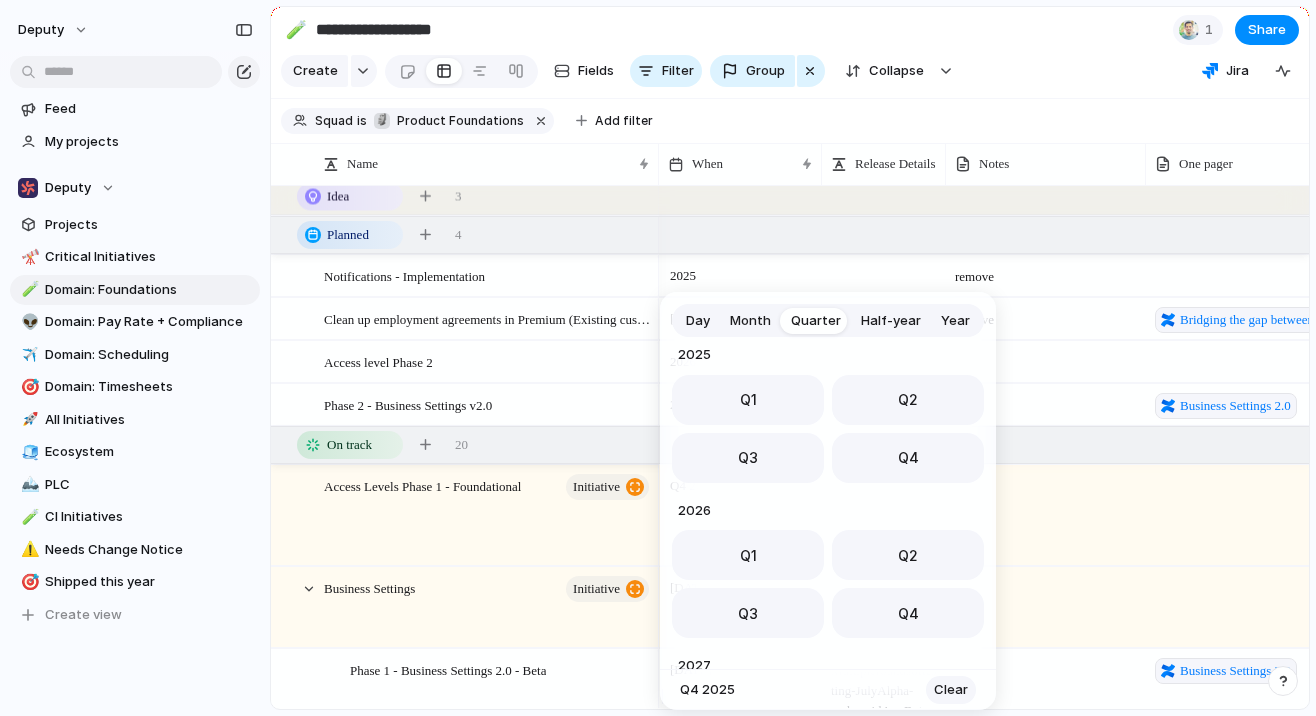 click on "Clear" at bounding box center (951, 690) 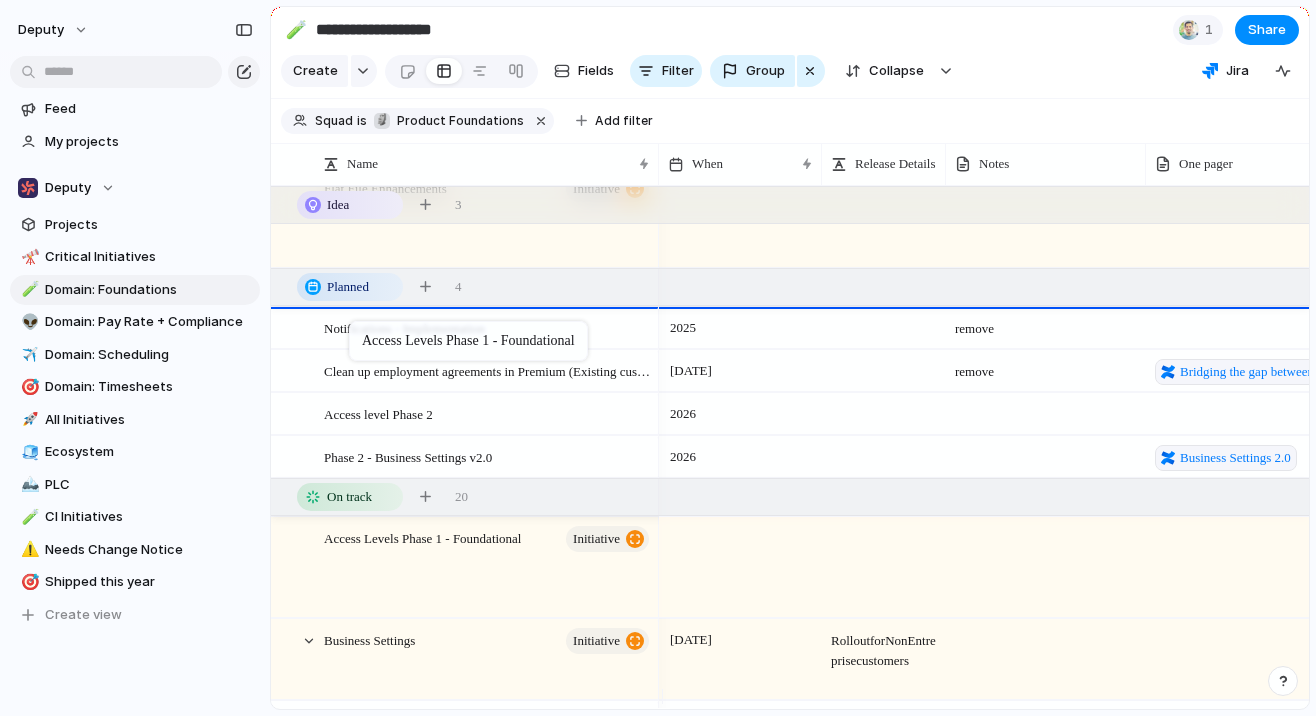 drag, startPoint x: 306, startPoint y: 567, endPoint x: 359, endPoint y: 325, distance: 247.73575 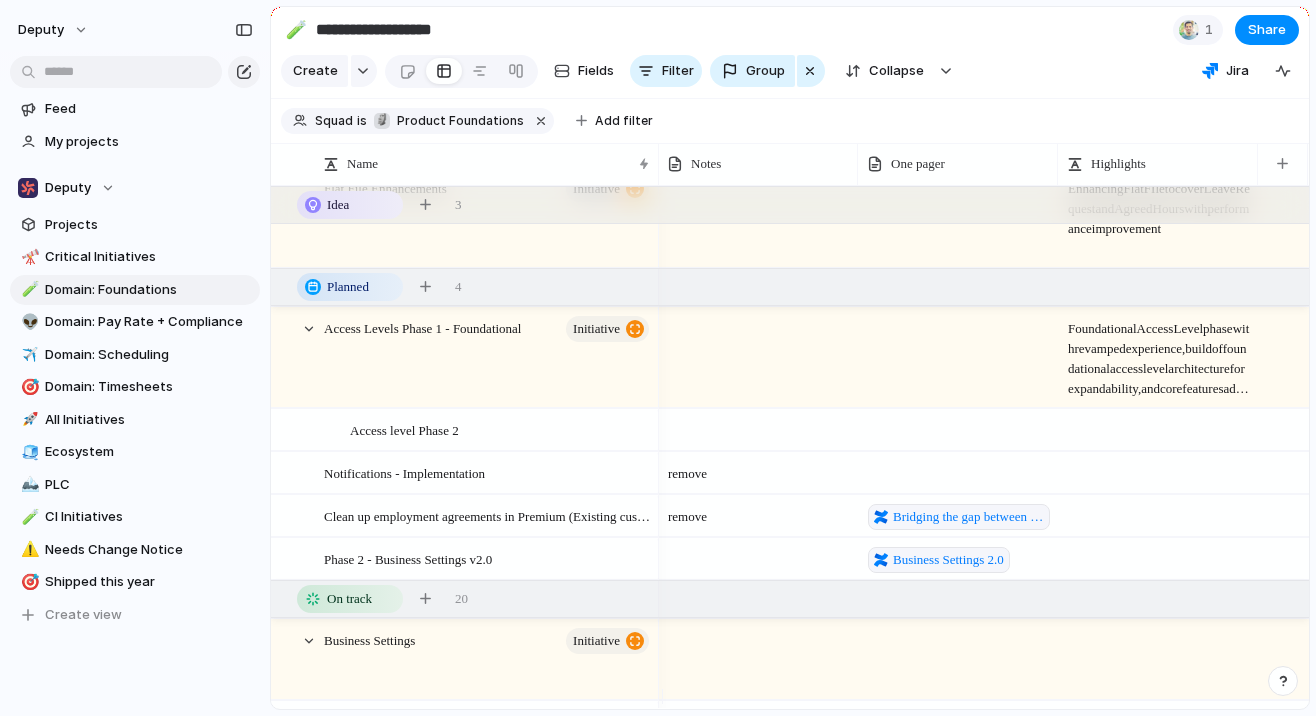click at bounding box center (959, 357) 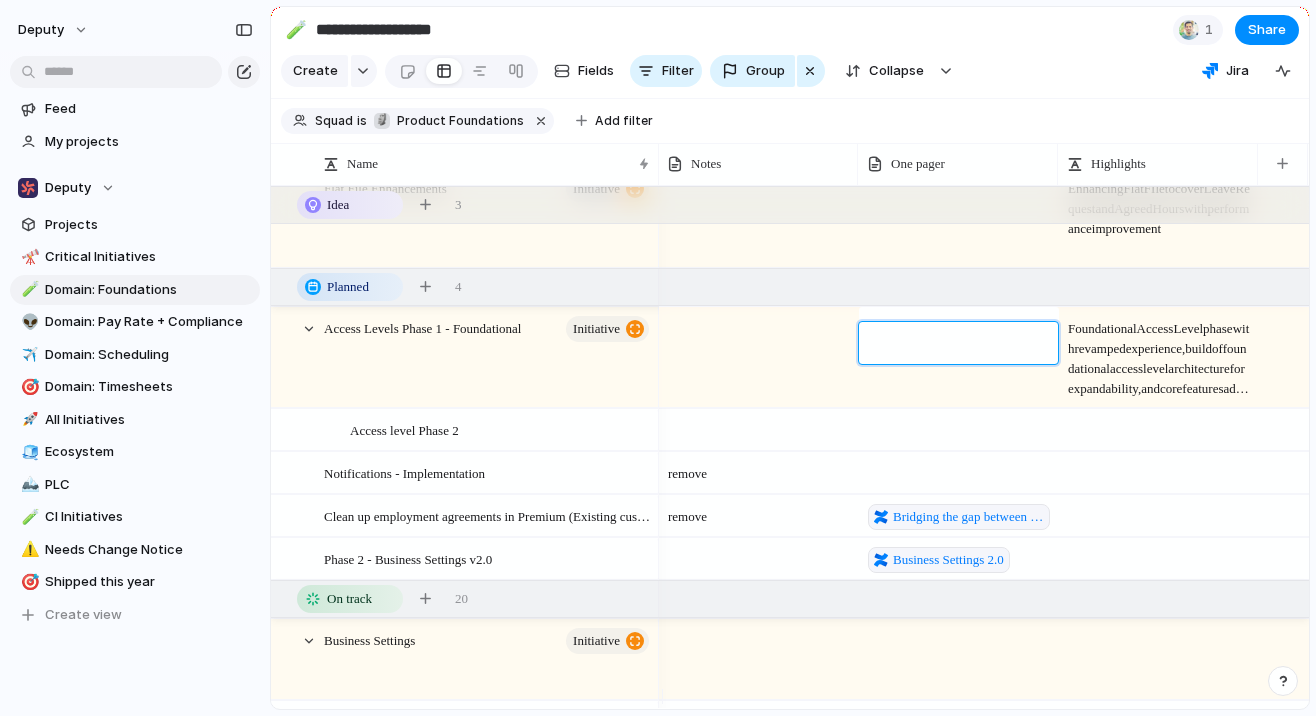 type on "**********" 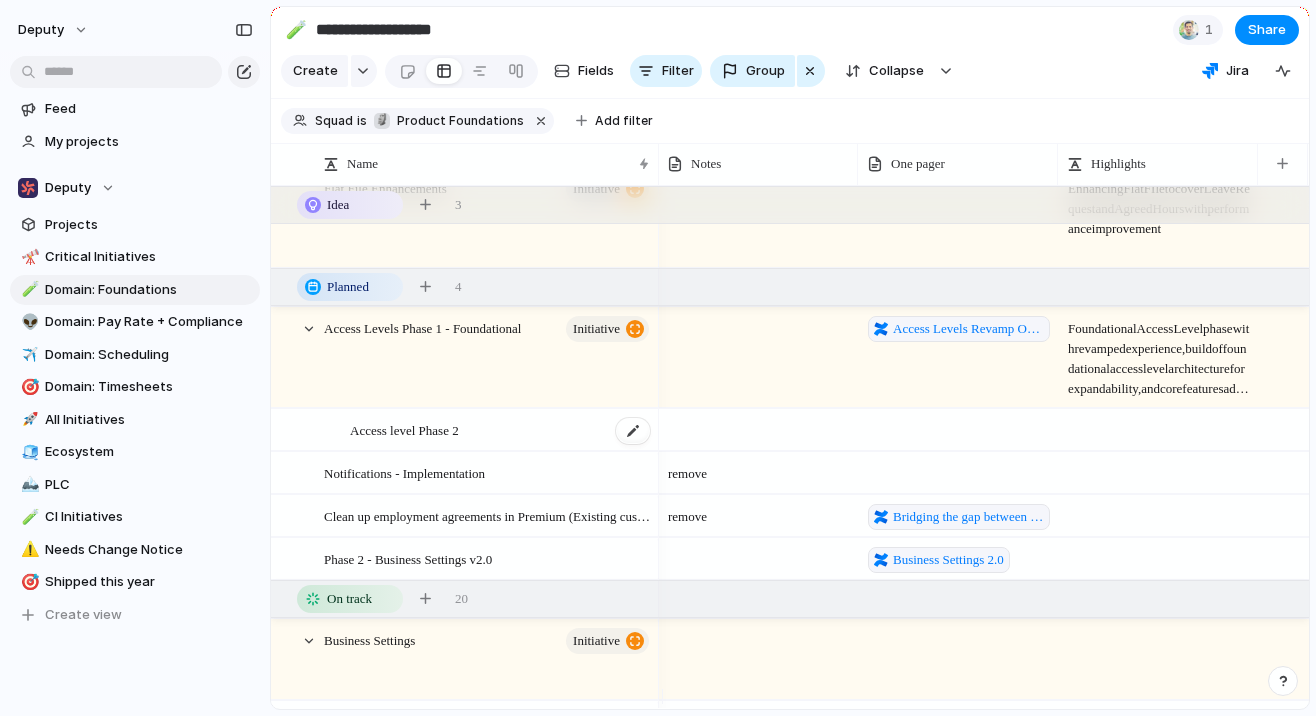 click on "Access level Phase 2" at bounding box center (501, 430) 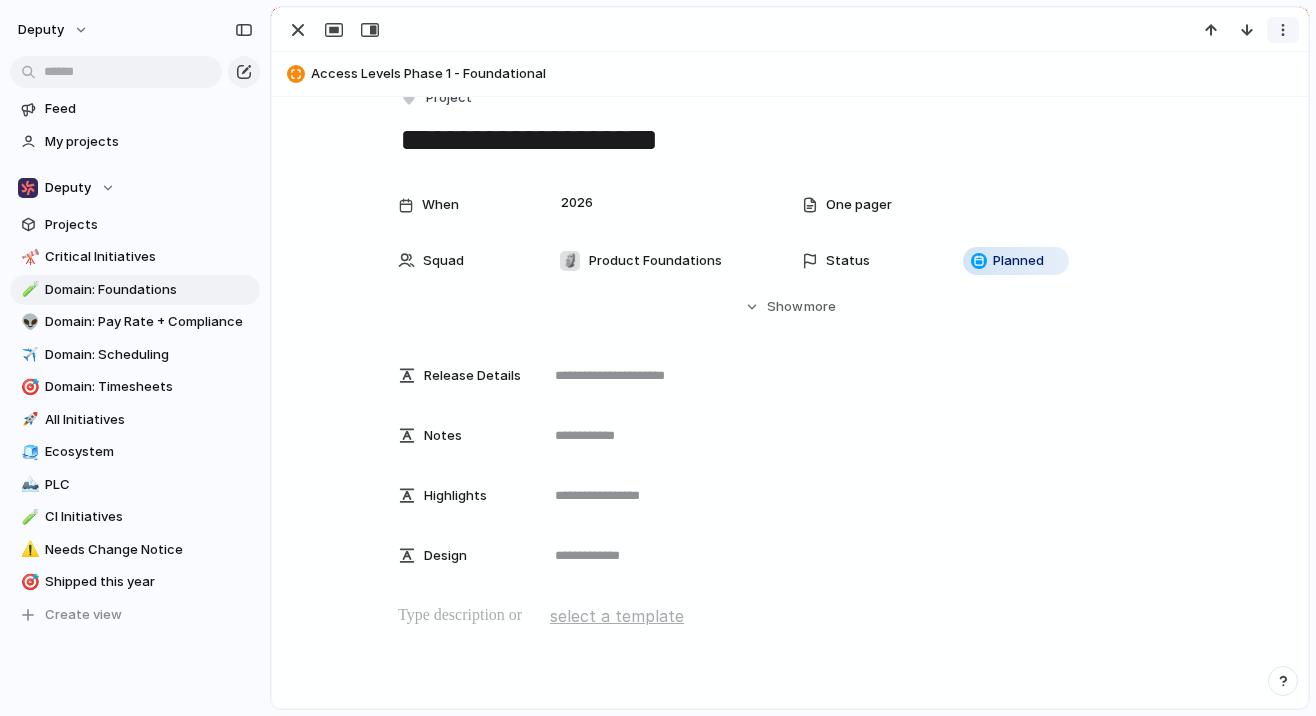 click at bounding box center [1283, 30] 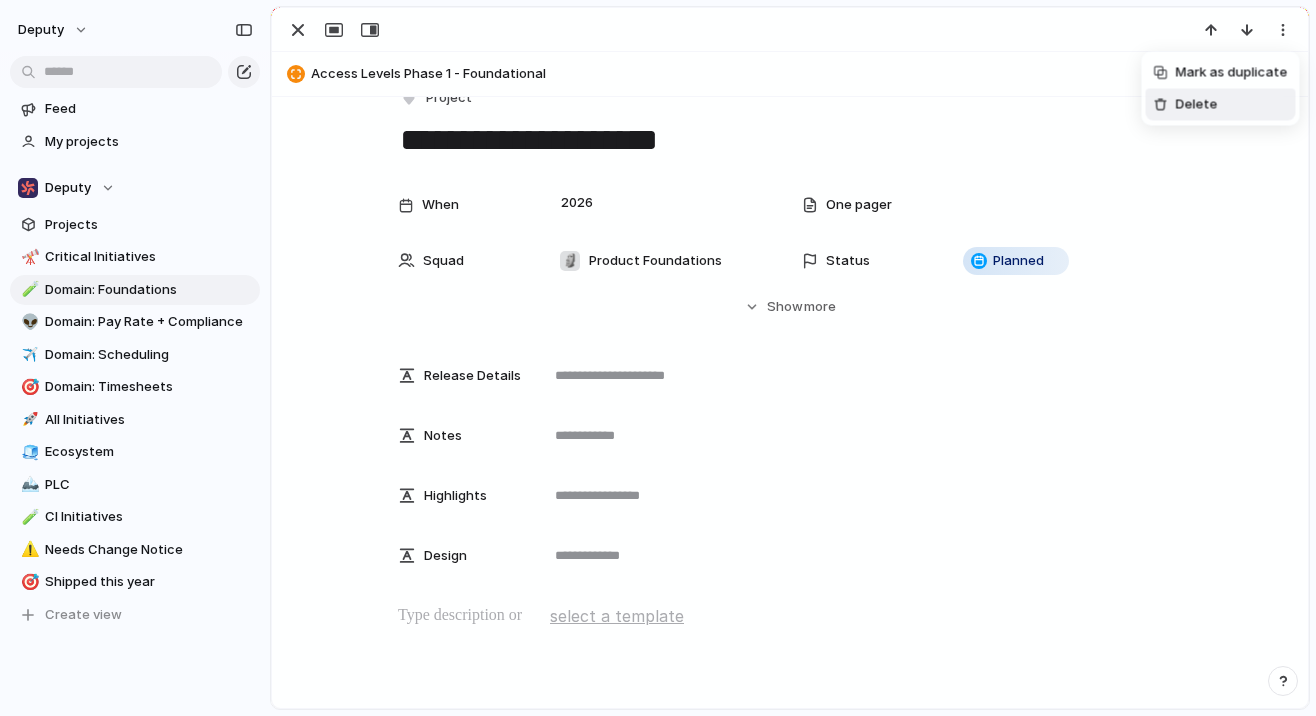 click on "Delete" at bounding box center [1221, 105] 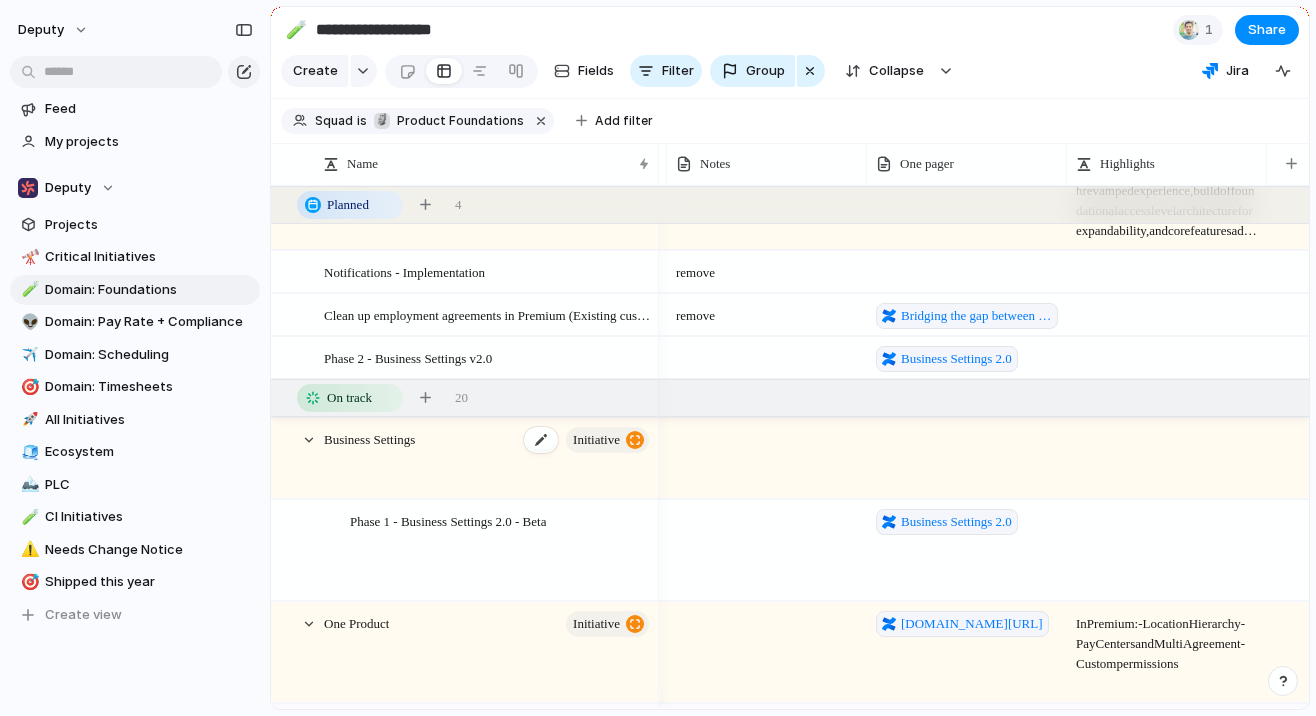 click on "Business Settings initiative" at bounding box center (488, 459) 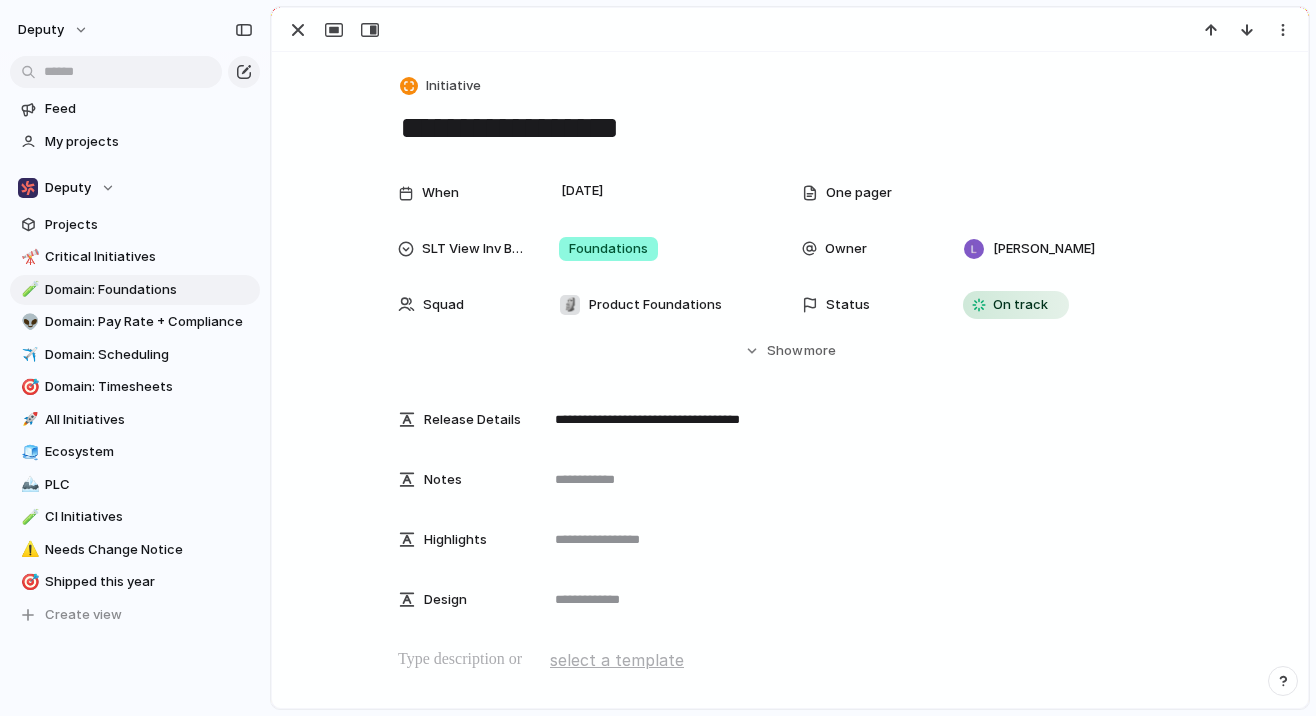 click on "**********" at bounding box center (790, 128) 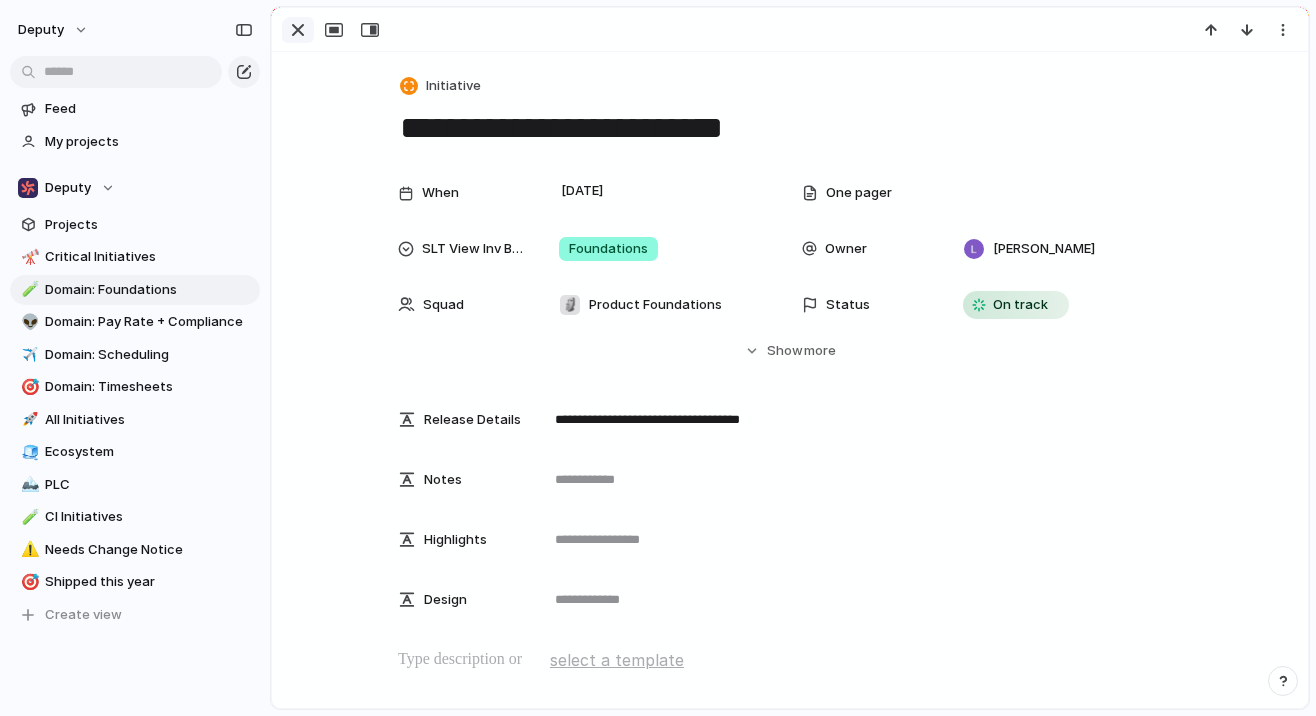 type on "**********" 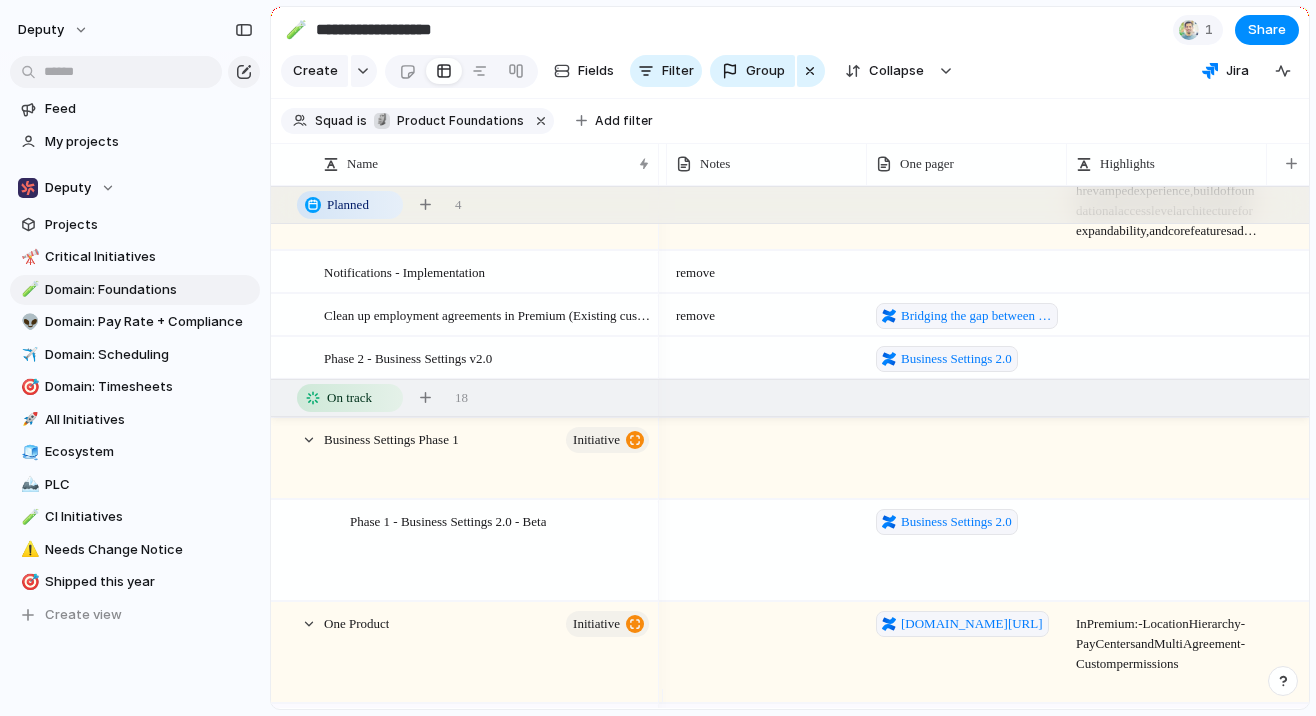 click on "Business Settings 2.0" at bounding box center (967, 550) 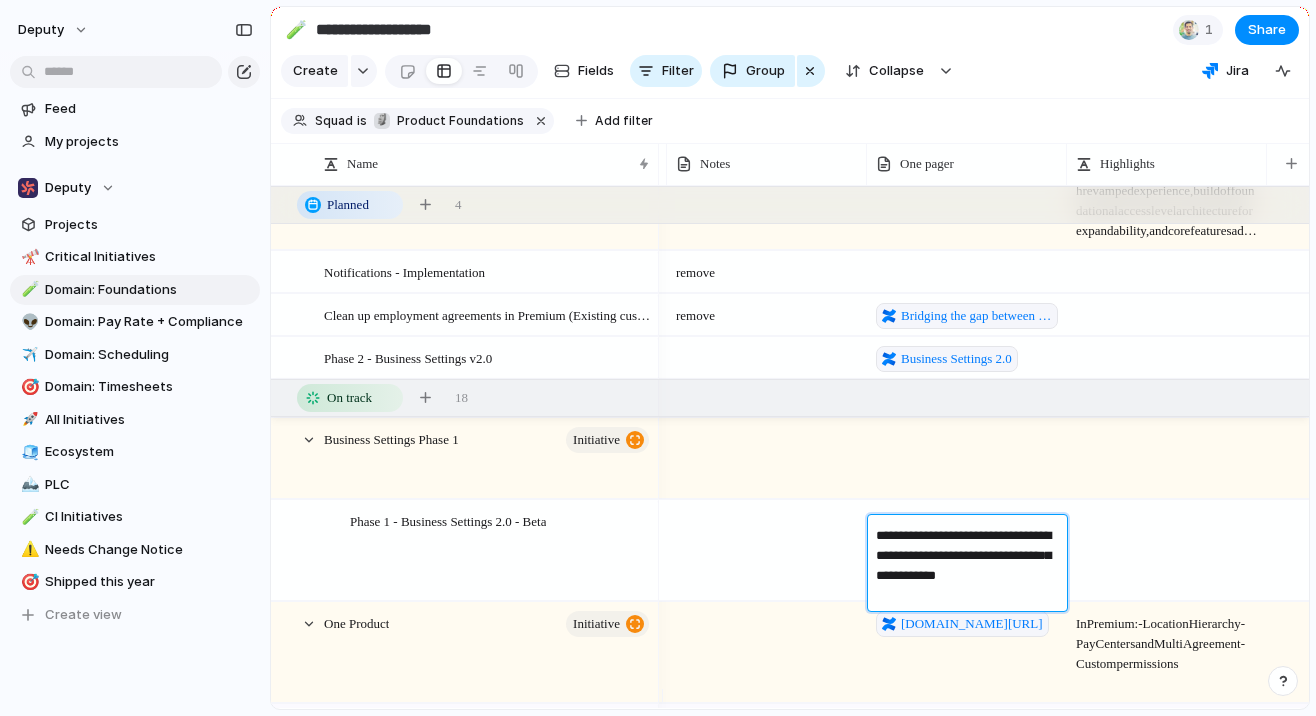 drag, startPoint x: 915, startPoint y: 599, endPoint x: 857, endPoint y: 517, distance: 100.43903 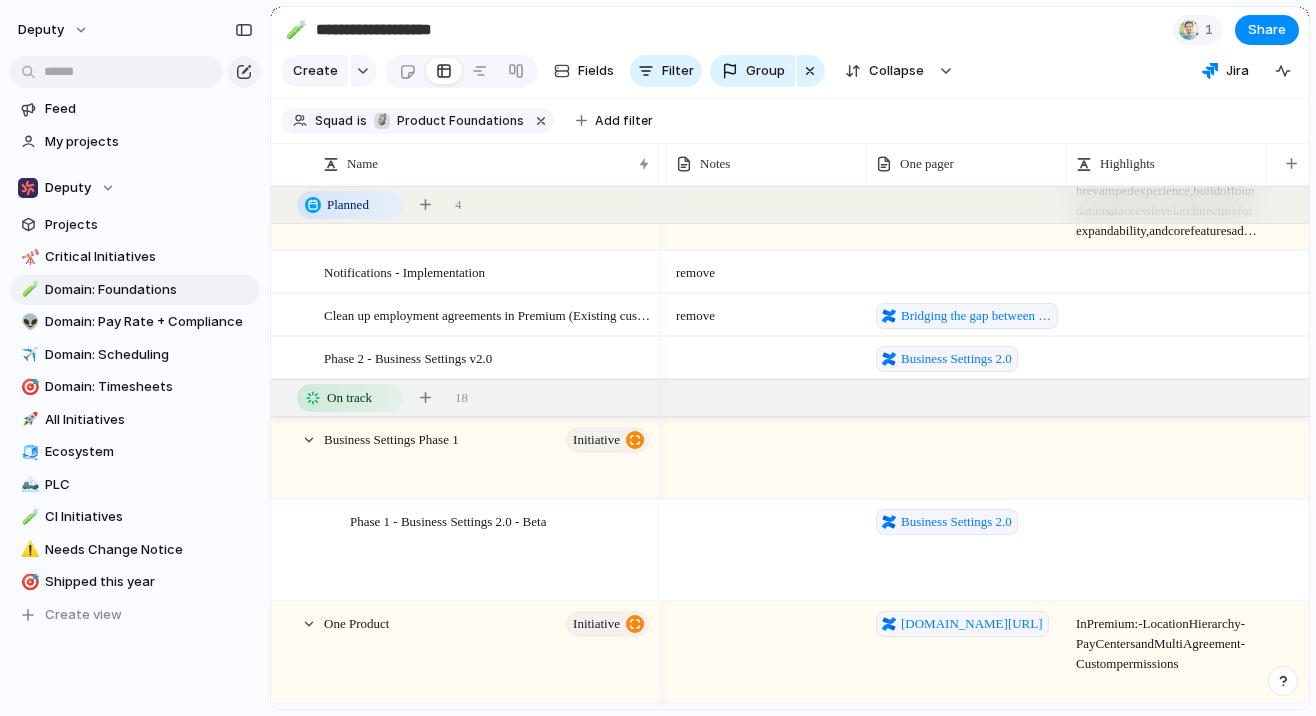 click at bounding box center (967, 458) 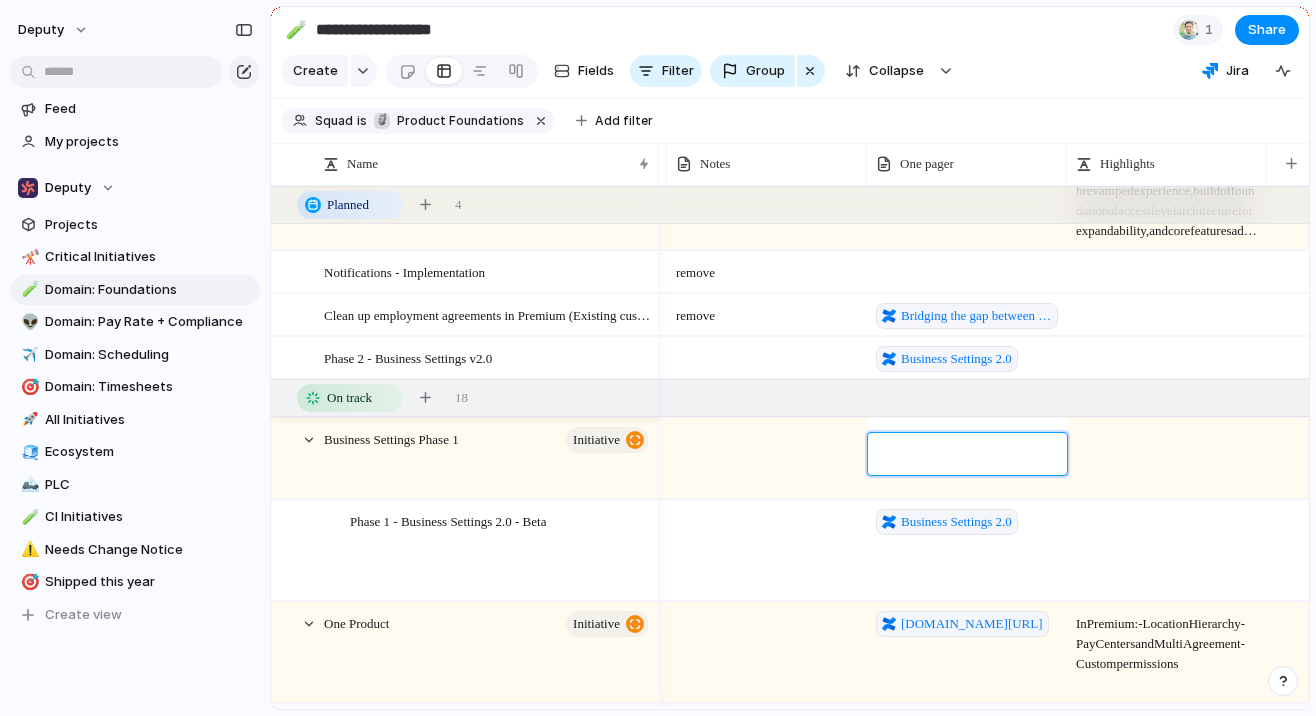 type on "**********" 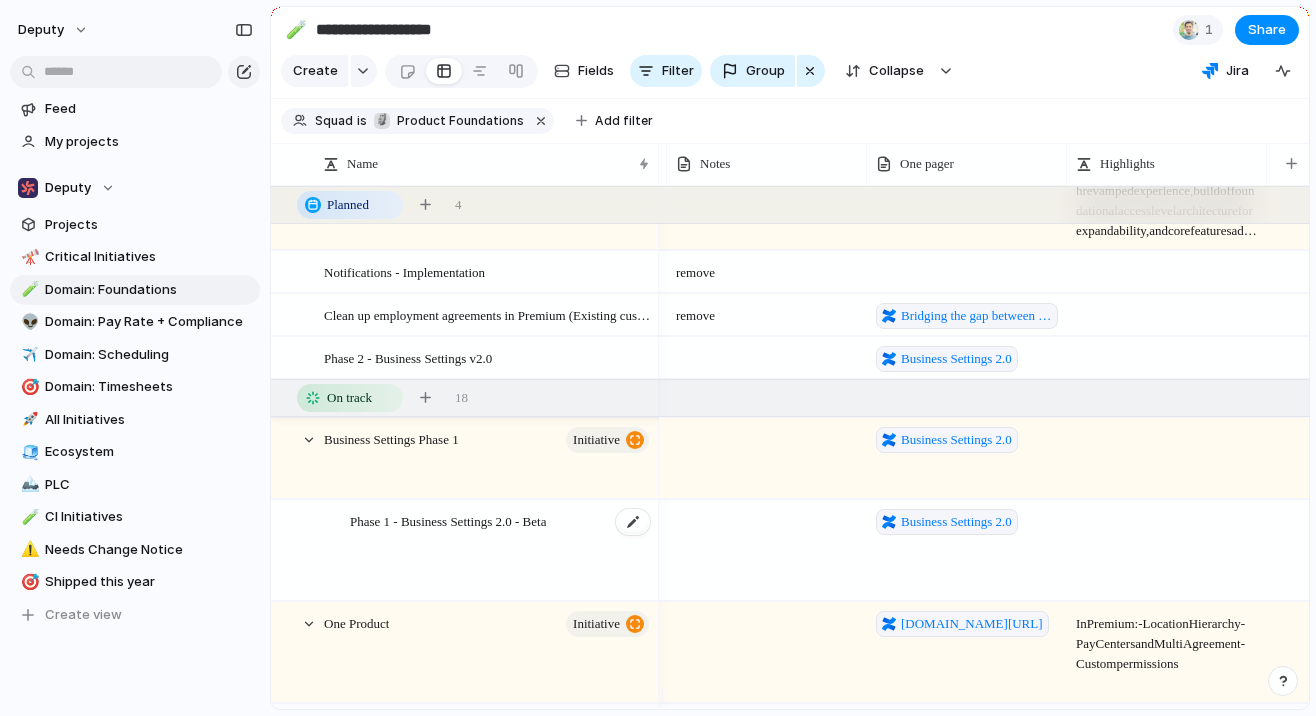 click on "Phase 1 - Business Settings 2.0 - Beta" at bounding box center (501, 551) 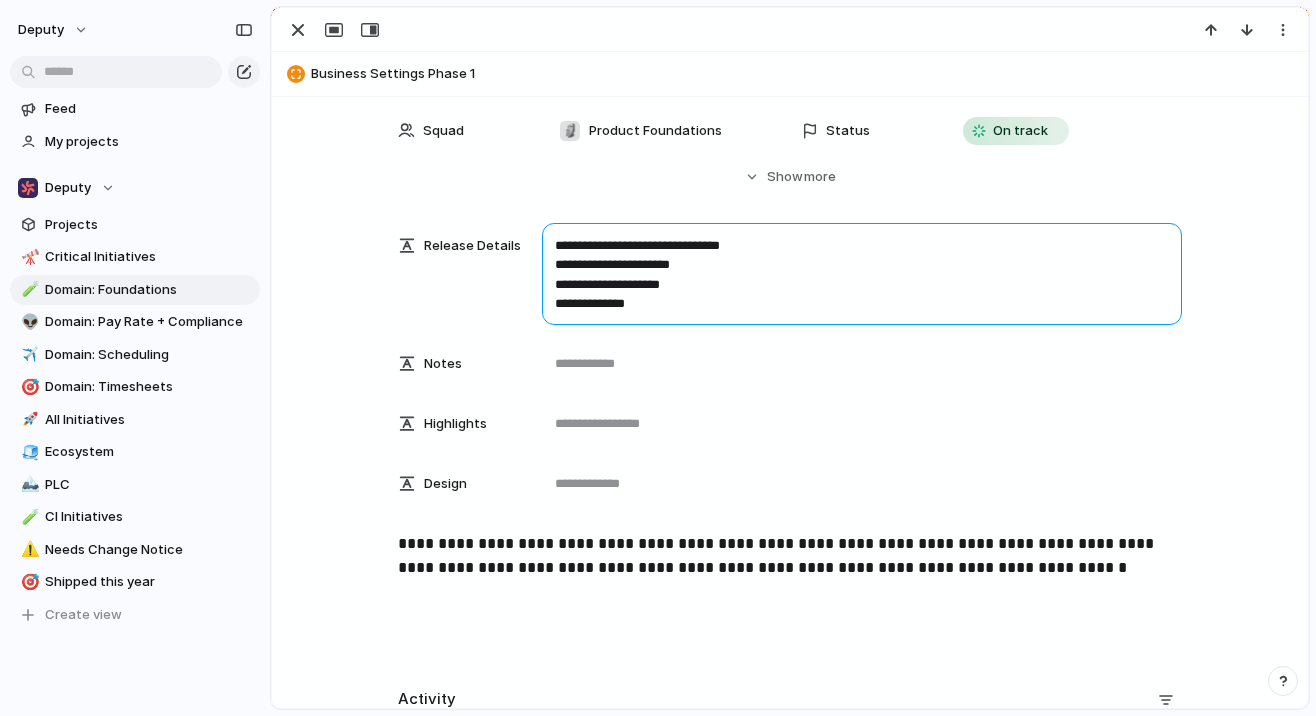 drag, startPoint x: 653, startPoint y: 303, endPoint x: 512, endPoint y: 234, distance: 156.9777 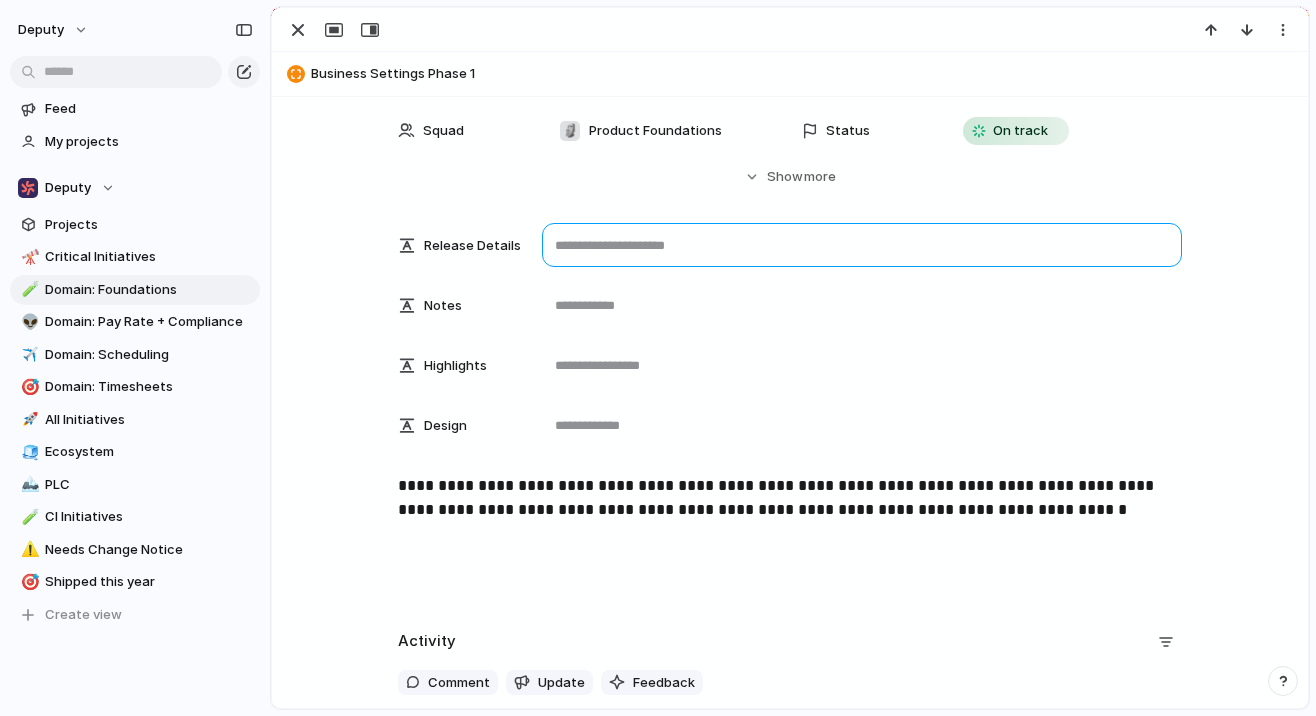 type 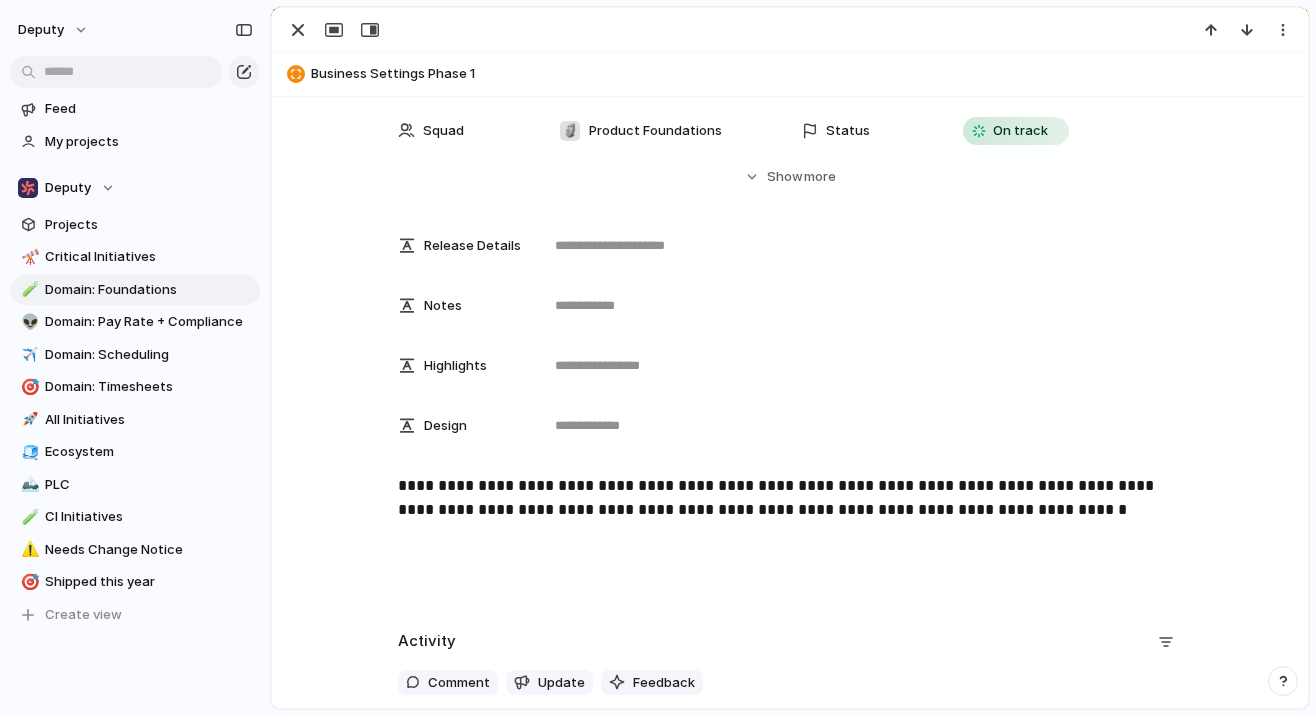 click at bounding box center [298, 30] 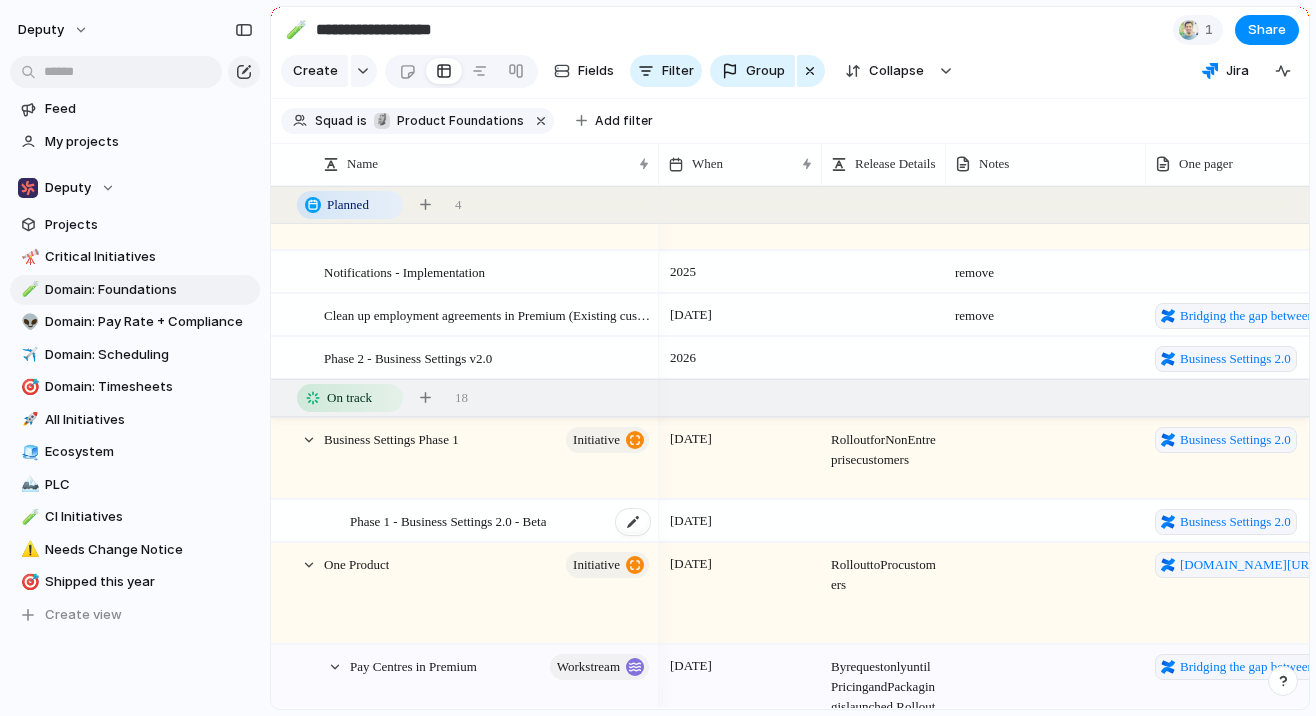 click on "Phase 1 - Business Settings 2.0 - Beta" at bounding box center (501, 521) 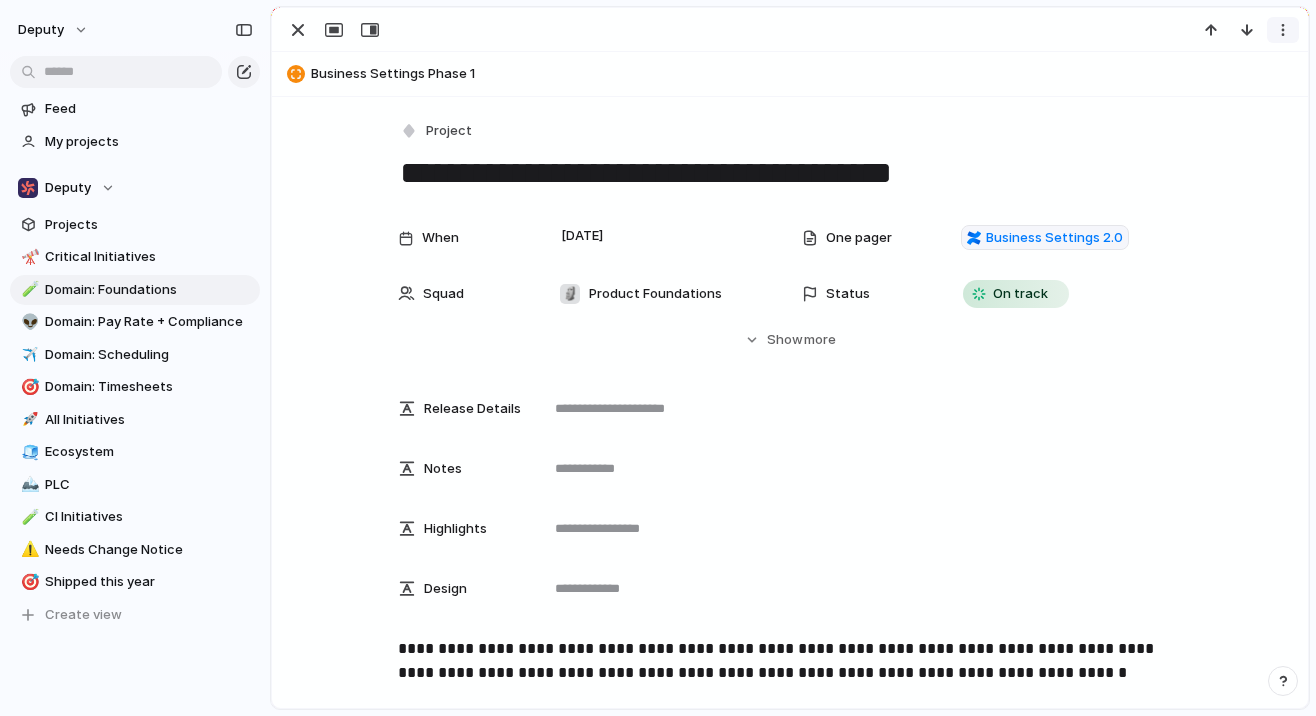 click at bounding box center [1283, 30] 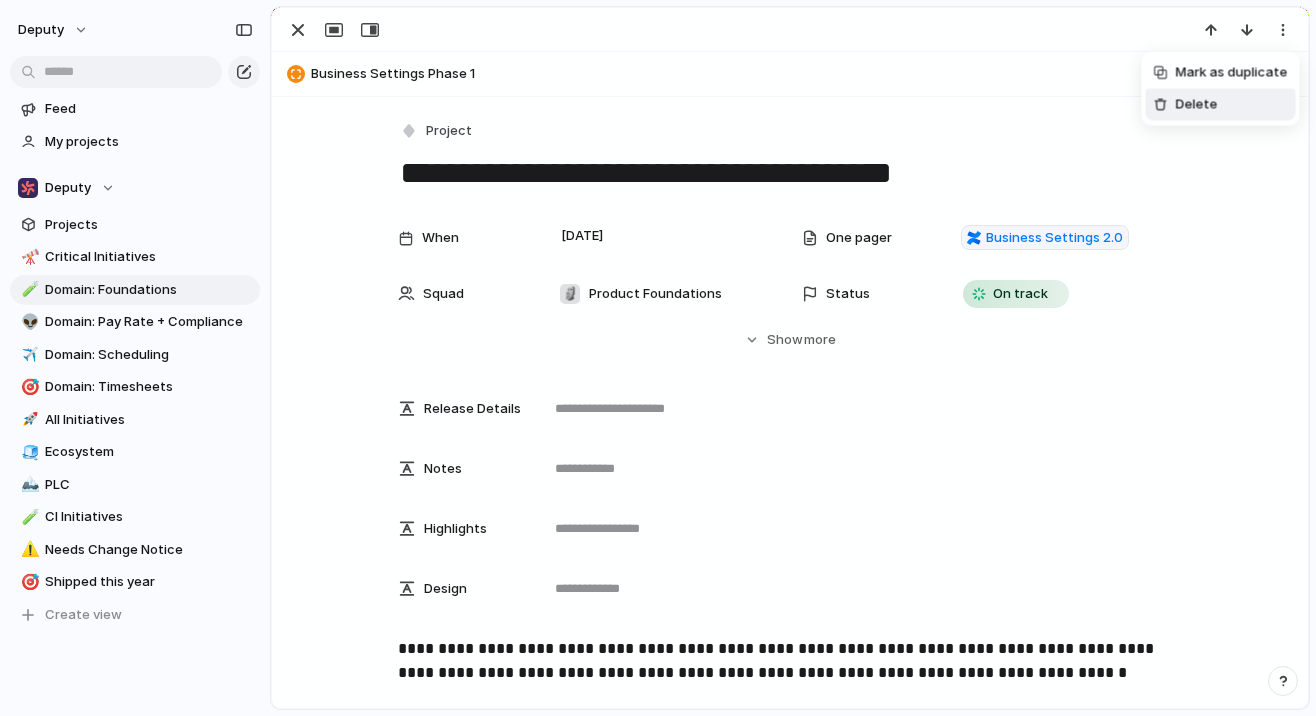 click on "Mark as duplicate   Delete" at bounding box center [658, 358] 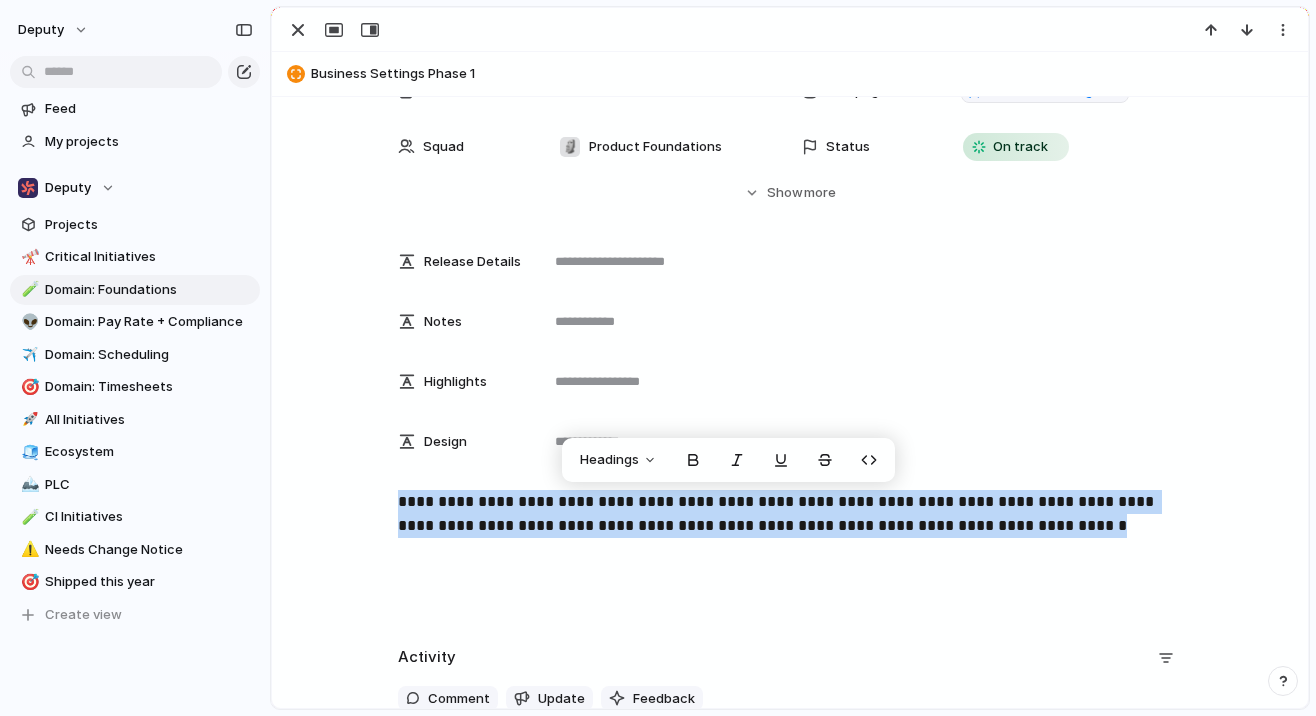 drag, startPoint x: 1052, startPoint y: 527, endPoint x: 356, endPoint y: 498, distance: 696.6039 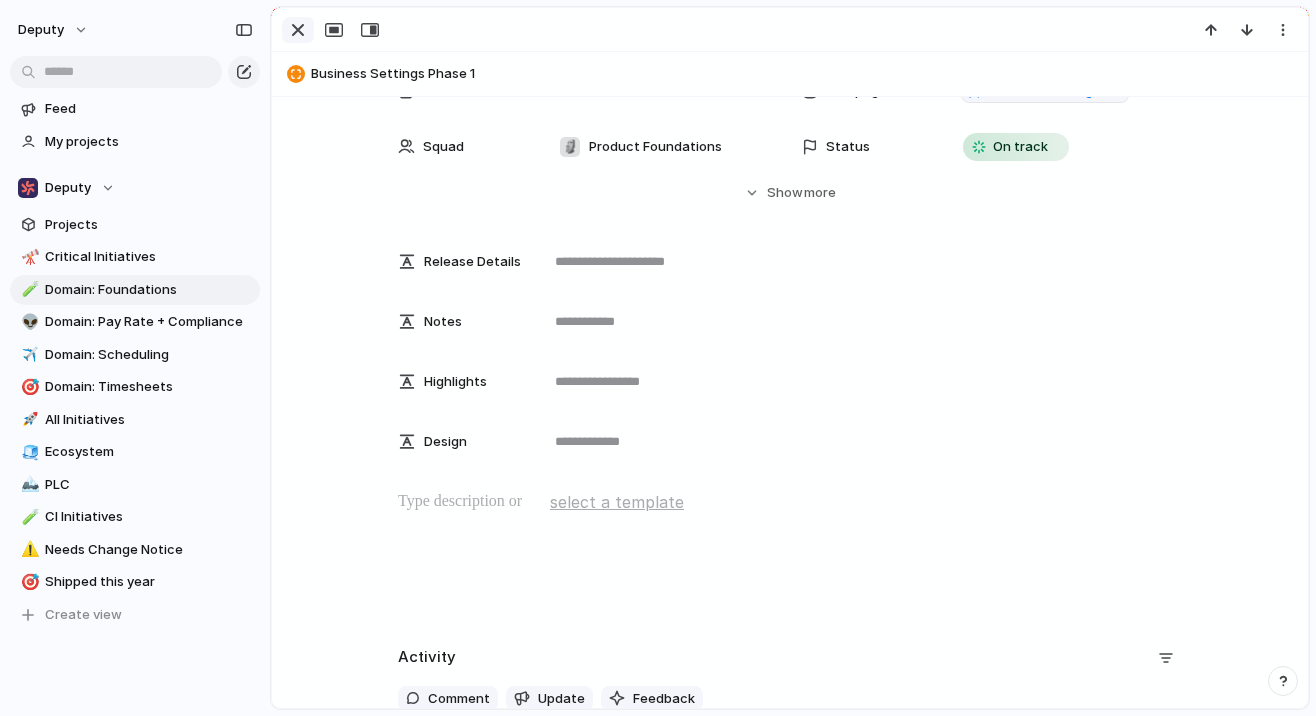 click at bounding box center (298, 30) 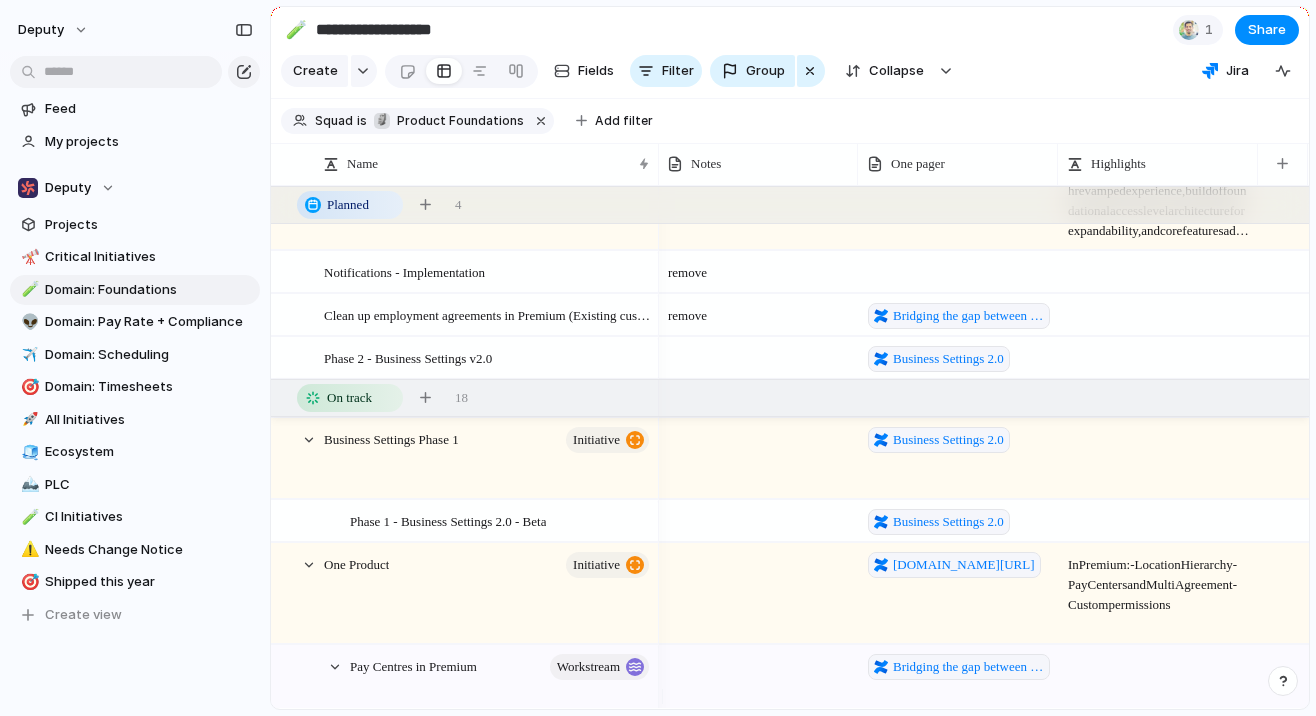 click at bounding box center [1159, 458] 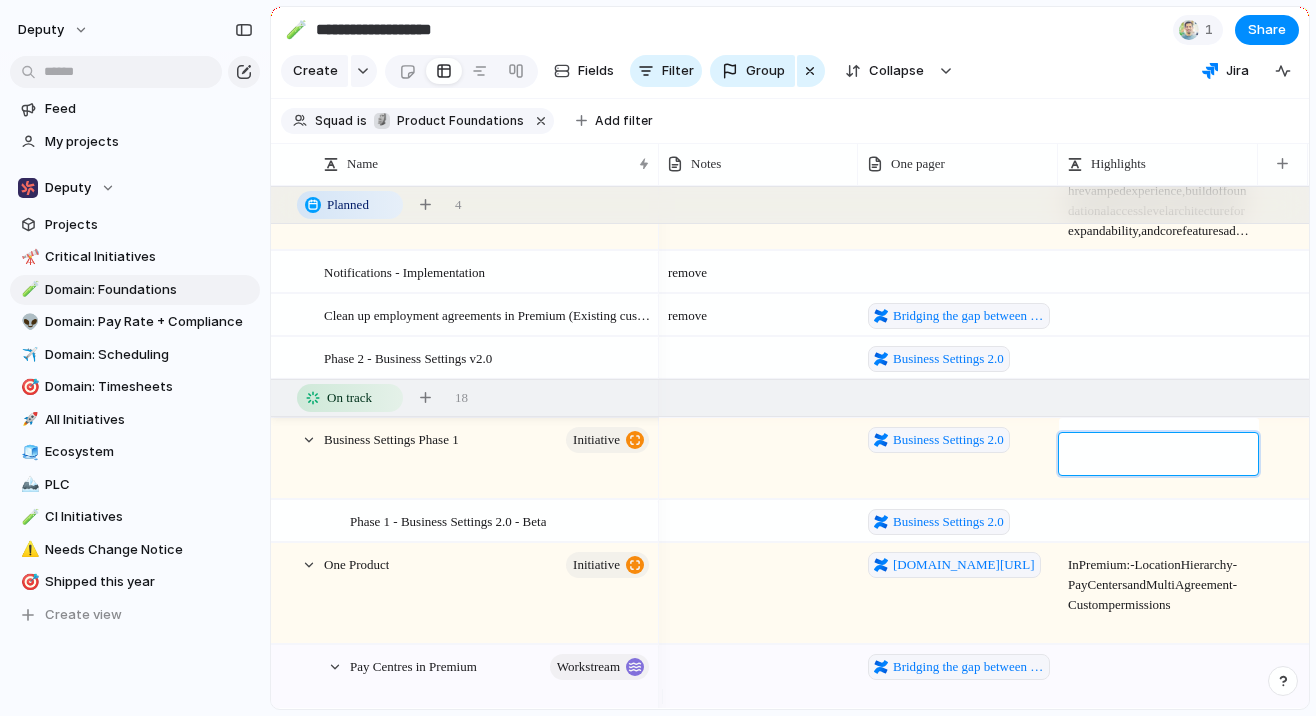 type on "**********" 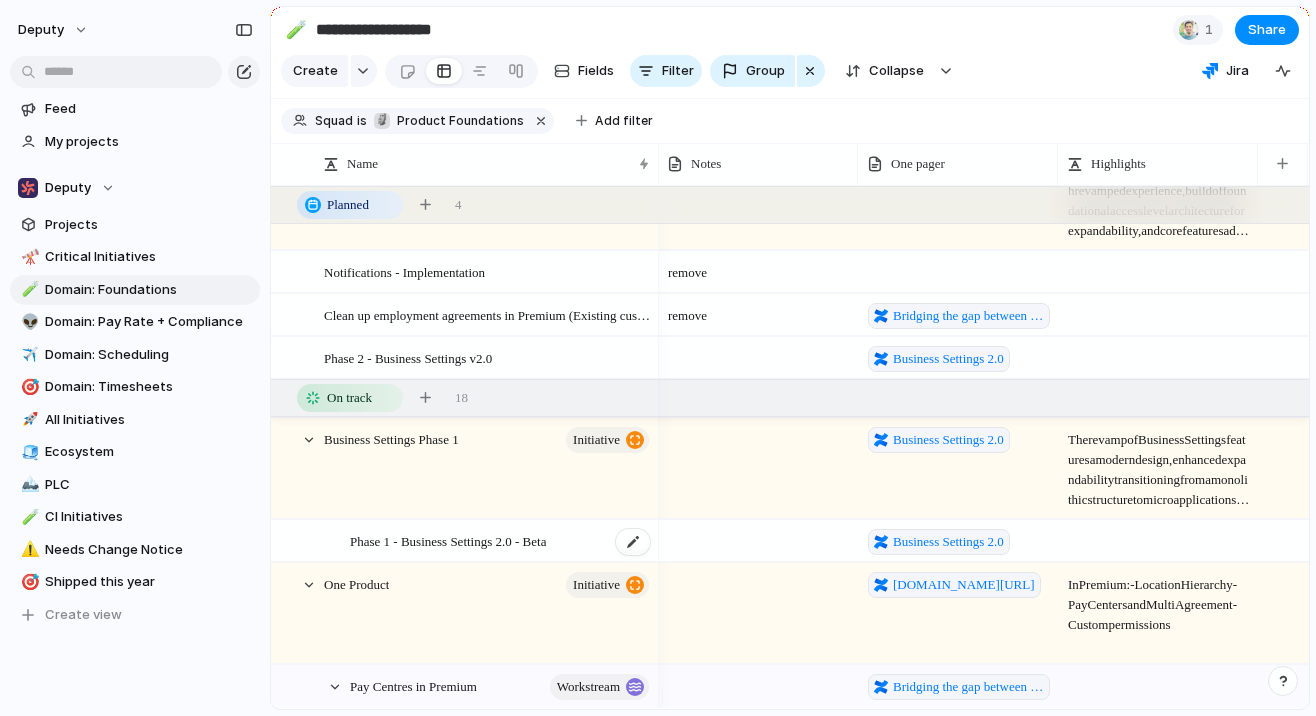 click on "Phase 1 - Business Settings 2.0 - Beta" at bounding box center [501, 541] 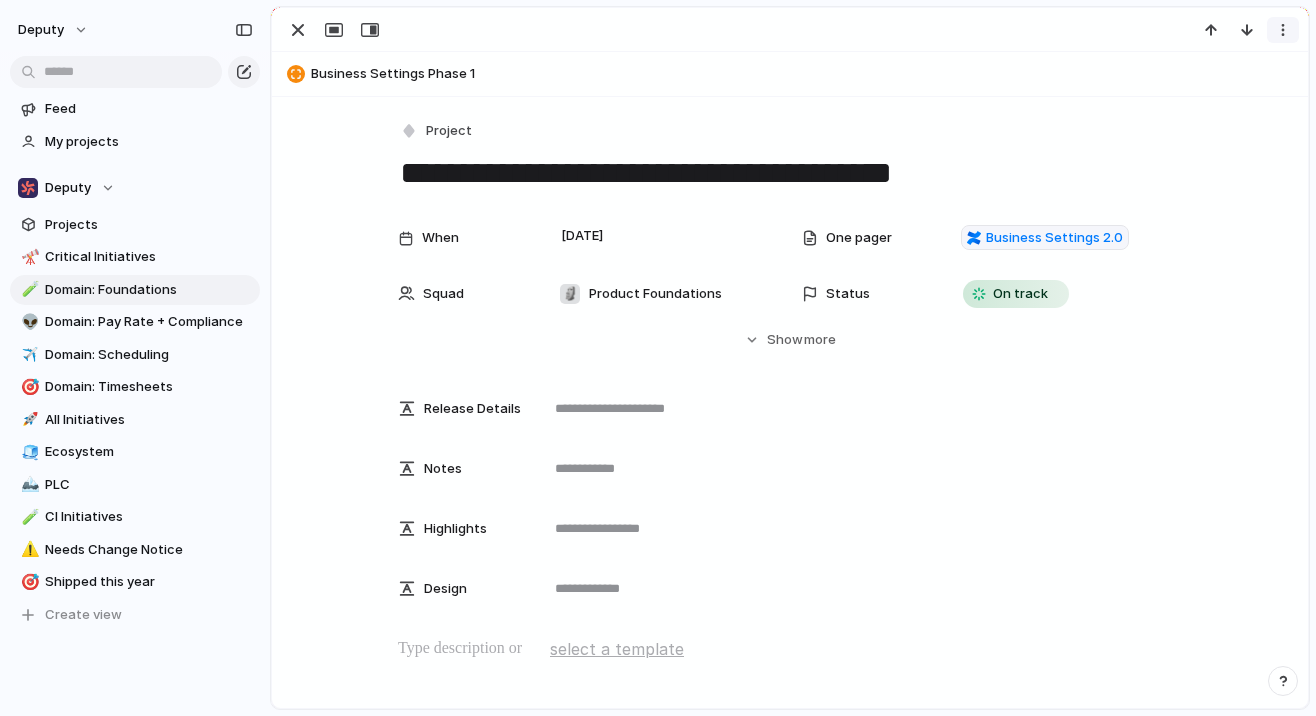 click at bounding box center [1283, 30] 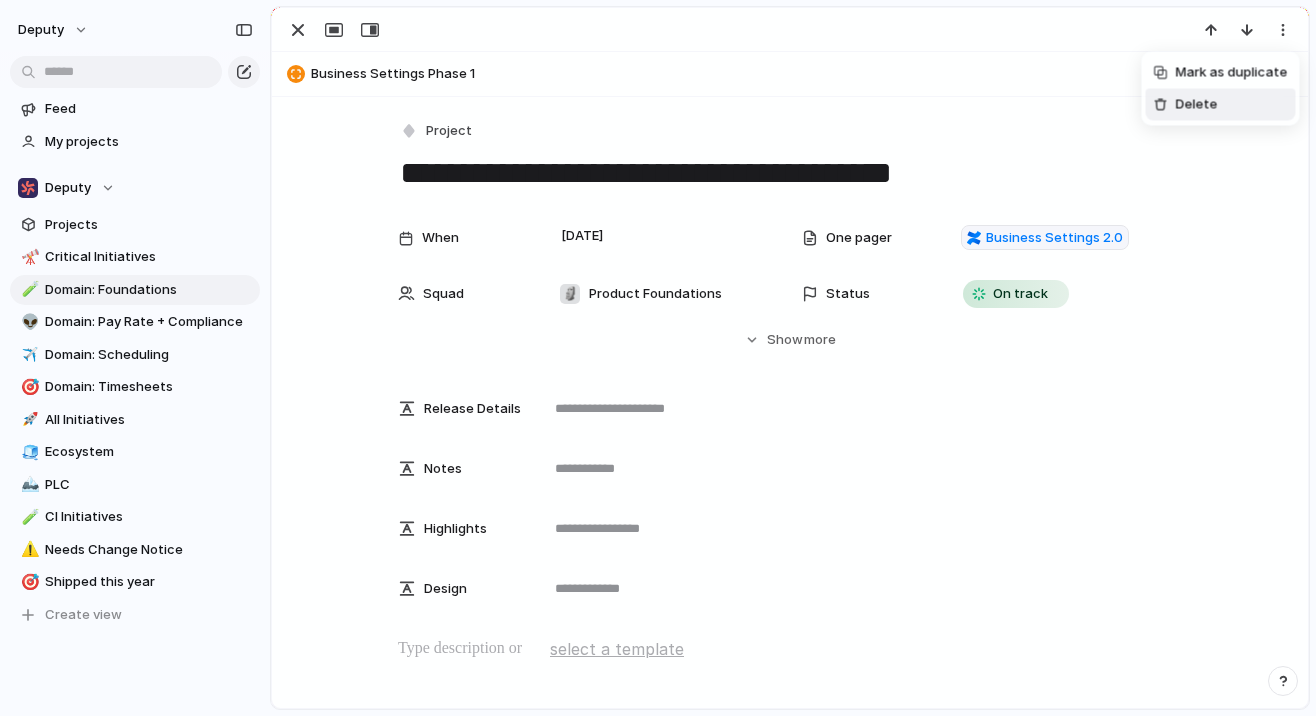 click on "Delete" at bounding box center (1221, 105) 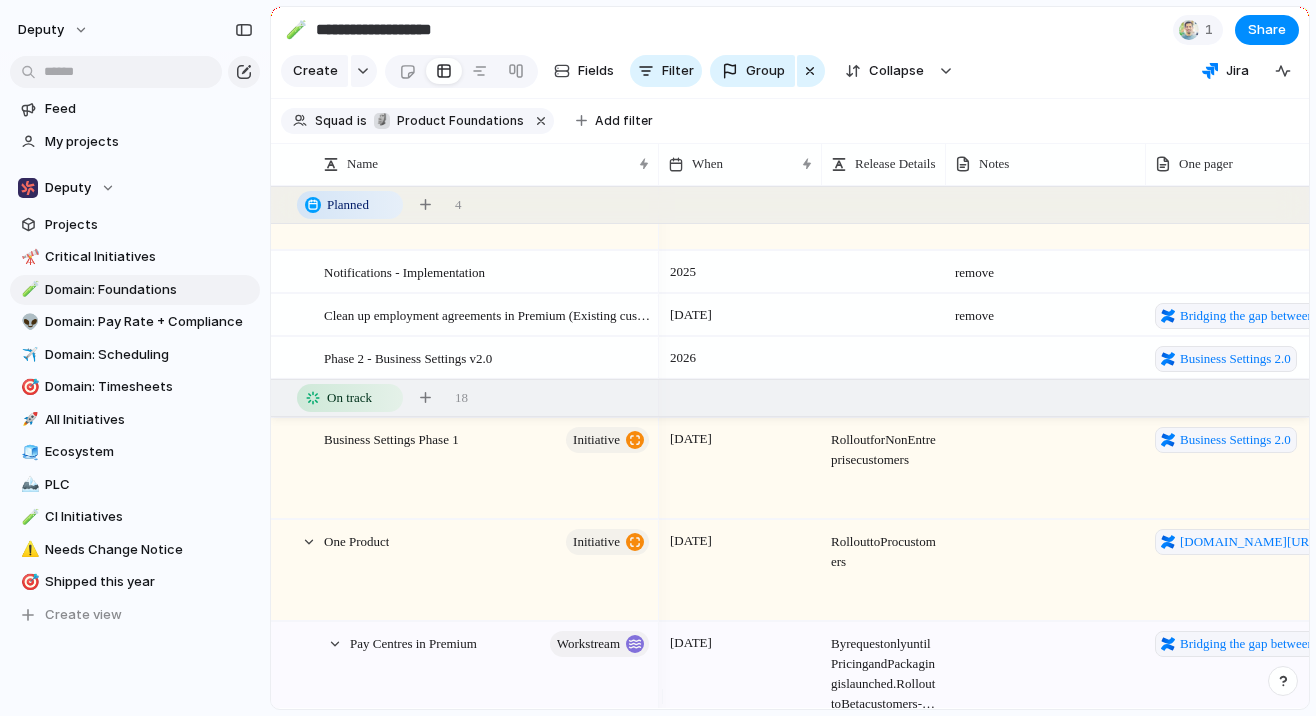 click on "[DATE]" at bounding box center (740, 468) 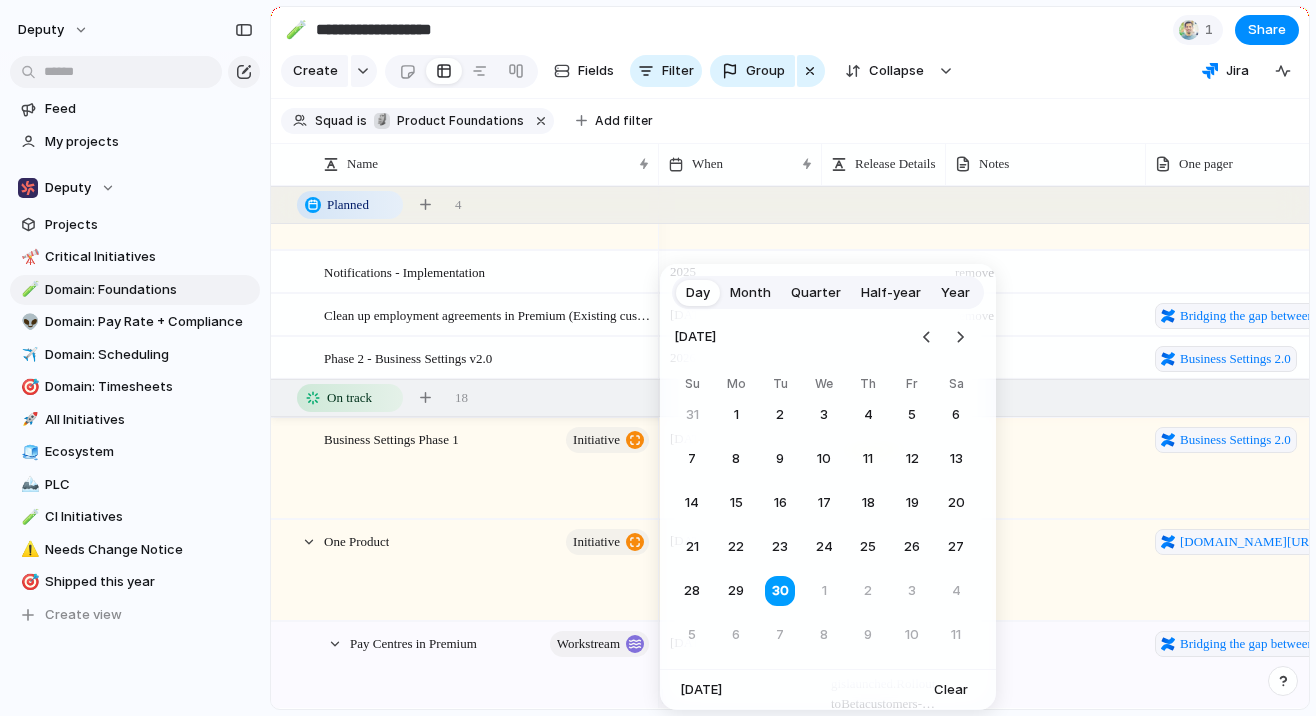 click on "Month" at bounding box center [750, 293] 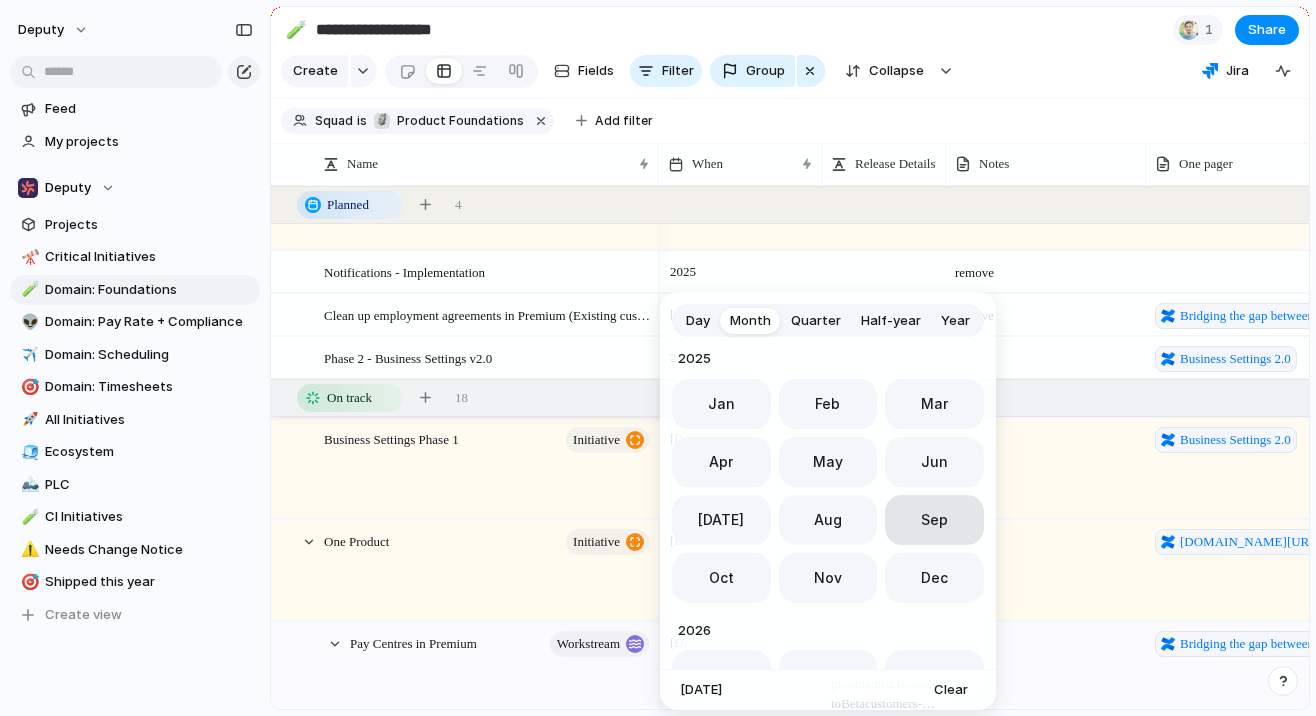 click on "Sep" at bounding box center (934, 519) 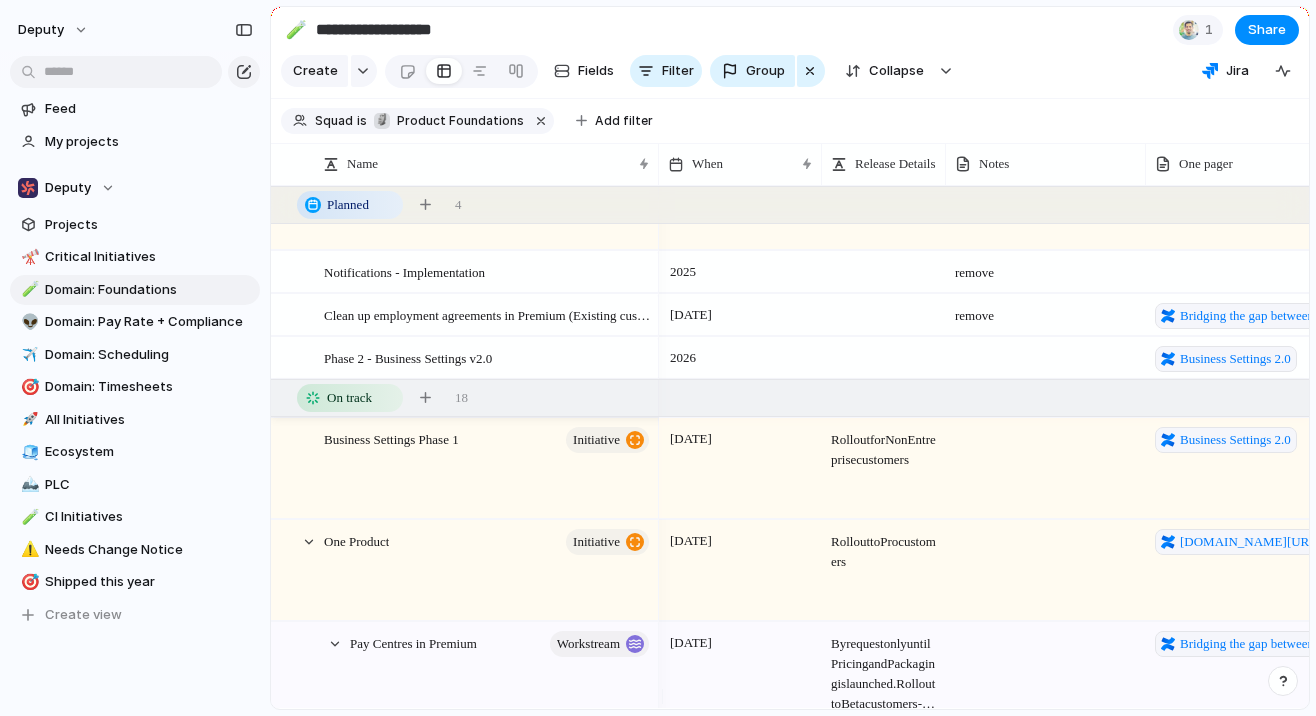 click on "Roll  out  for  Non  Entreprise  customers" at bounding box center [884, 444] 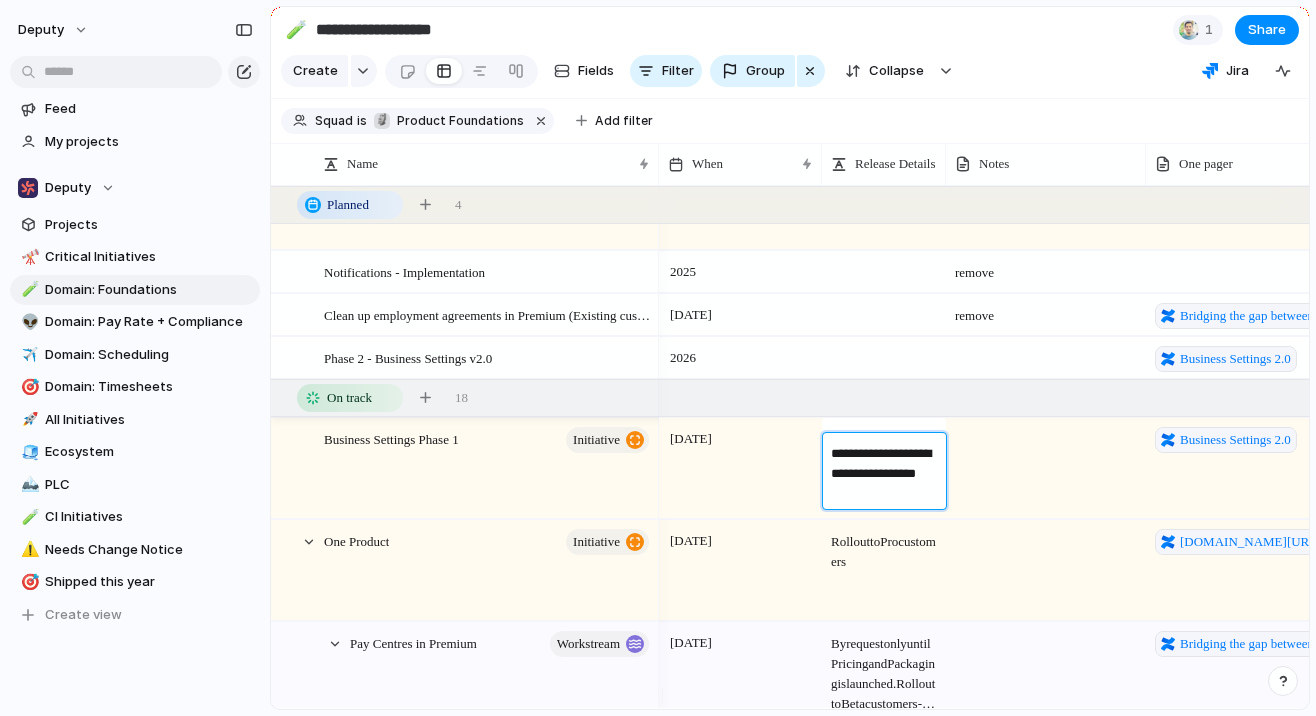 drag, startPoint x: 902, startPoint y: 489, endPoint x: 880, endPoint y: 452, distance: 43.046486 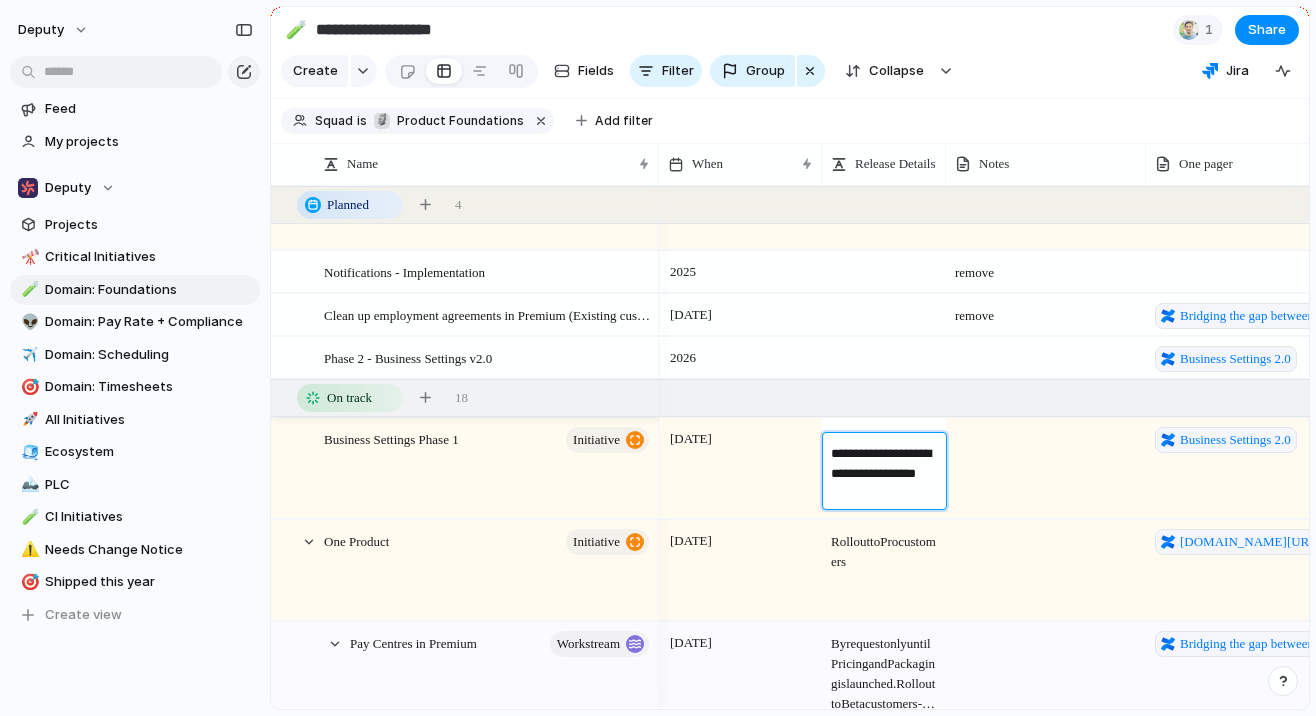 click on "**********" at bounding box center [885, 474] 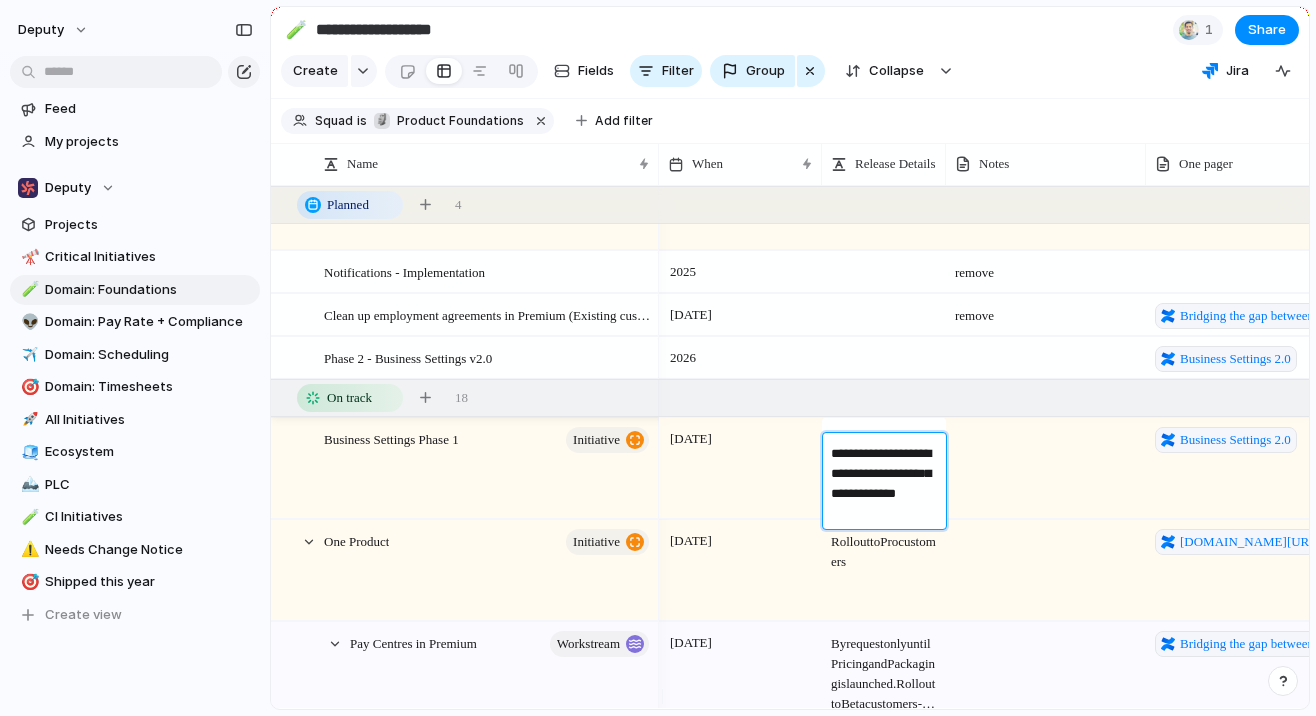 type on "**********" 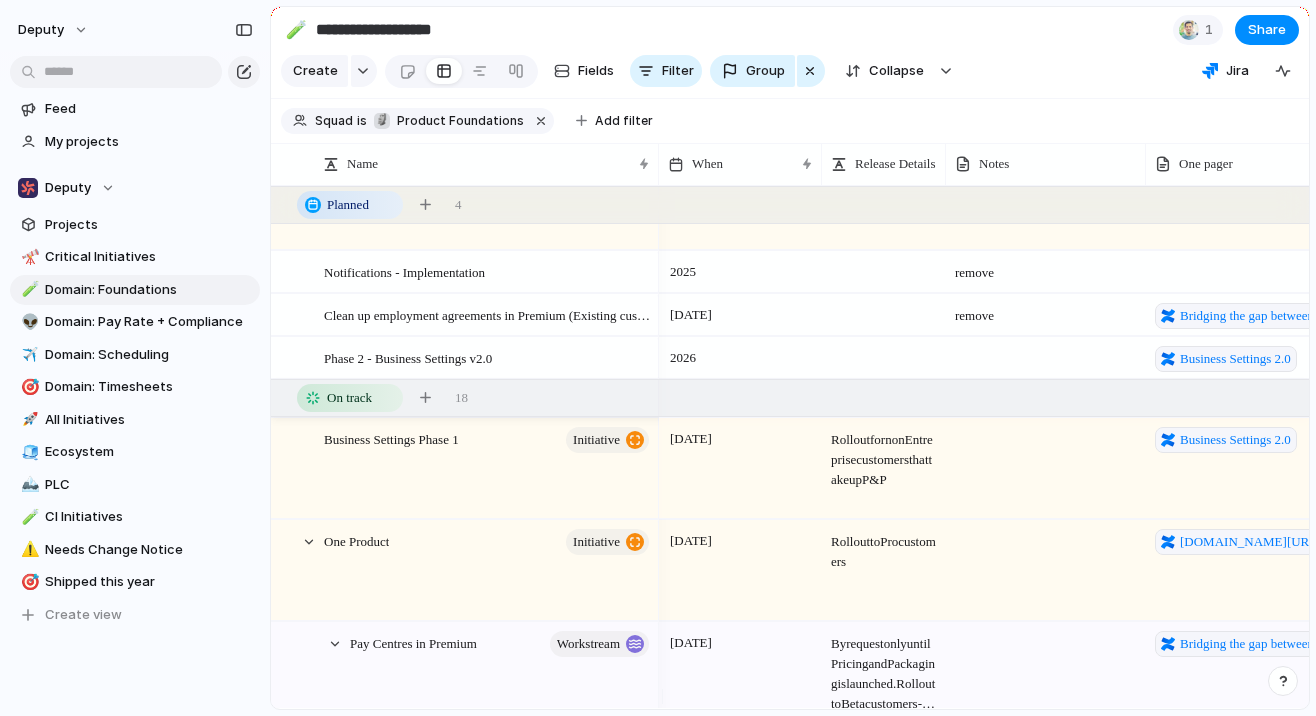click at bounding box center [1046, 468] 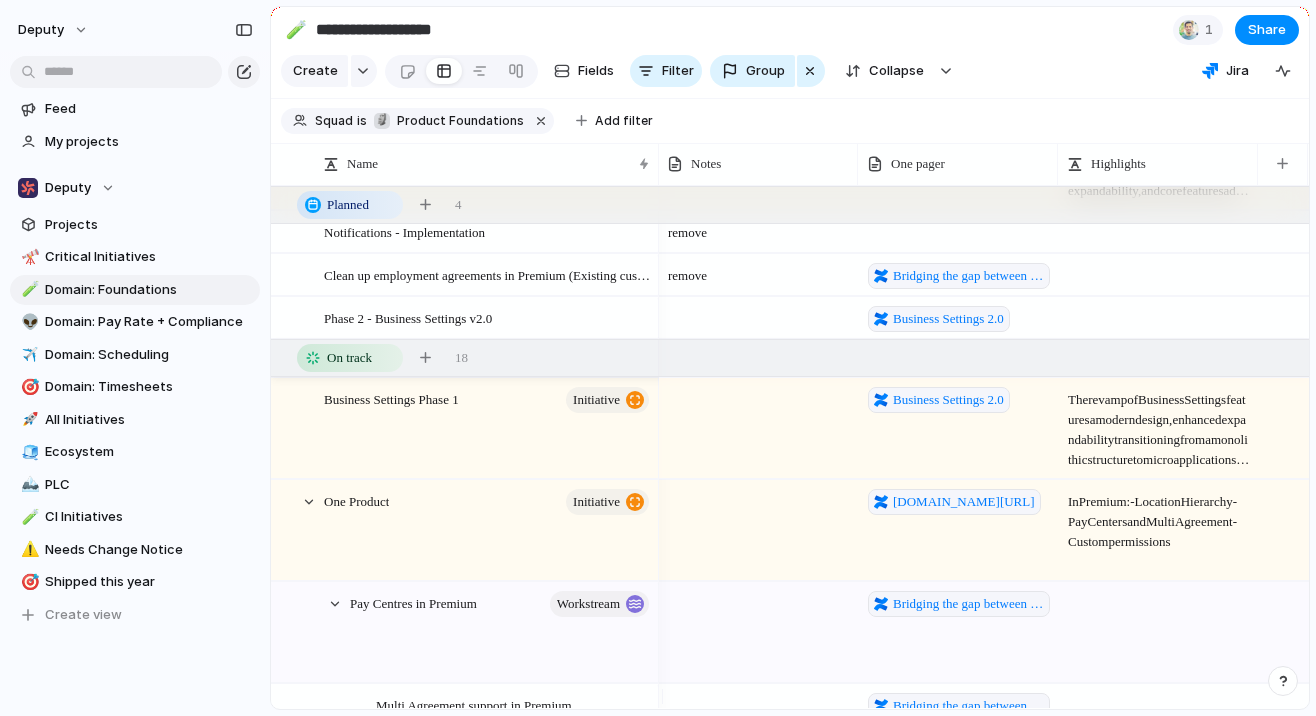 click on "The  revamp  of  Business  Settings  features  a  modern  design,  enhanced  expandability  transitioning  from  a  monolithic  structure  to  micro  applications,  and  an  overall  improved  user  experience." at bounding box center (1159, 424) 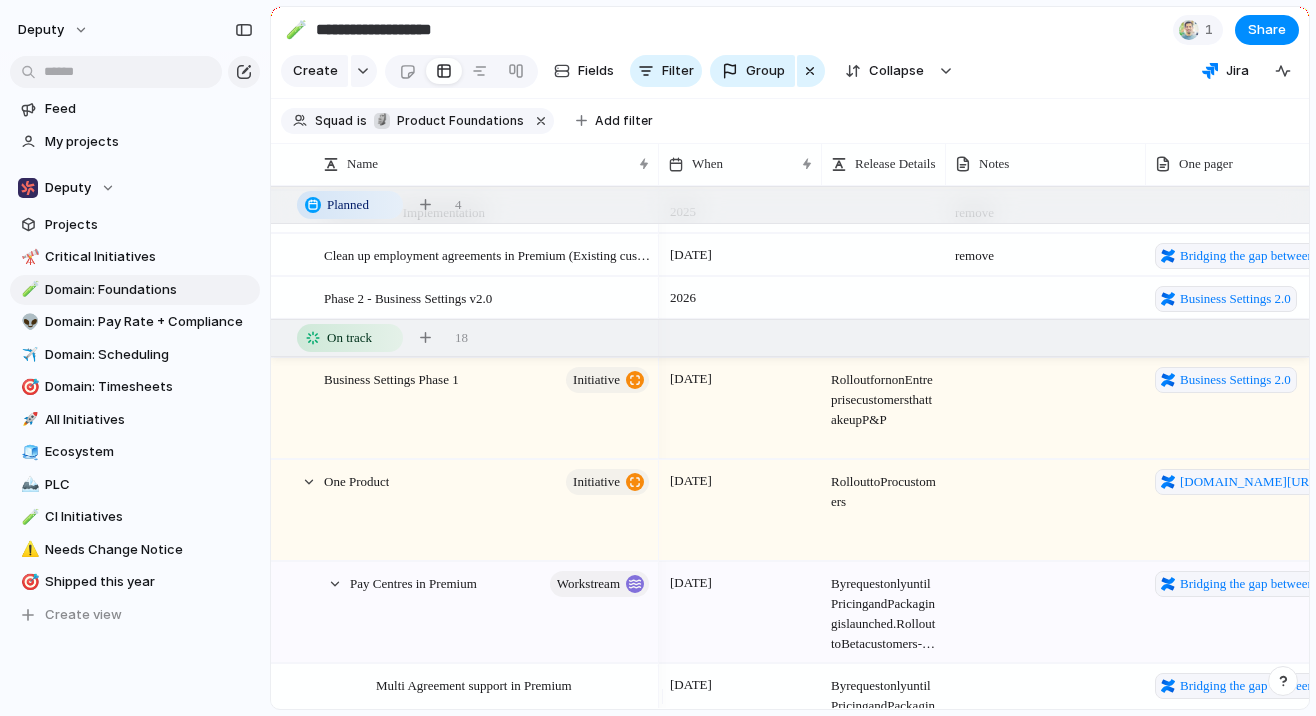 click on "[DATE]" at bounding box center [740, 510] 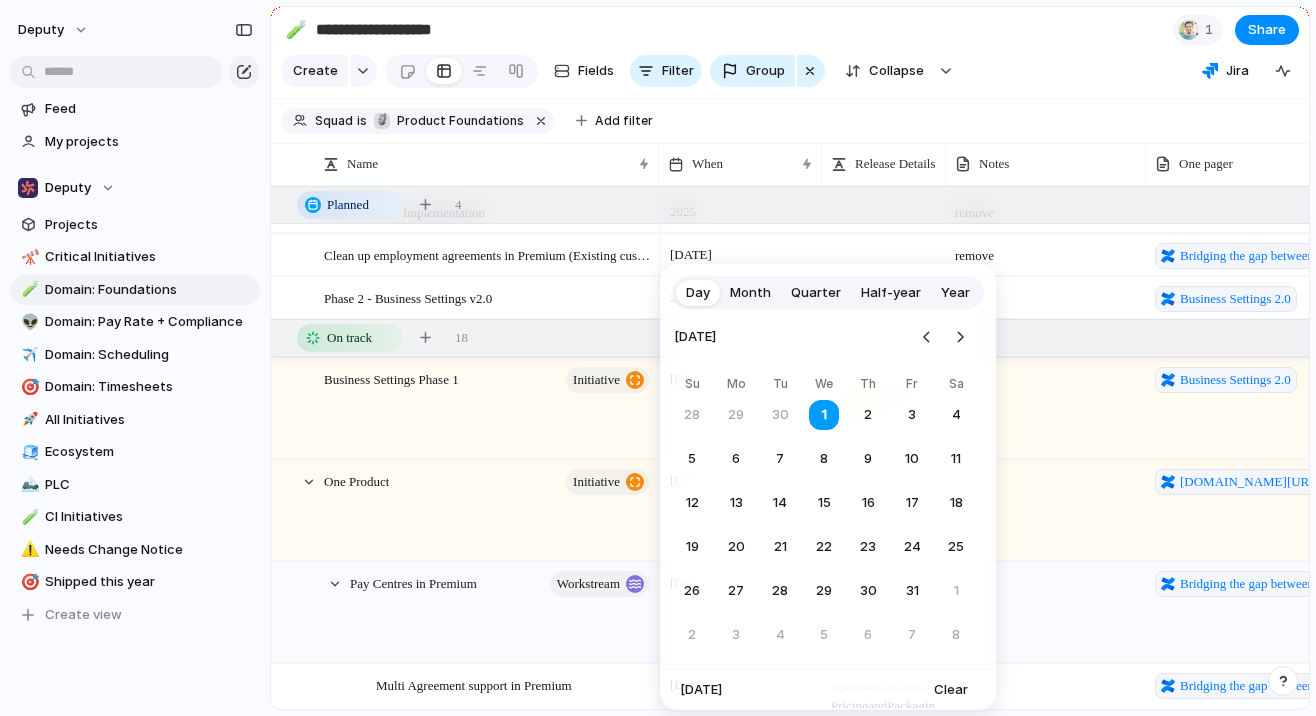 click on "Month" at bounding box center (750, 293) 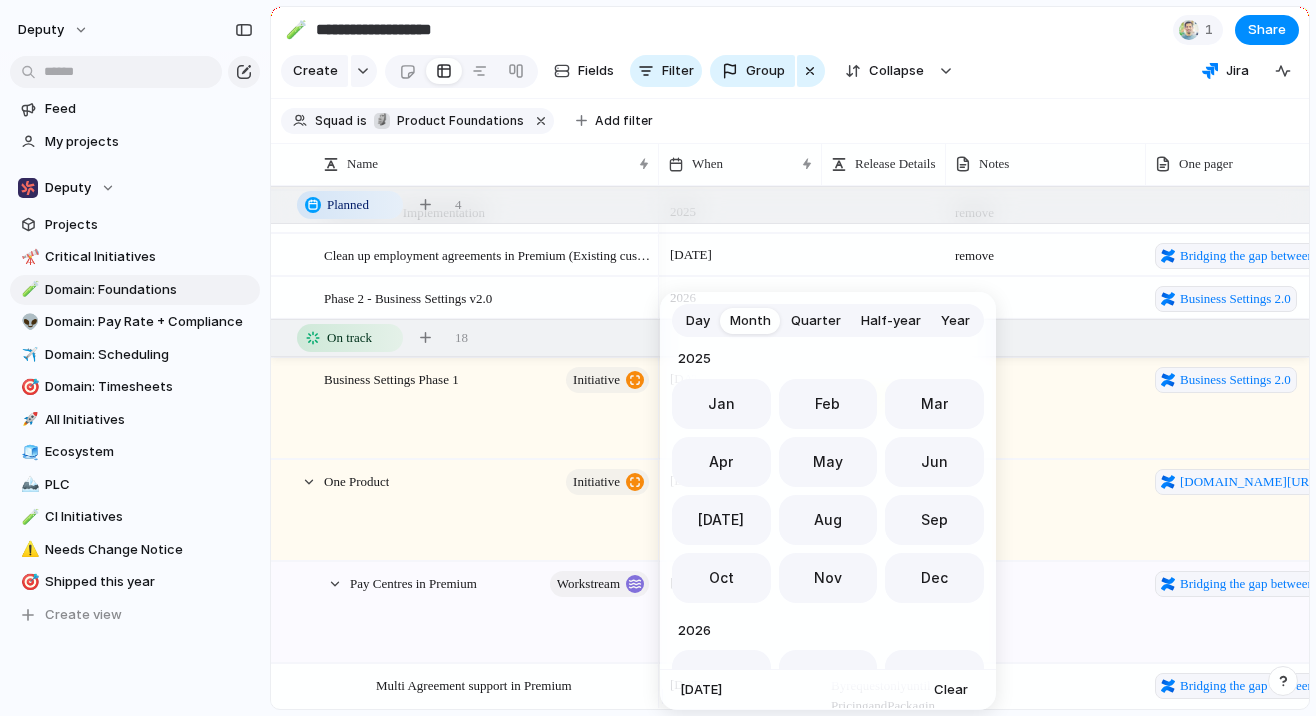 click on "Oct" at bounding box center (721, 577) 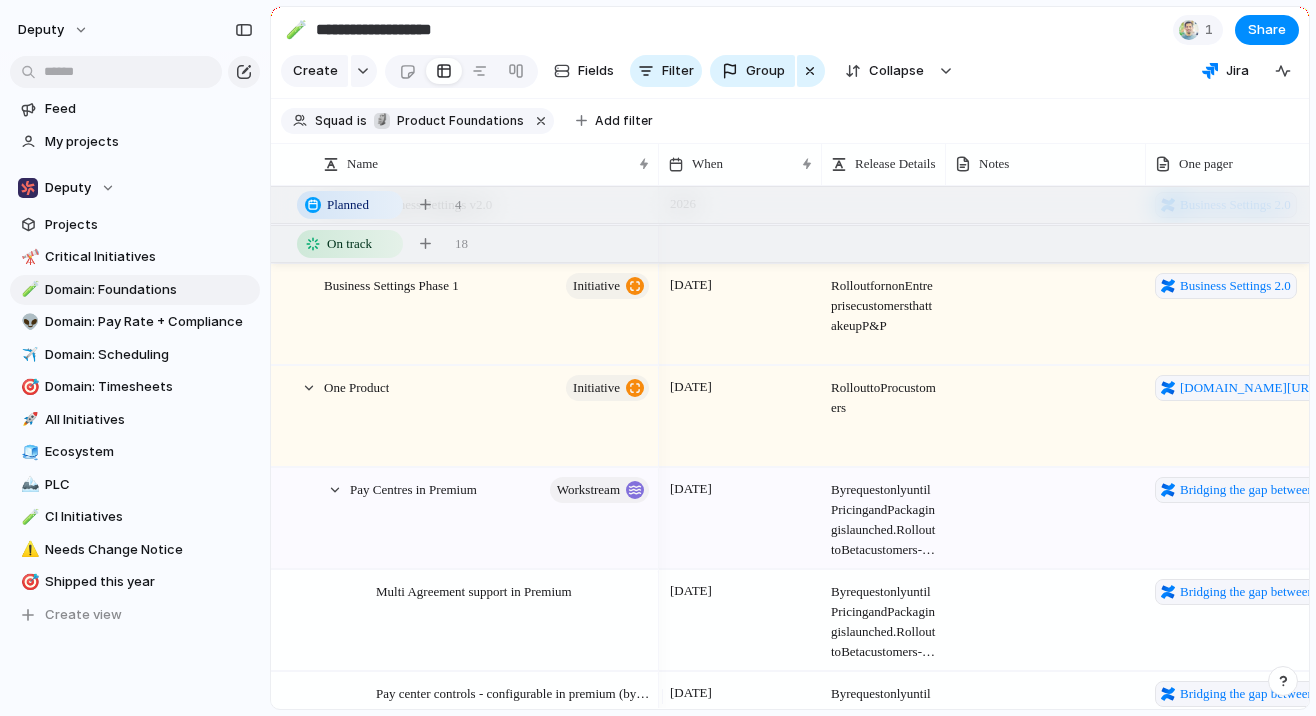 click on "Roll  out  to  Pro  customers" at bounding box center [884, 392] 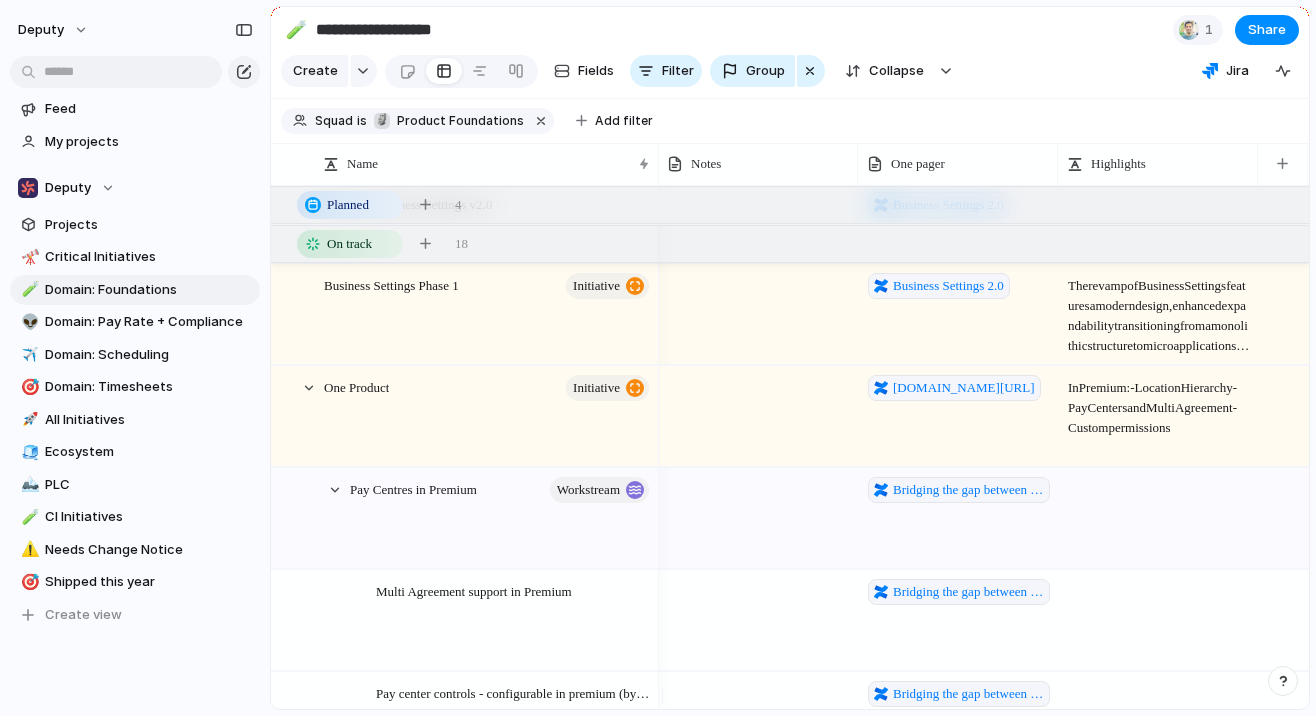 click on "In  Premium:  -  Location  Hierarchy  -  Pay  Centers  and  Multi  Agreement  -  Custom  permissions" at bounding box center (1159, 402) 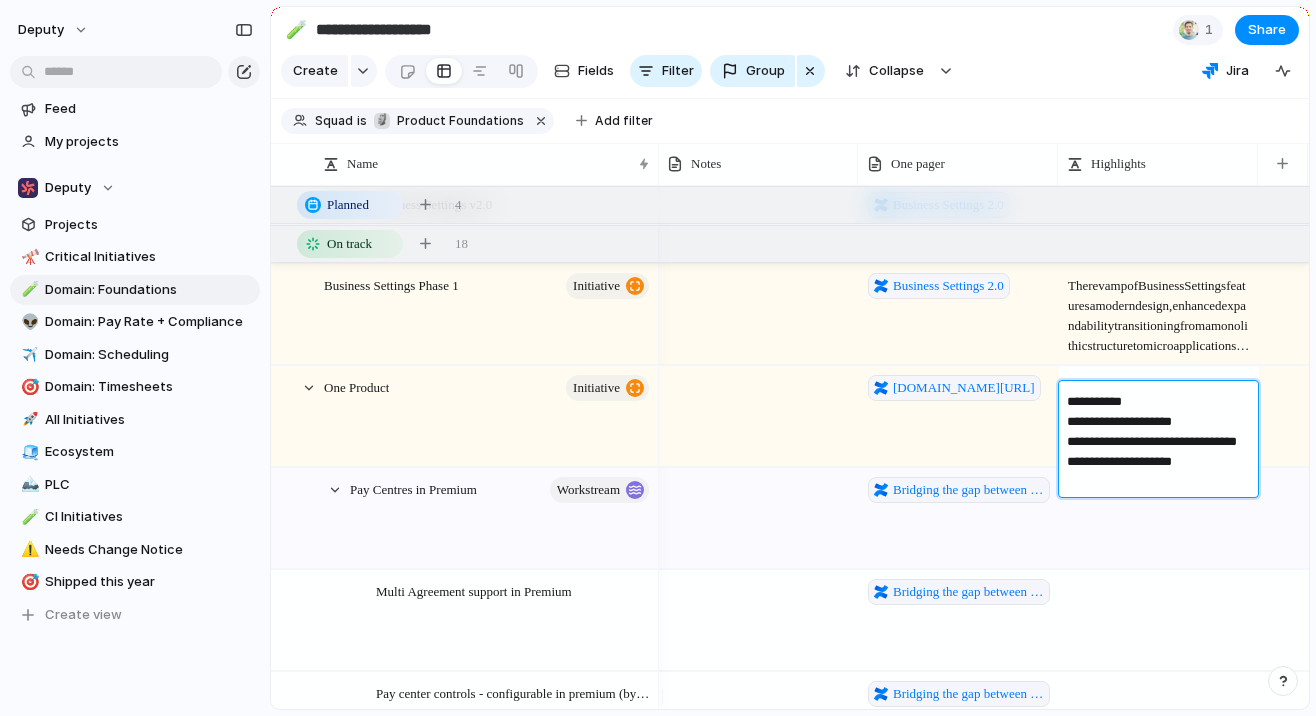 drag, startPoint x: 1215, startPoint y: 479, endPoint x: 1066, endPoint y: 396, distance: 170.5579 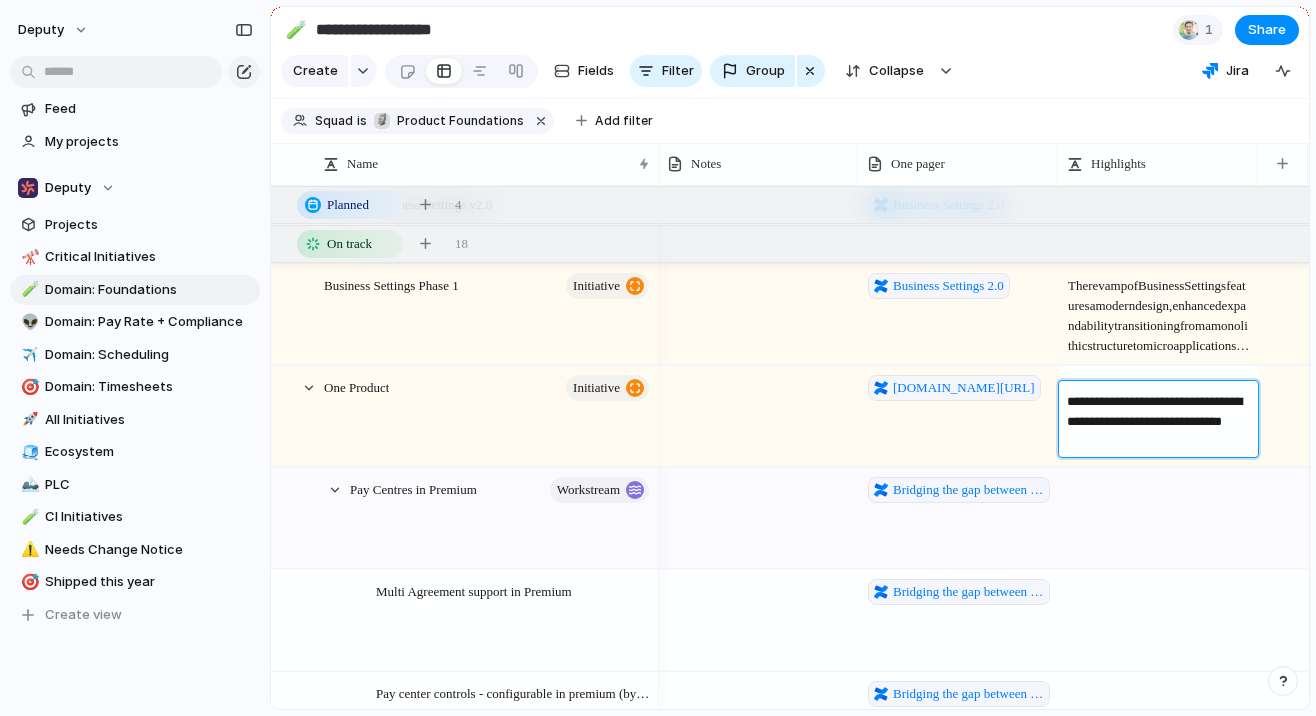 click on "**********" at bounding box center [1159, 422] 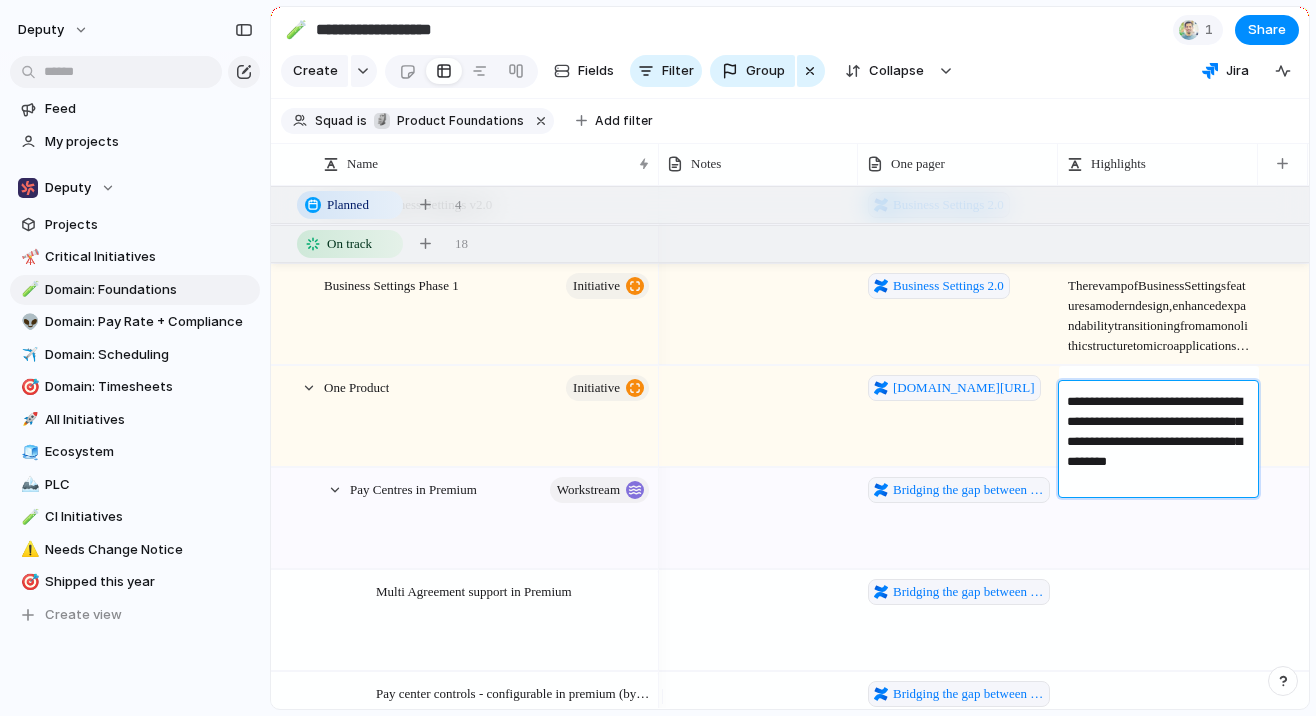 type on "**********" 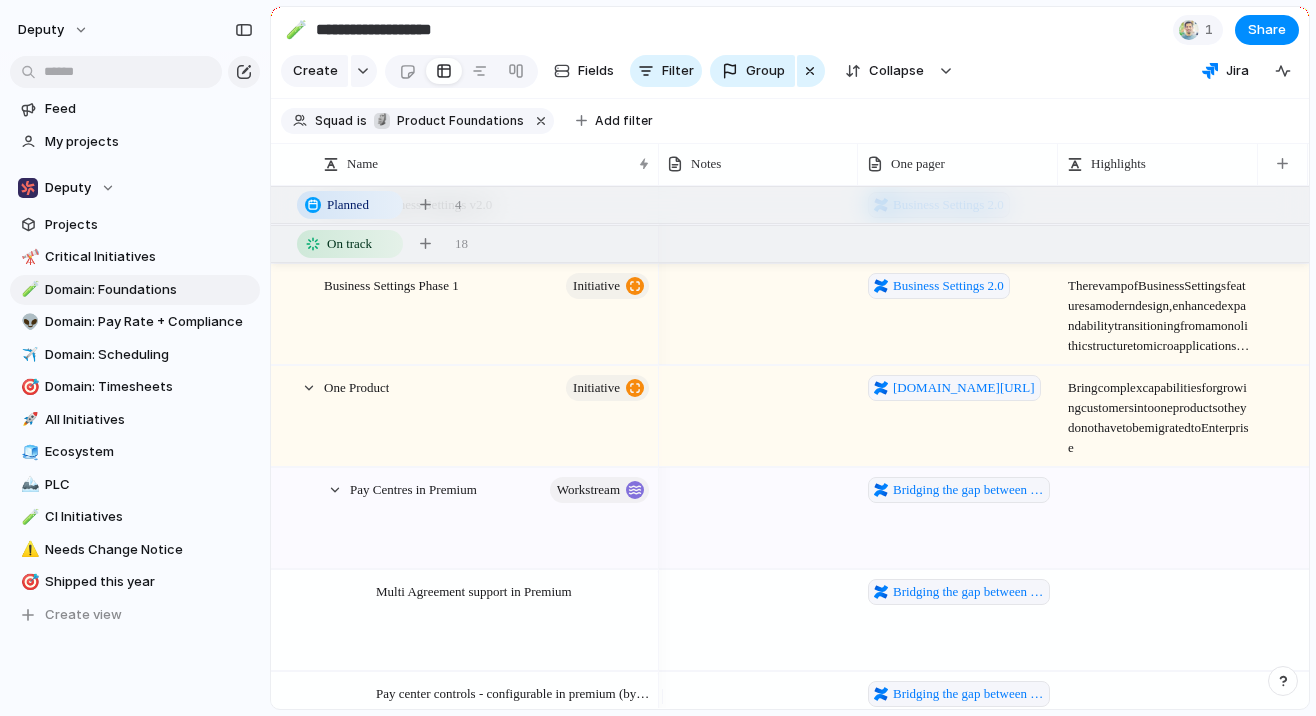 click on "Bring  complex  capabilities  for  growing  customers  into  one  product  so  they  do  not  have  to  be  migrated  to  [GEOGRAPHIC_DATA]" at bounding box center [1159, 412] 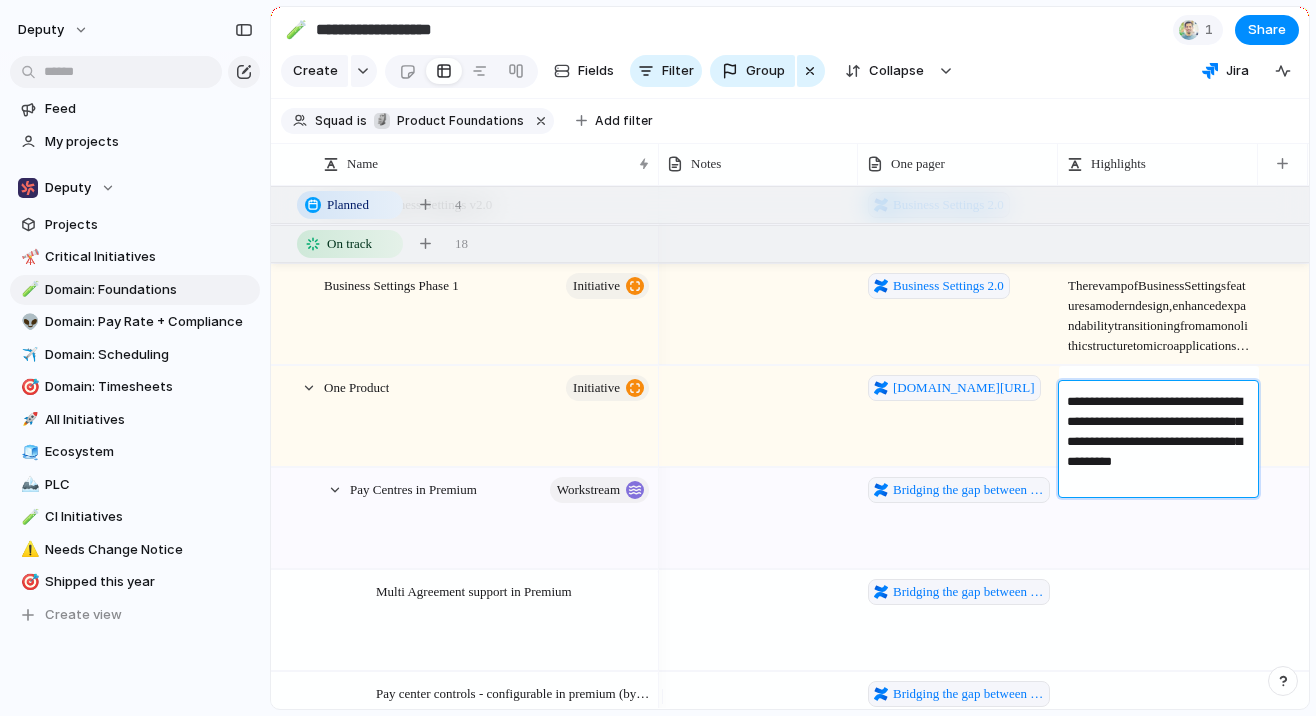 click on "**********" at bounding box center [1159, 442] 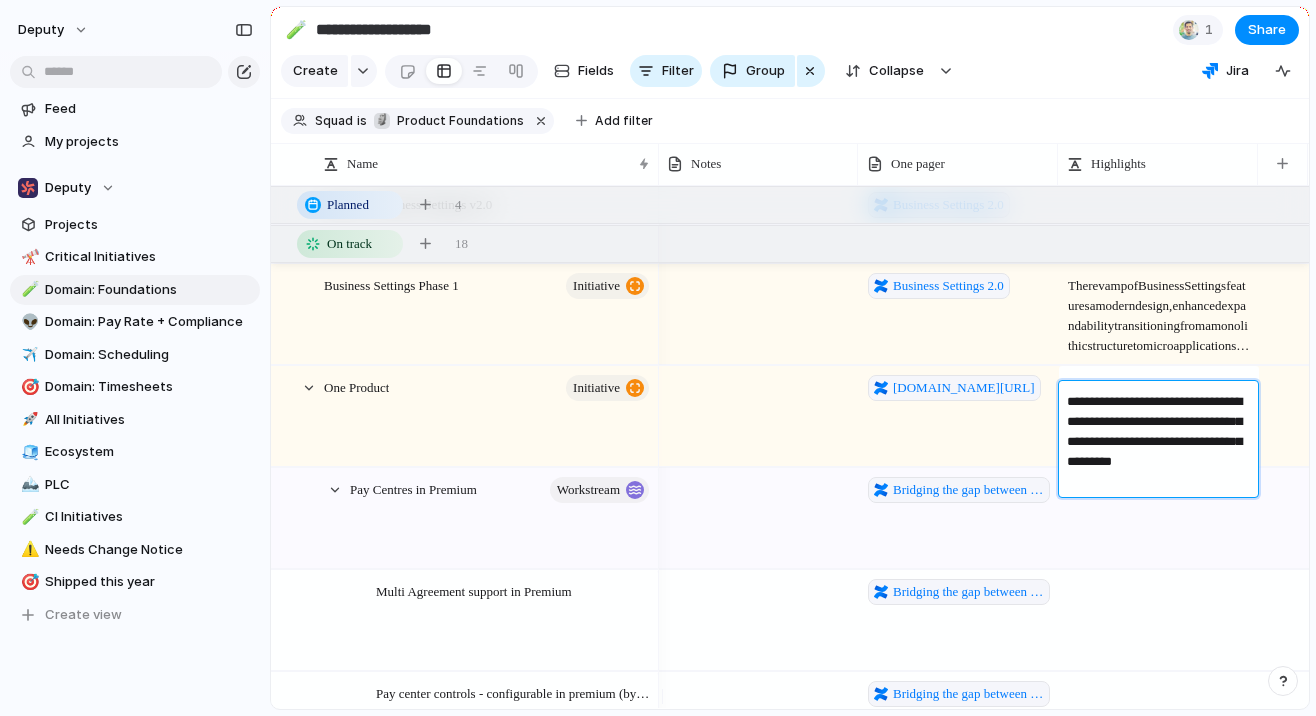 drag, startPoint x: 1122, startPoint y: 446, endPoint x: 1246, endPoint y: 460, distance: 124.78782 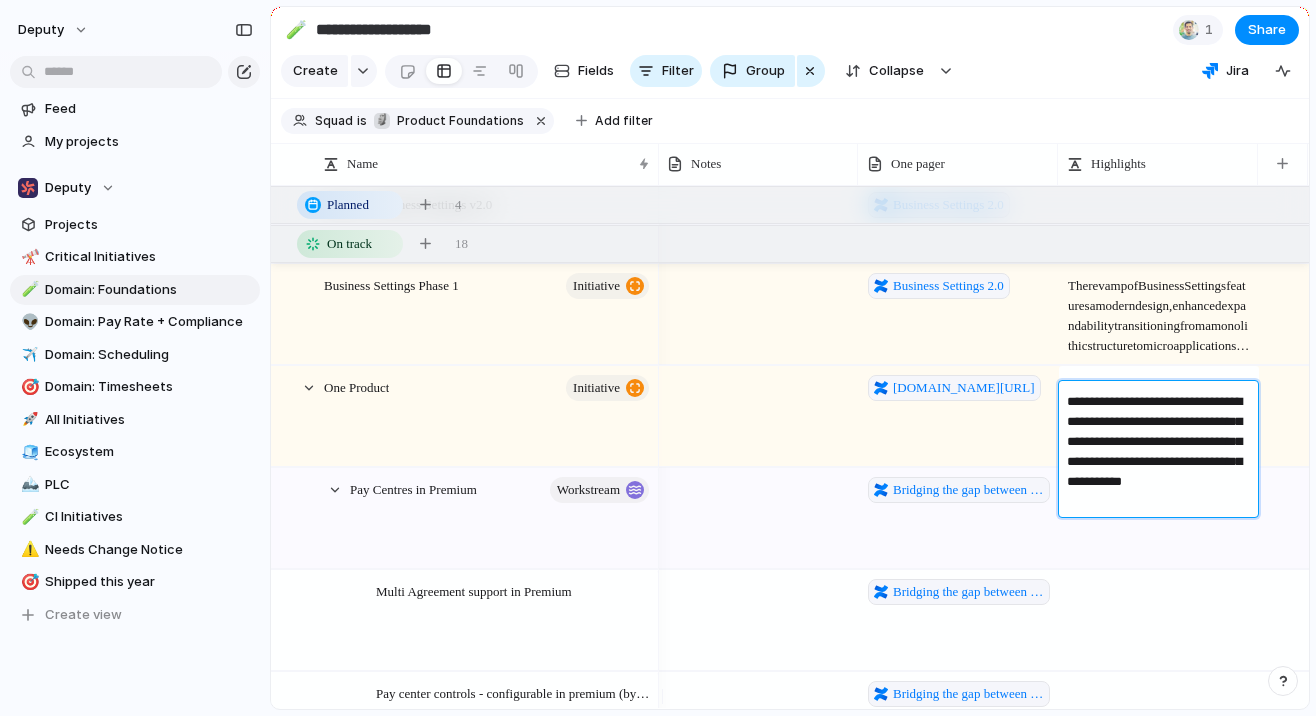 click on "**********" at bounding box center (1159, 452) 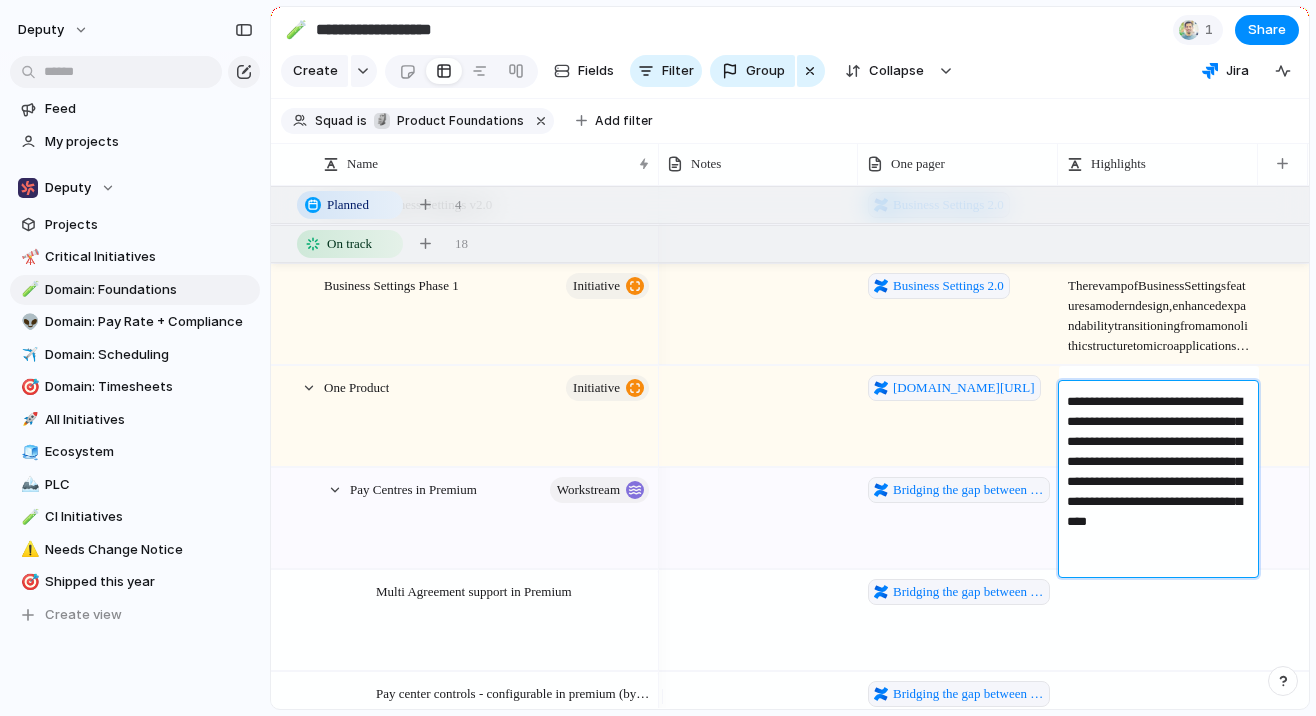 type on "**********" 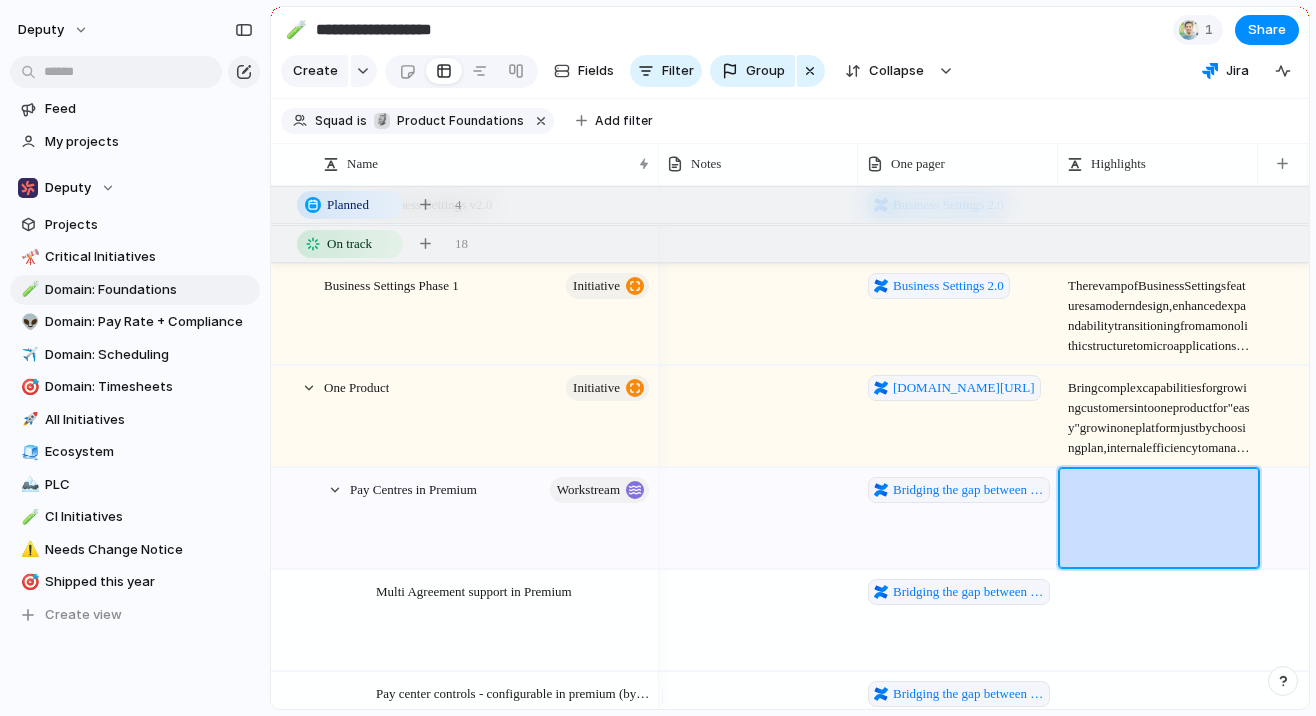 click on "Bring  complex  capabilities  for  growing  customers  into  one  product  for  "easy"  grow  in  one  platform  just  by  choosing  plan,  internal  efficiency  to  manage  one  product,  save  time  and  cost  avoiding  migration  to  Enterprise" at bounding box center [1159, 412] 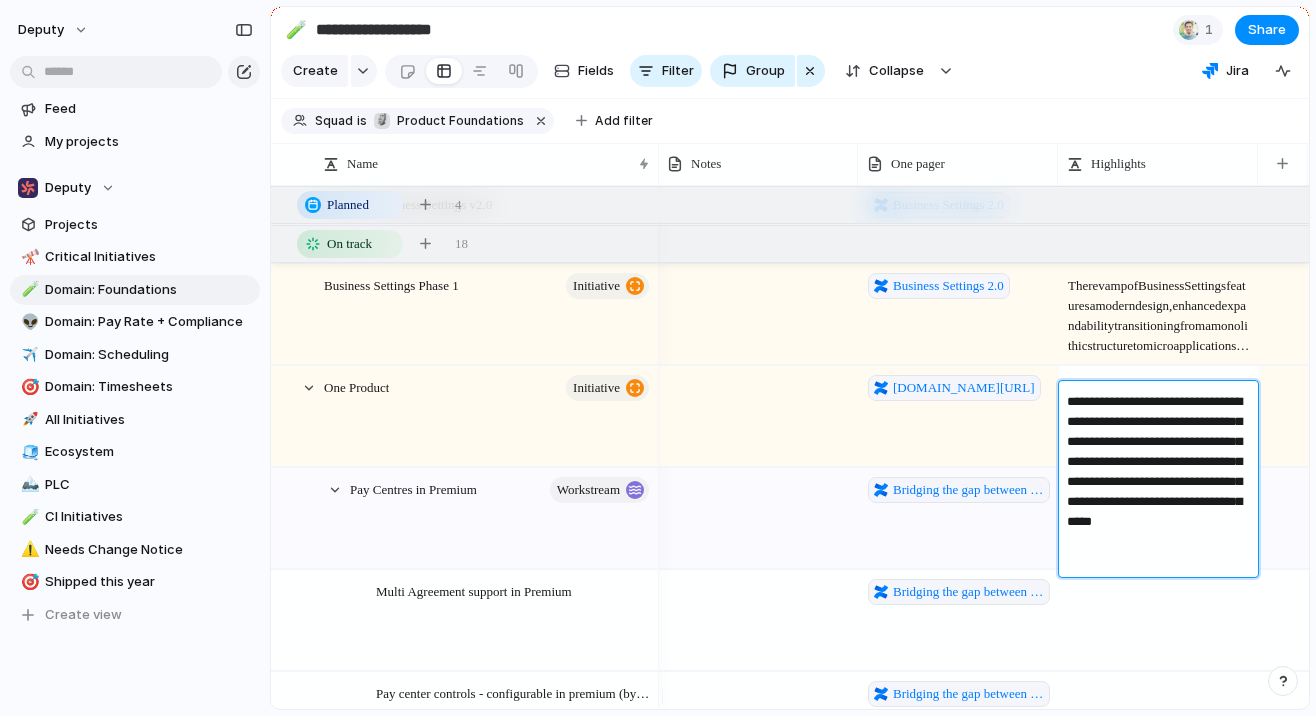 click on "**********" at bounding box center [1159, 482] 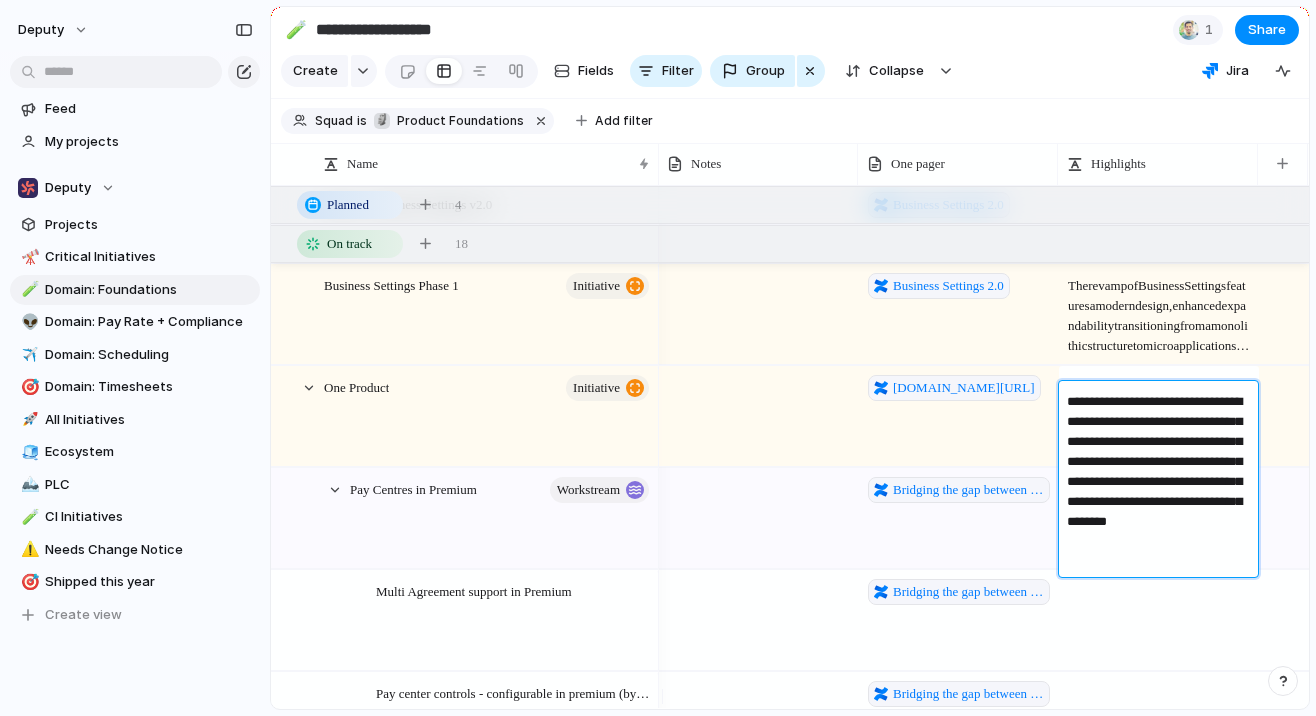 drag, startPoint x: 1220, startPoint y: 546, endPoint x: 1056, endPoint y: 393, distance: 224.28777 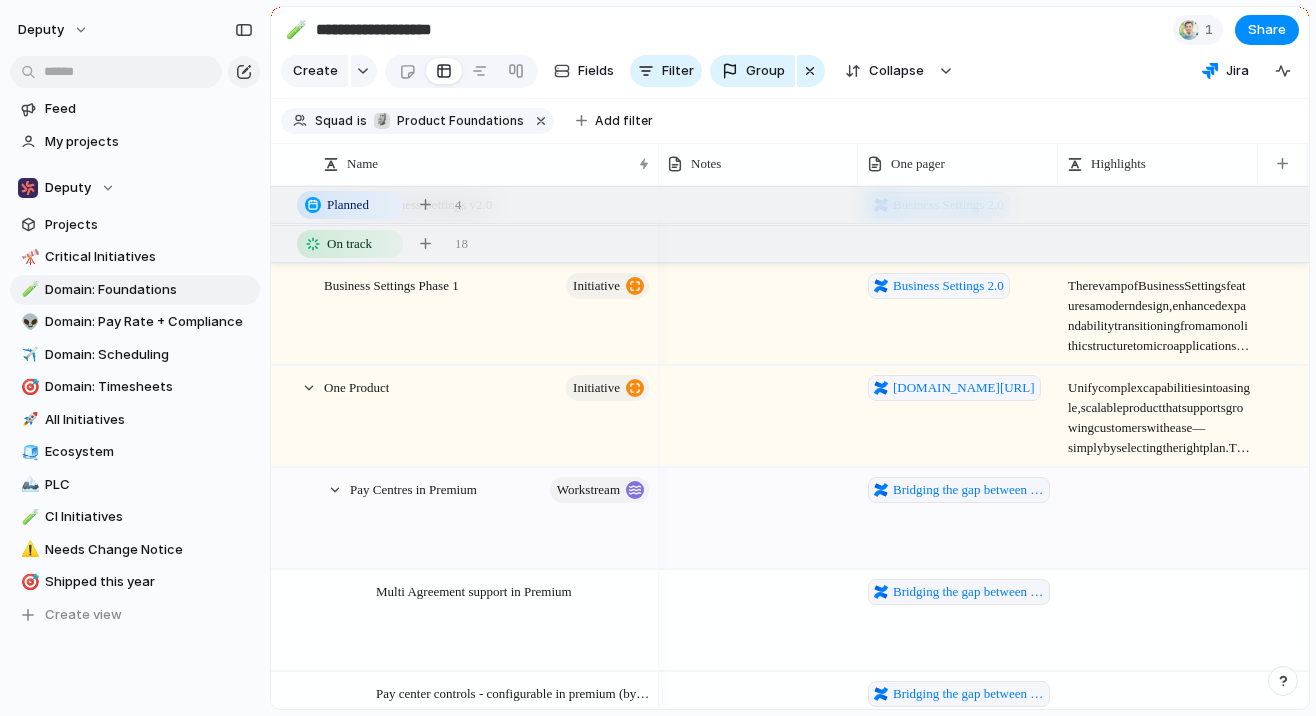 scroll, scrollTop: 219, scrollLeft: 0, axis: vertical 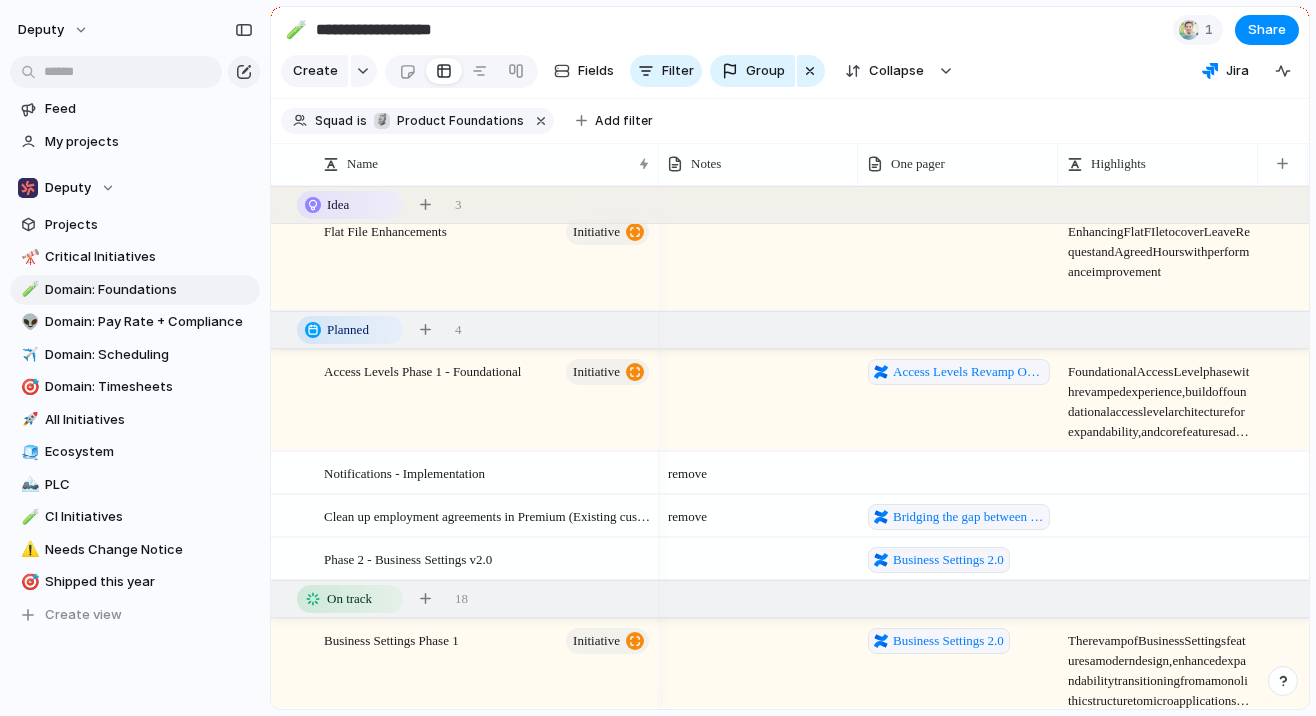 click on "Enhancing  Flat  FIle  to  cover  Leave  Request  and  Agreed  Hours  with  performance  improvement" at bounding box center [1159, 246] 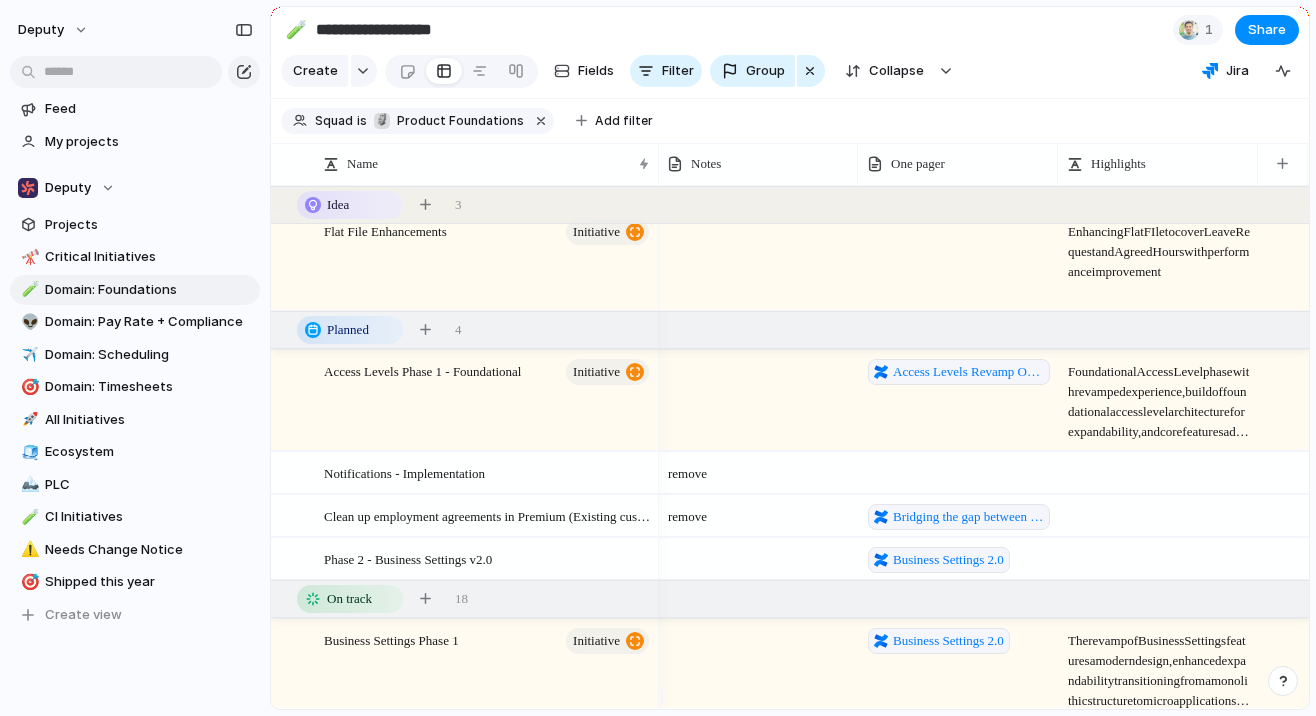 scroll, scrollTop: 389, scrollLeft: 0, axis: vertical 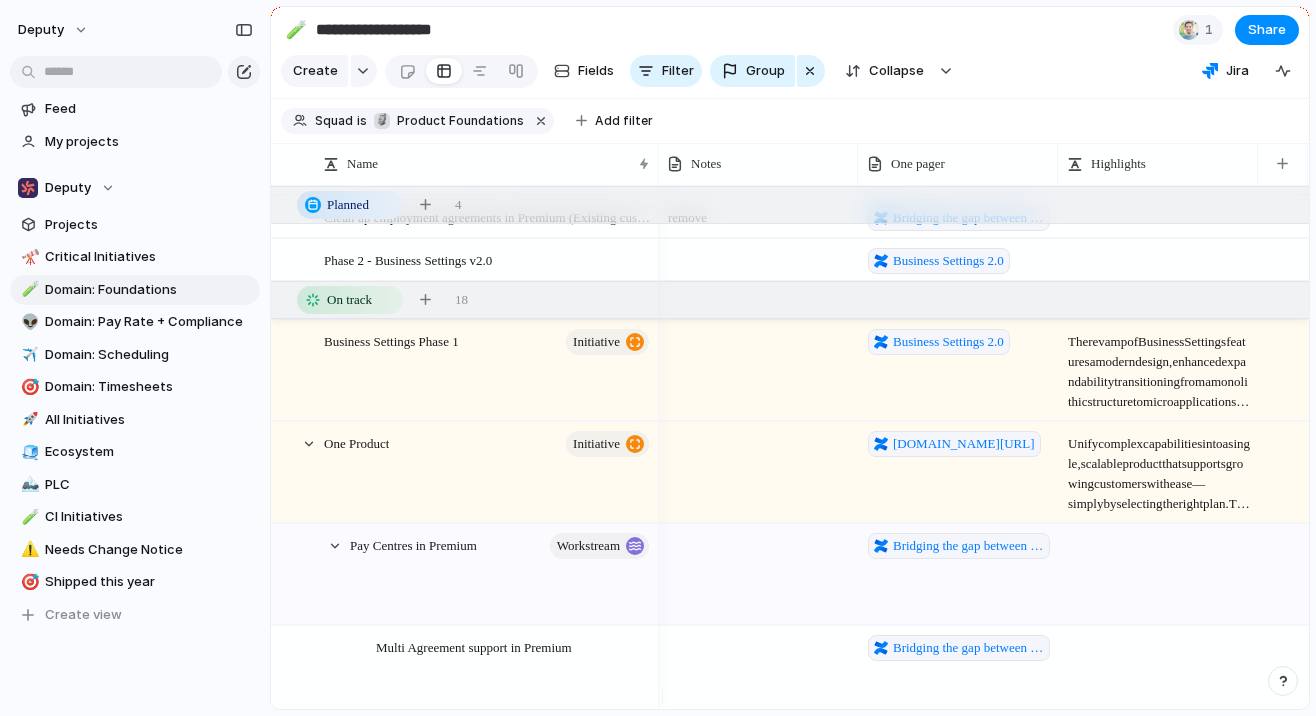 click on "The  revamp  of  Business  Settings  features  a  modern  design,  enhanced  expandability  transitioning  from  a  monolithic  structure  to  micro  applications,  and  an  overall  improved  user  experience." at bounding box center (1159, 366) 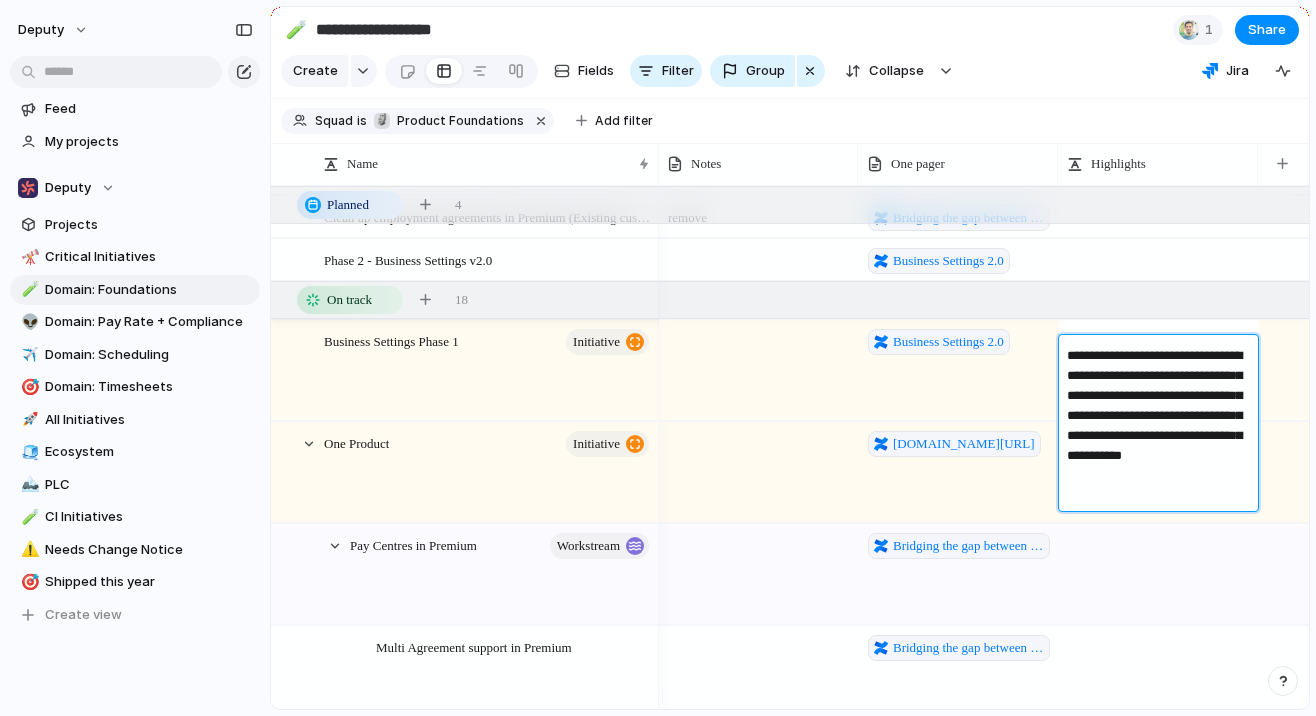 drag, startPoint x: 1148, startPoint y: 492, endPoint x: 1046, endPoint y: 355, distance: 170.80106 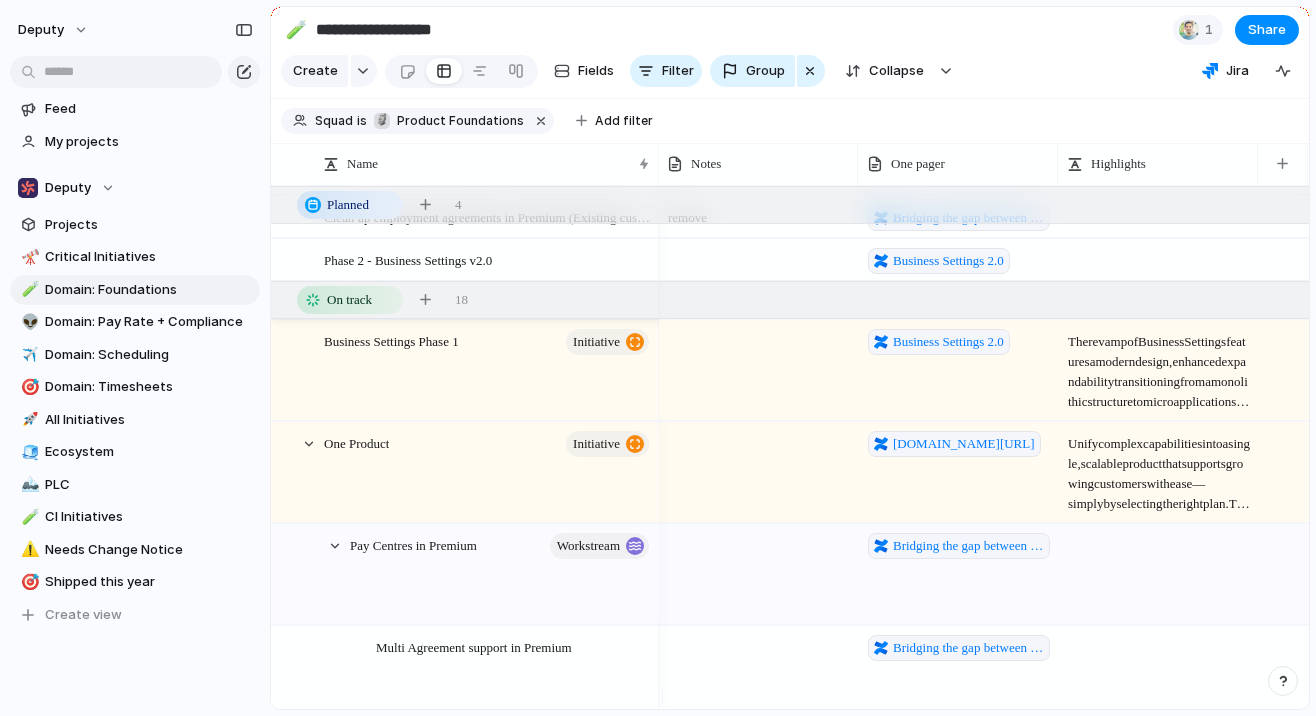scroll, scrollTop: 0, scrollLeft: 261, axis: horizontal 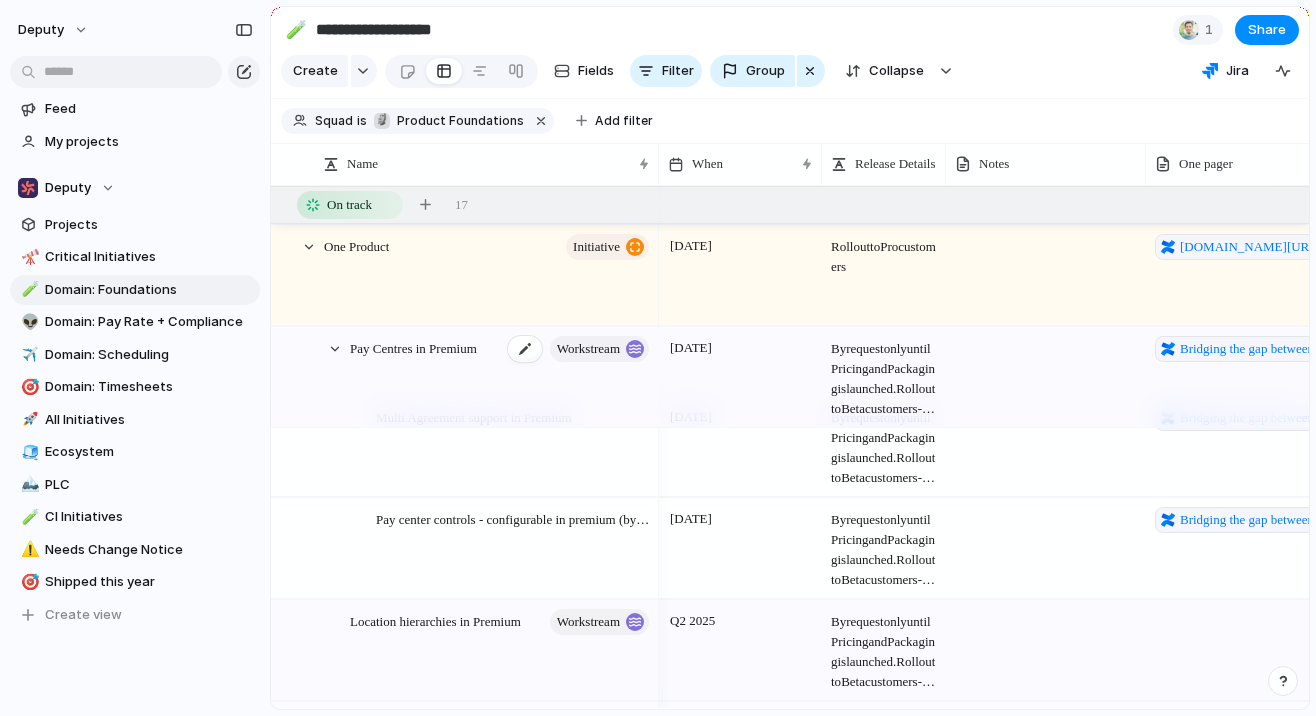 click on "Pay Centres in Premium workstream" at bounding box center (501, 378) 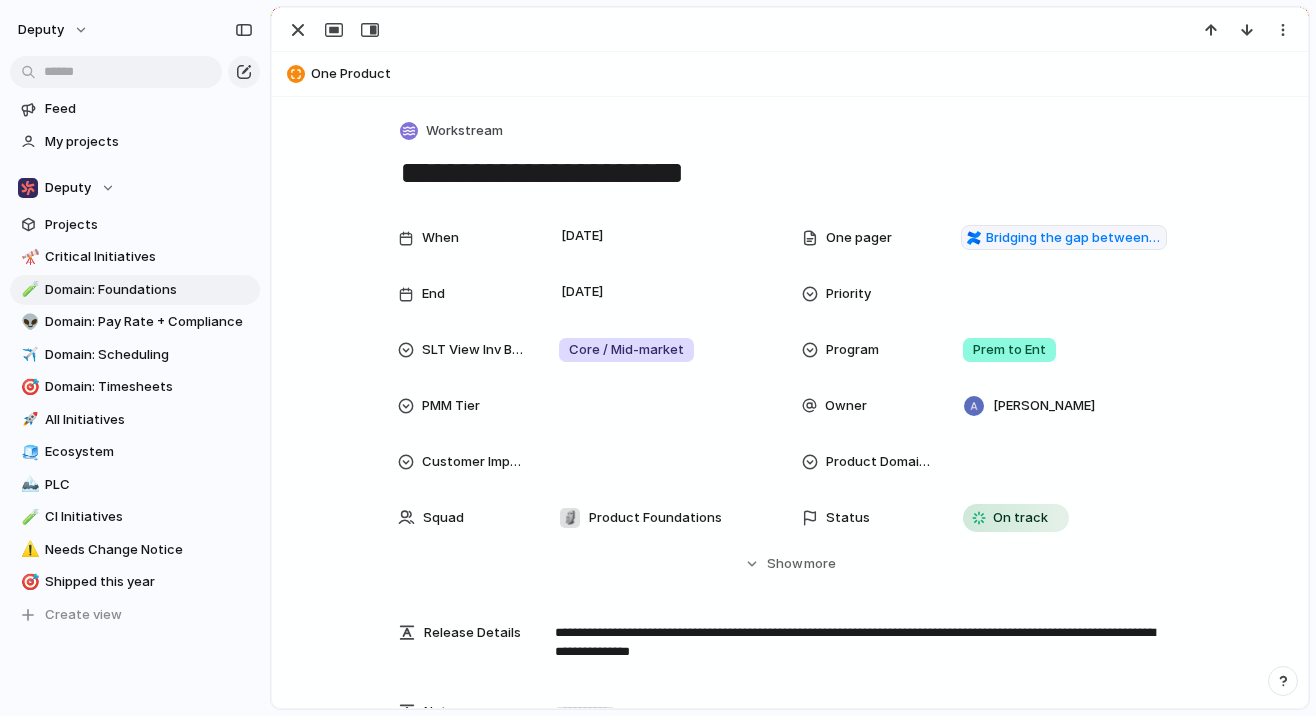 click on "**********" at bounding box center (790, 173) 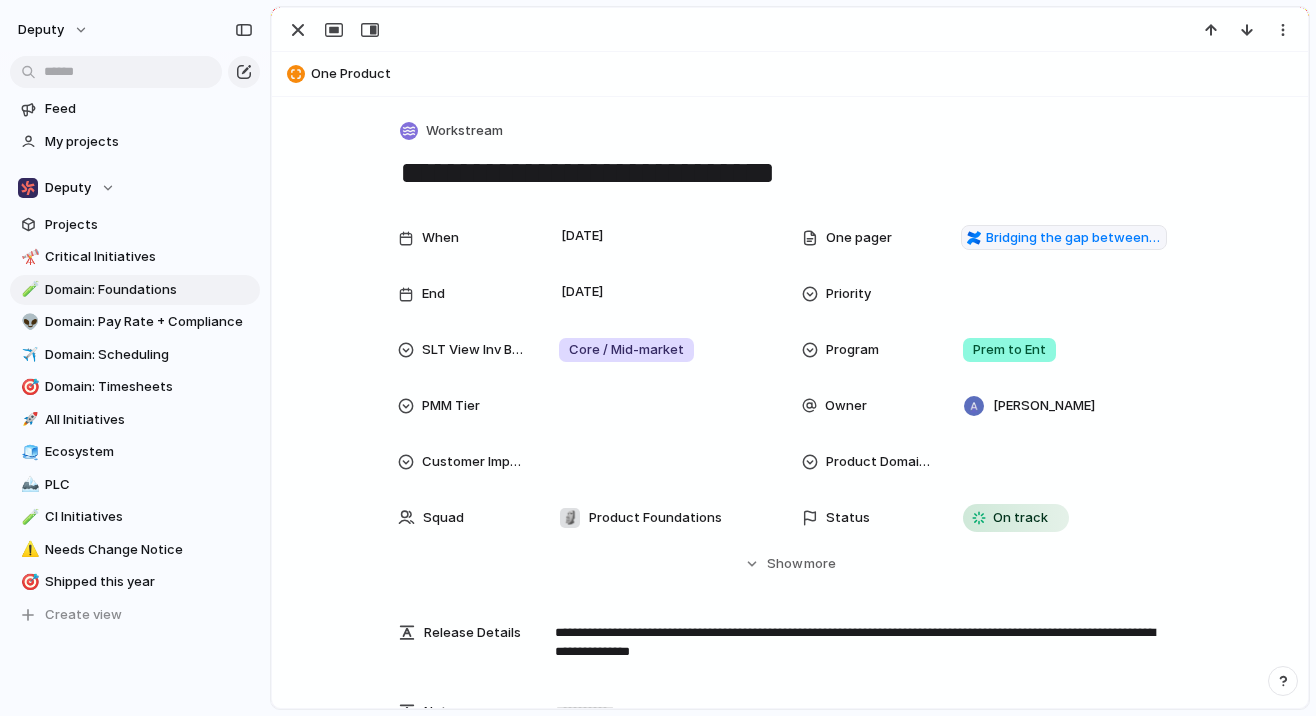 drag, startPoint x: 690, startPoint y: 171, endPoint x: 869, endPoint y: 175, distance: 179.0447 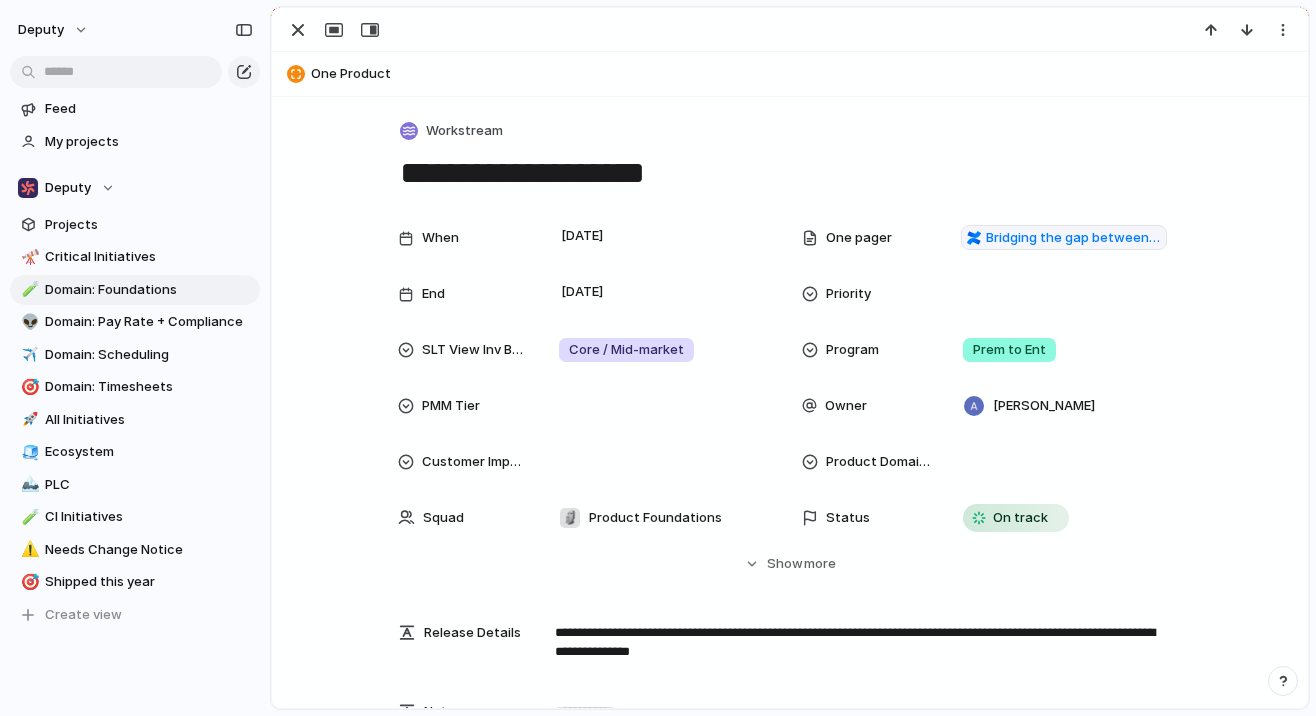 type on "**********" 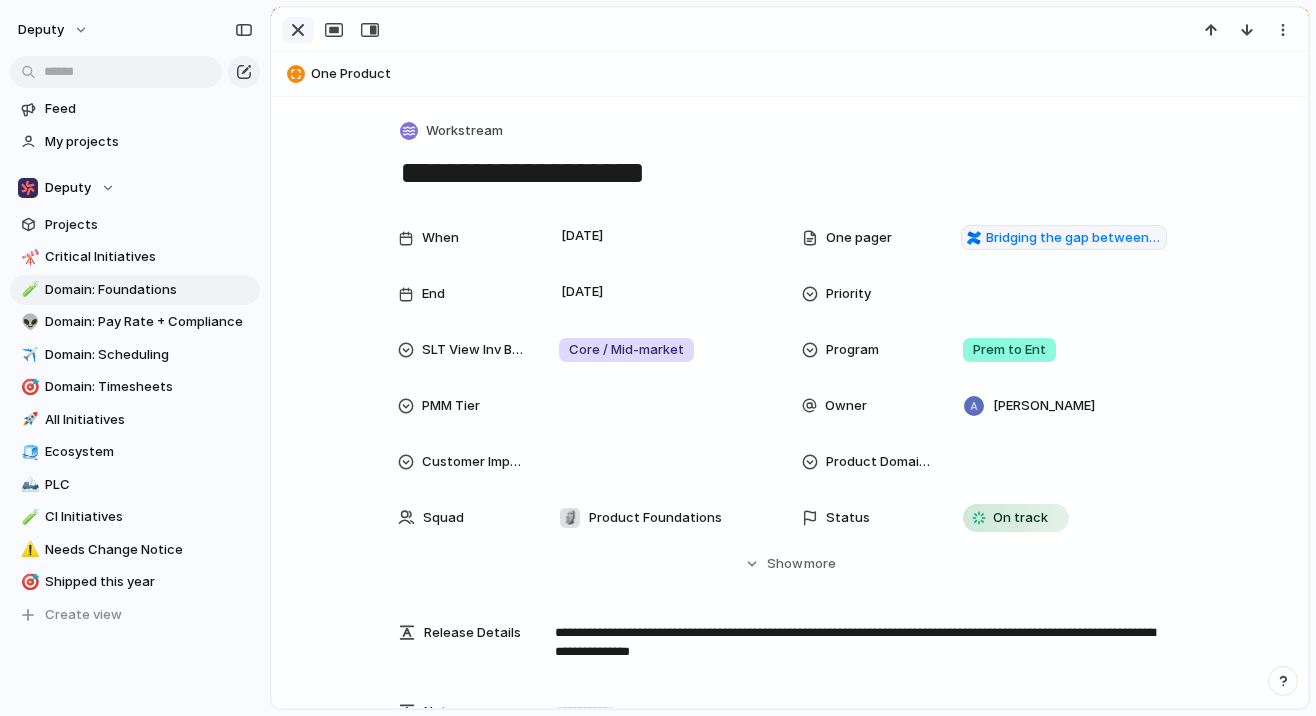 click at bounding box center (298, 30) 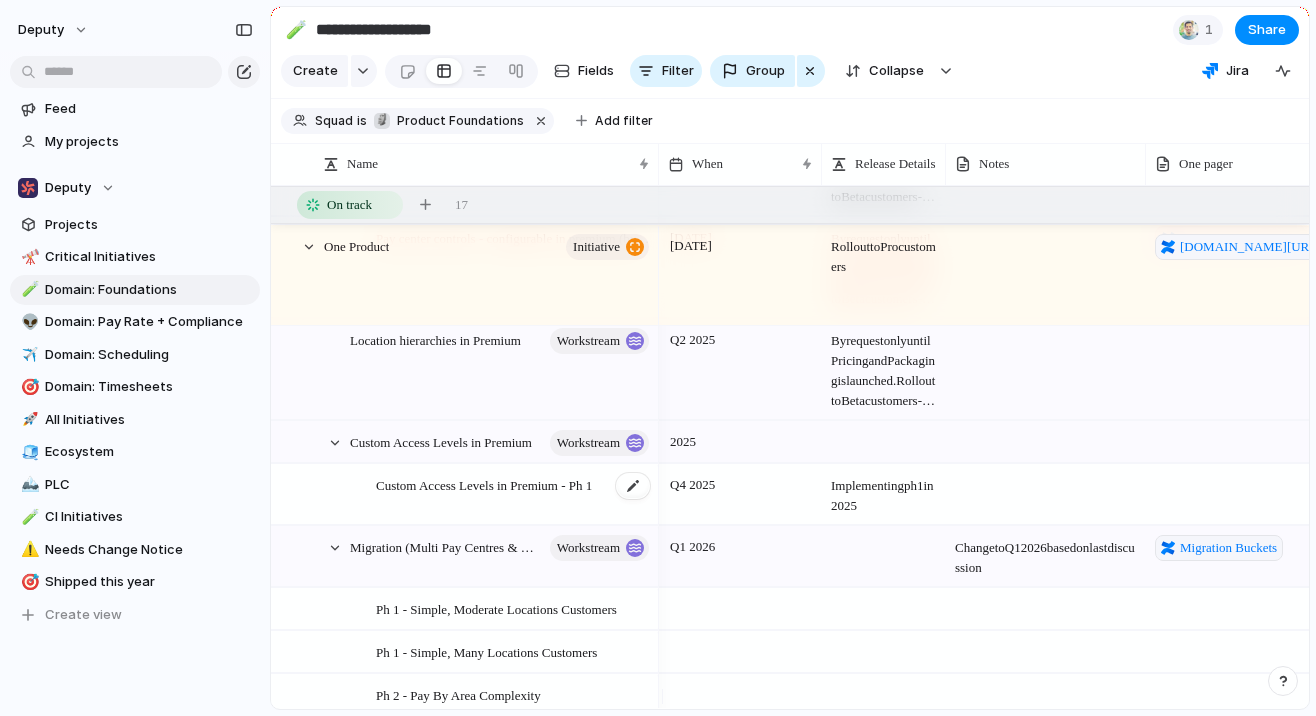 click on "Custom Access Levels in Premium - Ph 1" at bounding box center [514, 495] 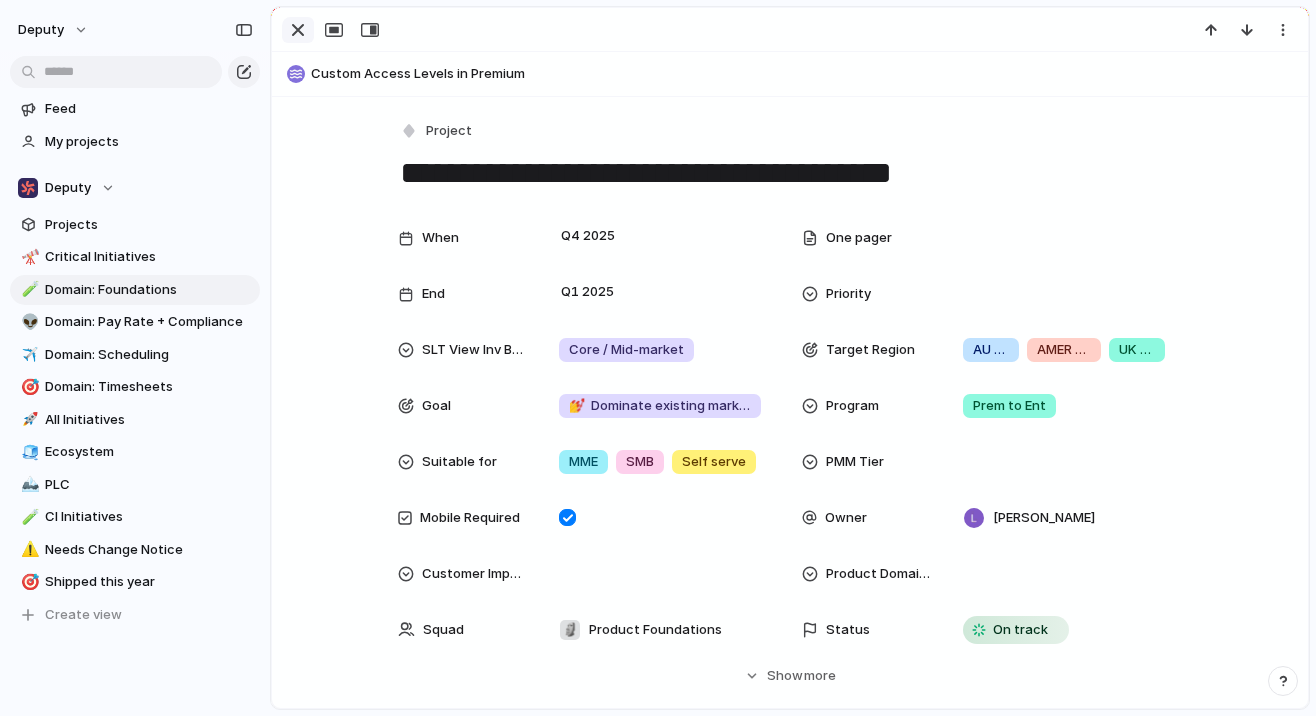click at bounding box center [298, 30] 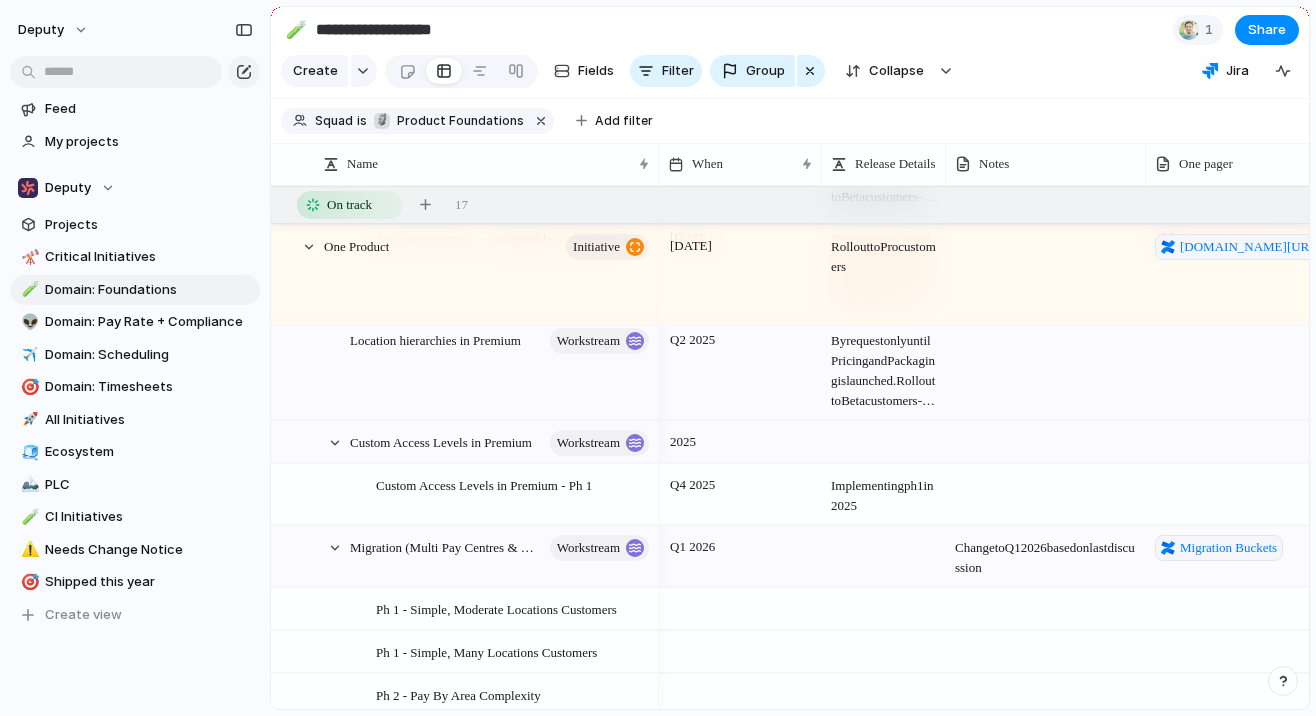 click on "Q4 2025" at bounding box center (740, 494) 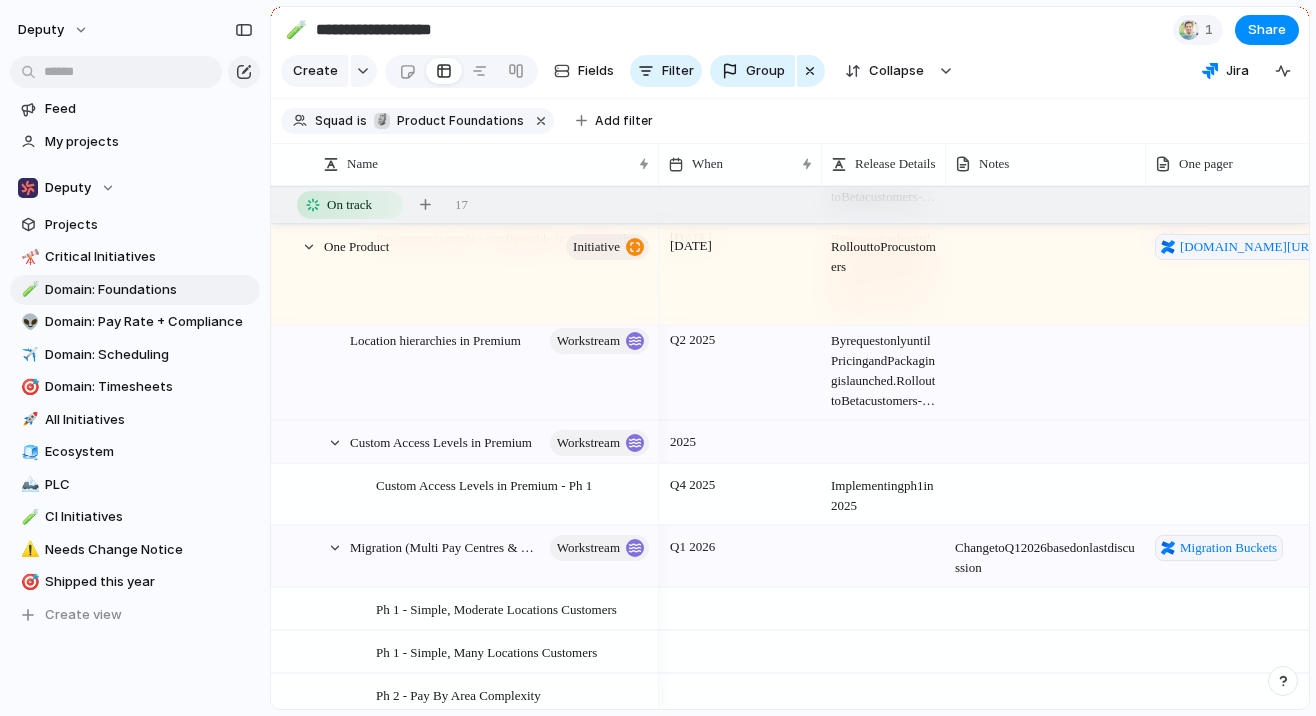 click on "Day Month Quarter Half-year Year [DATE] Q1 Q2 Q3 Q4 2024 Q1 Q2 Q3 Q4 2025 Q1 Q2 Q3 Q4 2026 Q1 Q2 Q3 Q4 2027 Q1 Q2 Q3 Q4 2028 Q1 Q2 Q3 Q4 2029 Q1 Q2 Q3 Q4 2030 Q1 Q2 Q3 Q4 Q4 2025 Clear" at bounding box center [658, 358] 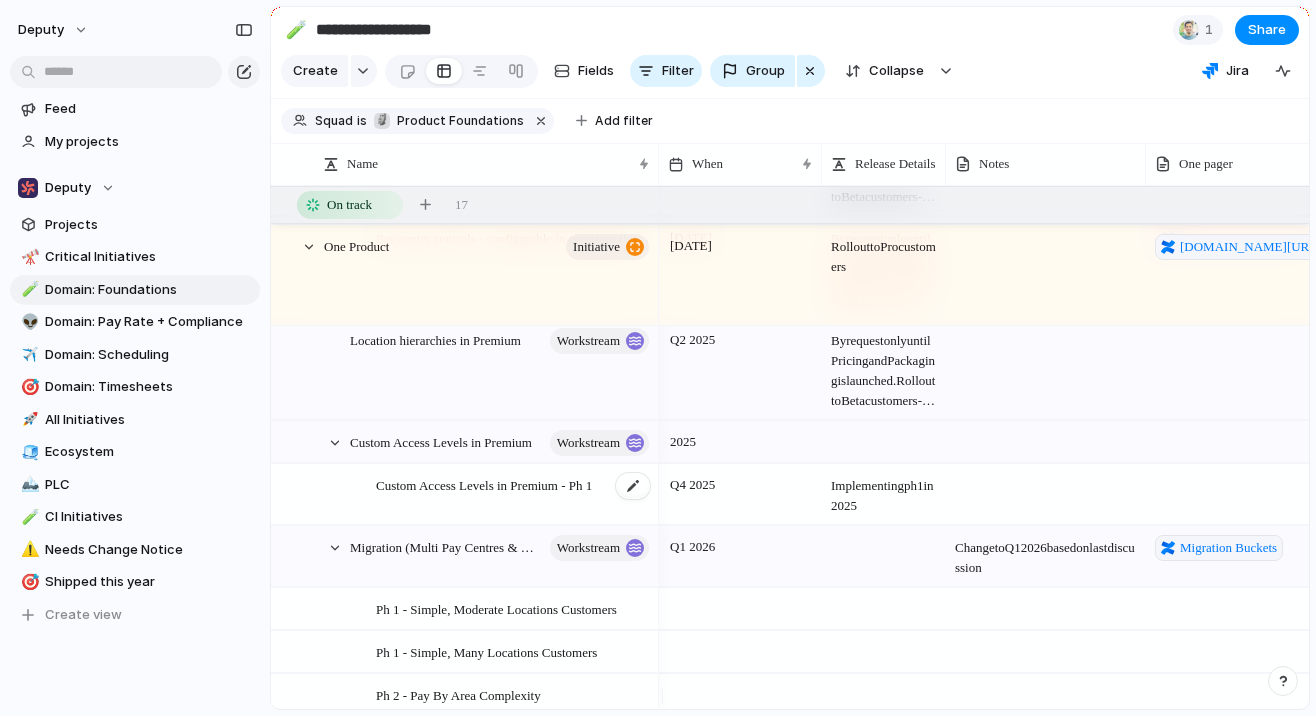 click on "Custom Access Levels in Premium - Ph 1" at bounding box center (484, 484) 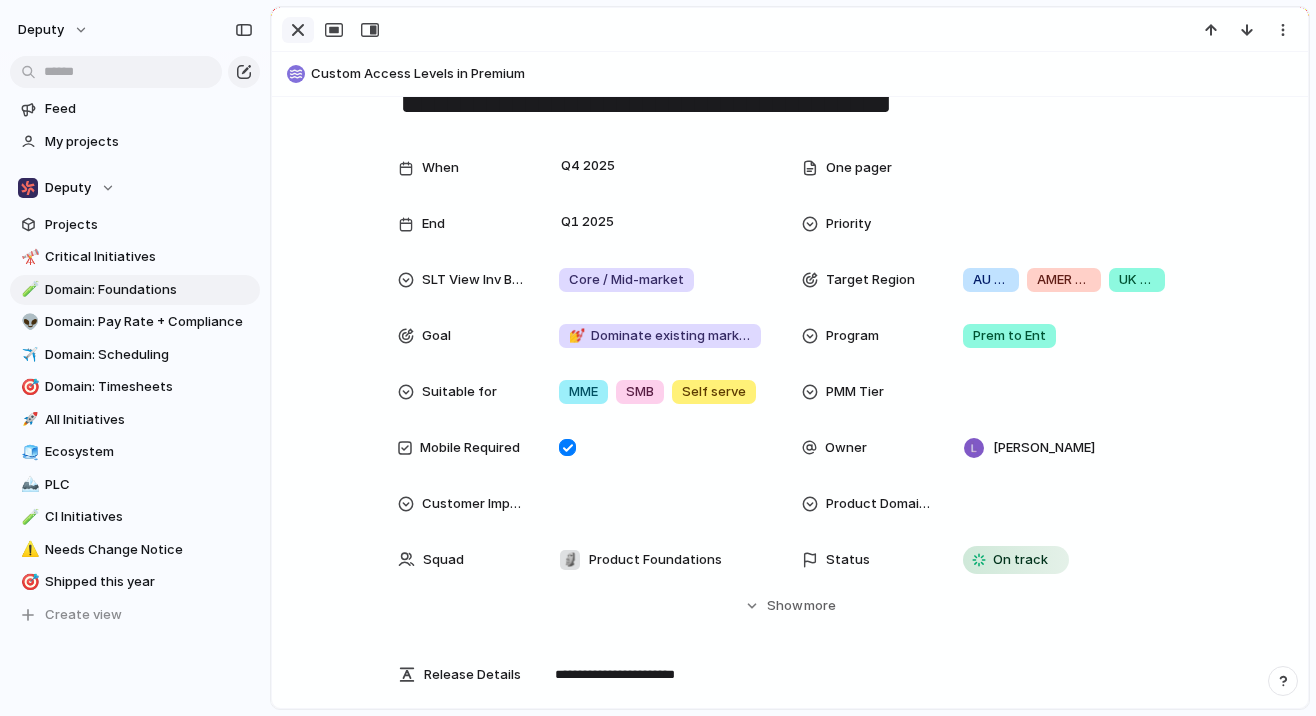 click at bounding box center [298, 30] 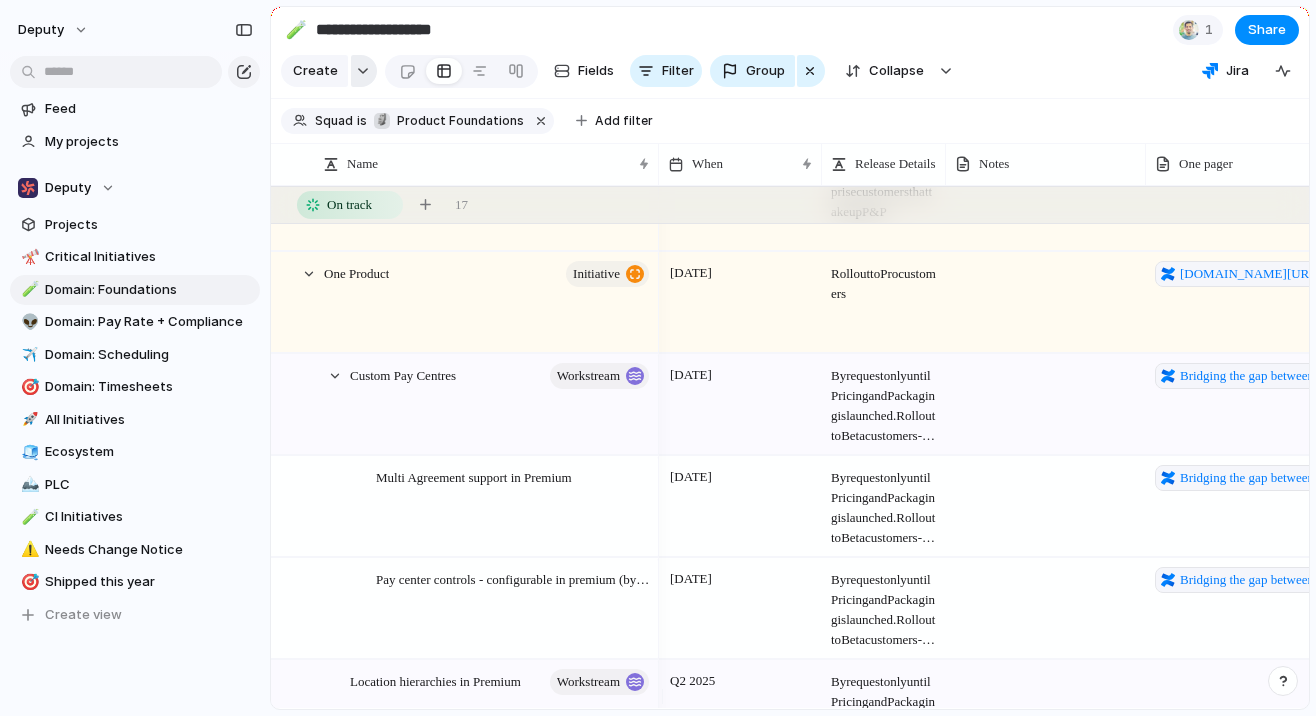 click at bounding box center [363, 71] 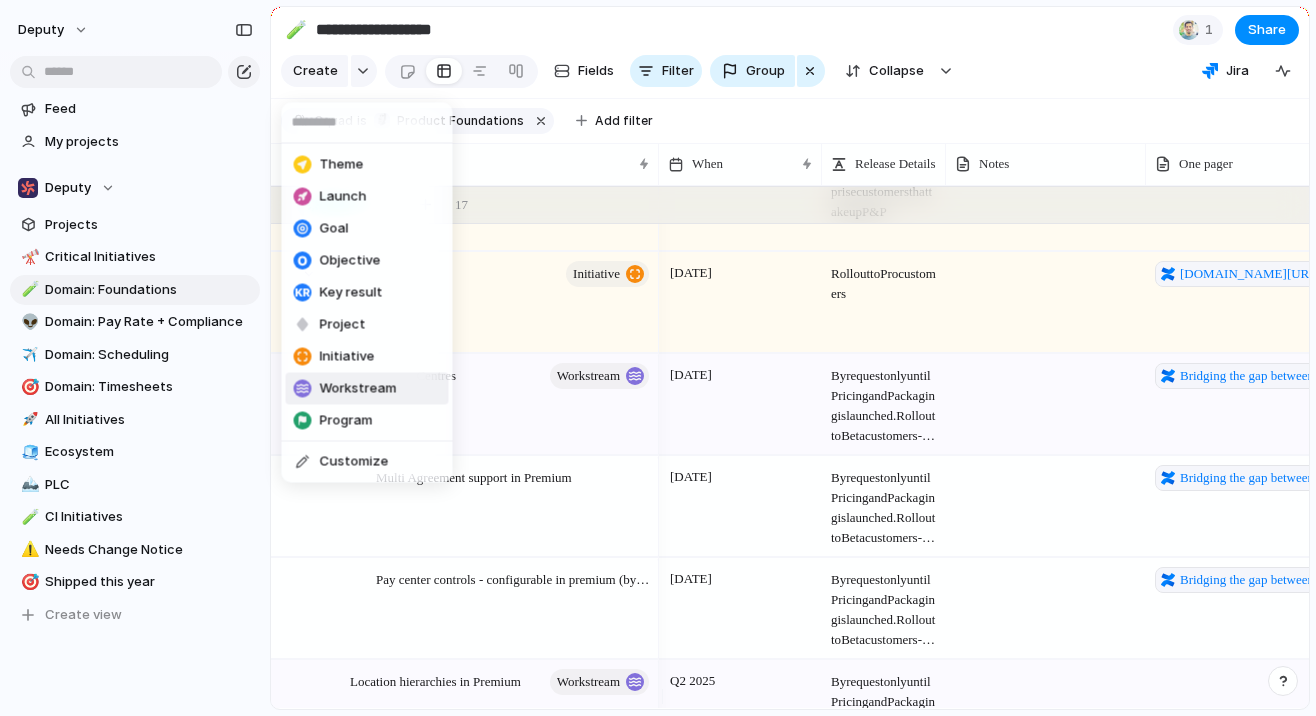 click on "Workstream" at bounding box center [358, 389] 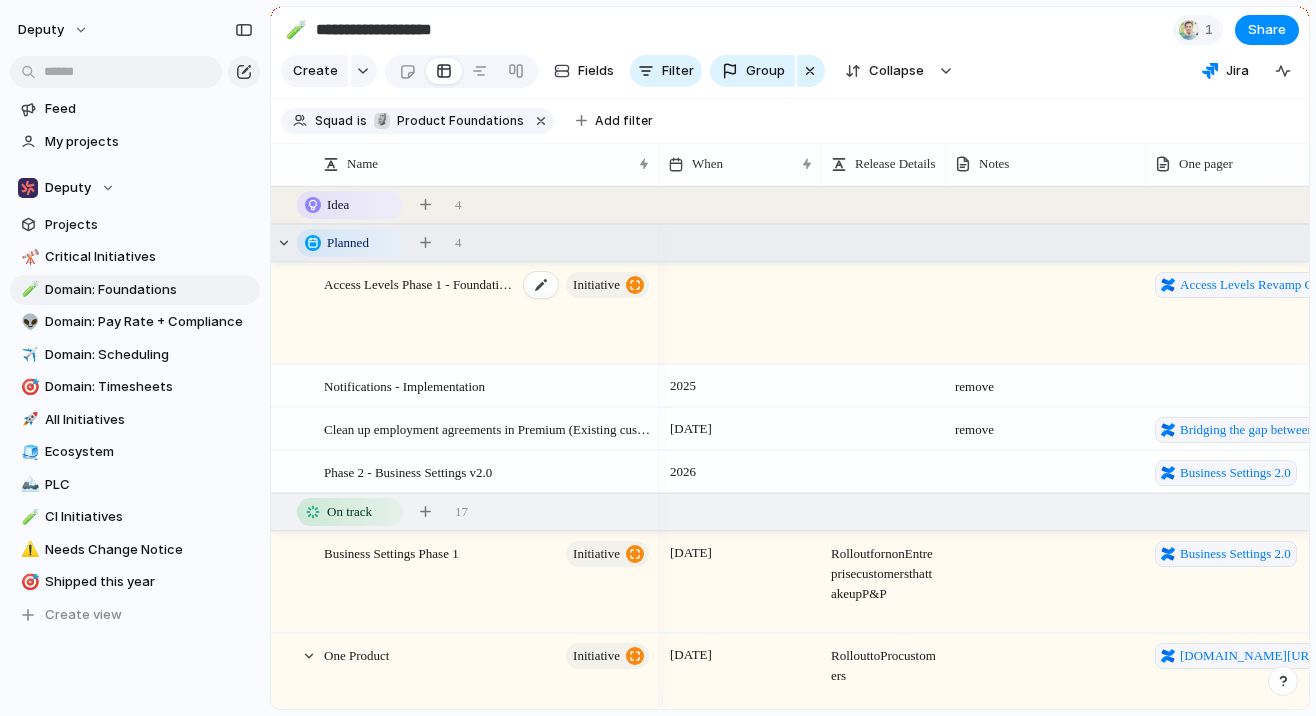 click on "Access Levels Phase 1 - Foundational initiative" at bounding box center [488, 314] 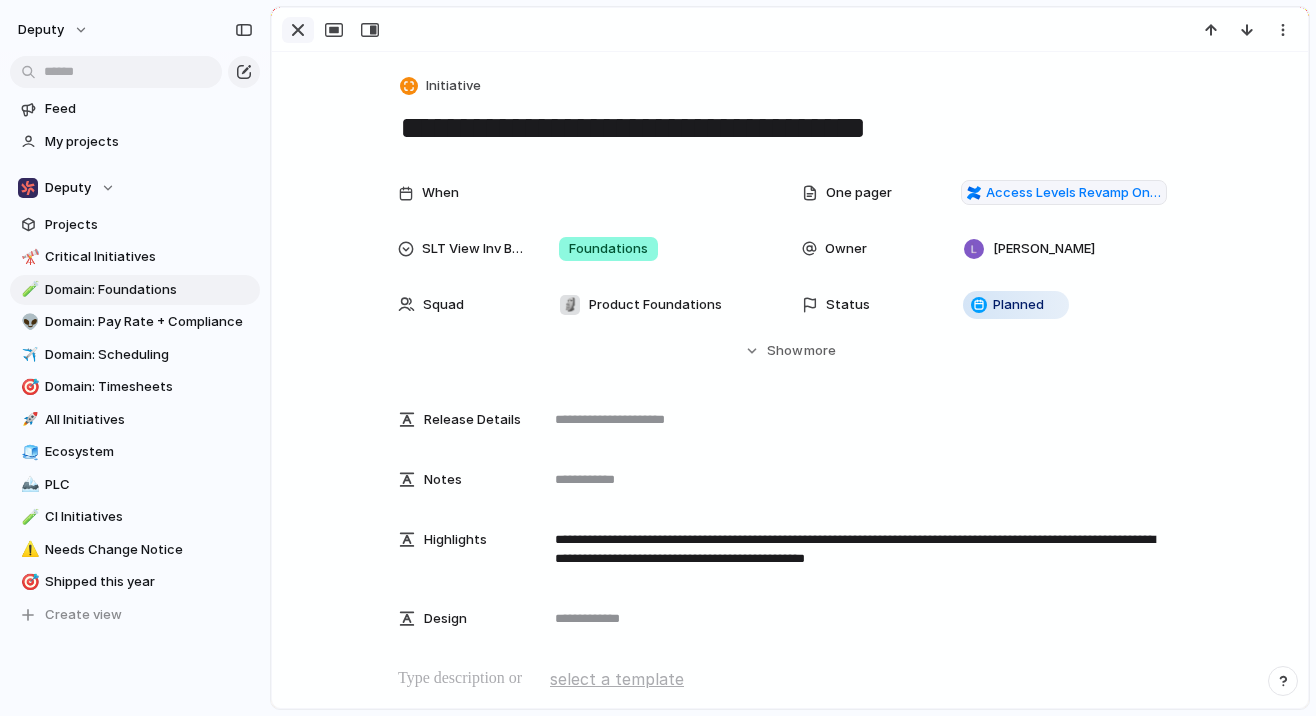 click at bounding box center [298, 30] 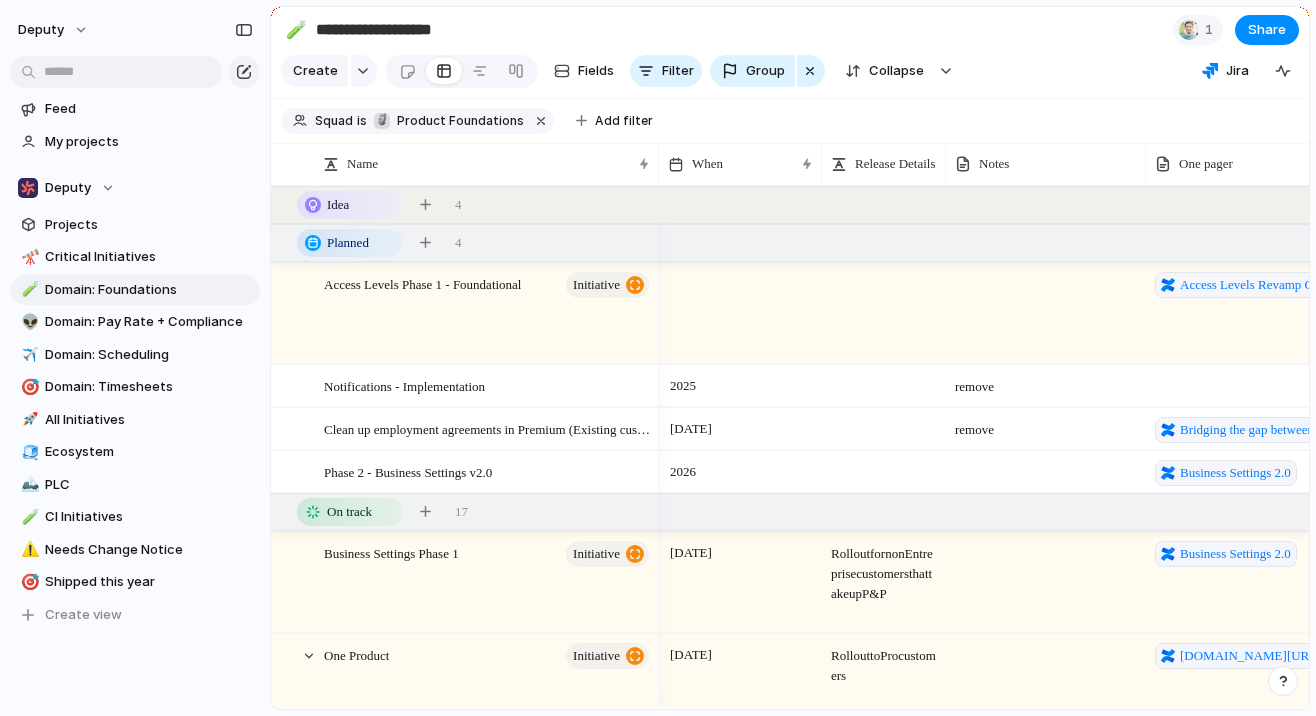 click at bounding box center [740, 313] 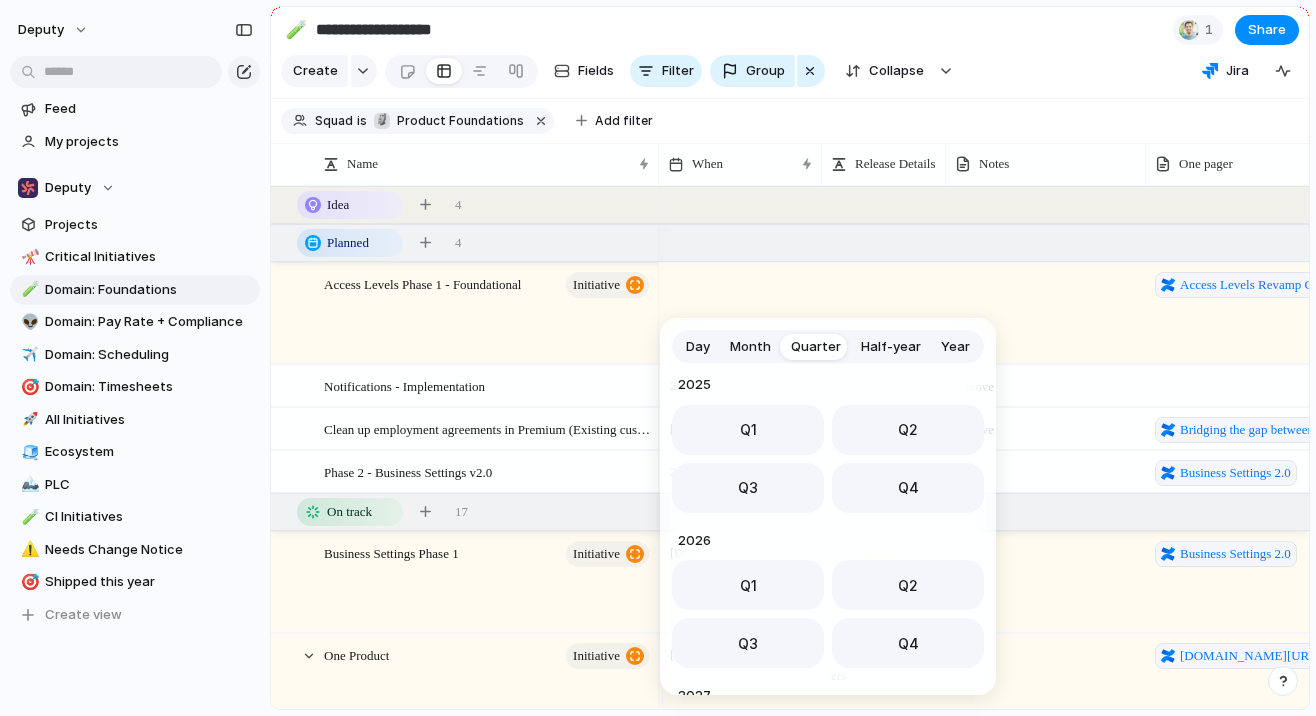 click on "Day Month Quarter Half-year Year [DATE] Q1 Q2 Q3 Q4 2024 Q1 Q2 Q3 Q4 2025 Q1 Q2 Q3 Q4 2026 Q1 Q2 Q3 Q4 2027 Q1 Q2 Q3 Q4 2028 Q1 Q2 Q3 Q4 2029 Q1 Q2 Q3 Q4 2030 Q1 Q2 Q3 Q4" at bounding box center (658, 358) 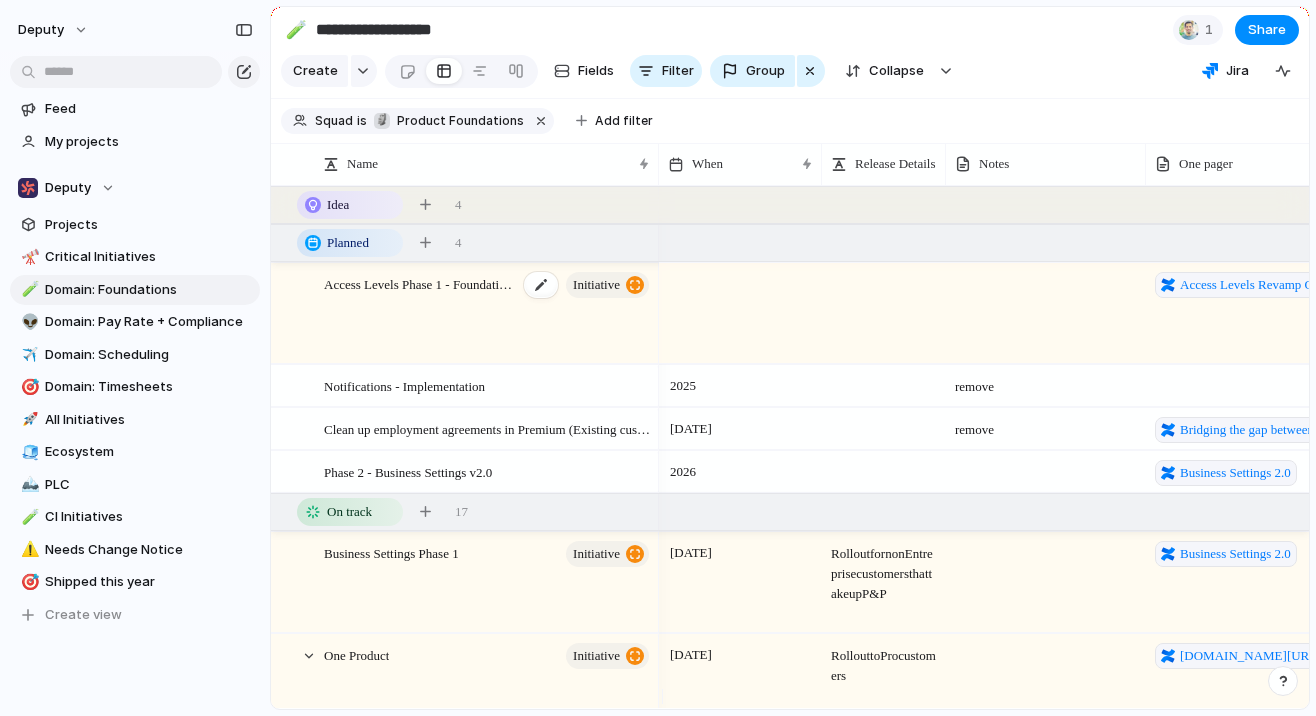 click on "Access Levels Phase 1 - Foundational initiative" at bounding box center [488, 314] 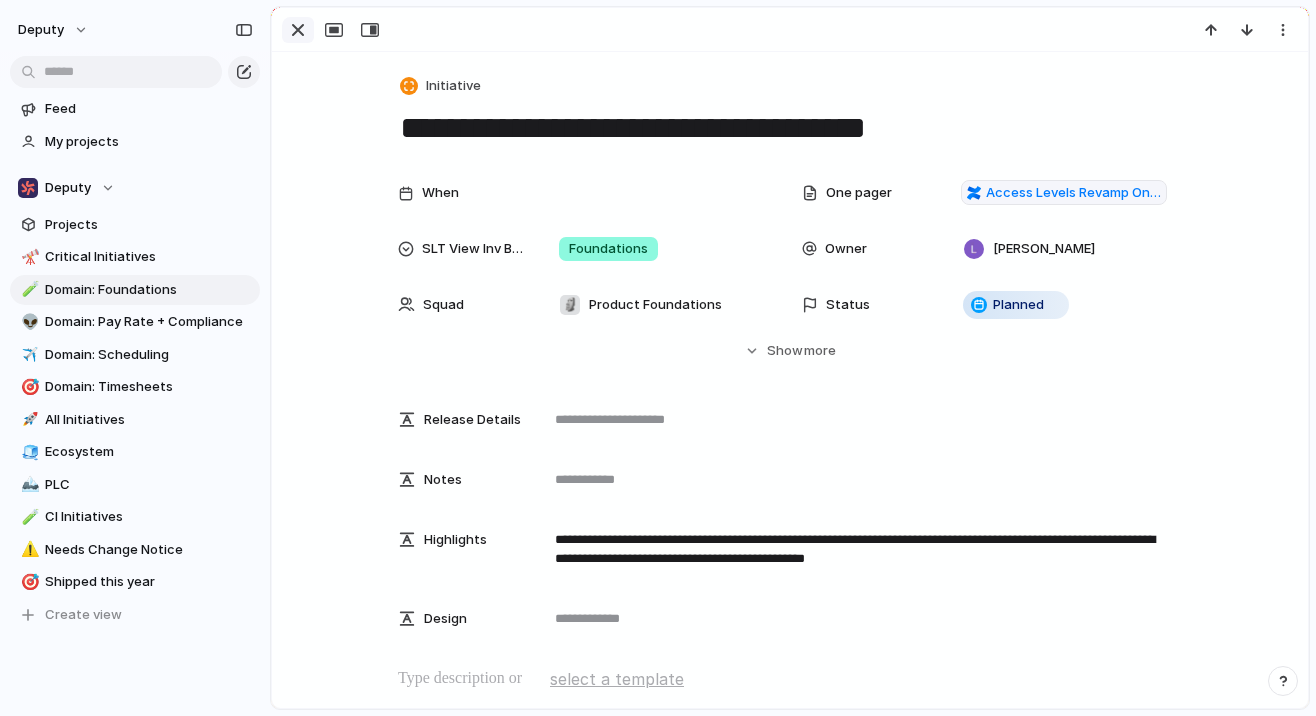click at bounding box center (298, 30) 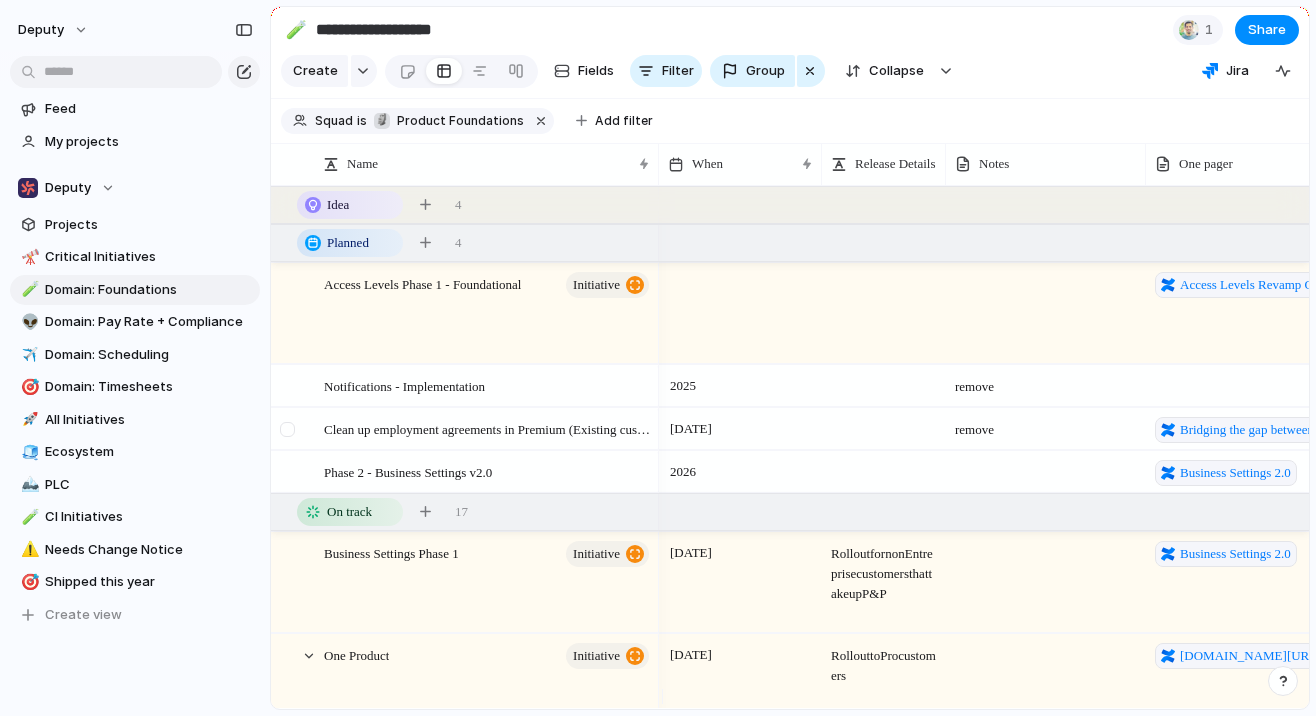 click at bounding box center [290, 436] 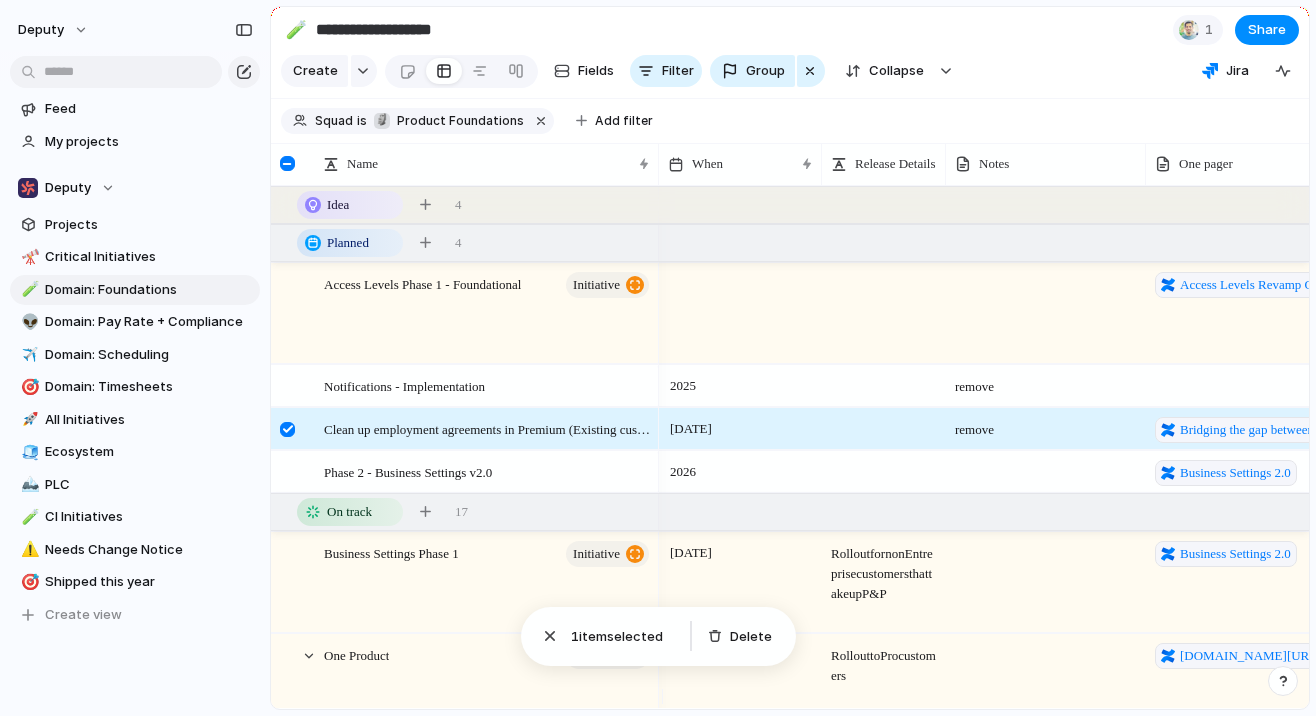 click at bounding box center [287, 429] 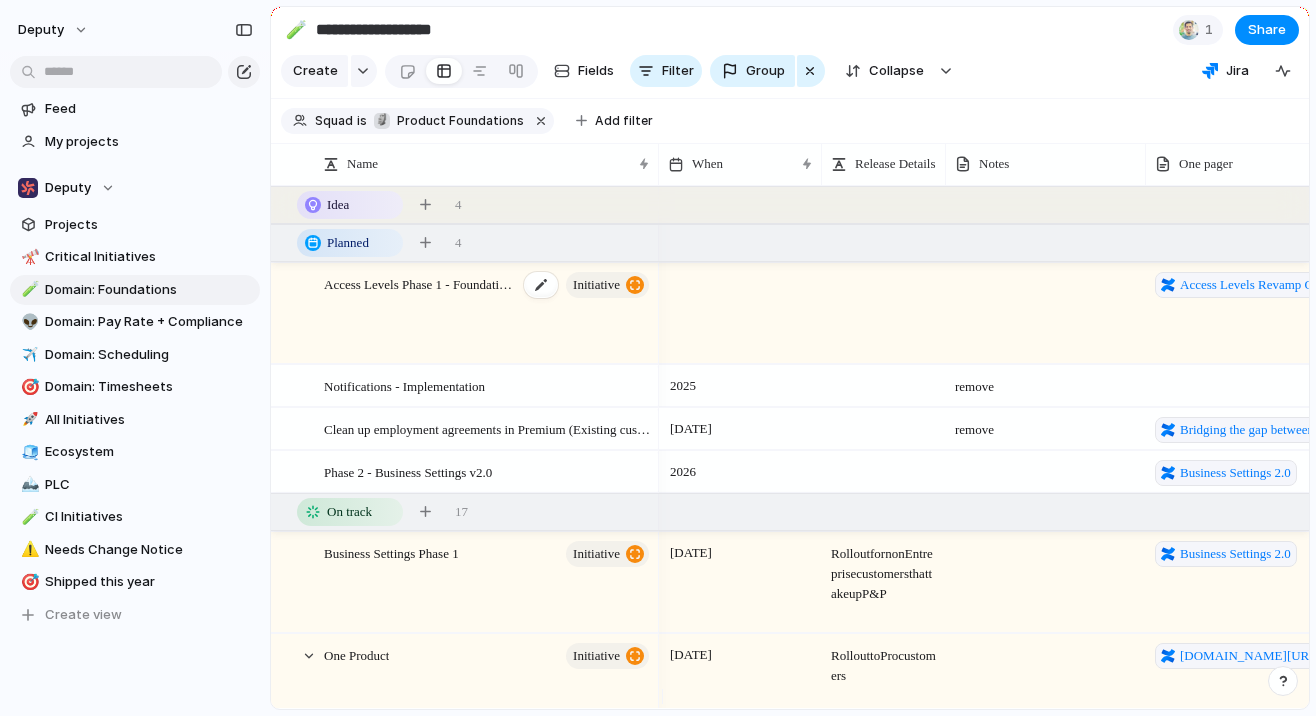 click on "Access Levels Phase 1 - Foundational initiative" at bounding box center [488, 314] 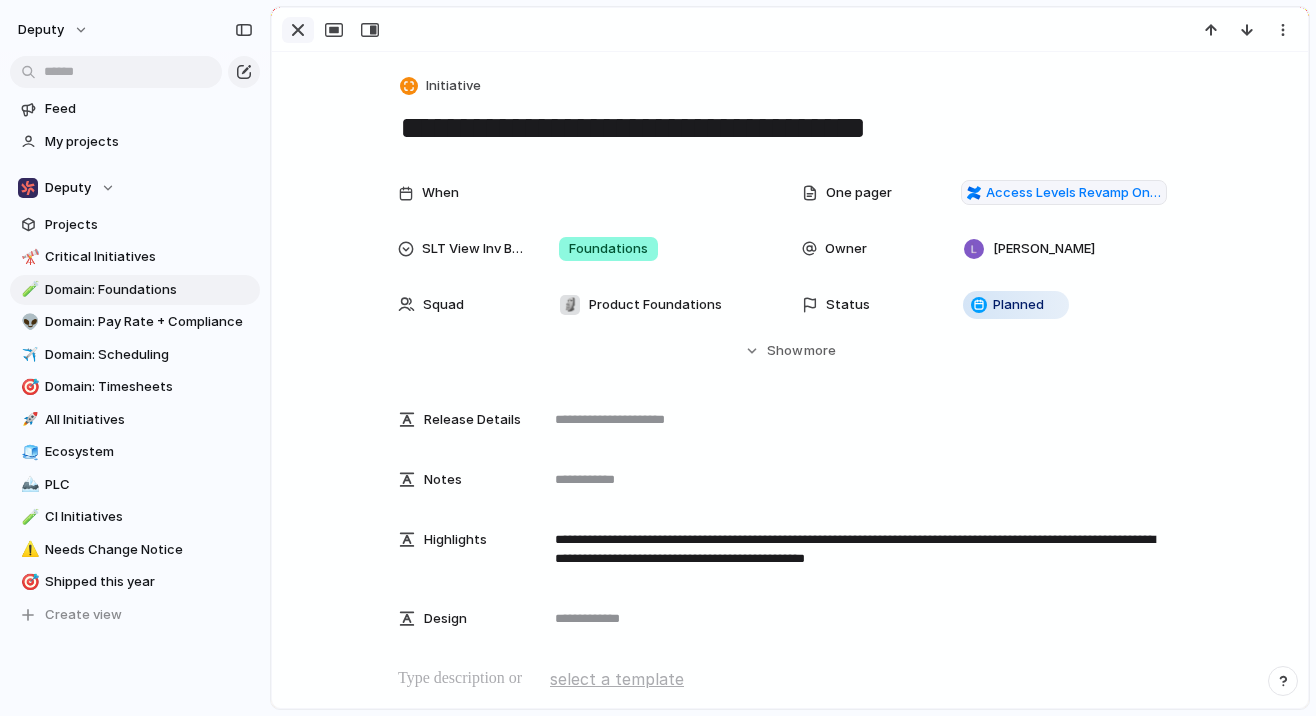 click at bounding box center (298, 30) 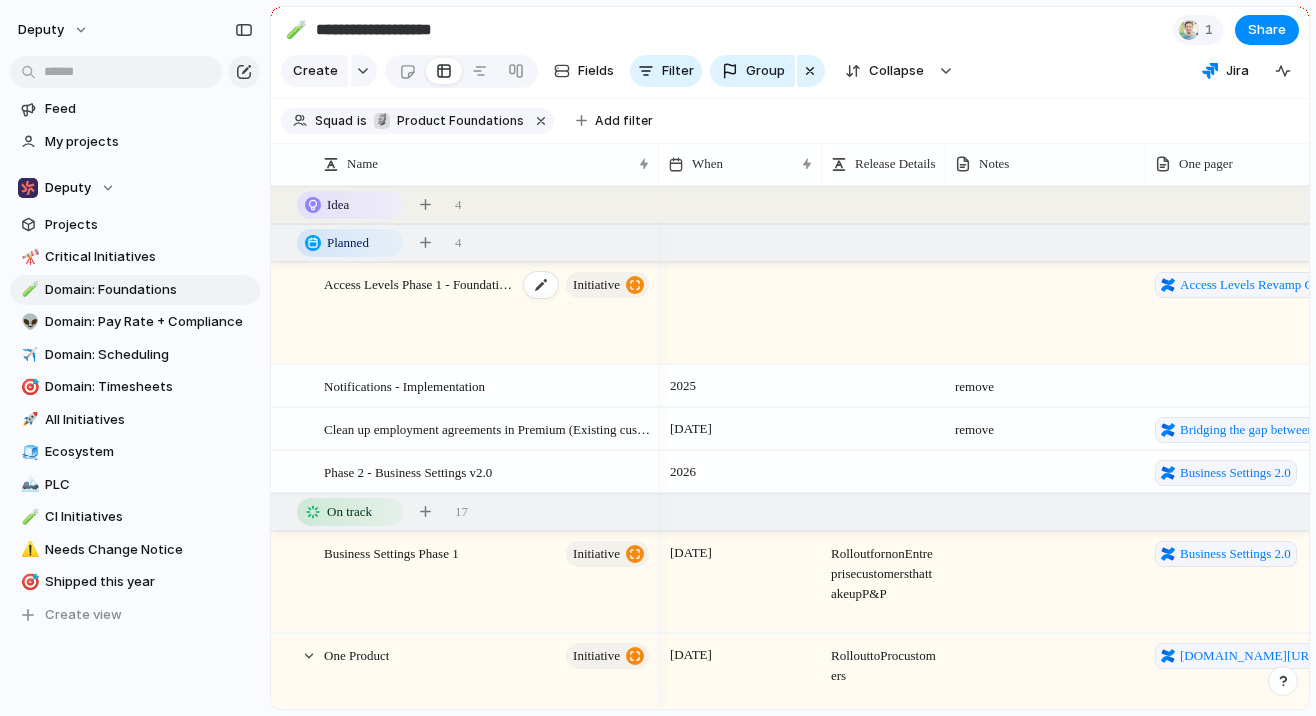 click on "Access Levels Phase 1 - Foundational initiative" at bounding box center [488, 314] 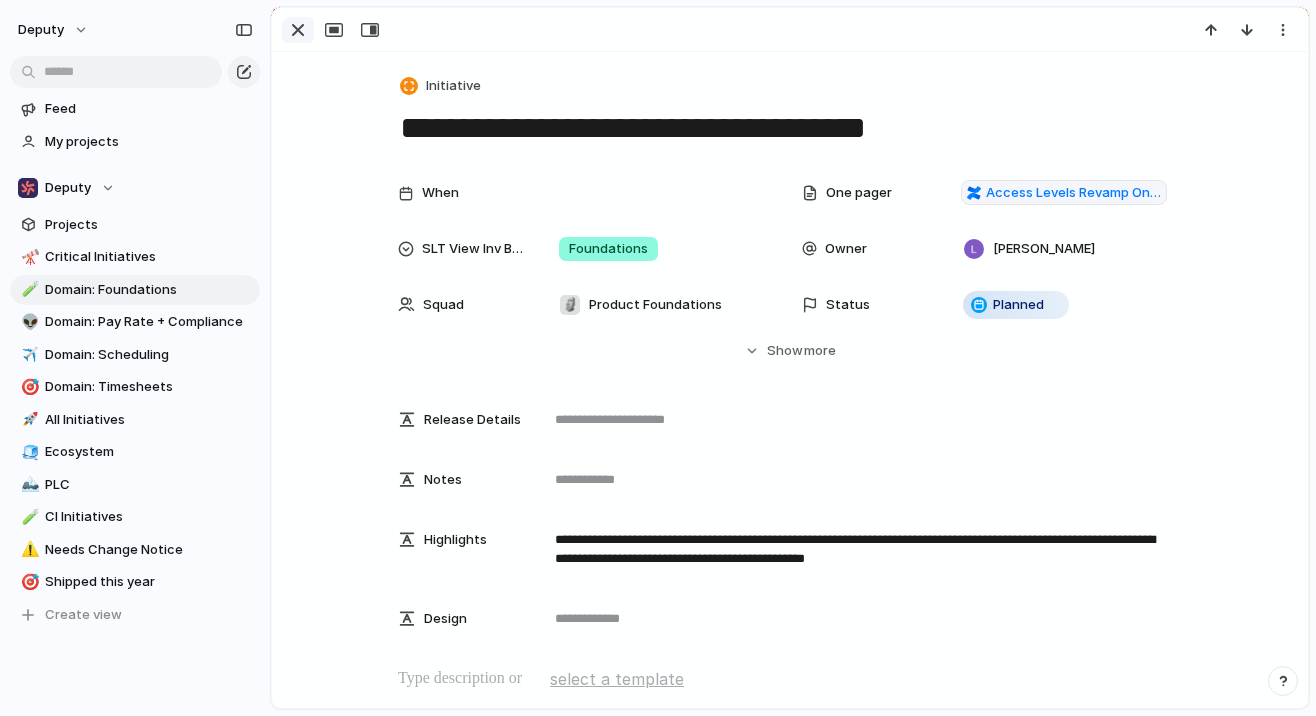 click at bounding box center [298, 30] 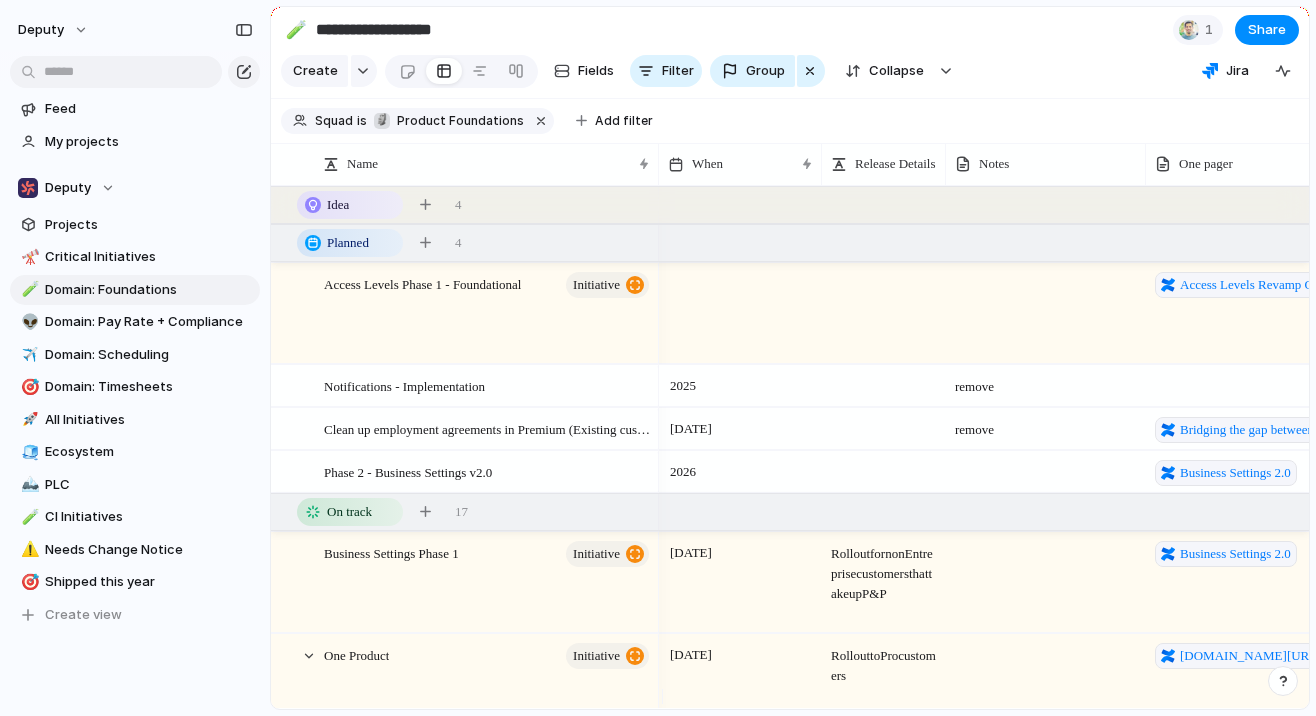 click on "2025" at bounding box center (740, 382) 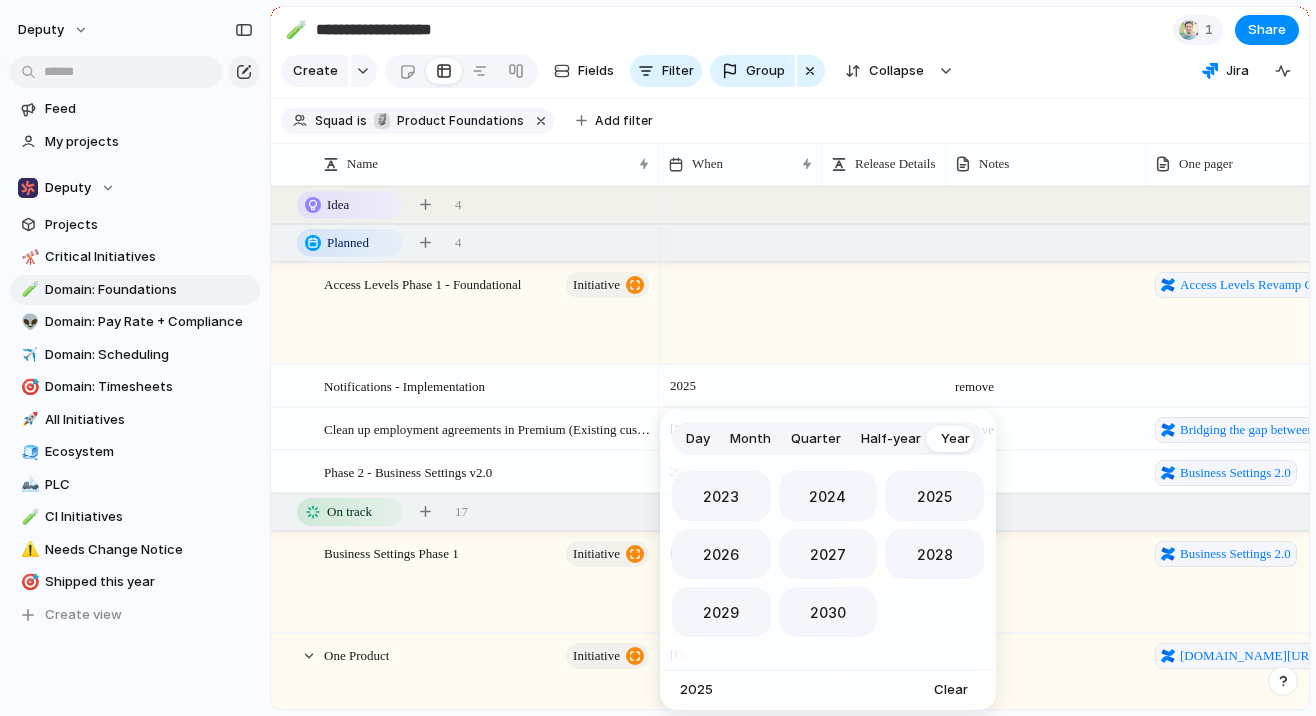 click on "Day Month Quarter Half-year Year [DATE] 2024 2025 2026 2027 2028 2029 2030 2025 Clear" at bounding box center [658, 358] 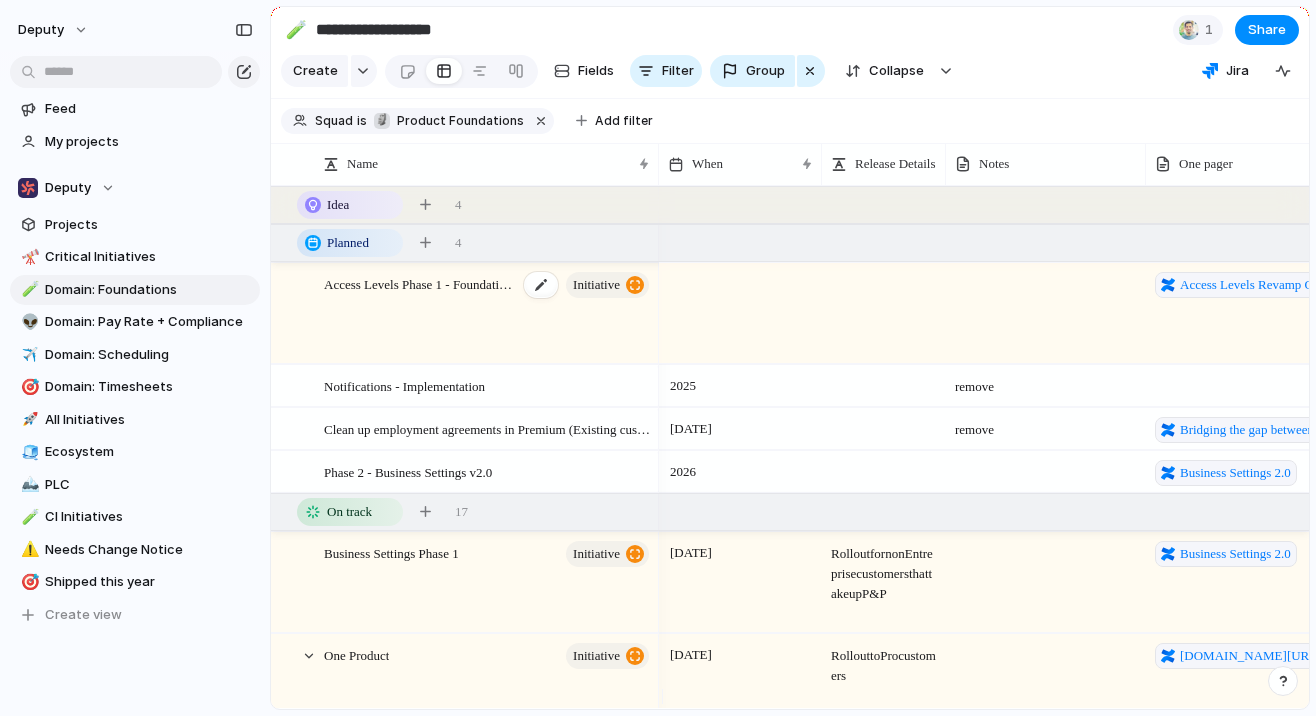 click on "Access Levels Phase 1 - Foundational initiative" at bounding box center [488, 314] 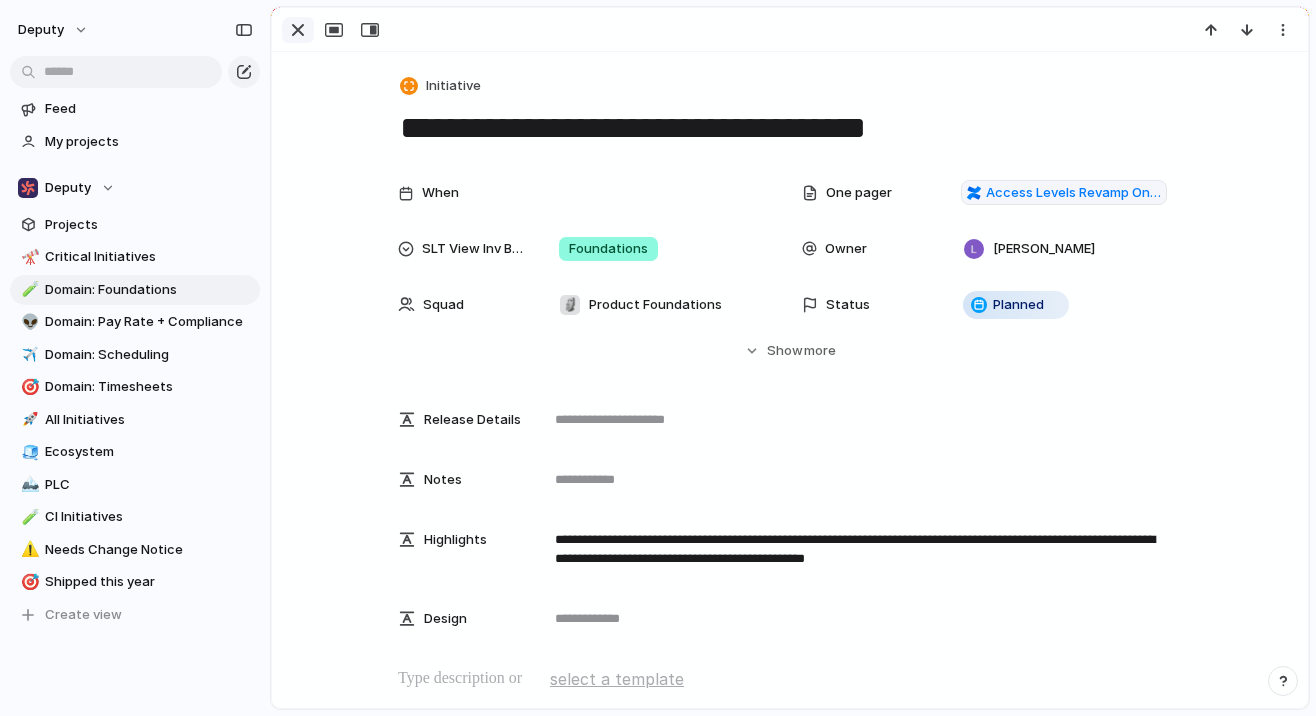 click at bounding box center [298, 30] 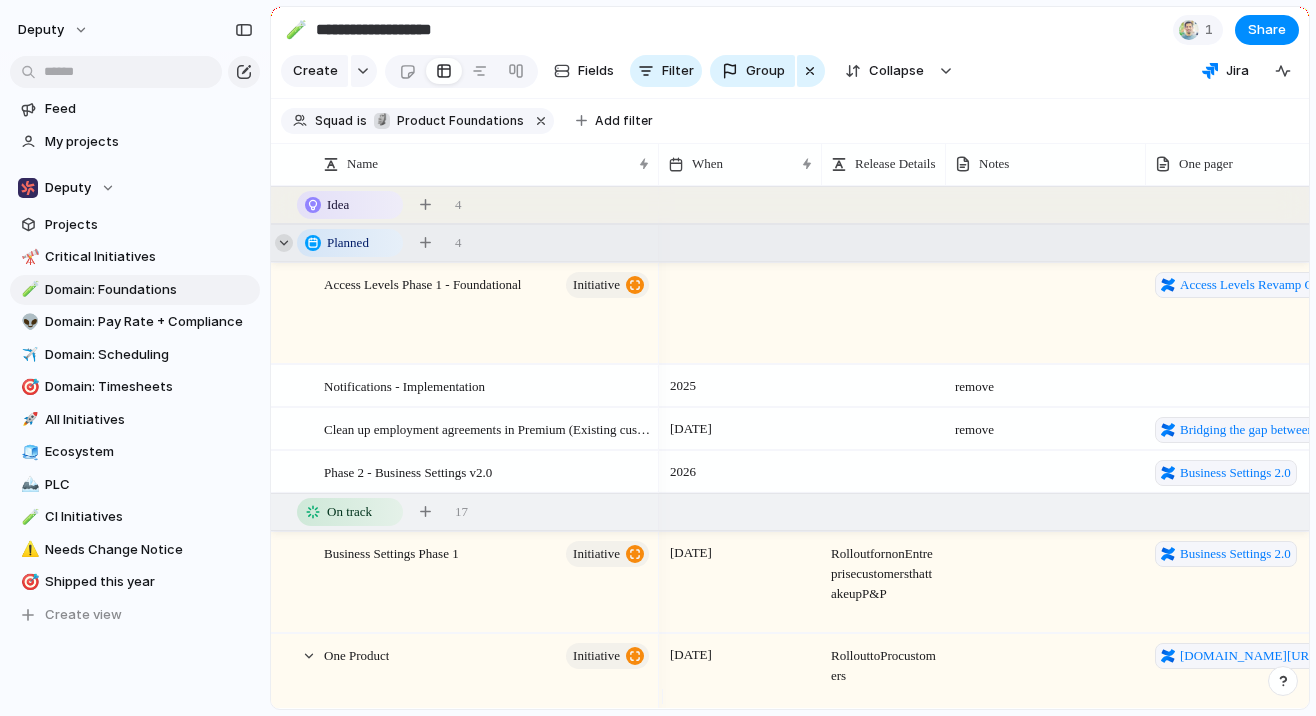click at bounding box center [284, 243] 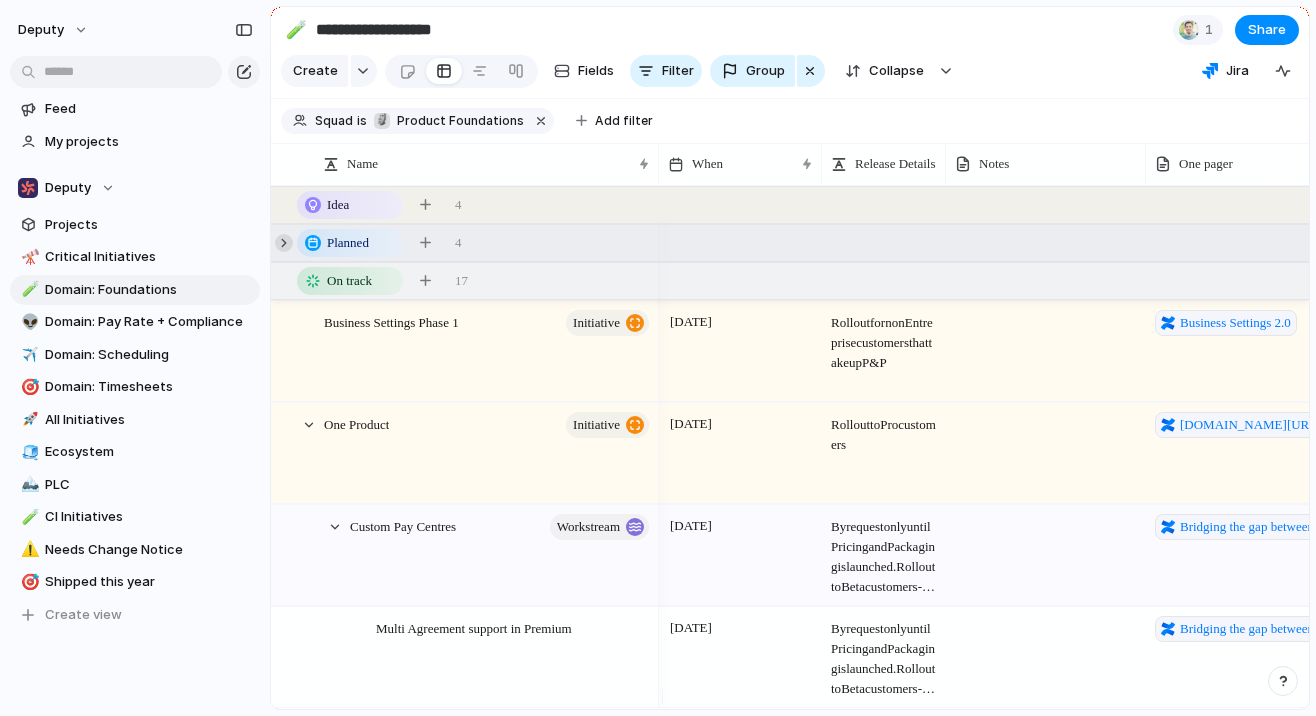 click at bounding box center [284, 243] 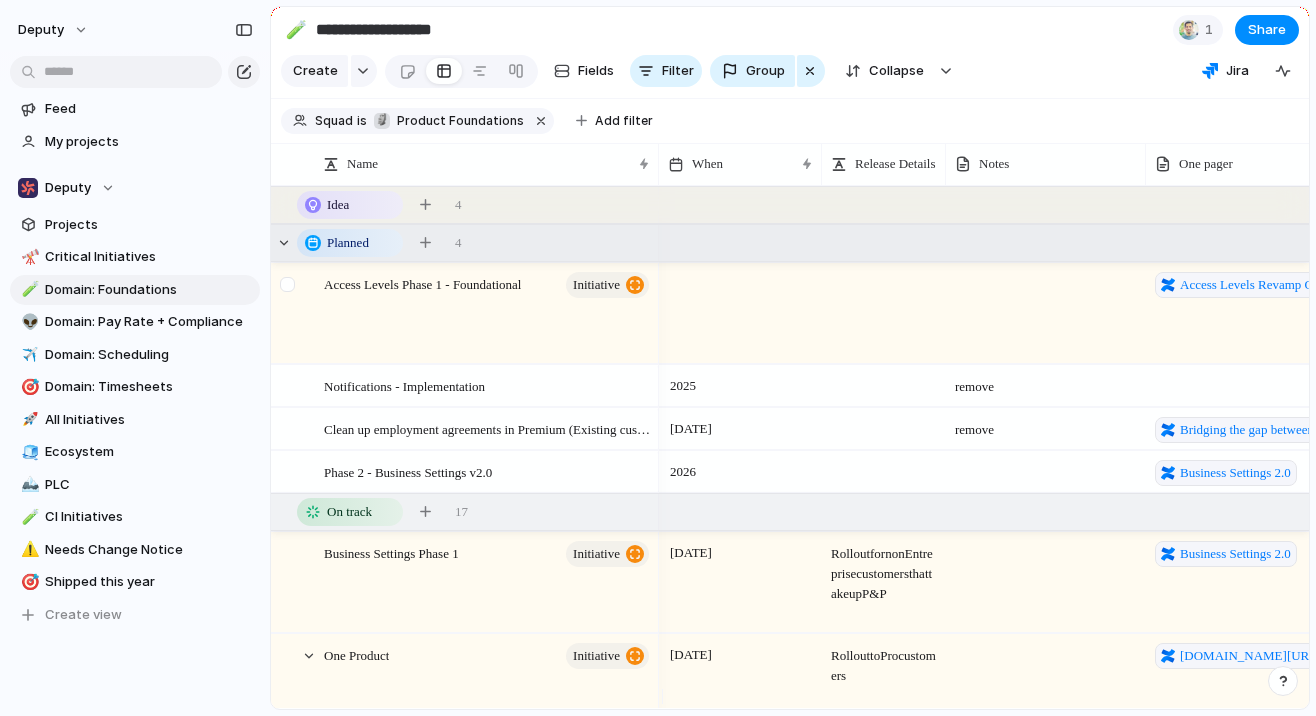 click at bounding box center [290, 320] 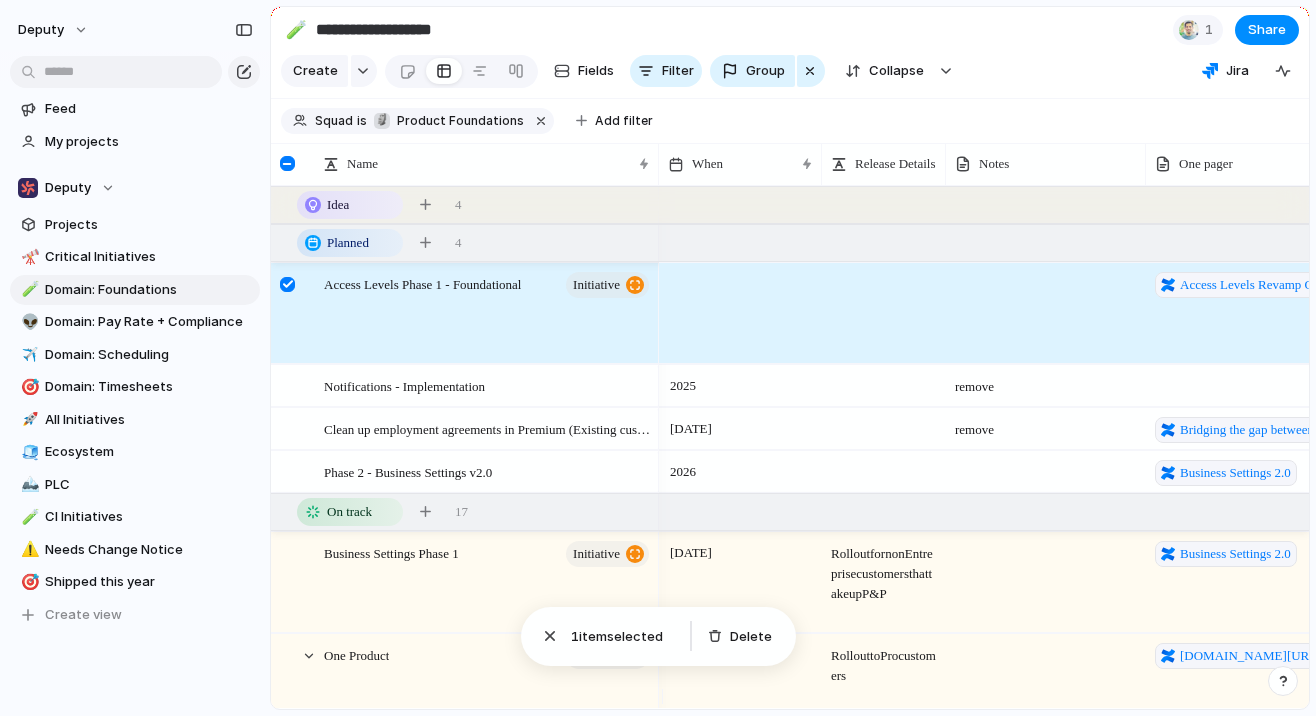 click at bounding box center (290, 320) 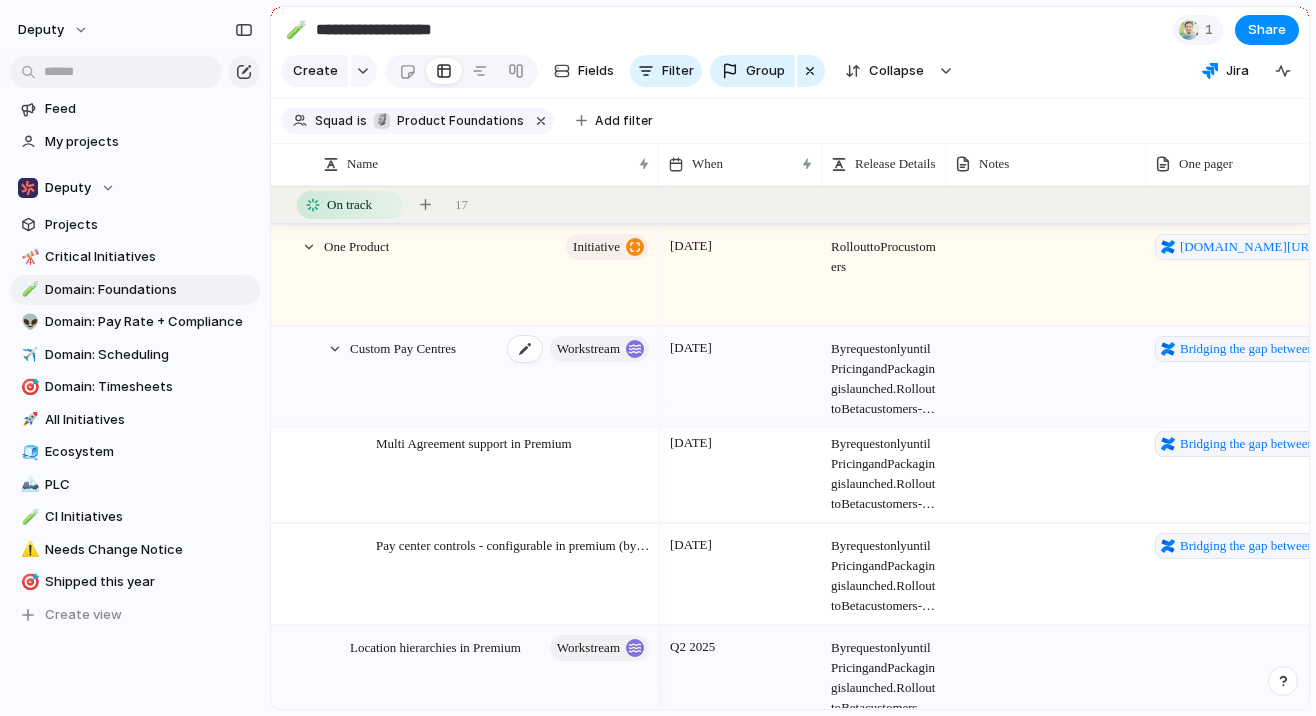 click on "Custom Pay Centres workstream" at bounding box center (501, 378) 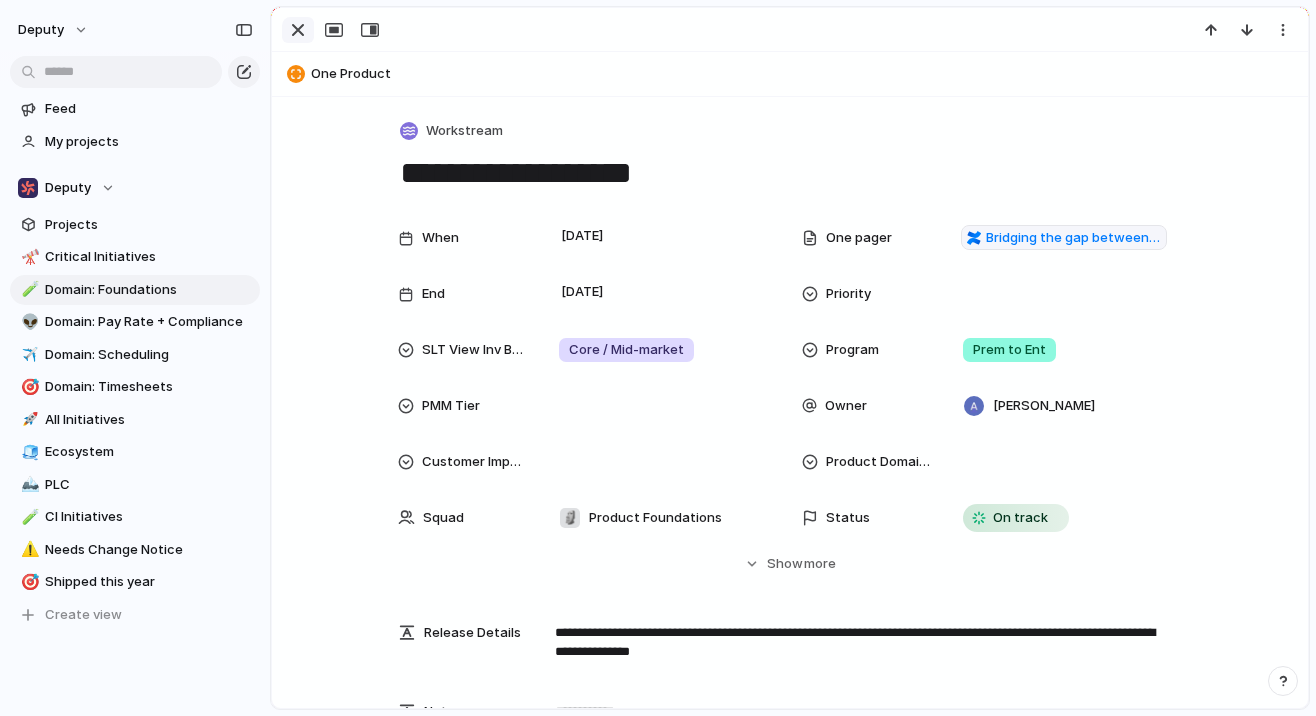 click at bounding box center [298, 30] 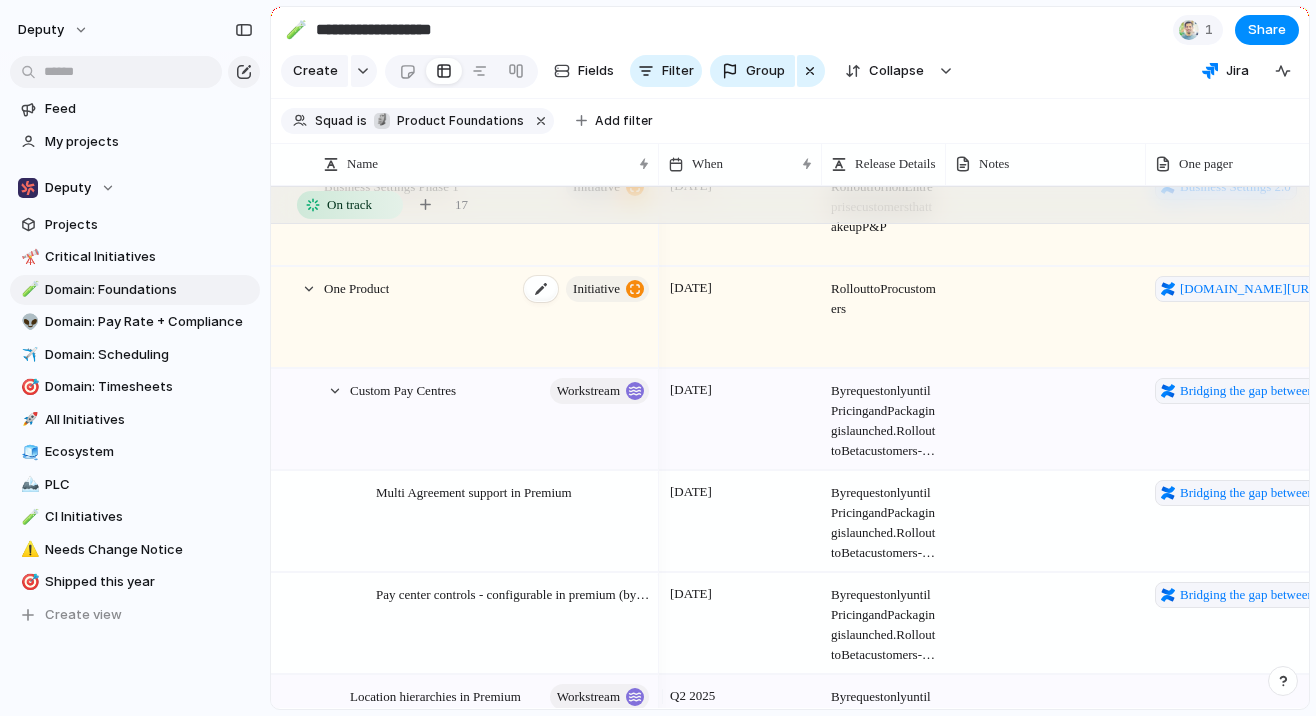 click on "One Product initiative" at bounding box center [488, 318] 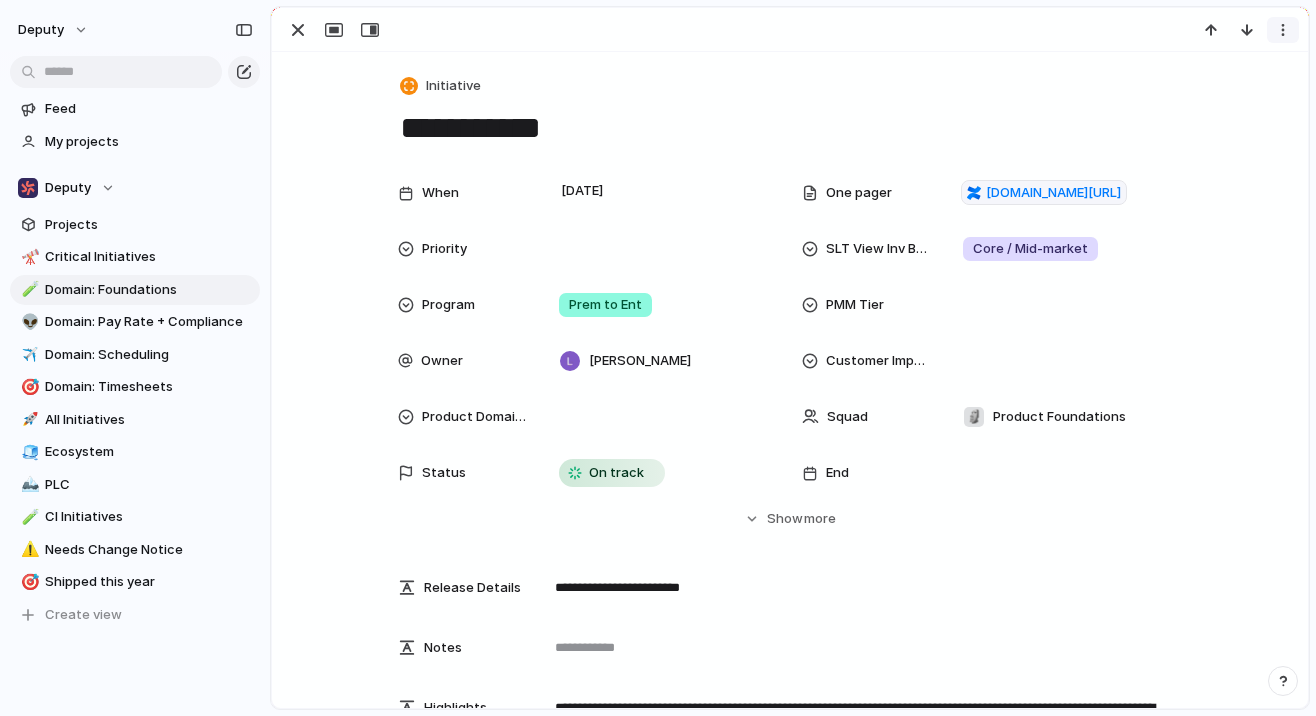 click at bounding box center [1283, 30] 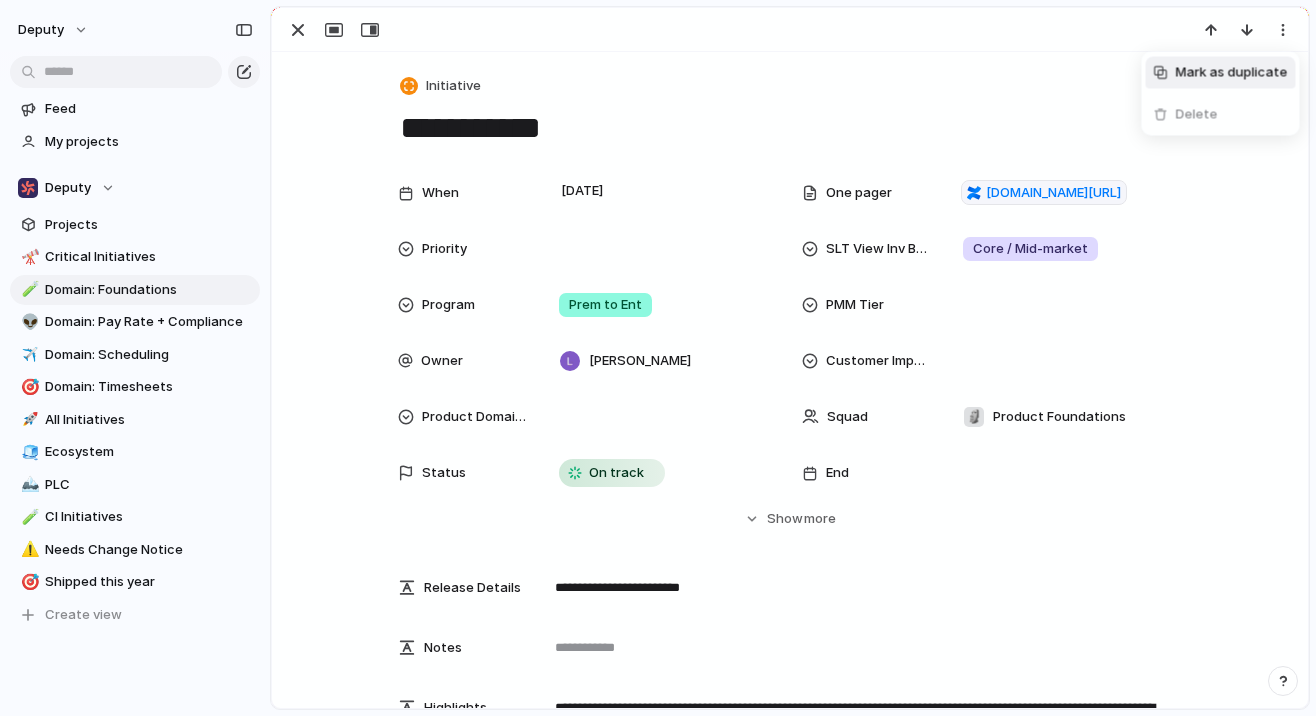 click on "Mark as duplicate   Delete" at bounding box center (658, 358) 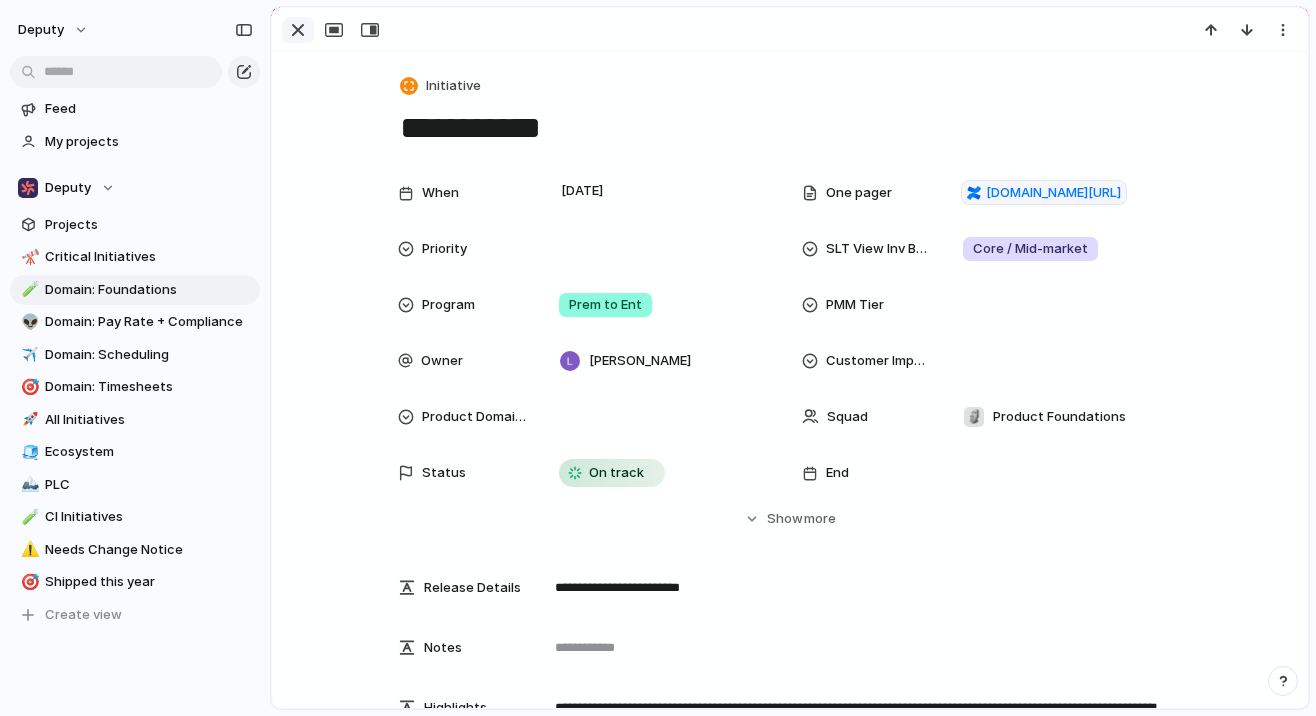 click at bounding box center [298, 30] 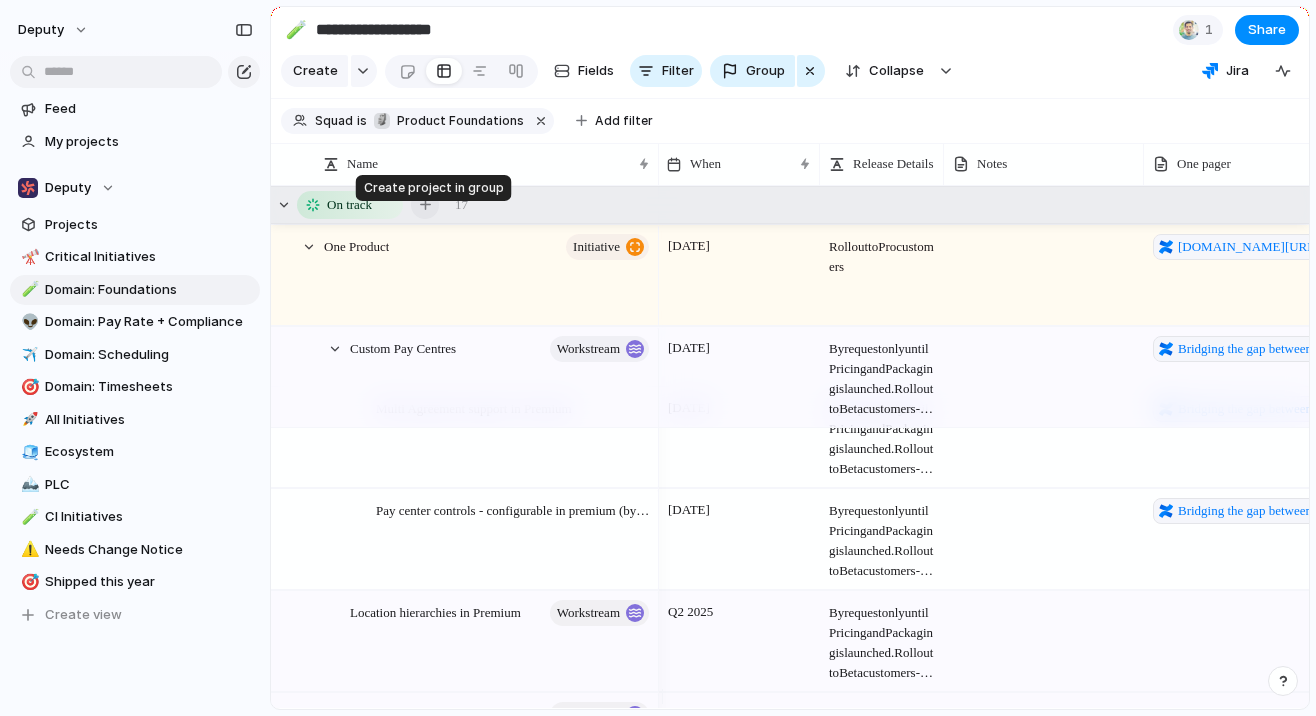 click at bounding box center (425, 204) 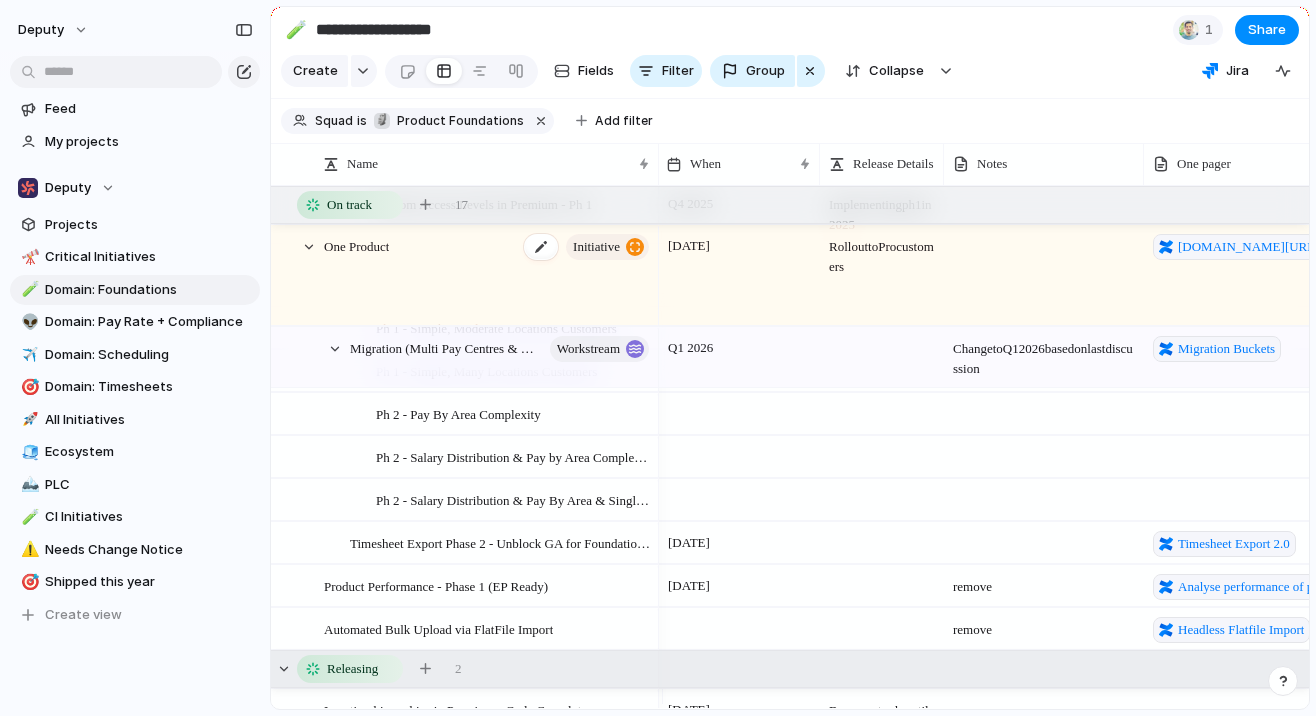click on "One Product initiative" at bounding box center [488, 276] 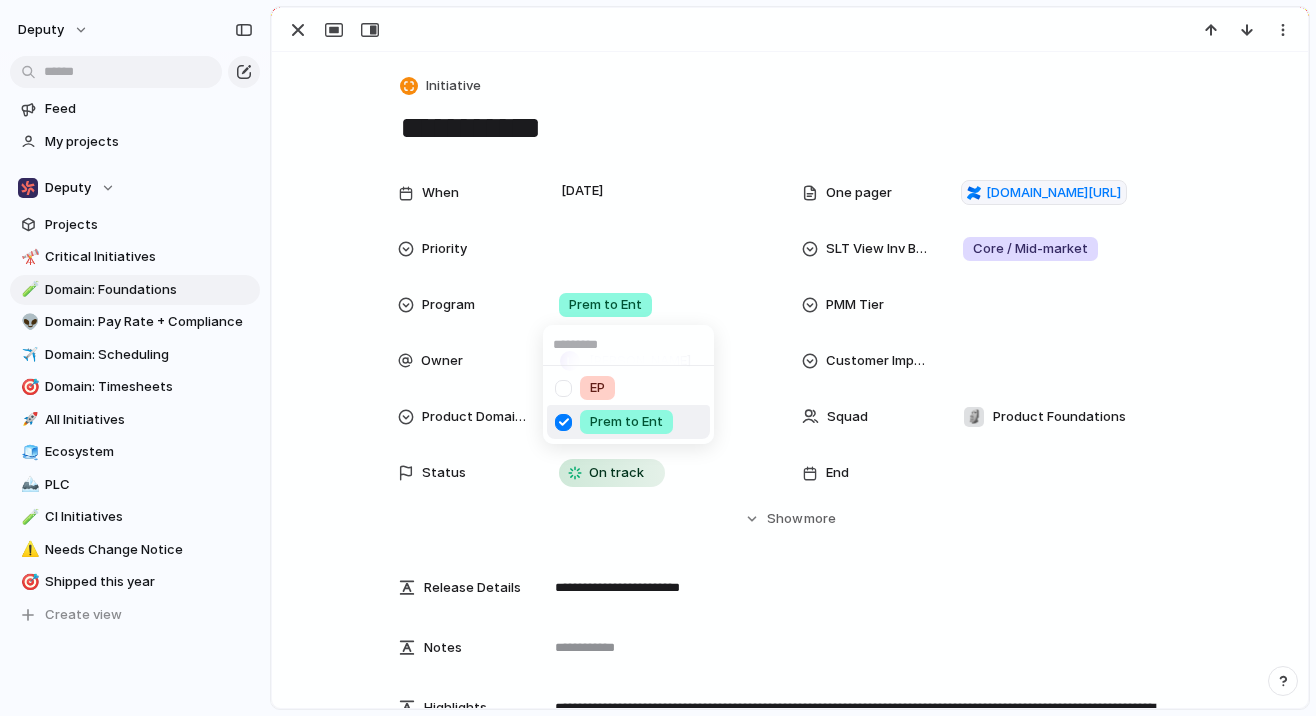 click on "EP   Prem to Ent" at bounding box center [658, 358] 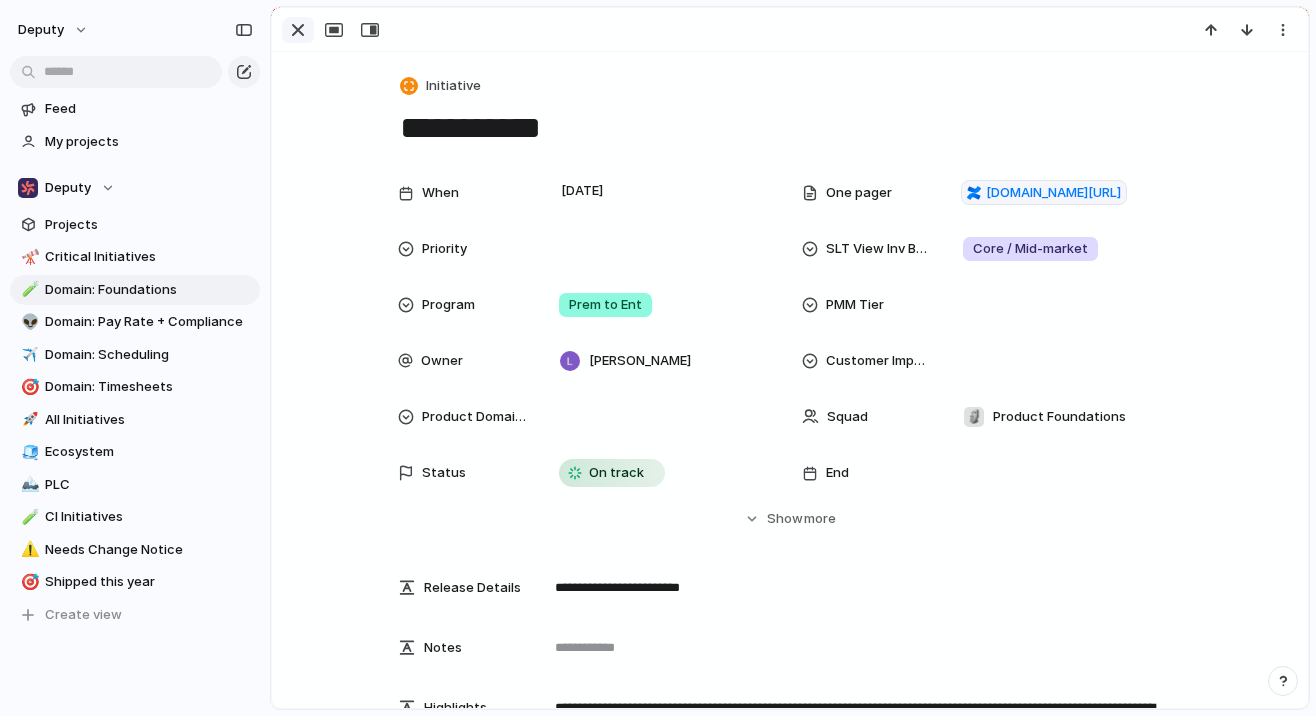 click at bounding box center (298, 30) 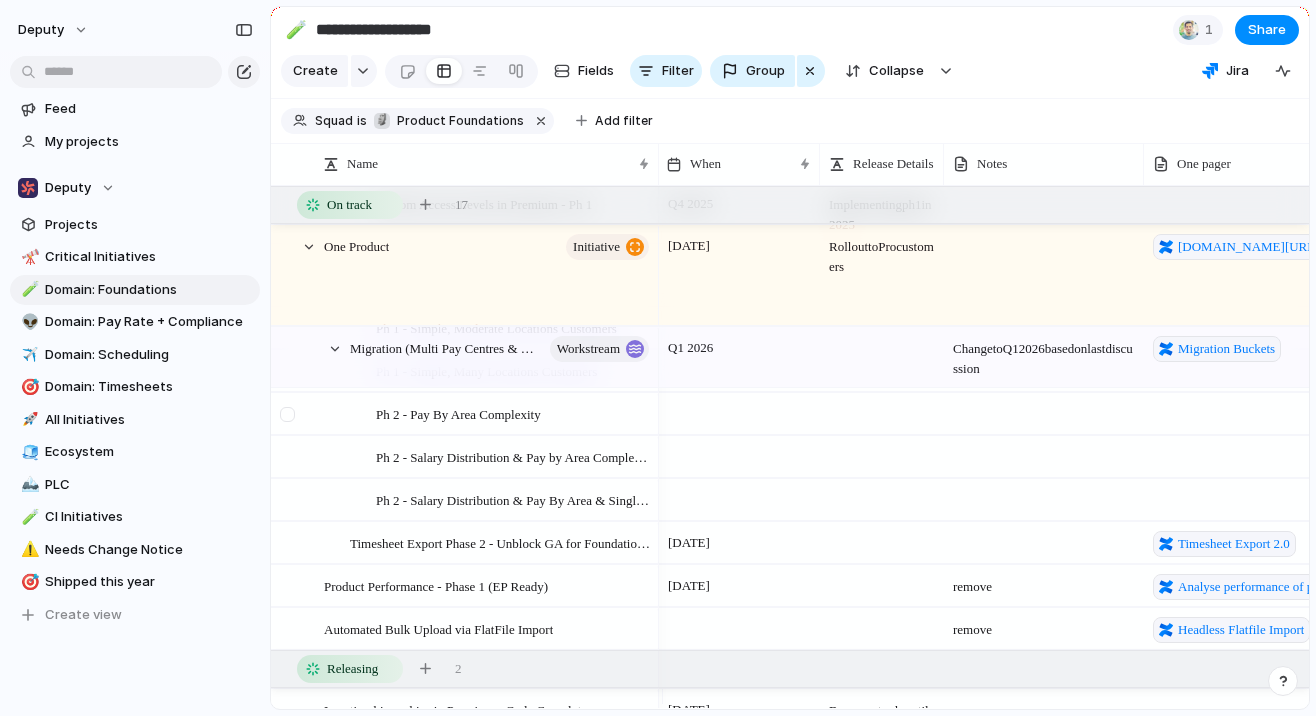 click at bounding box center (290, 421) 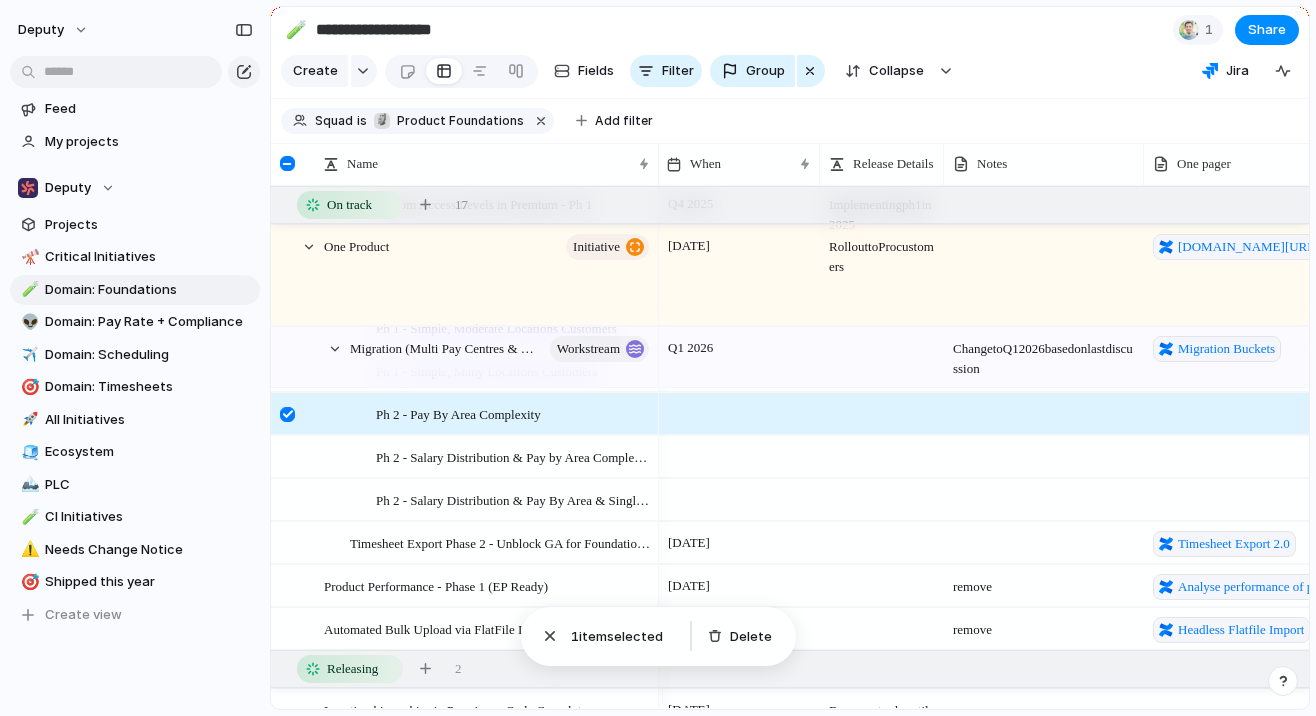 click at bounding box center (287, 414) 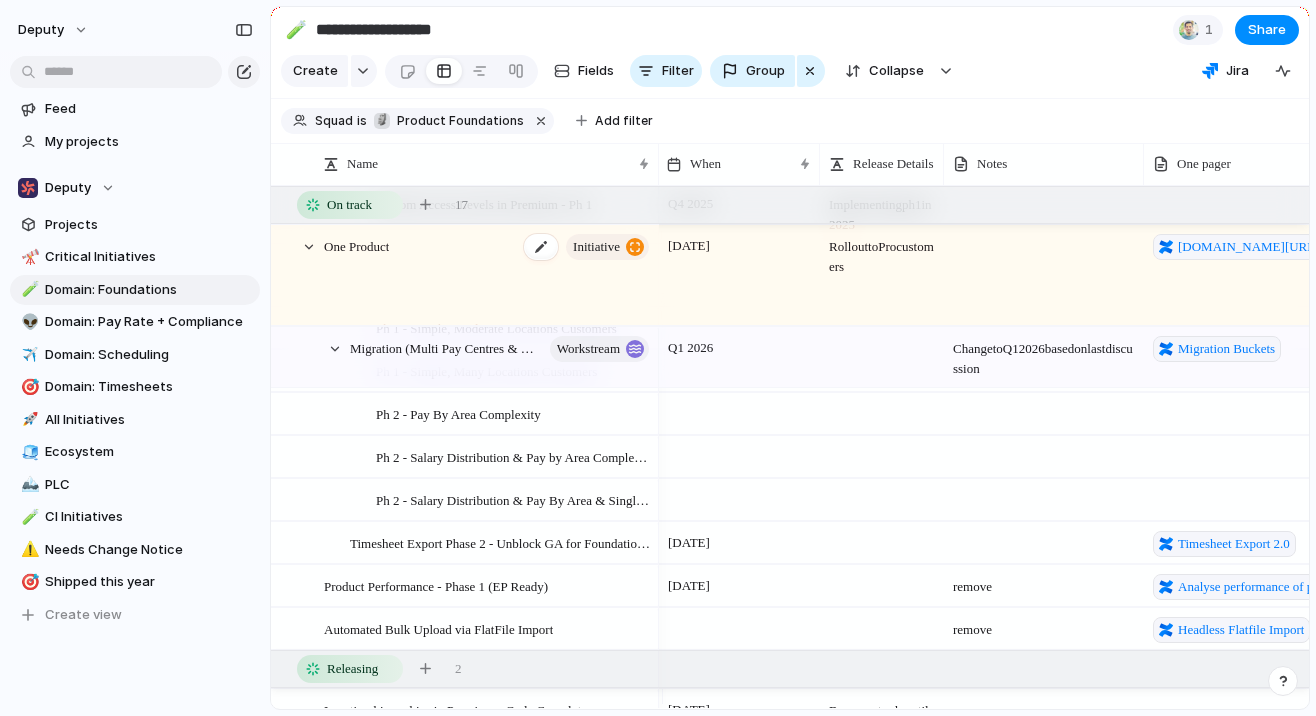 click on "One Product initiative" at bounding box center [488, 276] 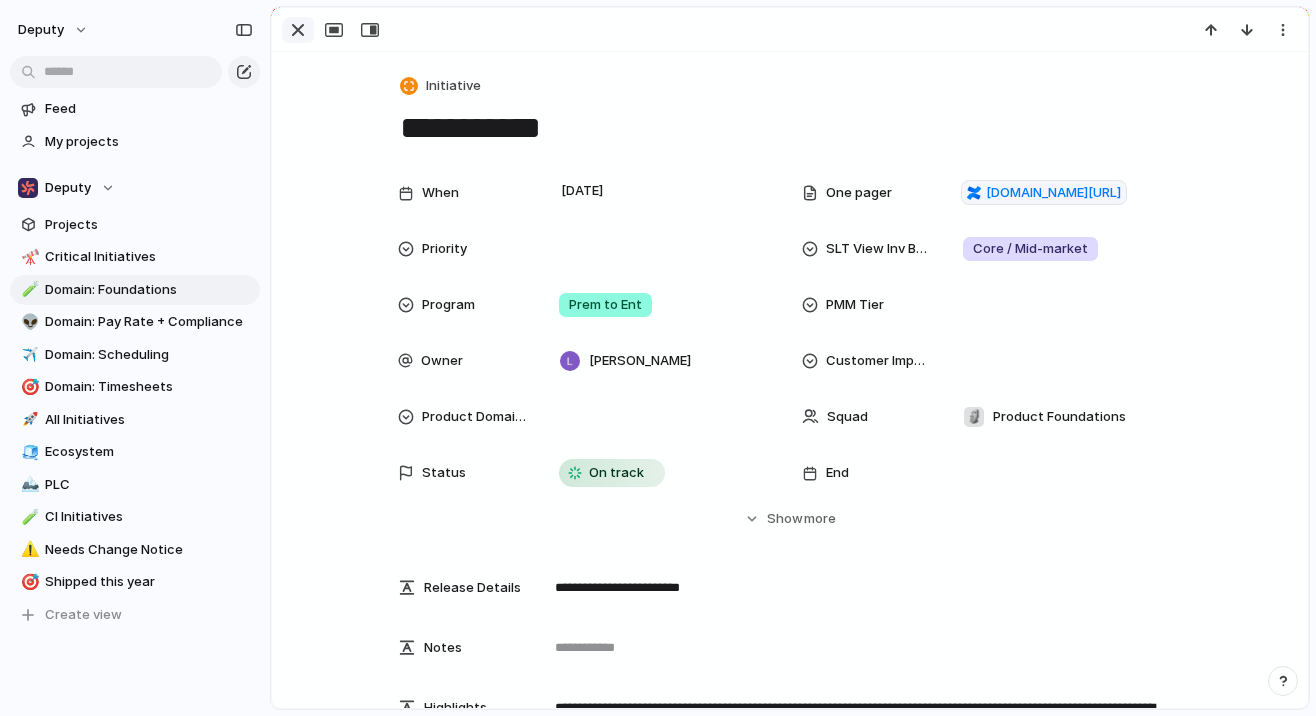 click at bounding box center (298, 30) 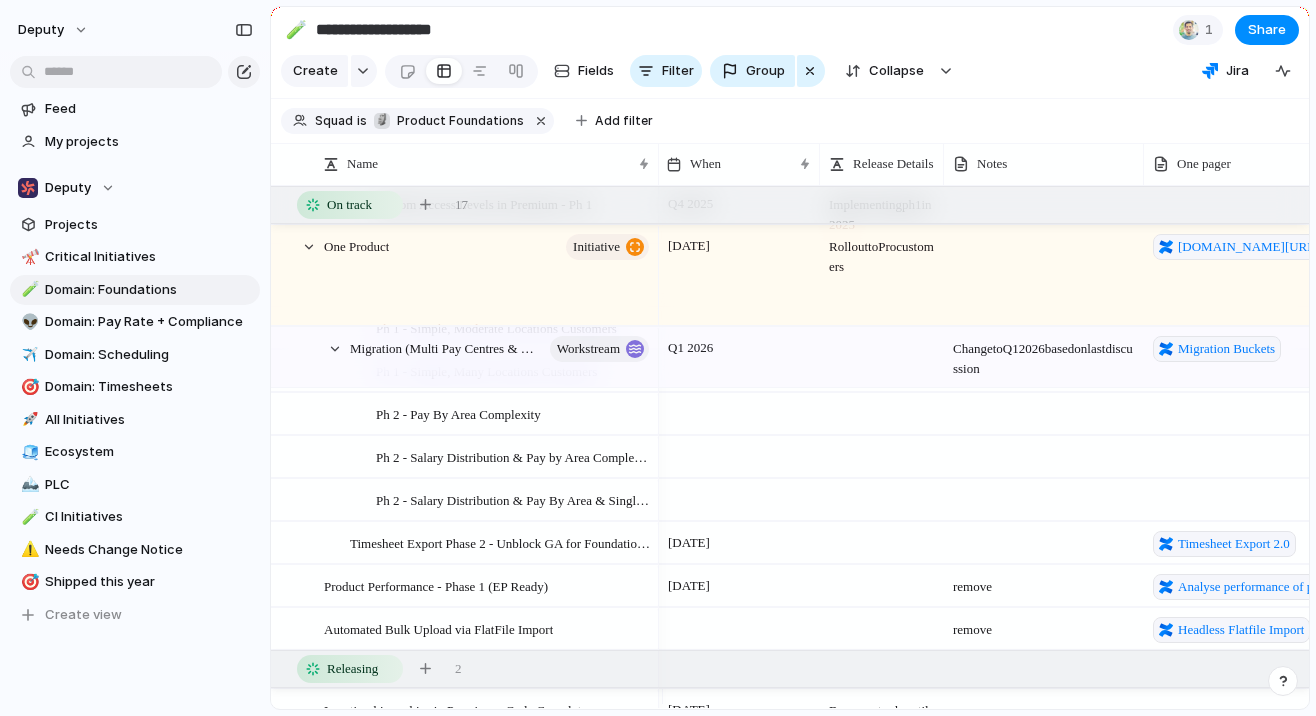 click at bounding box center (1044, 275) 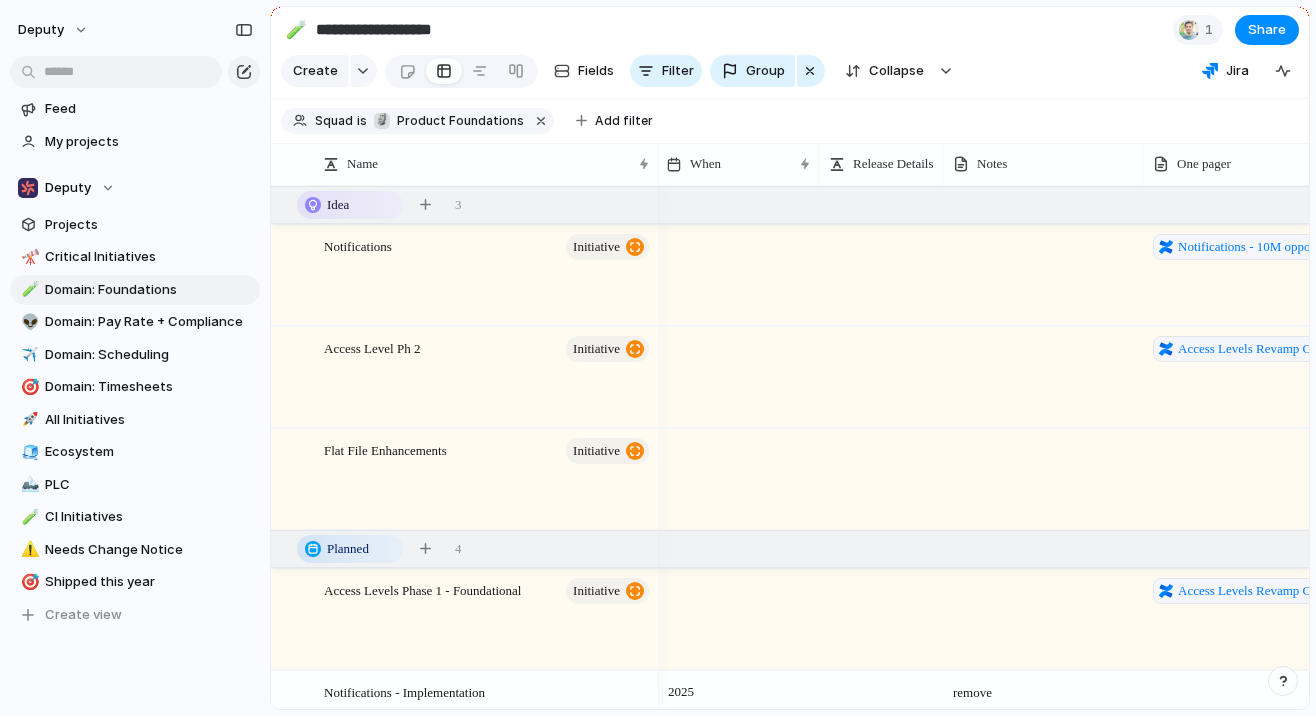 click on "Notifications initiative" at bounding box center [465, 276] 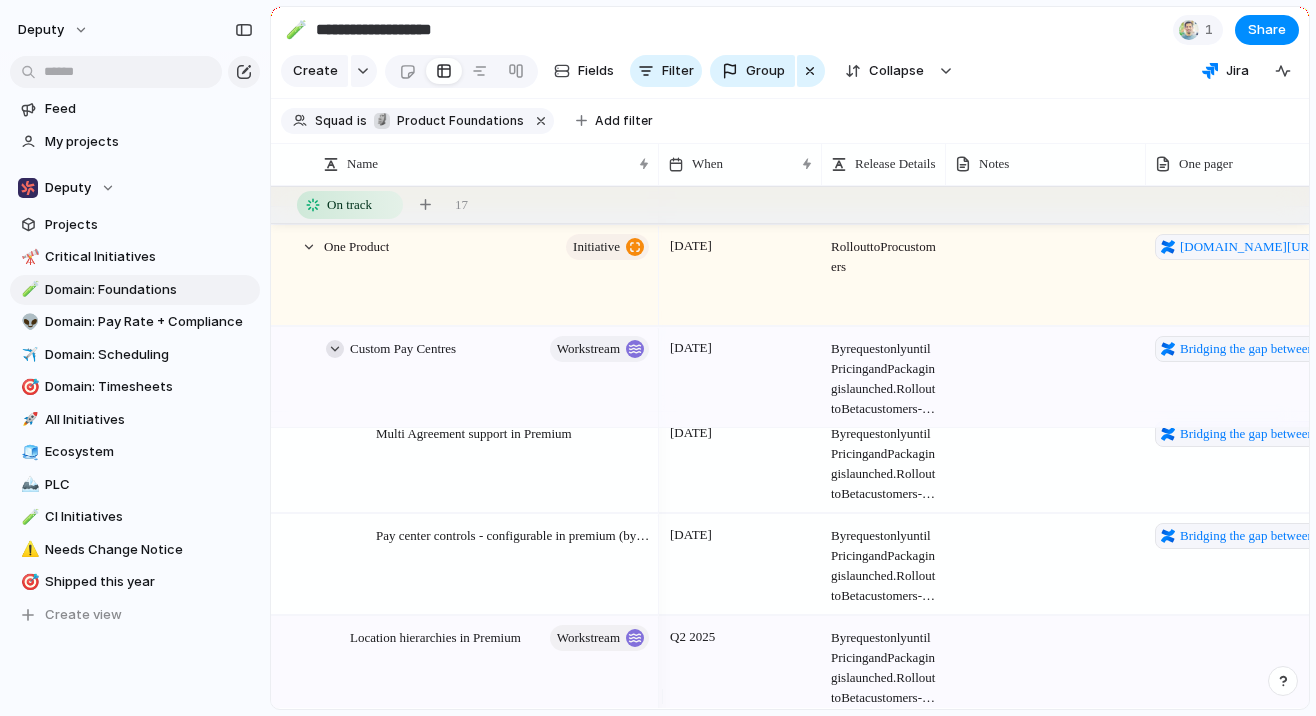 click at bounding box center [335, 349] 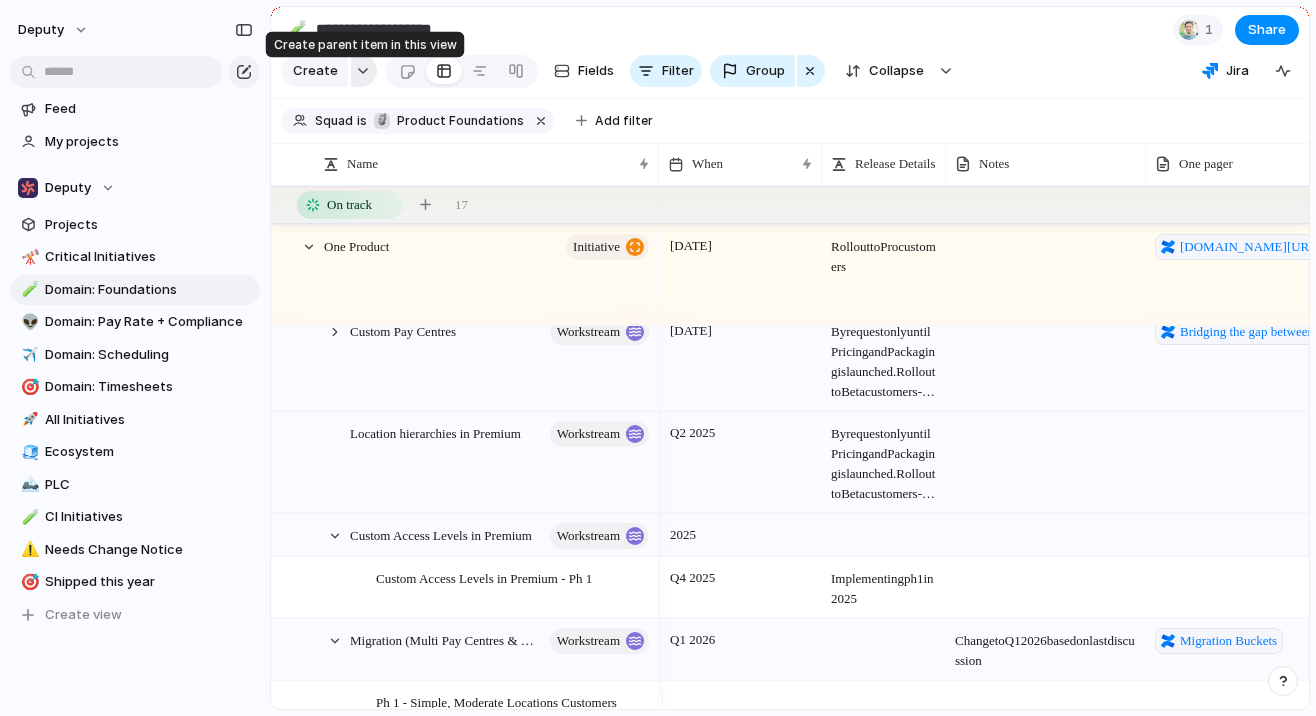 click at bounding box center [364, 71] 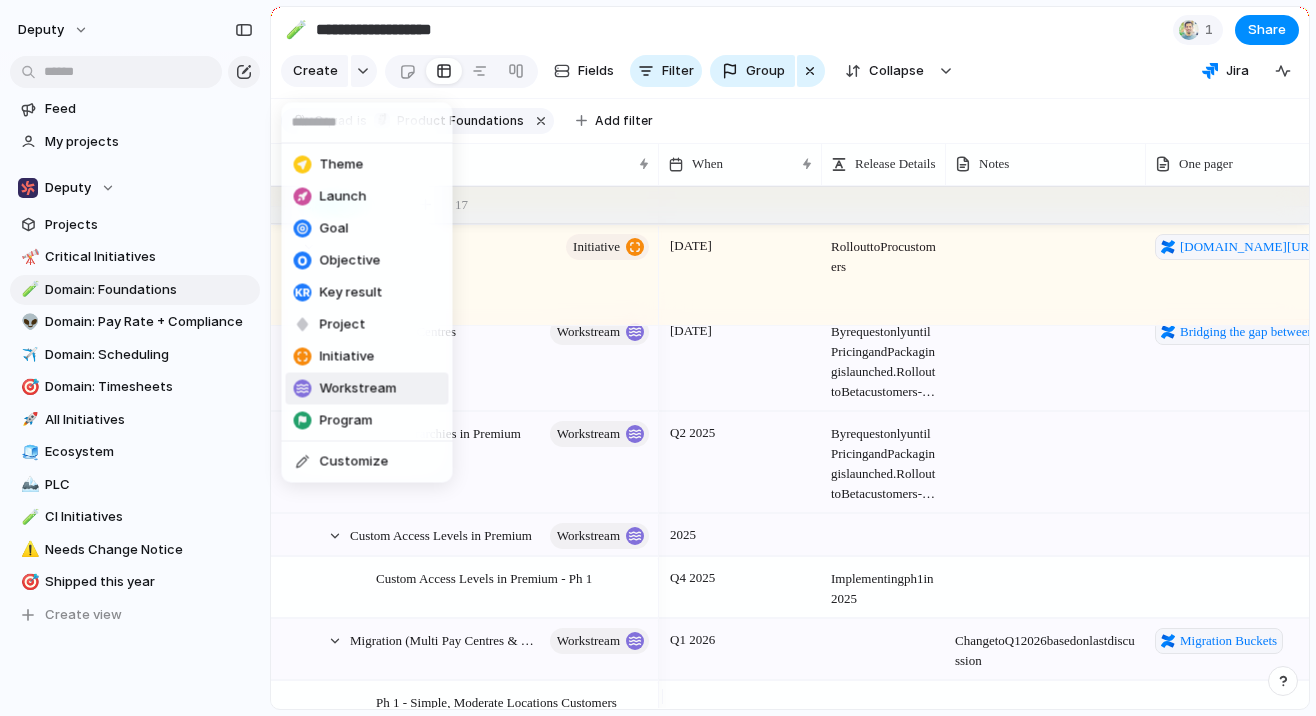 click on "Workstream" at bounding box center (358, 389) 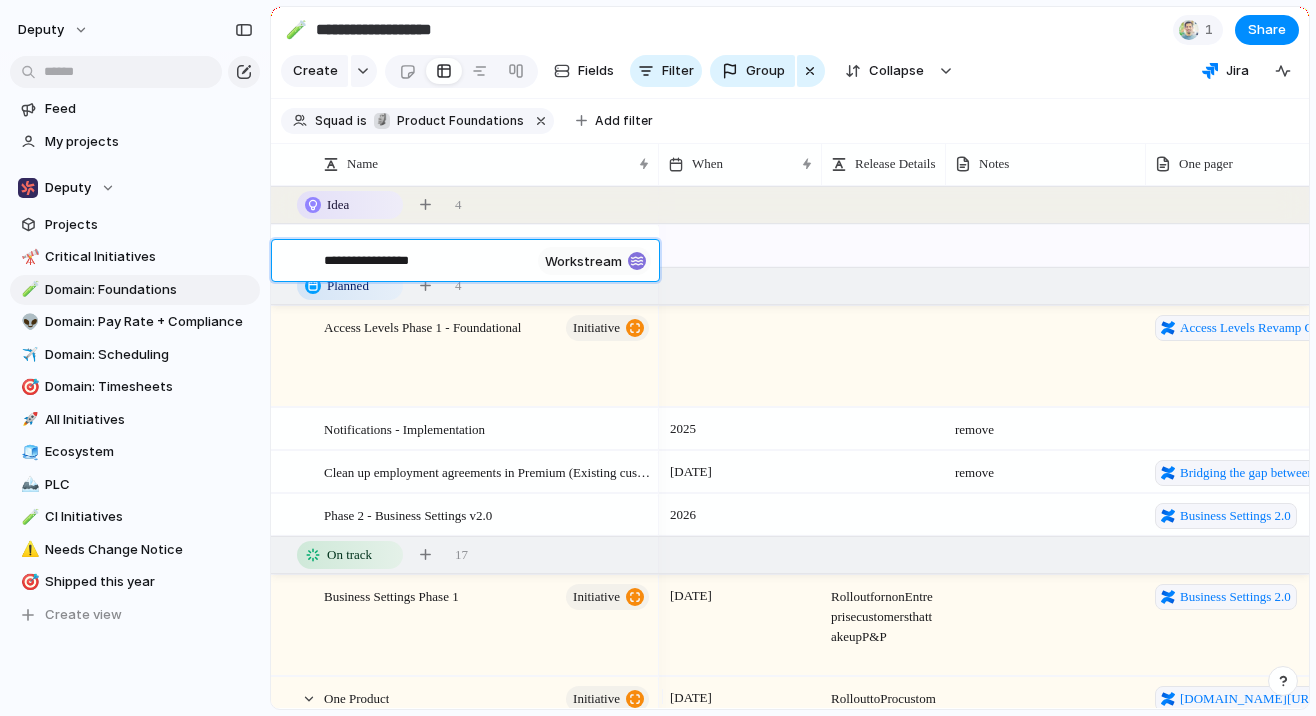 type on "**********" 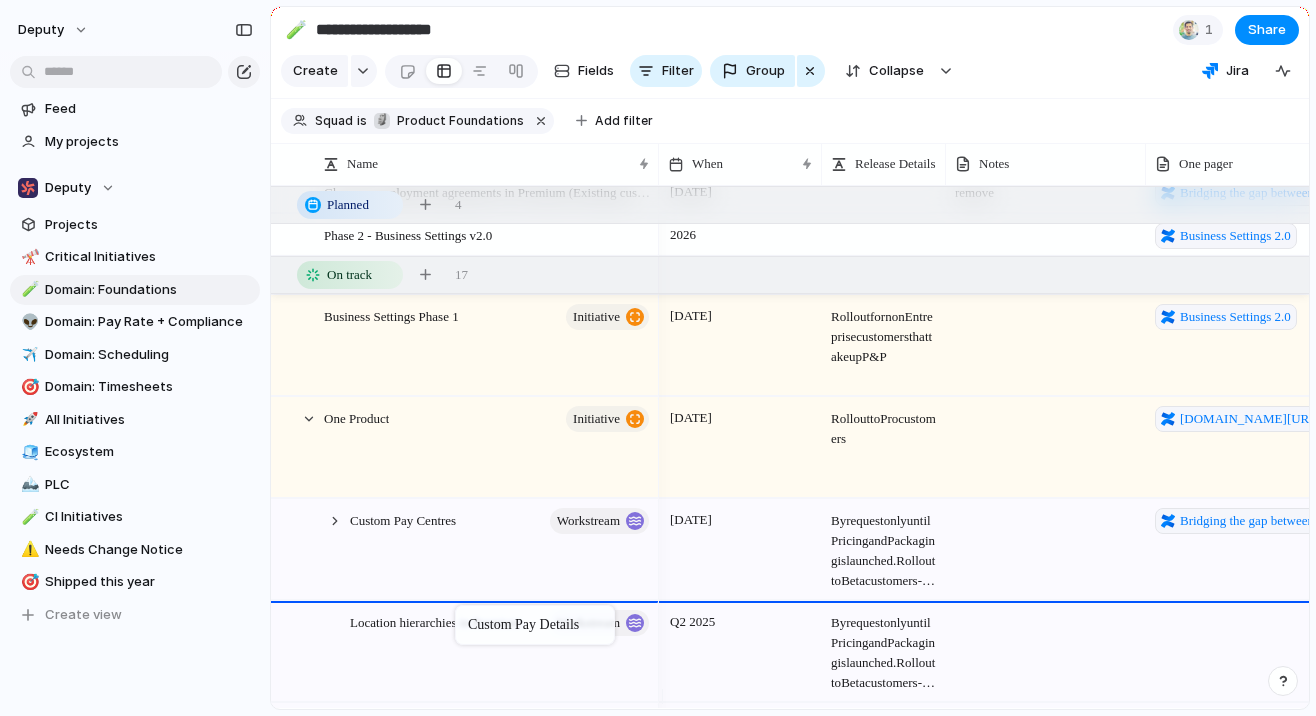 drag, startPoint x: 302, startPoint y: 272, endPoint x: 465, endPoint y: 609, distance: 374.3501 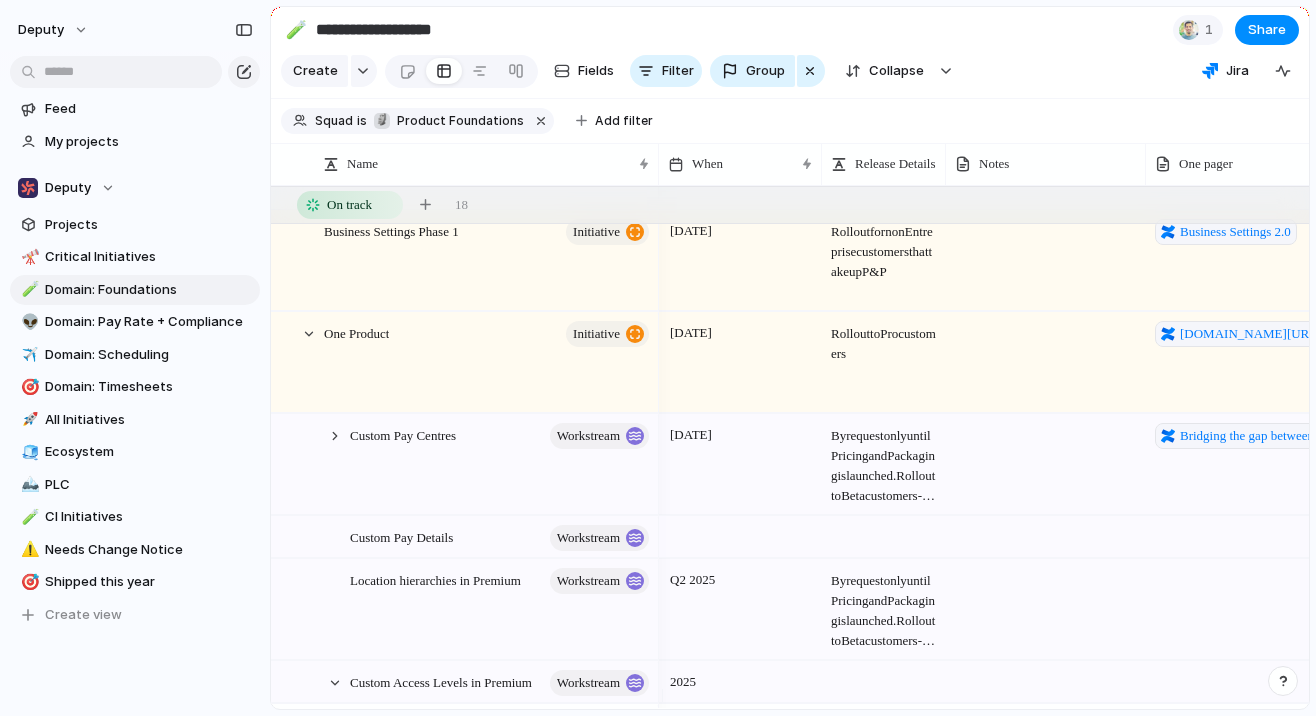 click at bounding box center (740, 536) 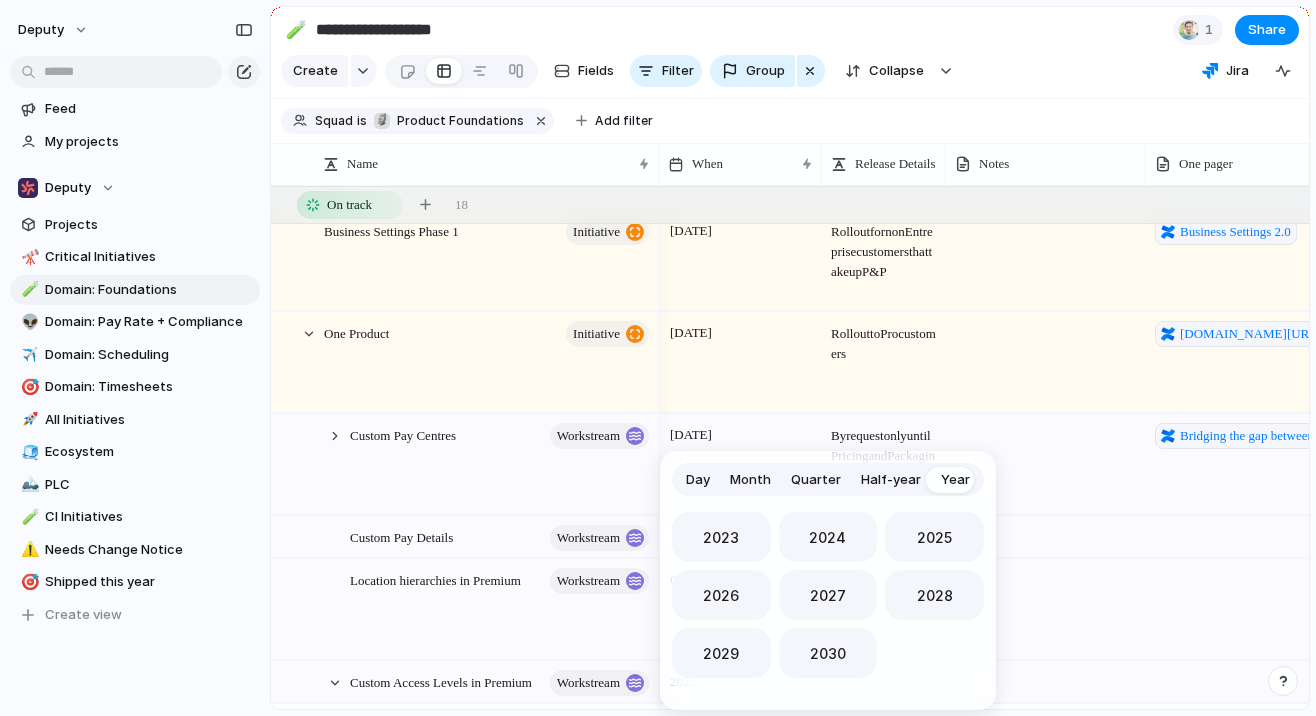 click on "Month" at bounding box center (750, 480) 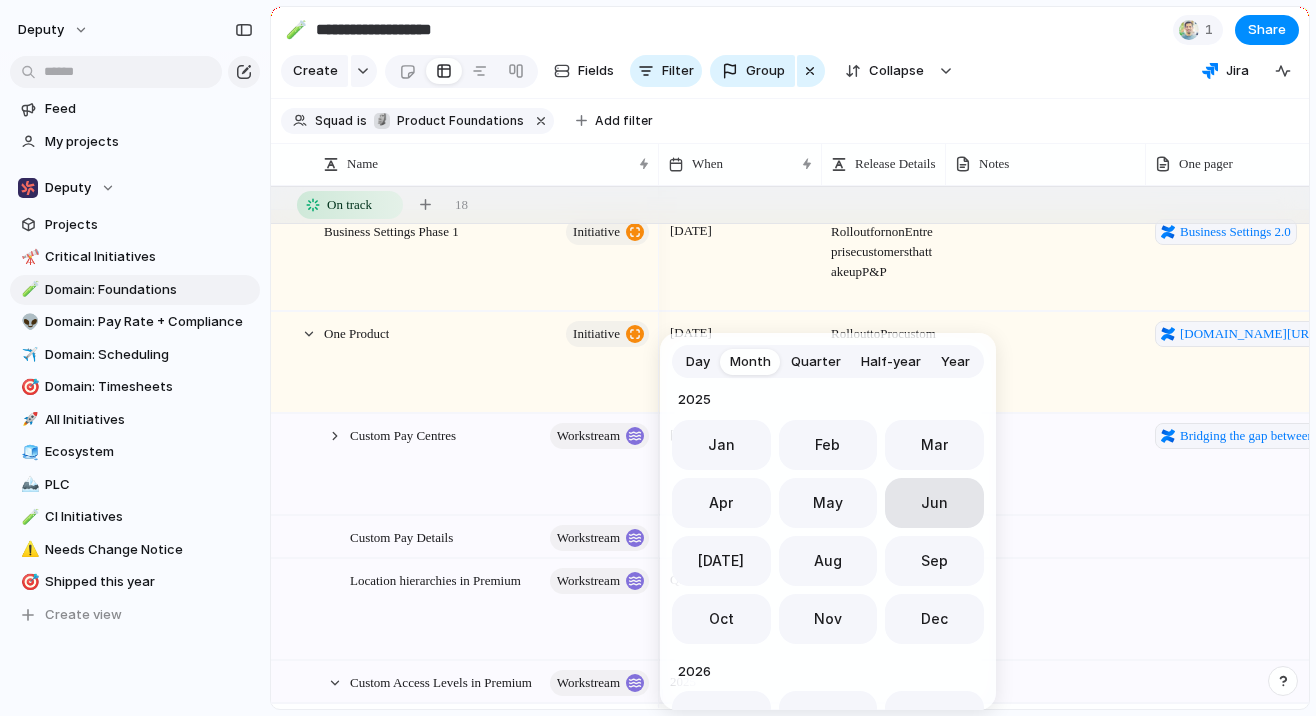 click on "Jun" at bounding box center [934, 503] 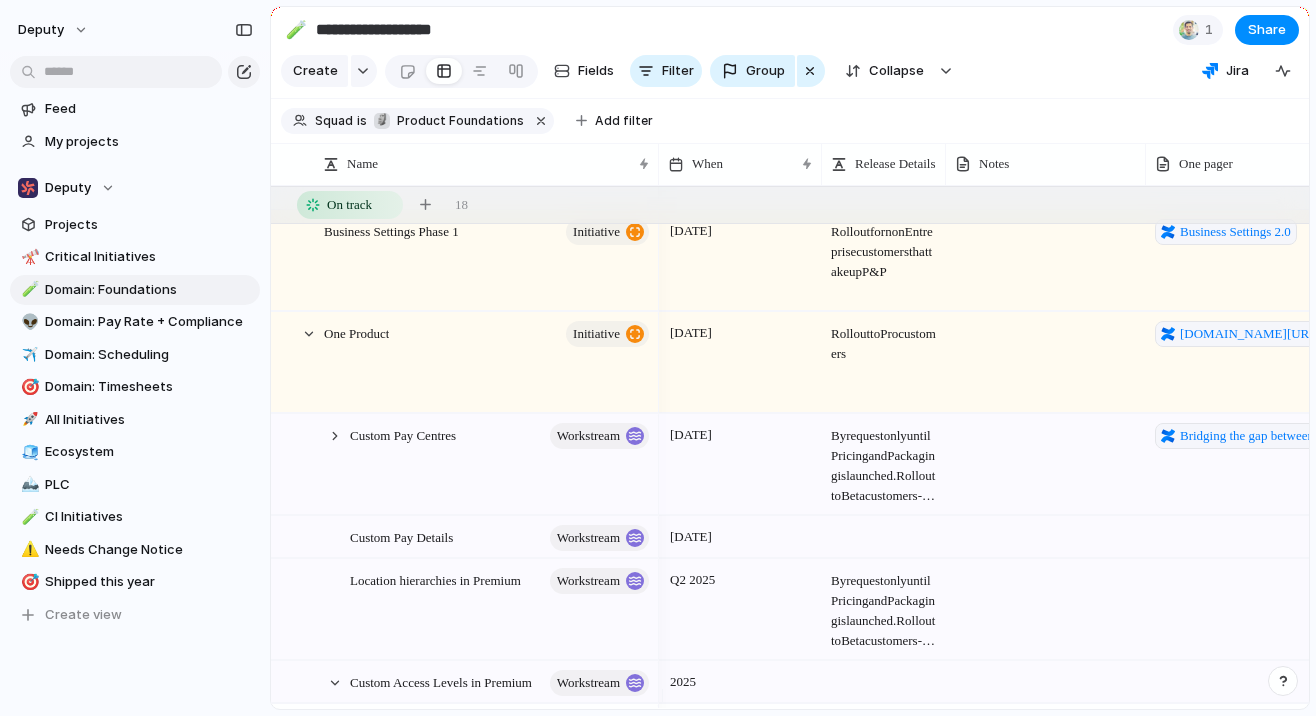 click on "By  request  only  until  Pricing  and  Packaging  is  launched.  Roll  out  to  Beta  customers  -  Sept  and  Non  Entreprise  customers  start  from  Aug." at bounding box center (884, 460) 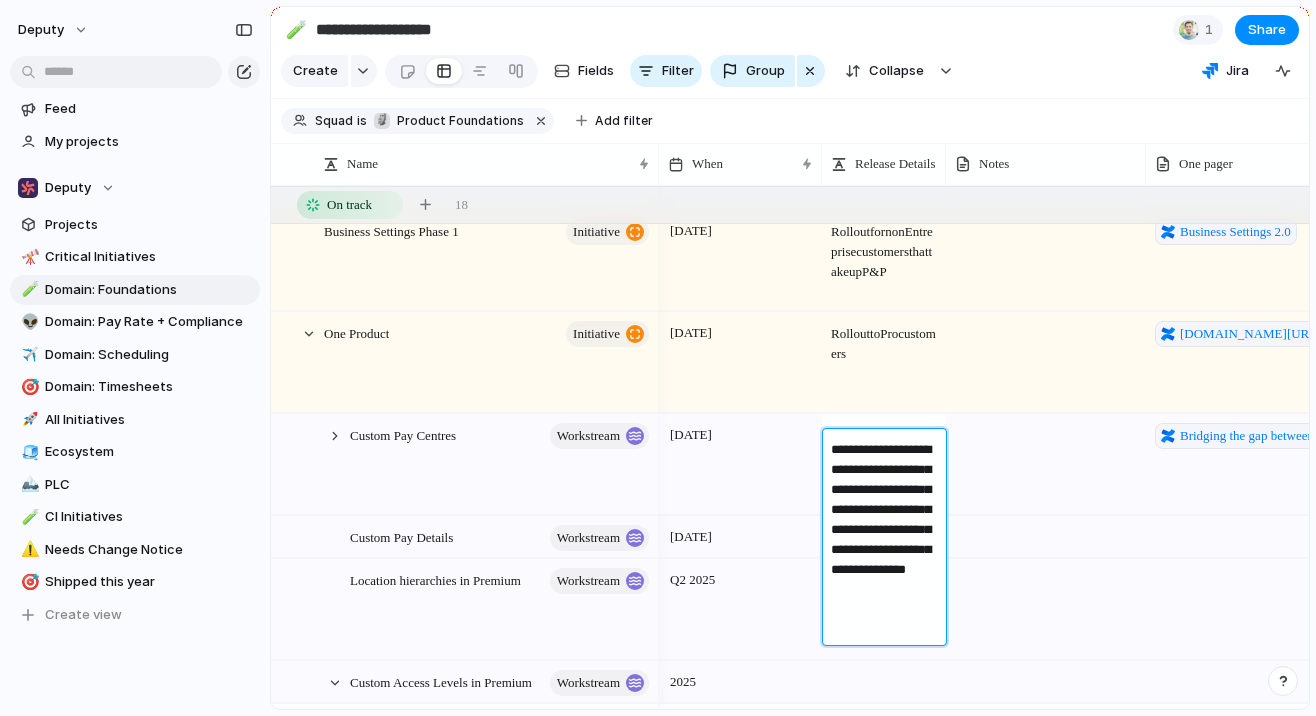 drag, startPoint x: 897, startPoint y: 513, endPoint x: 912, endPoint y: 633, distance: 120.93387 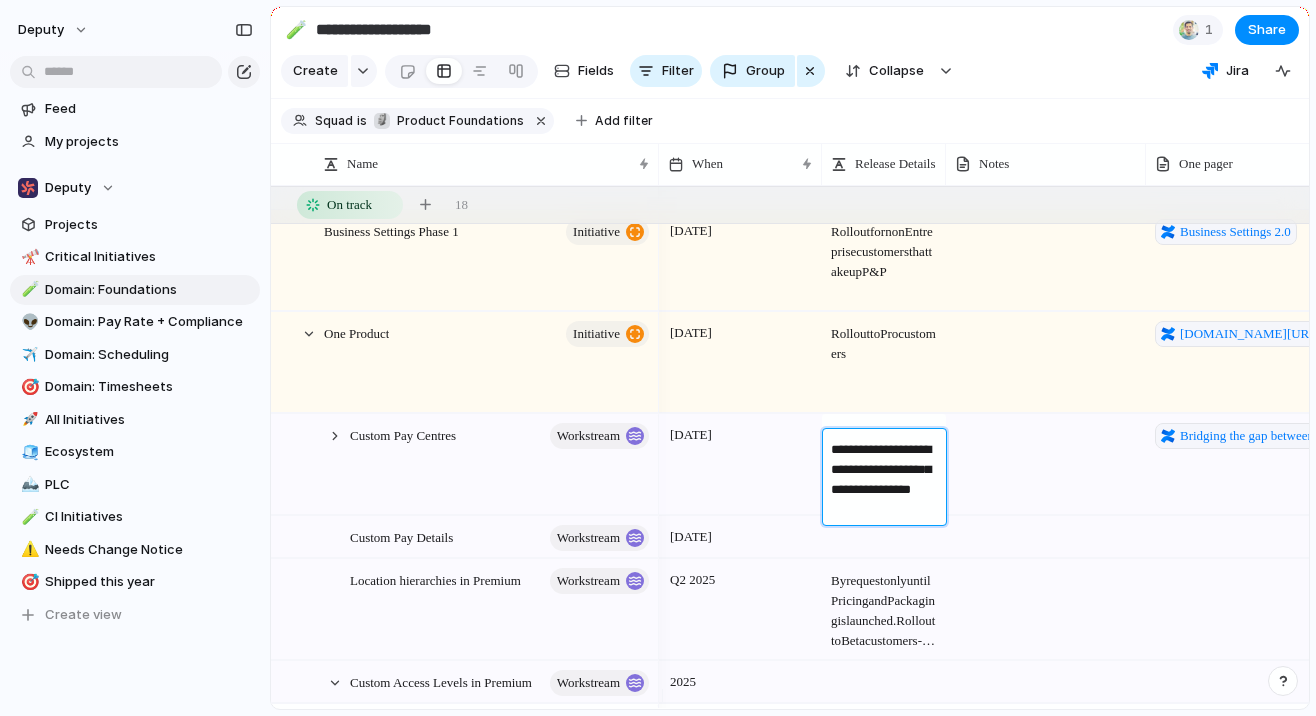 type on "**********" 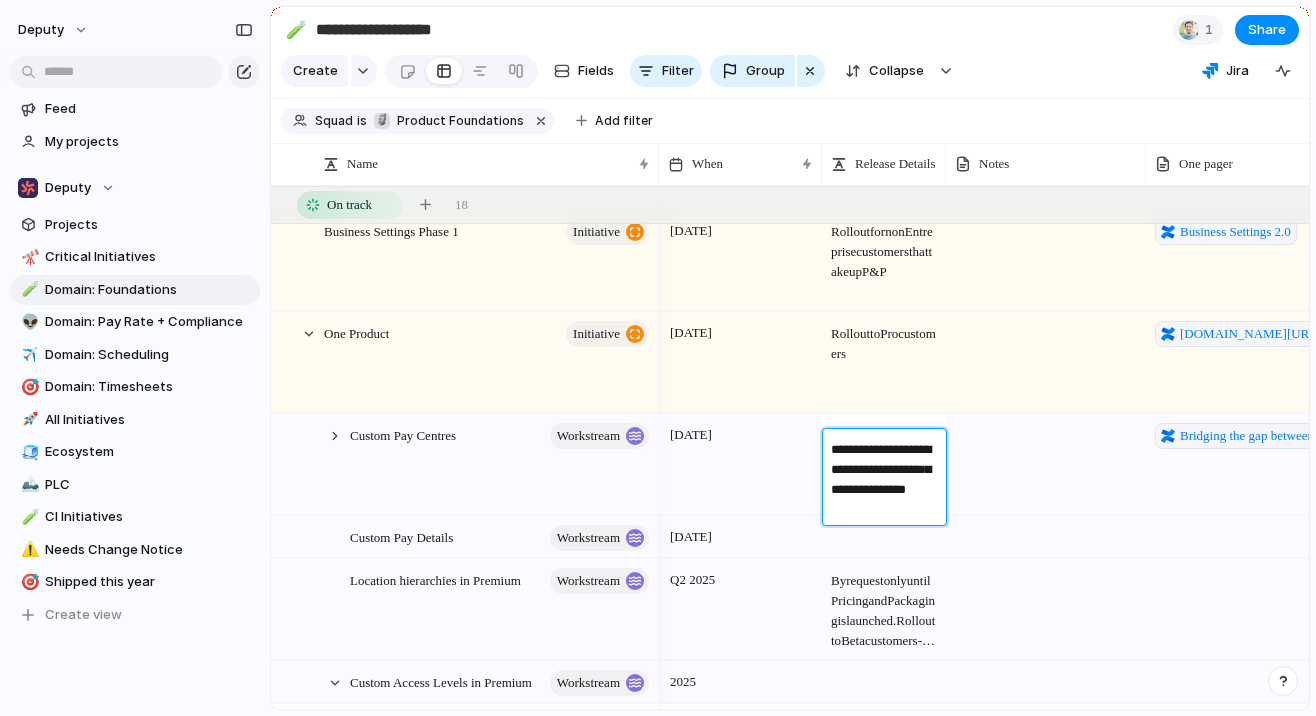drag, startPoint x: 904, startPoint y: 511, endPoint x: 817, endPoint y: 450, distance: 106.25441 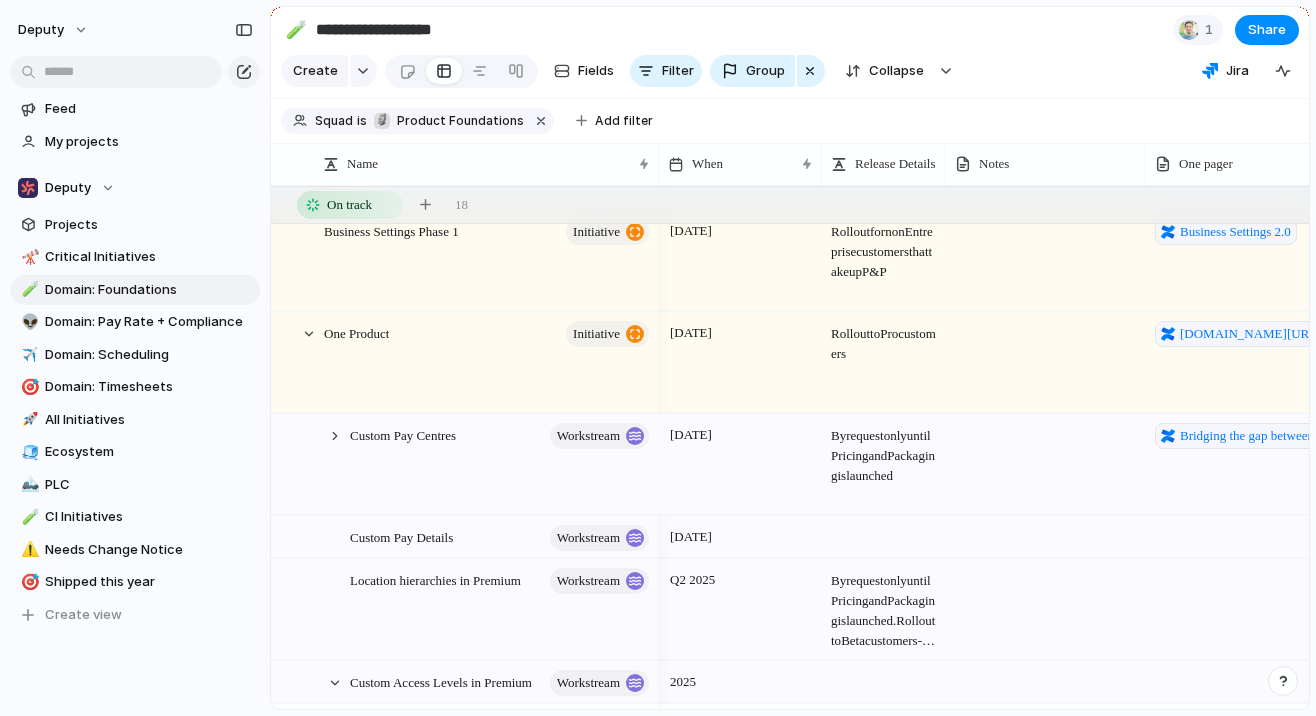 click at bounding box center [884, 536] 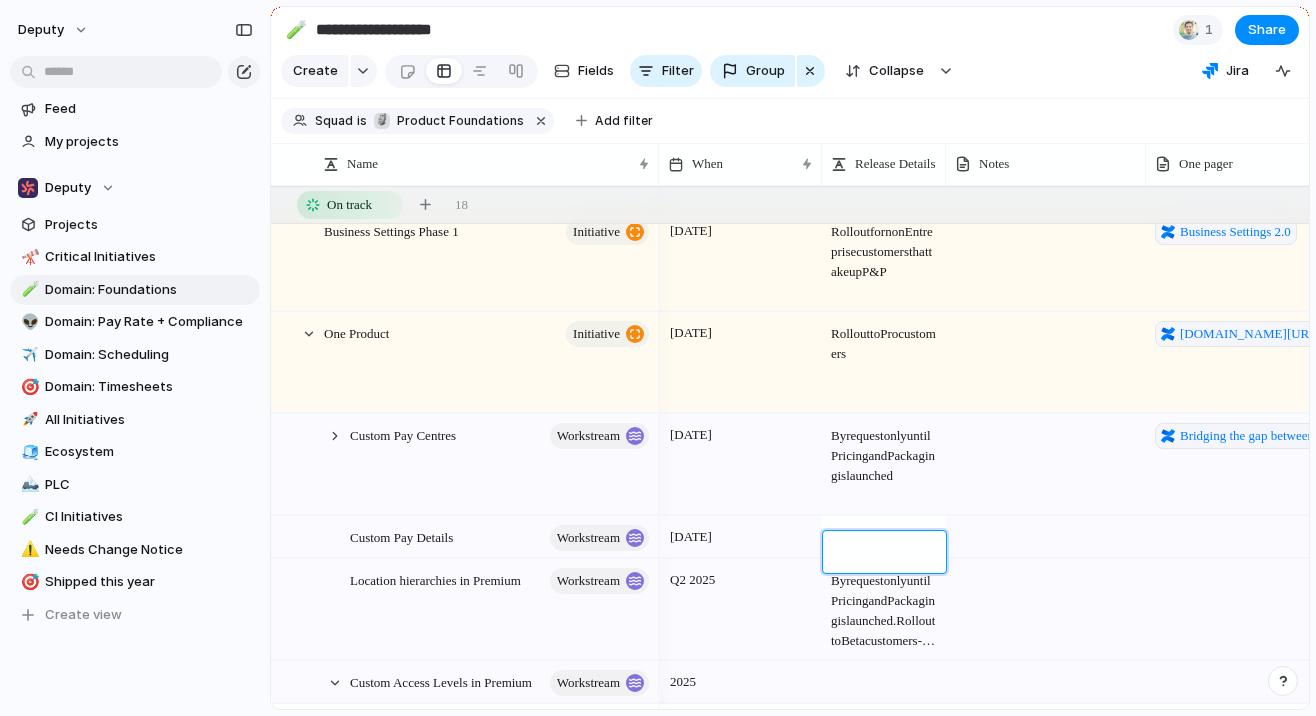 type on "**********" 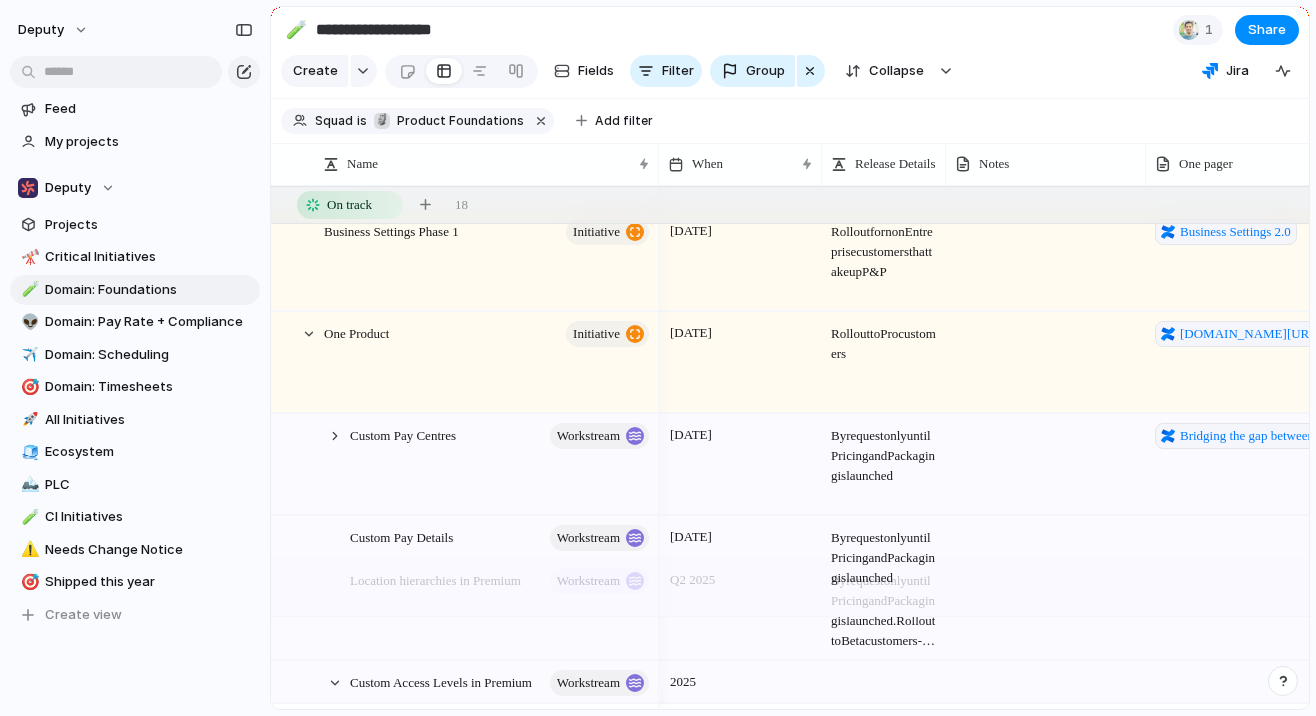 click on "By  request  only  until  Pricing  and  Packaging  is  launched.  Roll  out  to  Beta  customers  -  Sept  and  Non  Entreprise  customers  start  from  Aug." at bounding box center (884, 605) 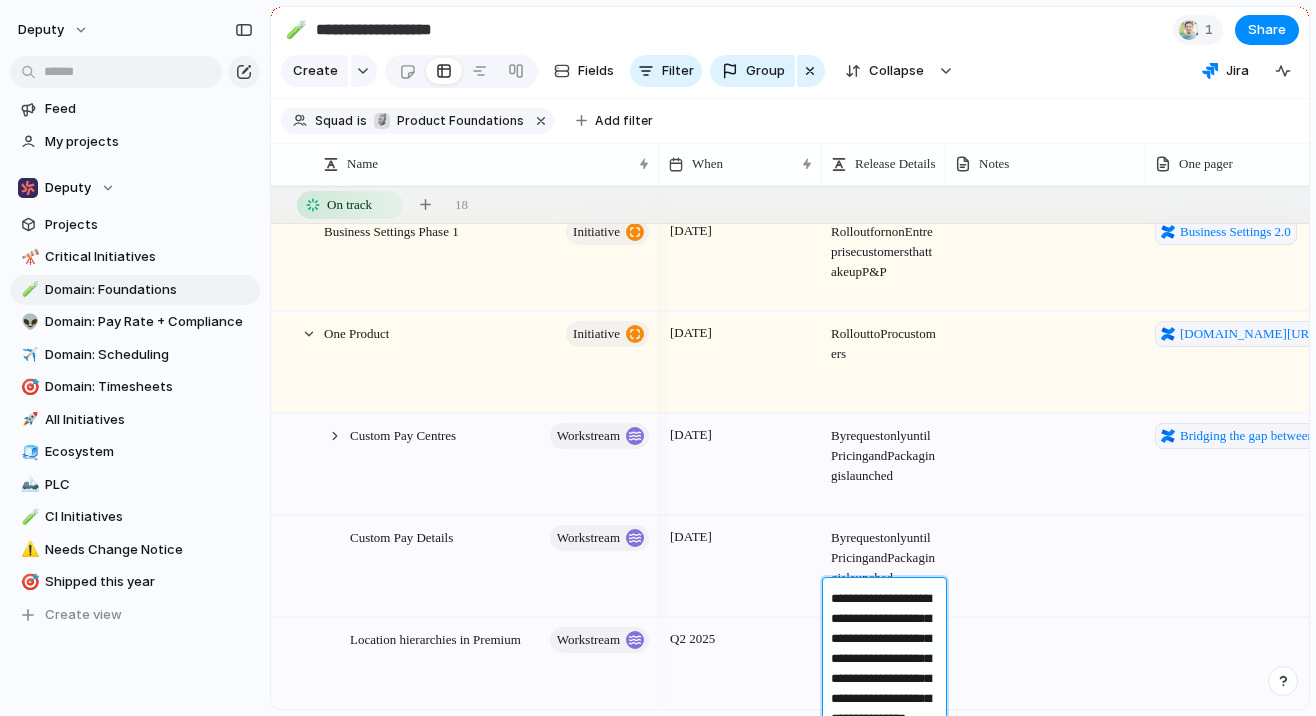 drag, startPoint x: 833, startPoint y: 598, endPoint x: 911, endPoint y: 731, distance: 154.18495 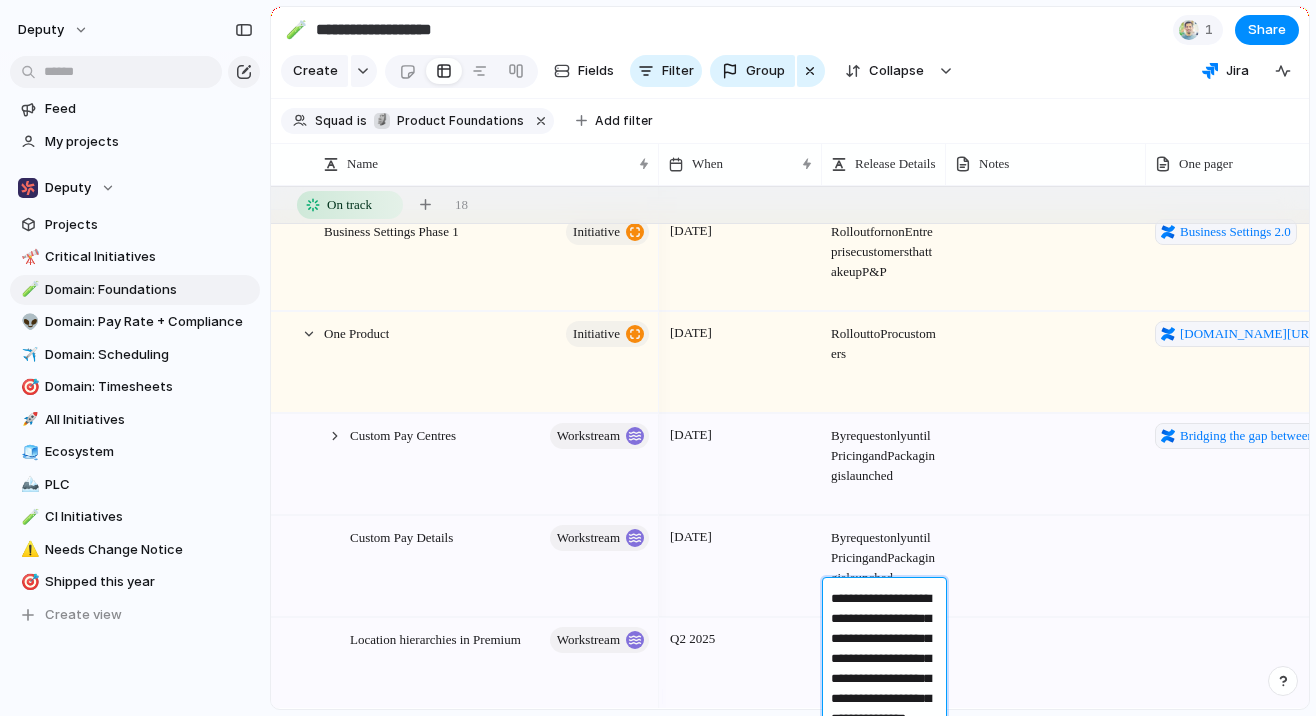 type on "**********" 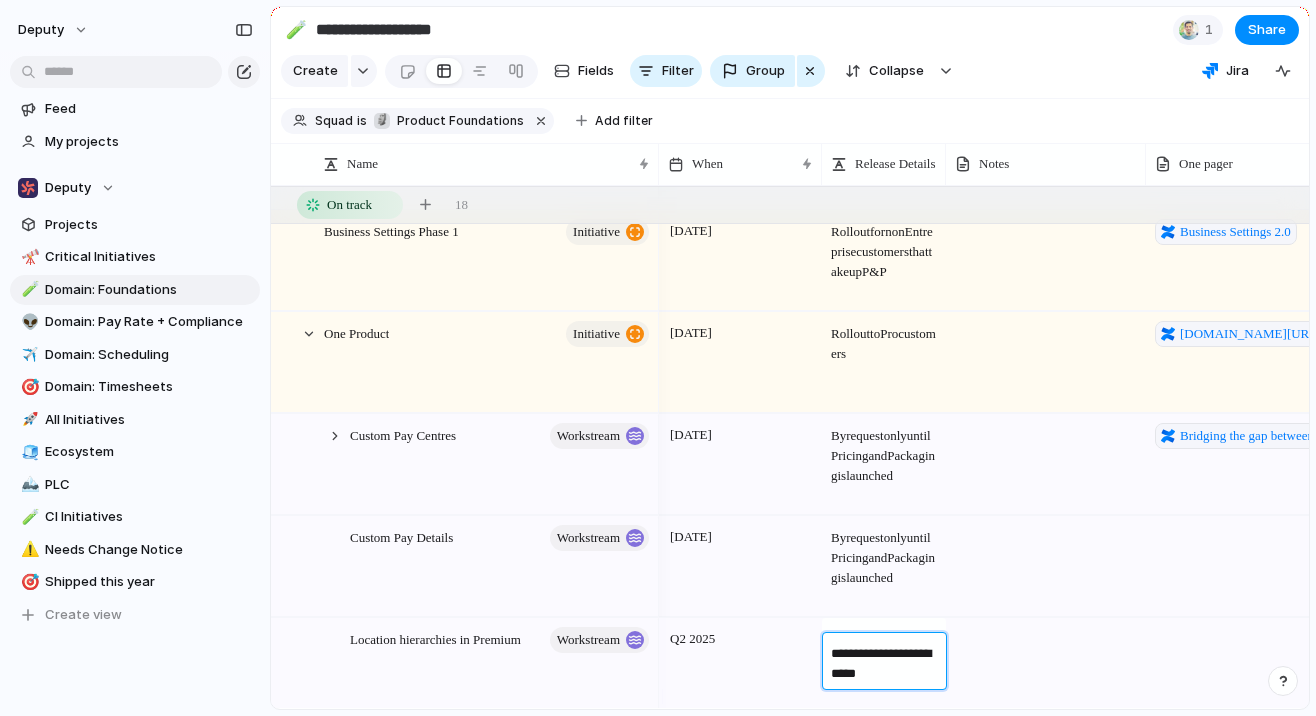 drag, startPoint x: 906, startPoint y: 671, endPoint x: 813, endPoint y: 655, distance: 94.36631 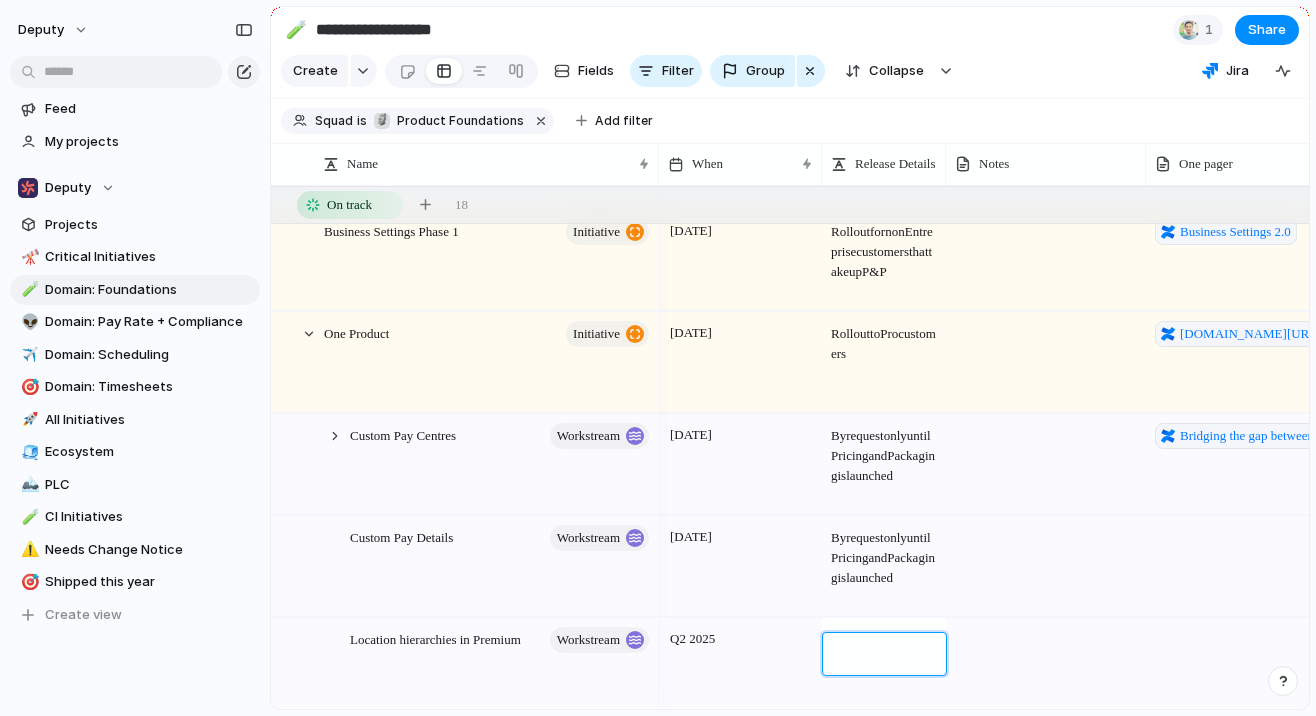 type on "**********" 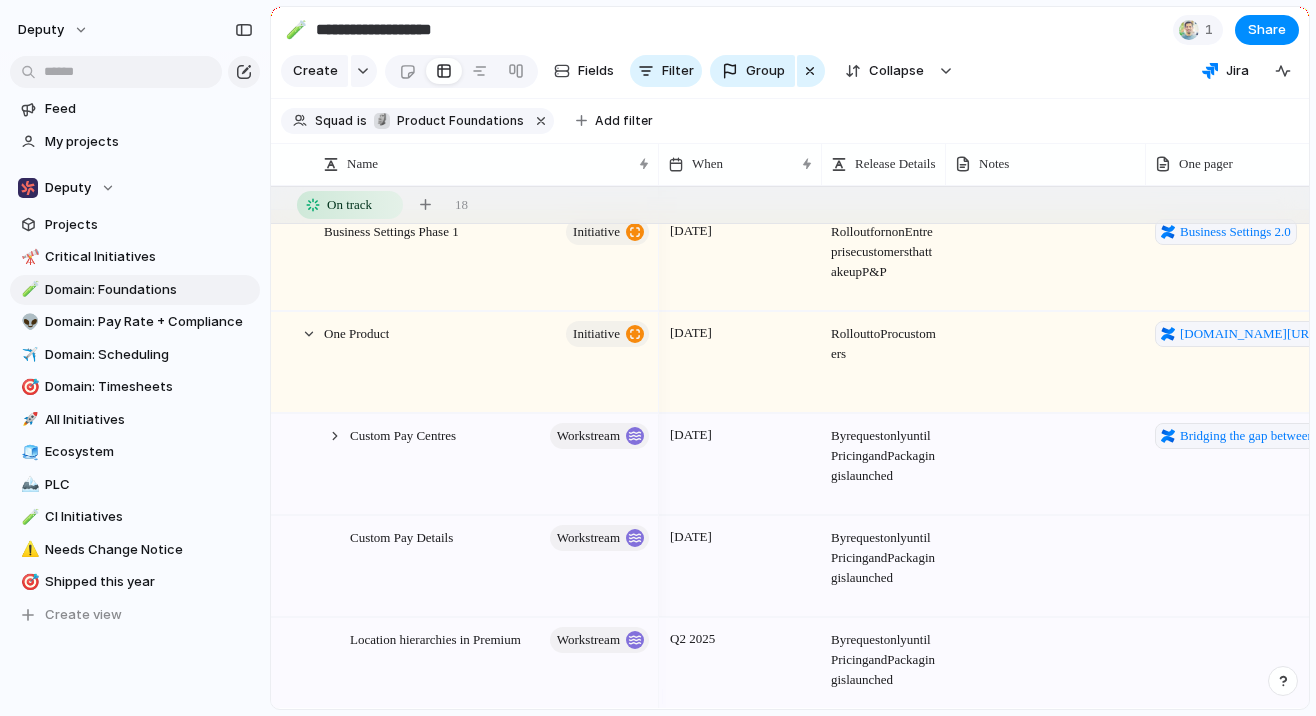 scroll, scrollTop: 650, scrollLeft: 0, axis: vertical 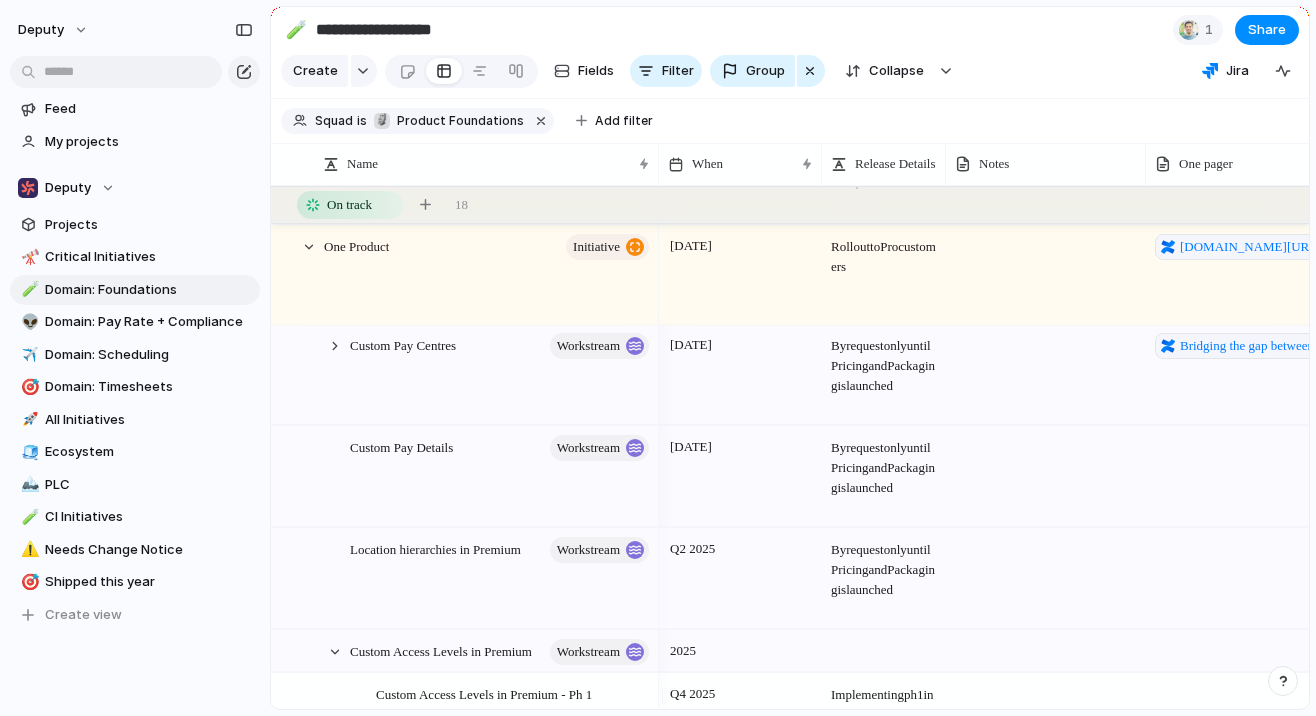 click on "Q2 2025" at bounding box center [740, 578] 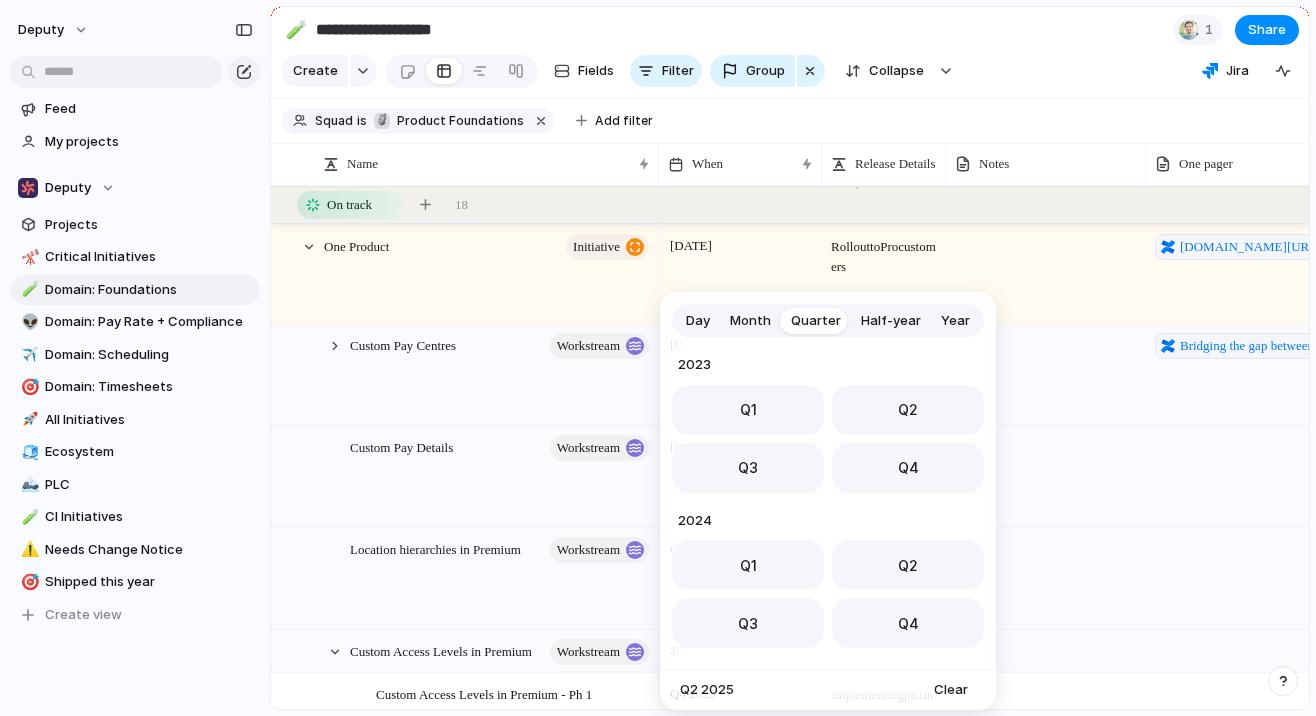 scroll, scrollTop: 317, scrollLeft: 0, axis: vertical 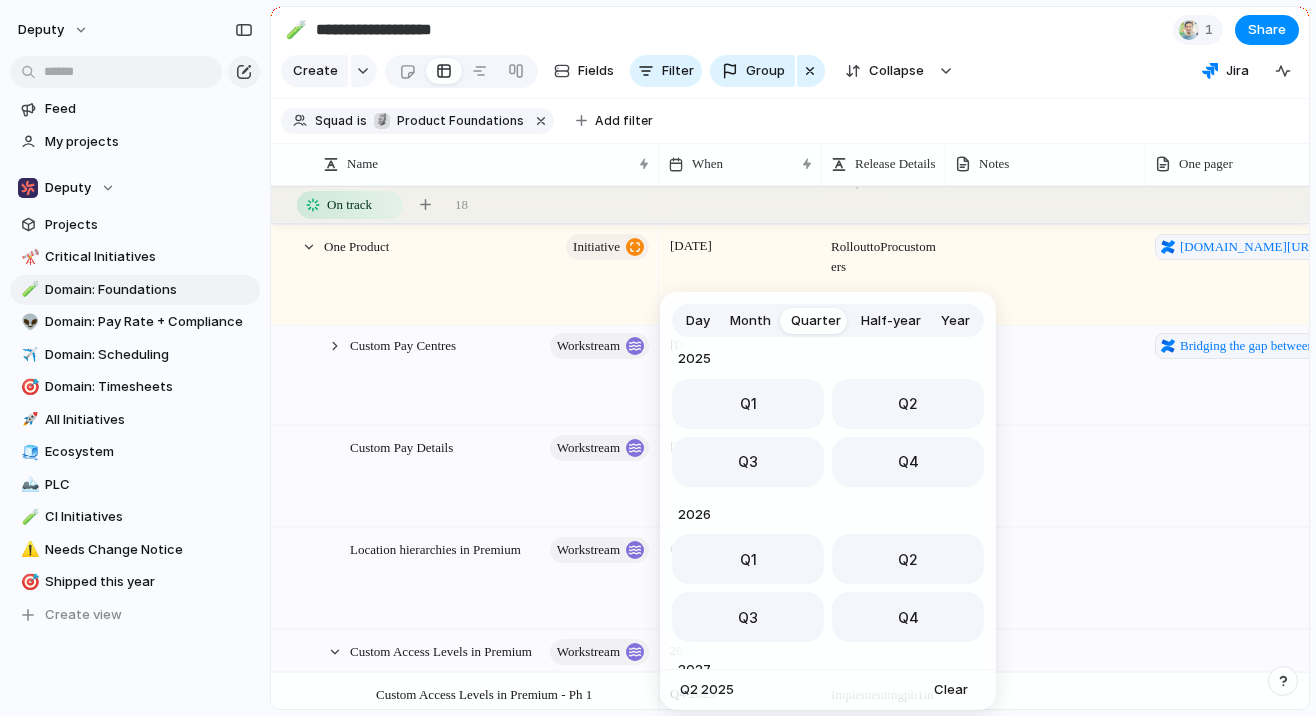 click on "Month" at bounding box center [750, 321] 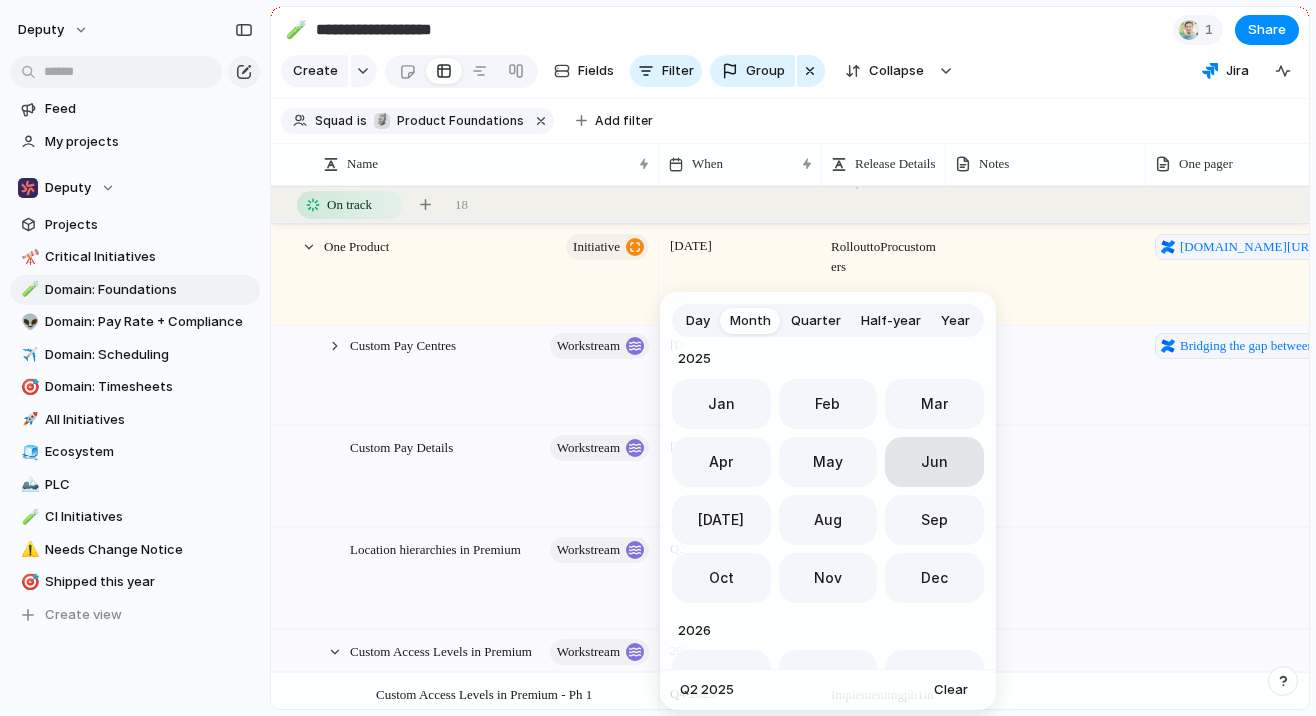 click on "Jun" at bounding box center [934, 462] 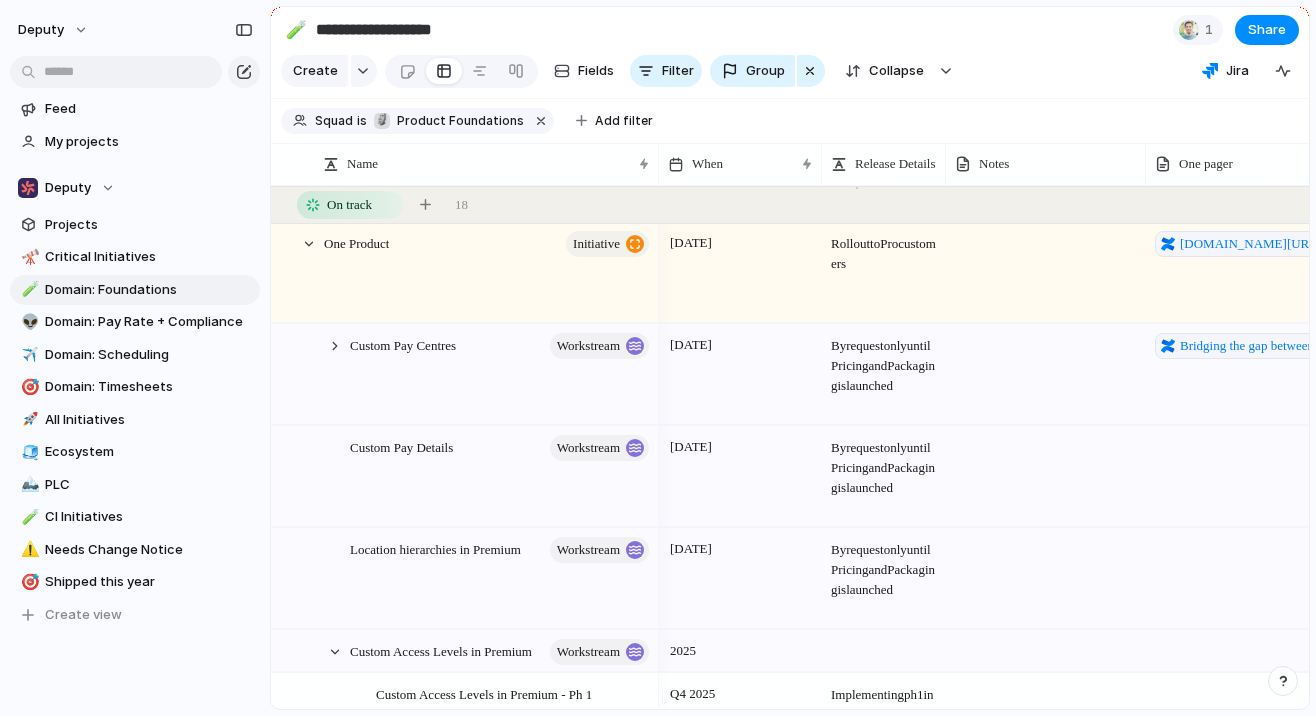scroll, scrollTop: 696, scrollLeft: 0, axis: vertical 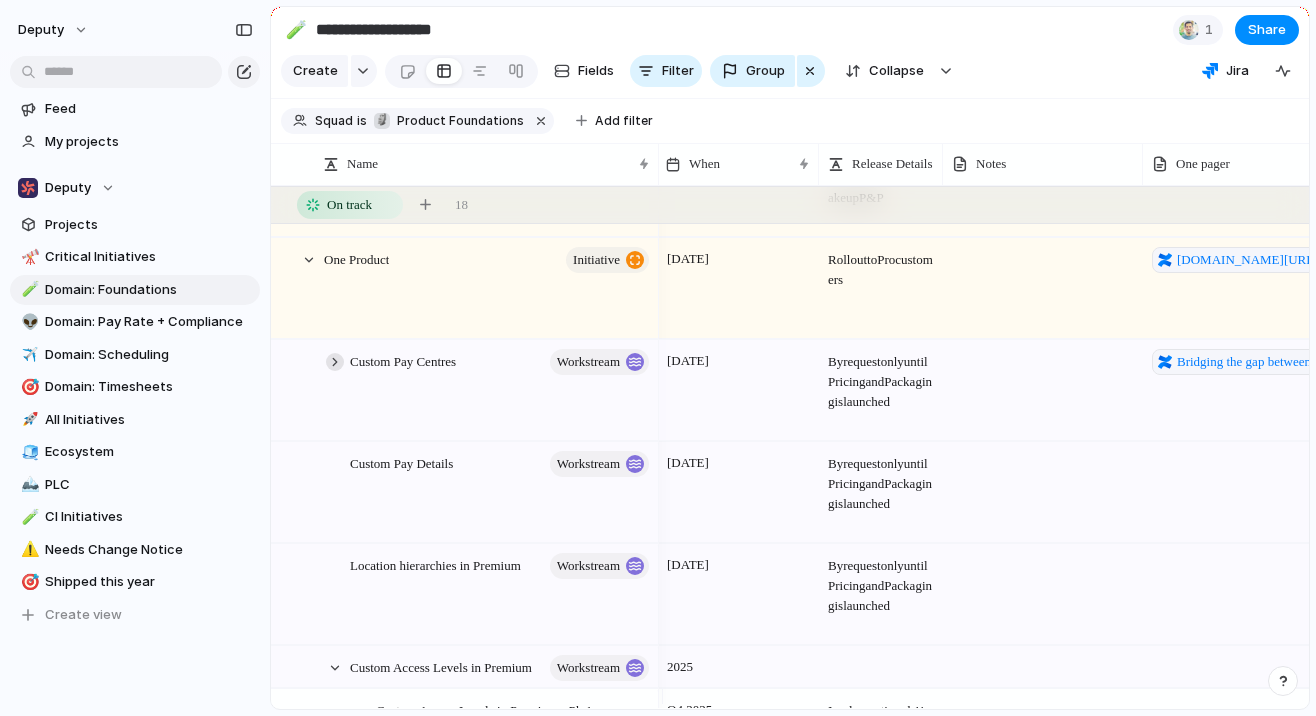 click at bounding box center (335, 362) 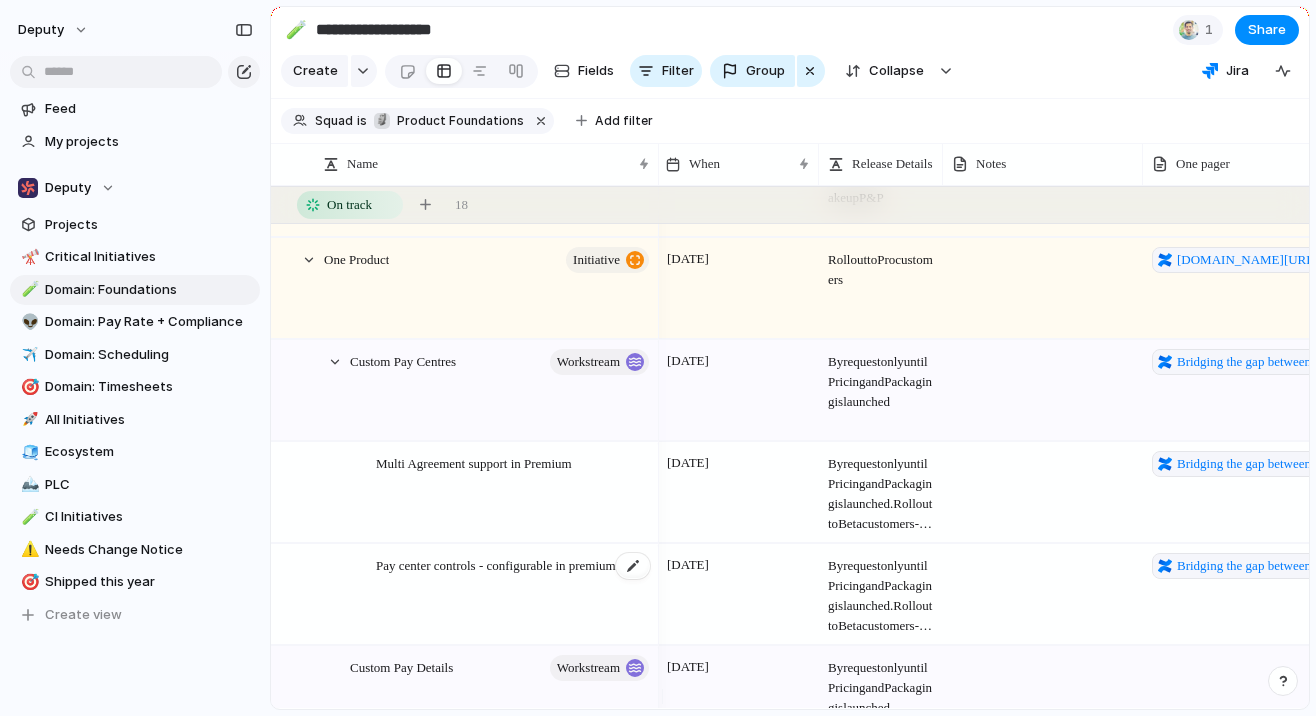 click on "Pay center controls - configurable in premium (by request for net new)" at bounding box center [514, 595] 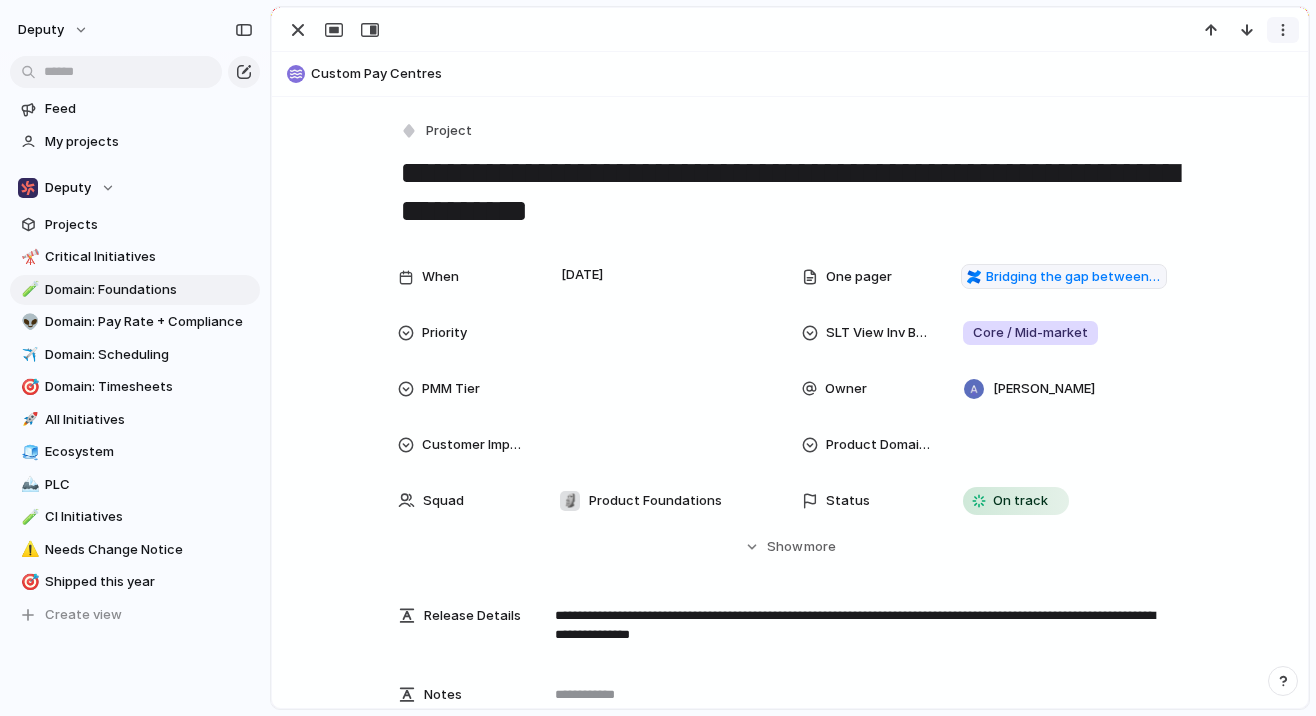 click at bounding box center [1283, 30] 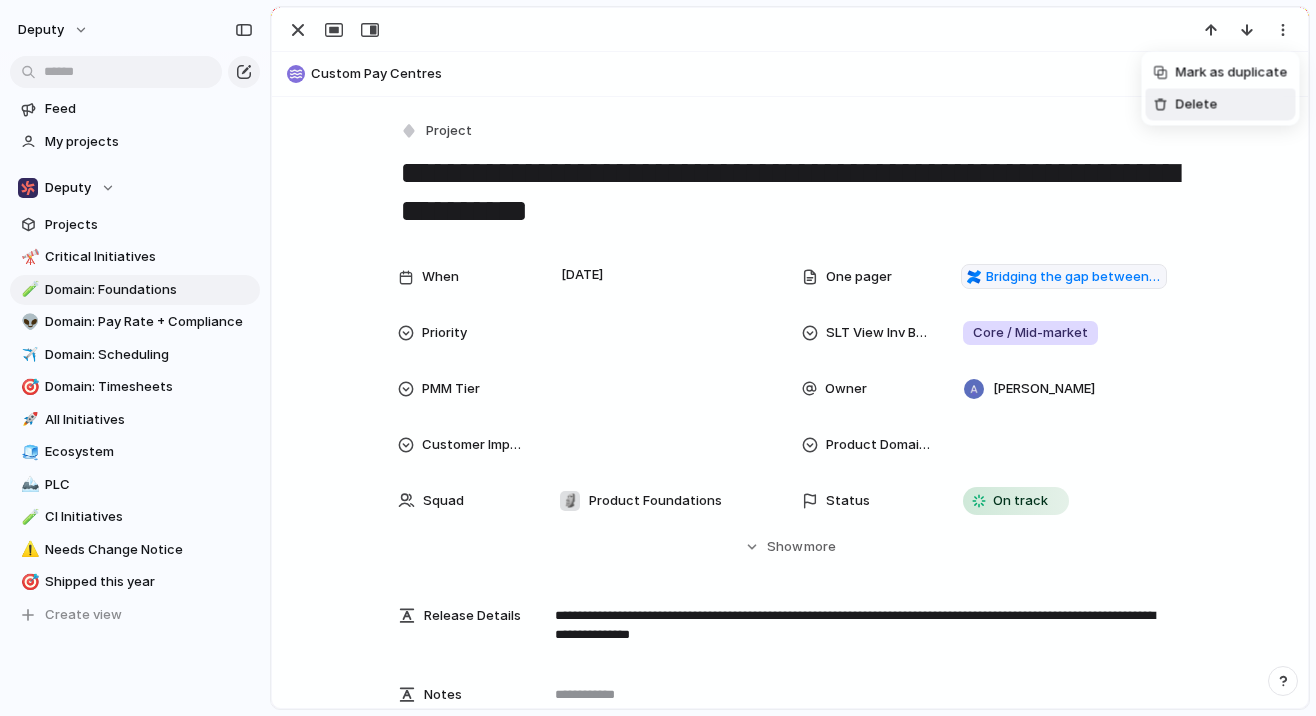 click on "Delete" at bounding box center [1197, 105] 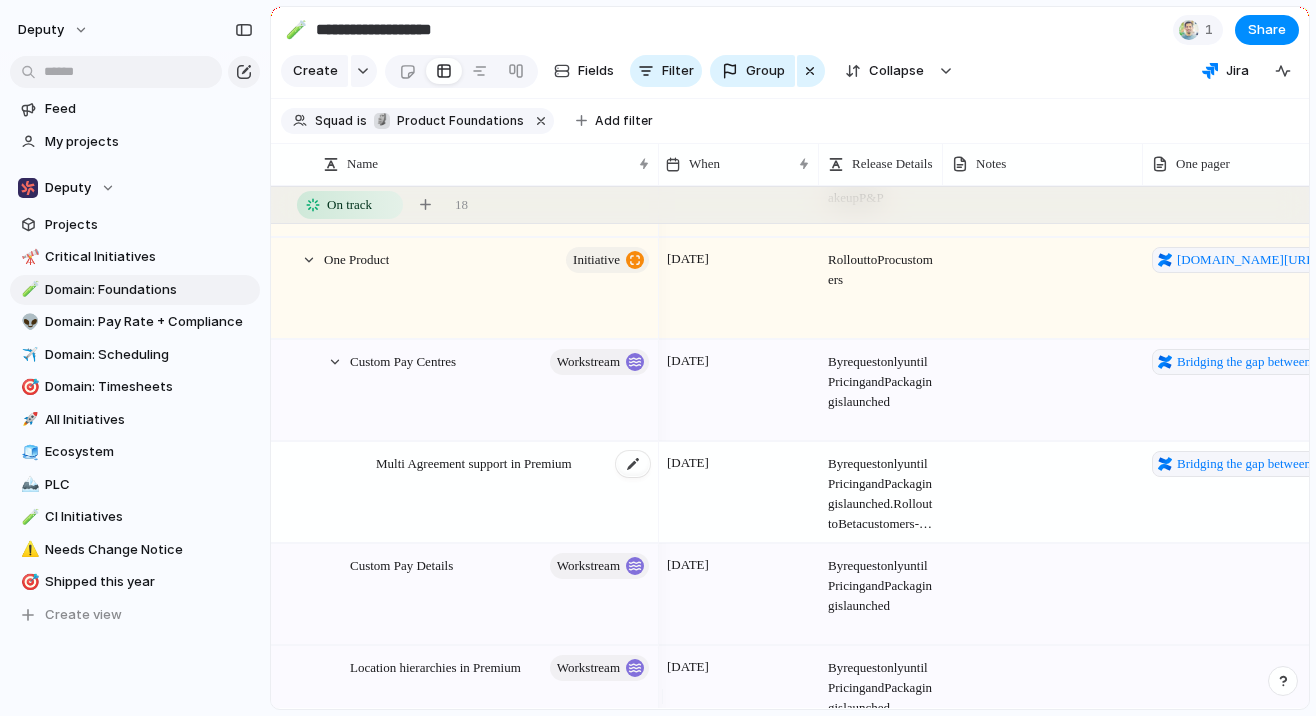 click on "Multi Agreement support in Premium" at bounding box center [514, 493] 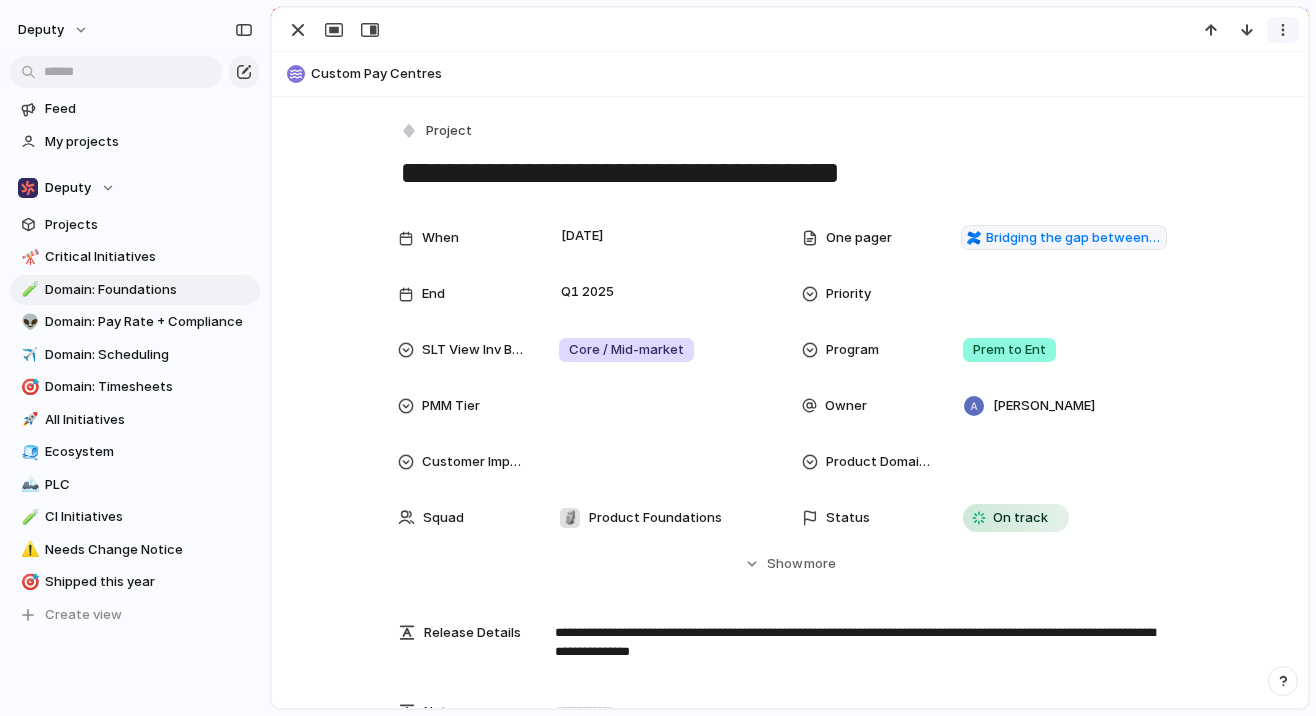 click at bounding box center (1283, 30) 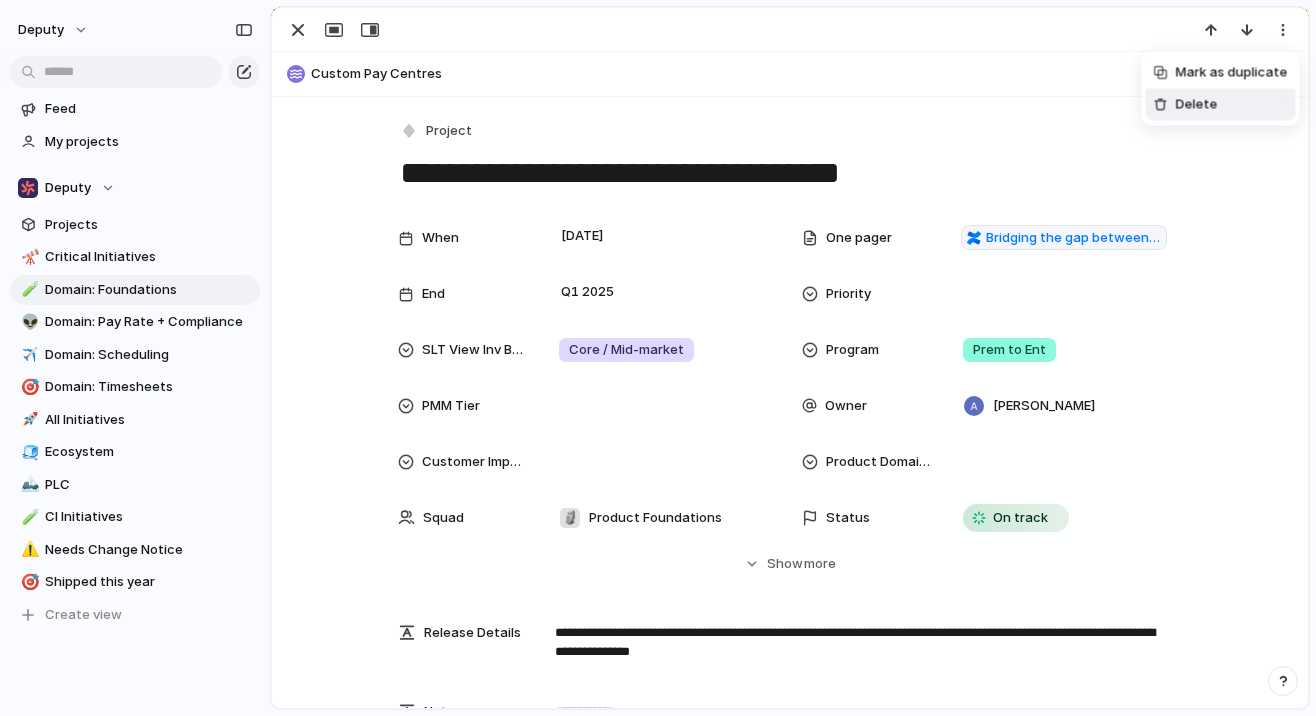 click on "Delete" at bounding box center (1197, 105) 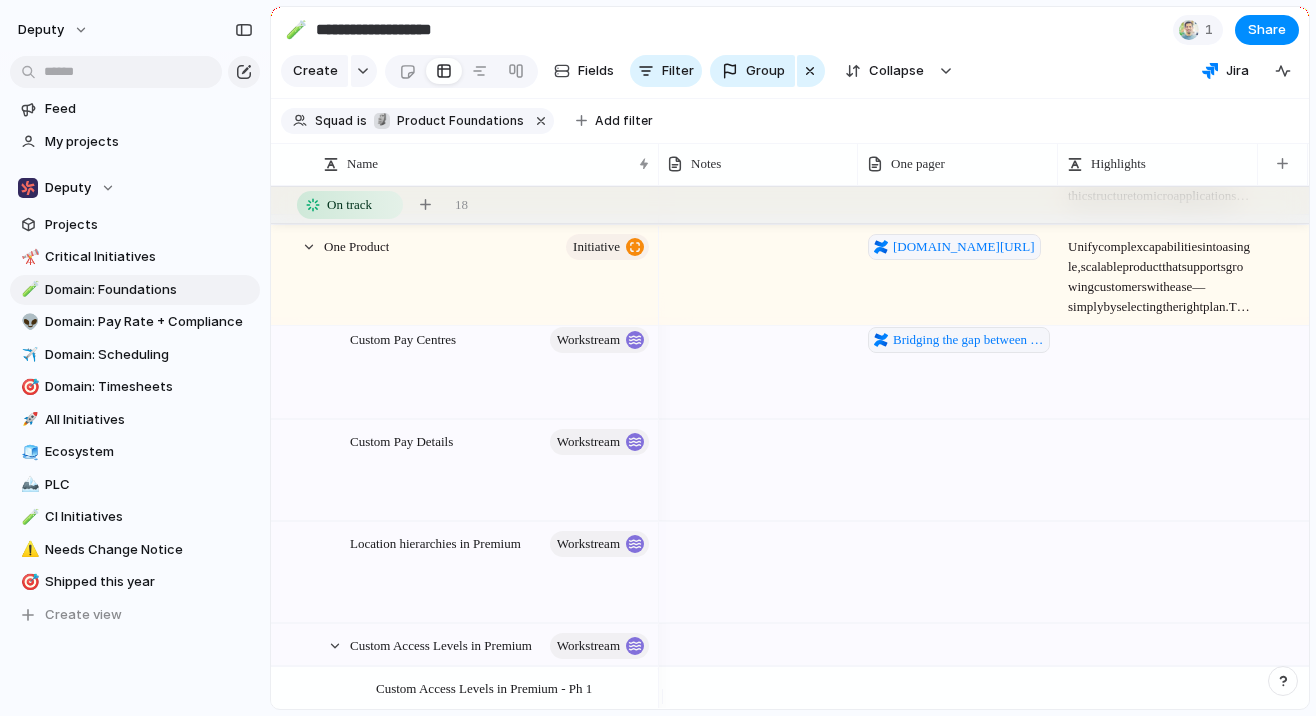 click at bounding box center (1159, 572) 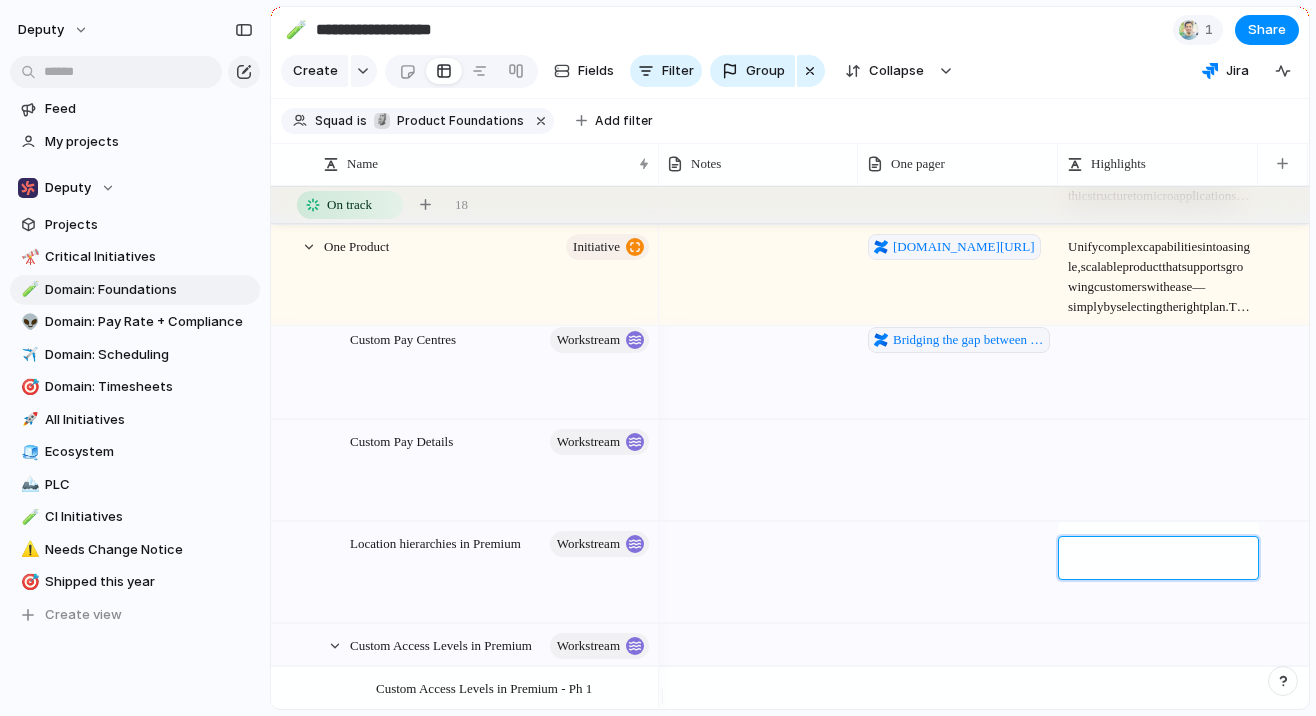 type on "**********" 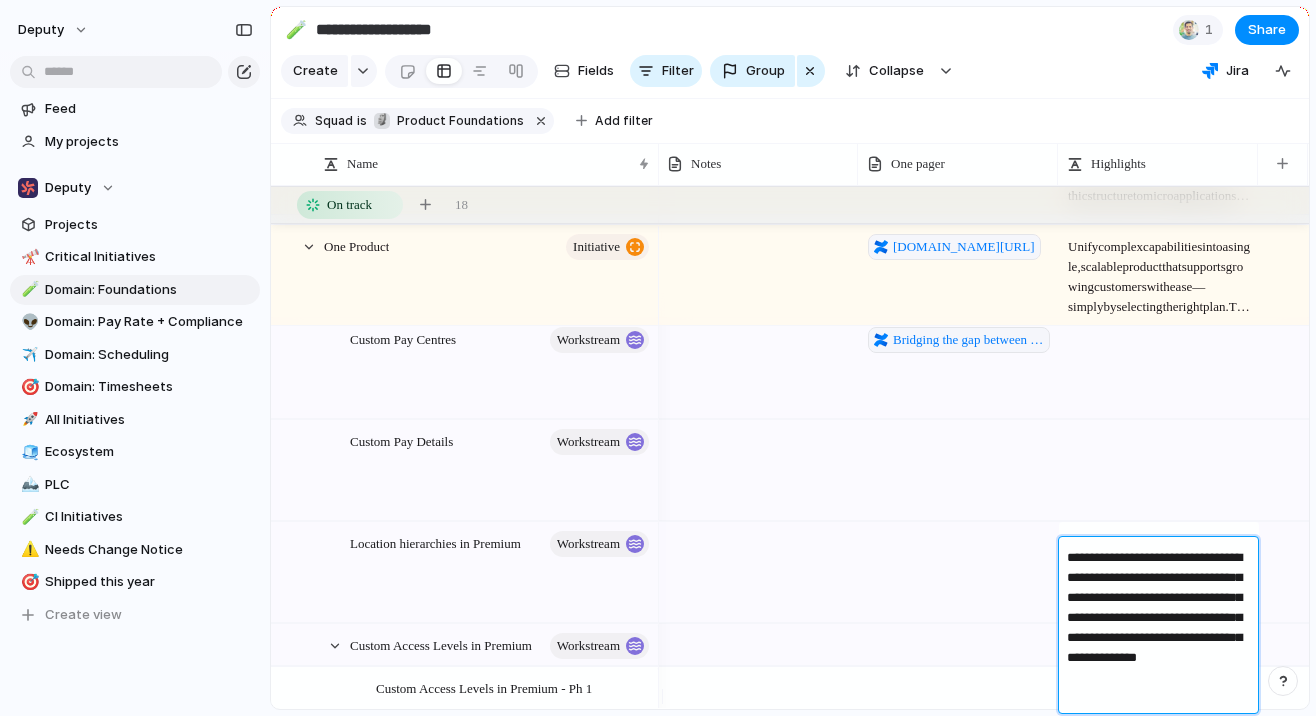 type 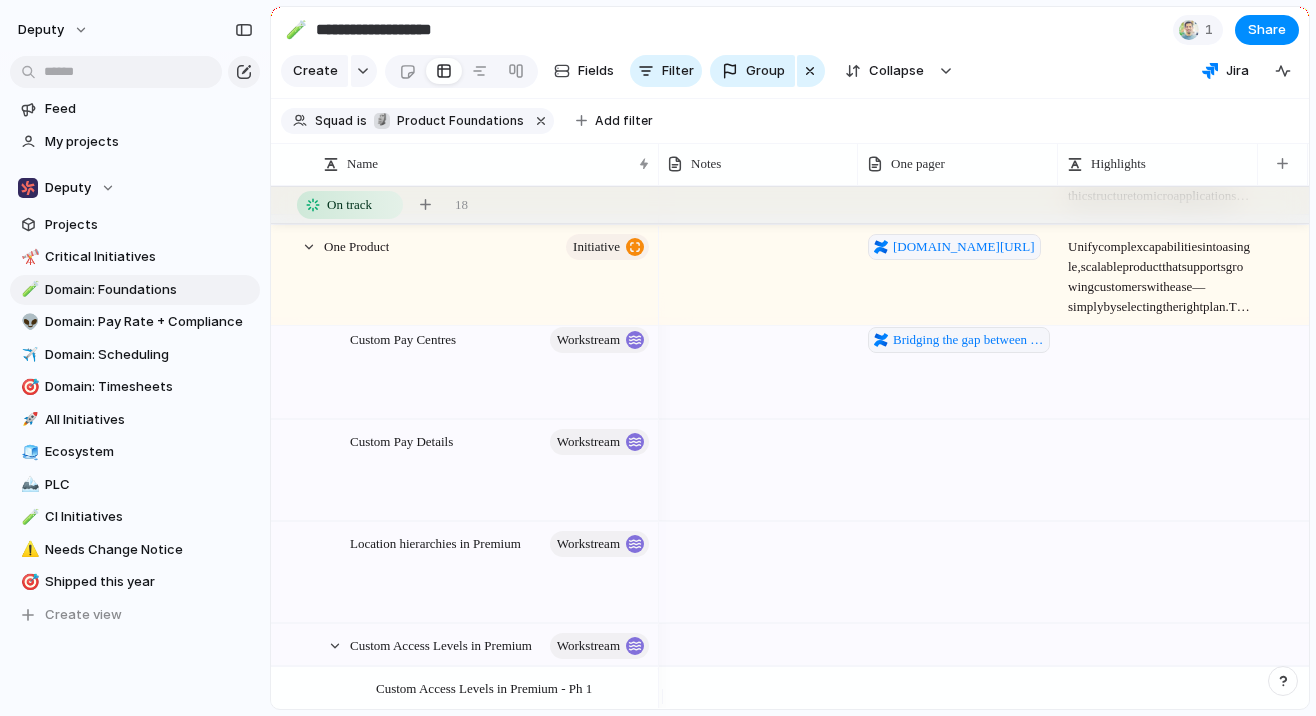 click at bounding box center (1159, 470) 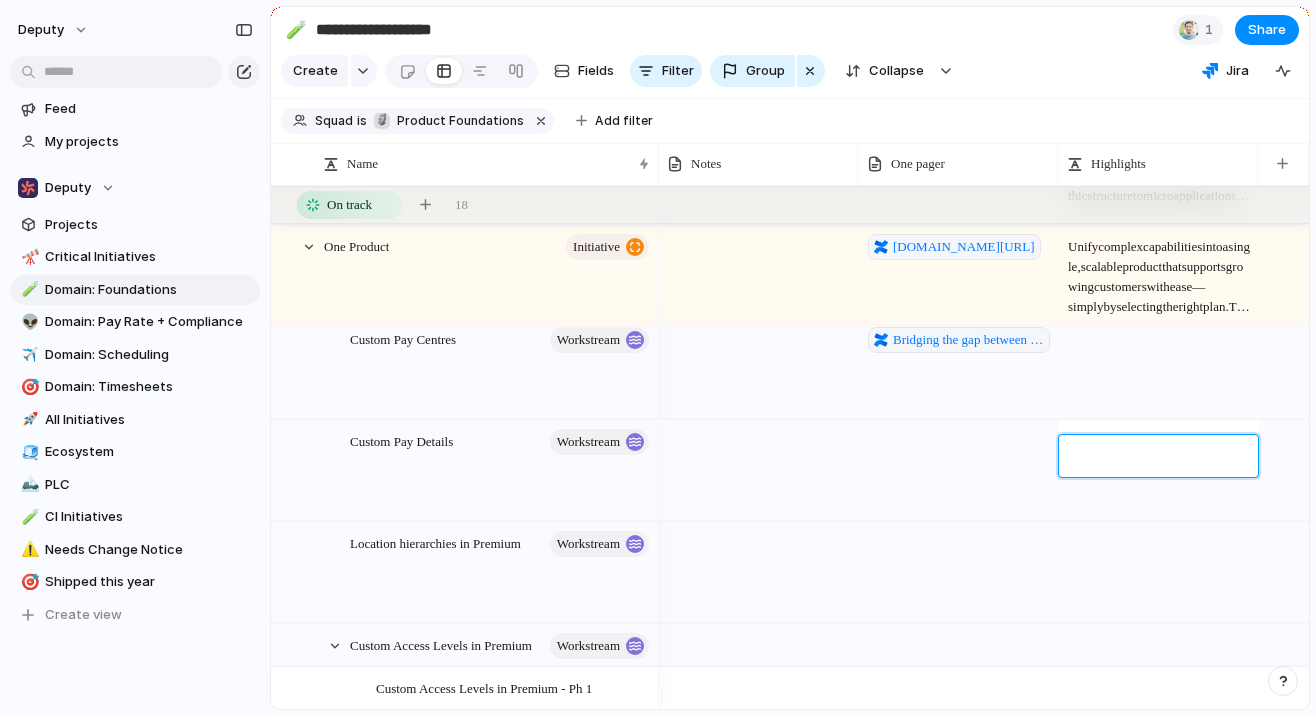 type on "**********" 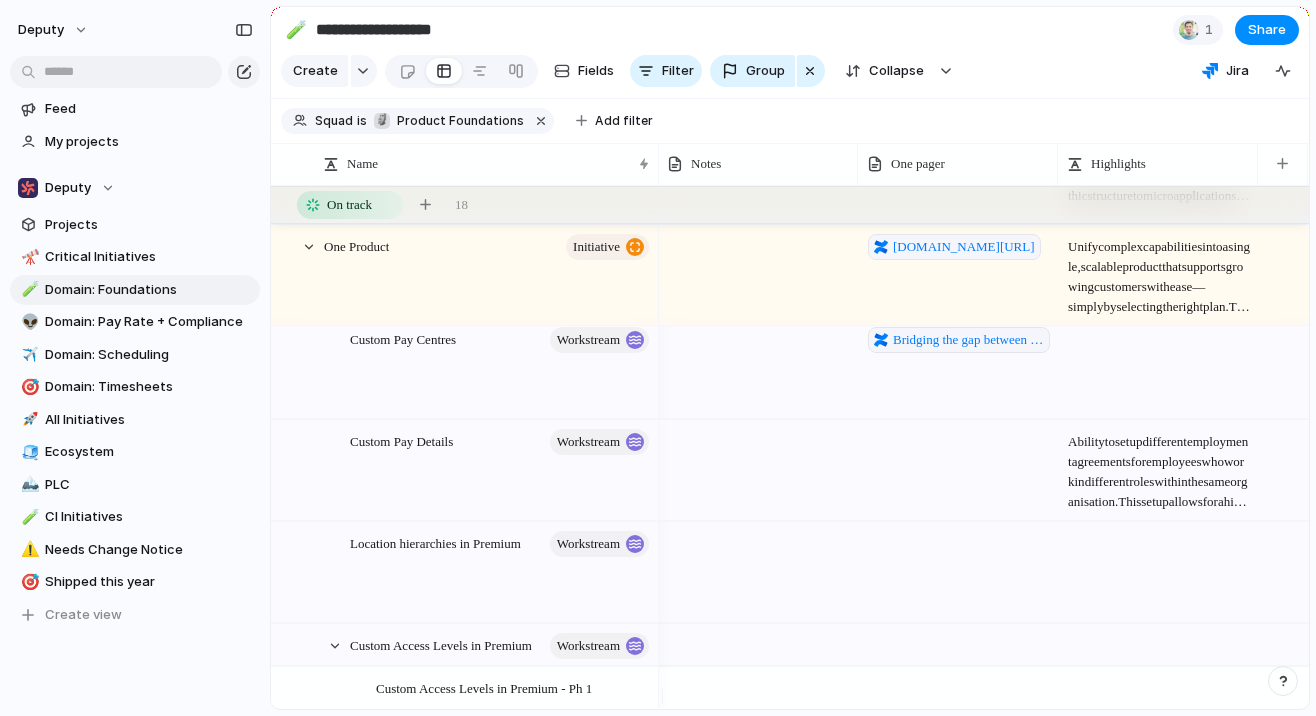 scroll, scrollTop: 720, scrollLeft: 0, axis: vertical 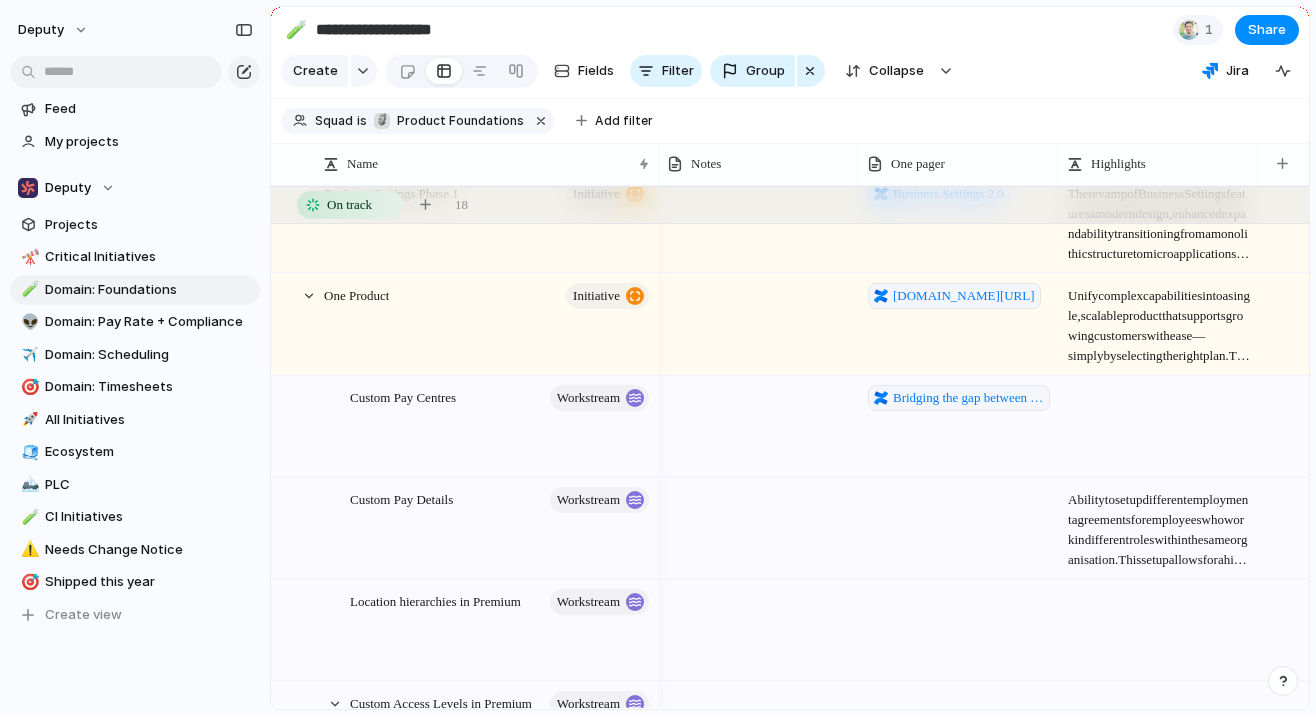 click at bounding box center (1159, 426) 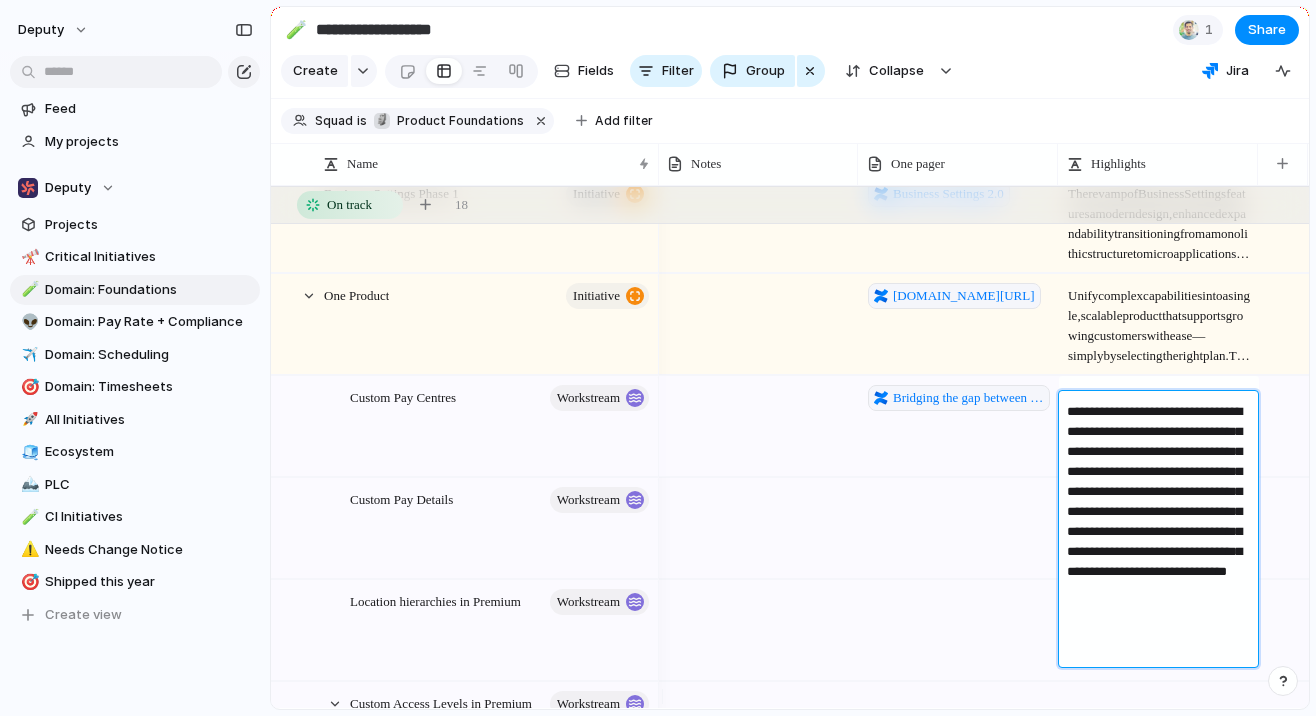 drag, startPoint x: 1225, startPoint y: 415, endPoint x: 1054, endPoint y: 412, distance: 171.0263 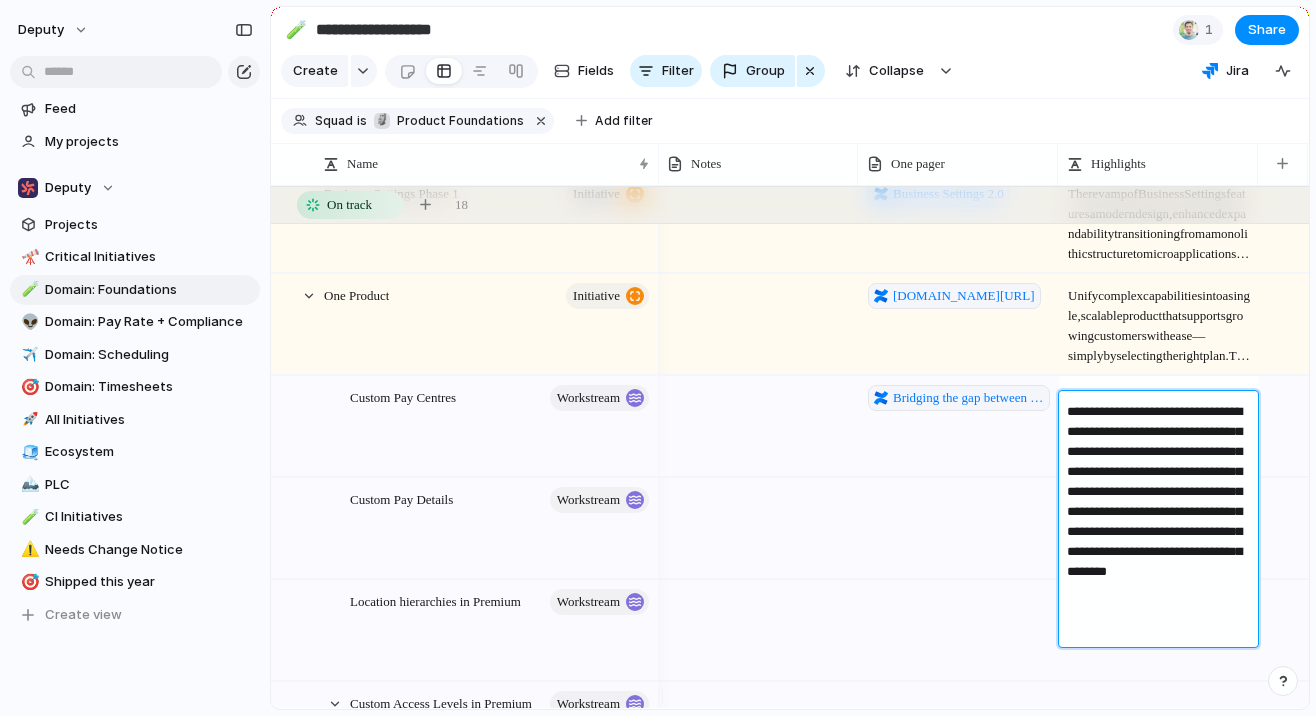 type on "**********" 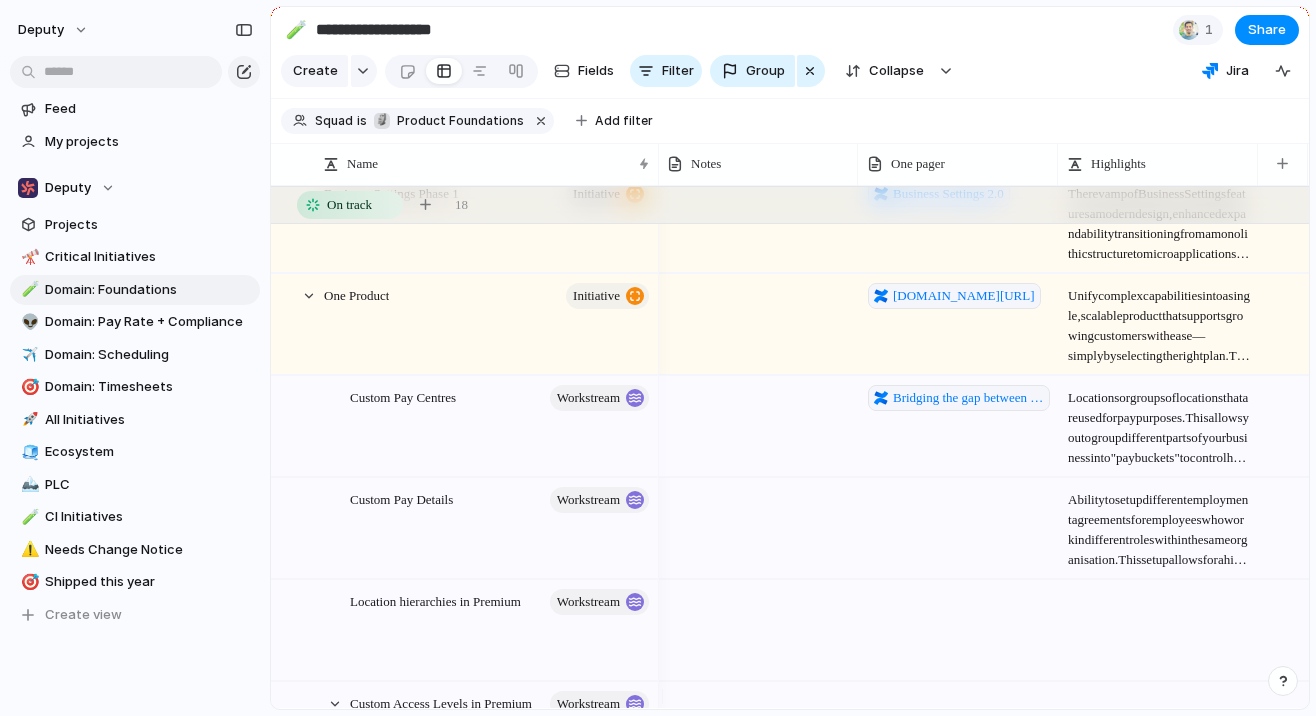click on "Ability  to  set  up  different  employment  agreements  for  employees  who  work  in  different  roles  within  the  same  organisation.  This  setup  allows  for  a  high  level  of  flexibility,  as  each  agreement  can  belong  to  different  cost  centers  and  have  different  pay  configurations.." at bounding box center (1159, 524) 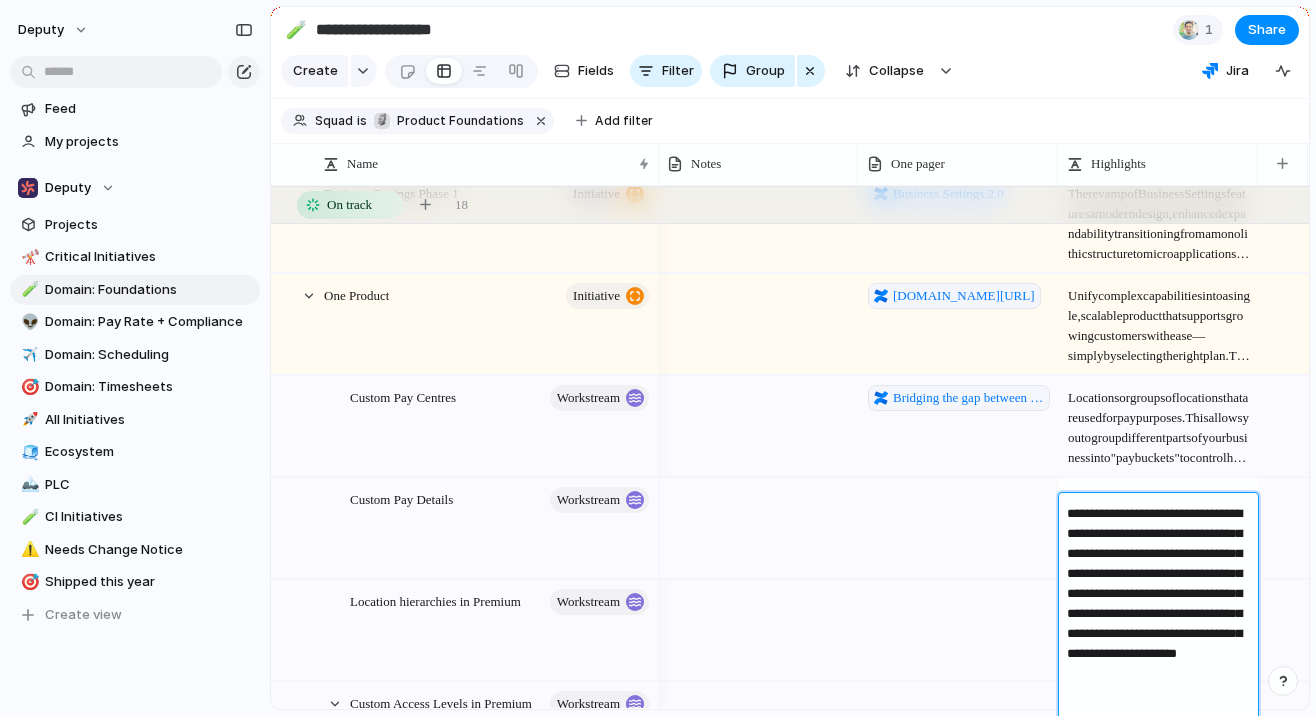 drag, startPoint x: 1189, startPoint y: 712, endPoint x: 1052, endPoint y: 520, distance: 235.86649 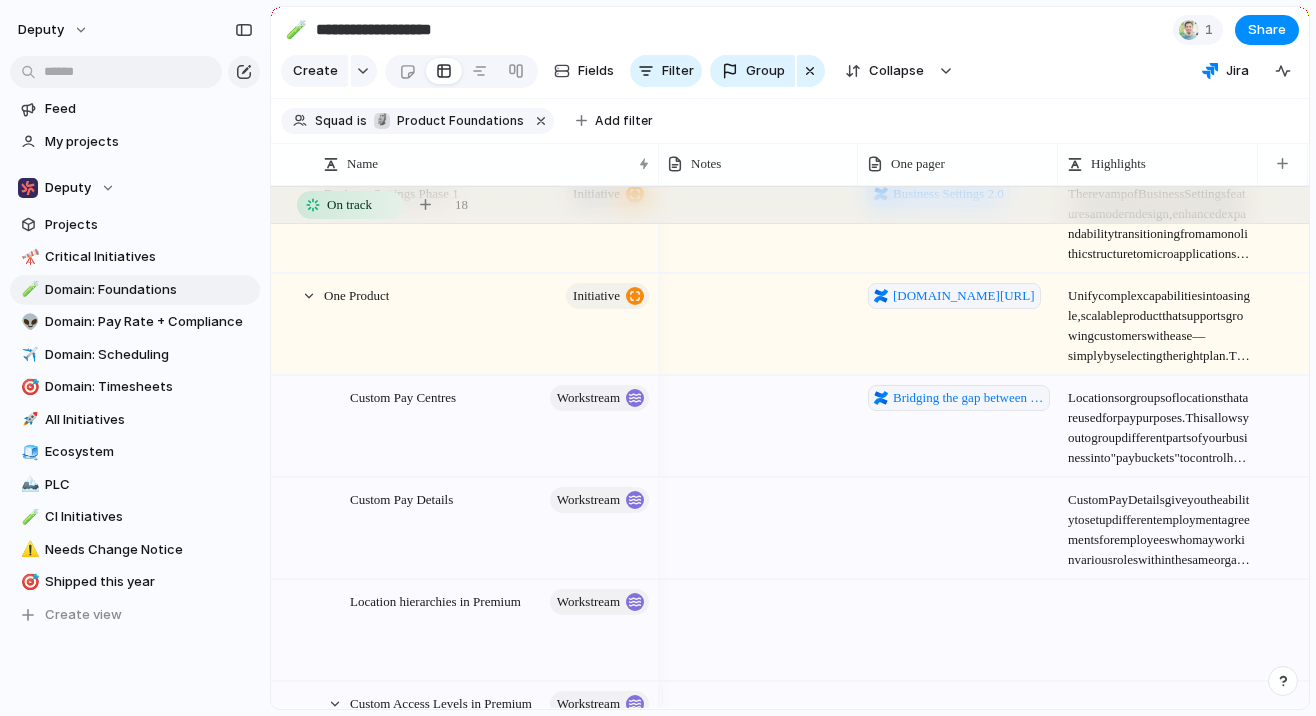 scroll, scrollTop: 708, scrollLeft: 0, axis: vertical 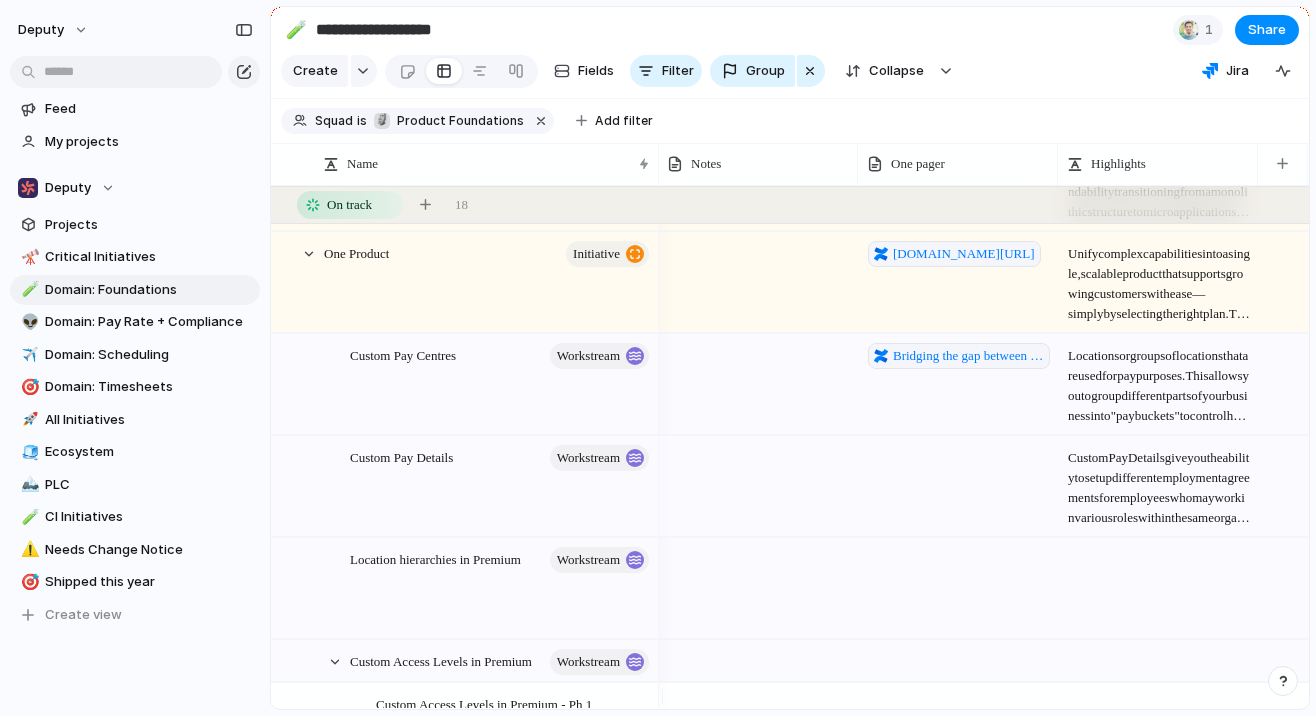 click at bounding box center (1159, 588) 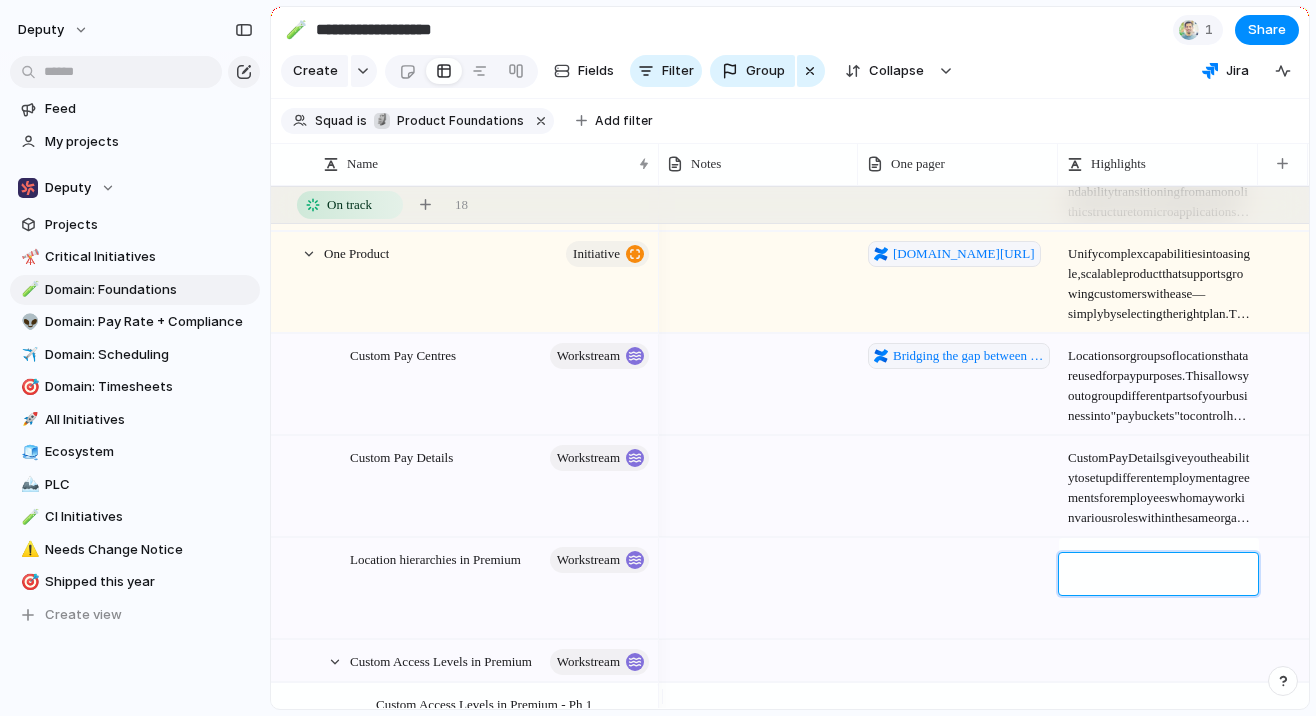 type on "**********" 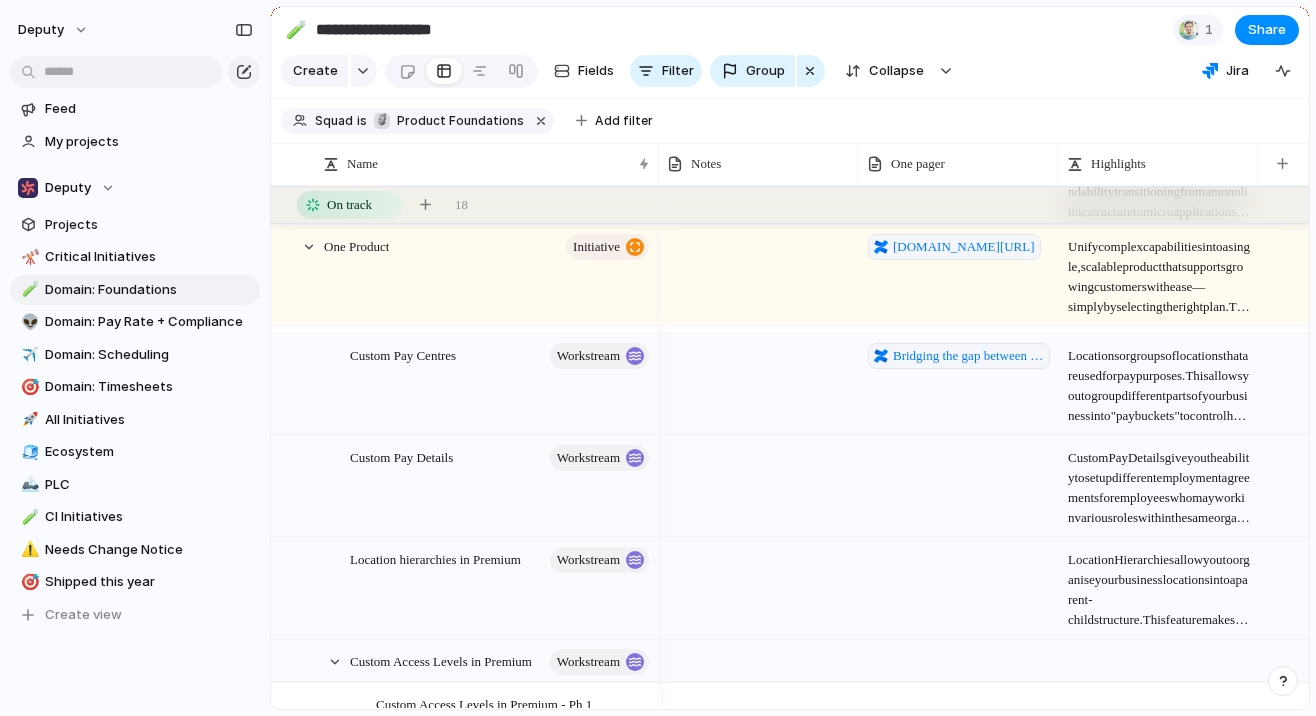 scroll, scrollTop: 810, scrollLeft: 0, axis: vertical 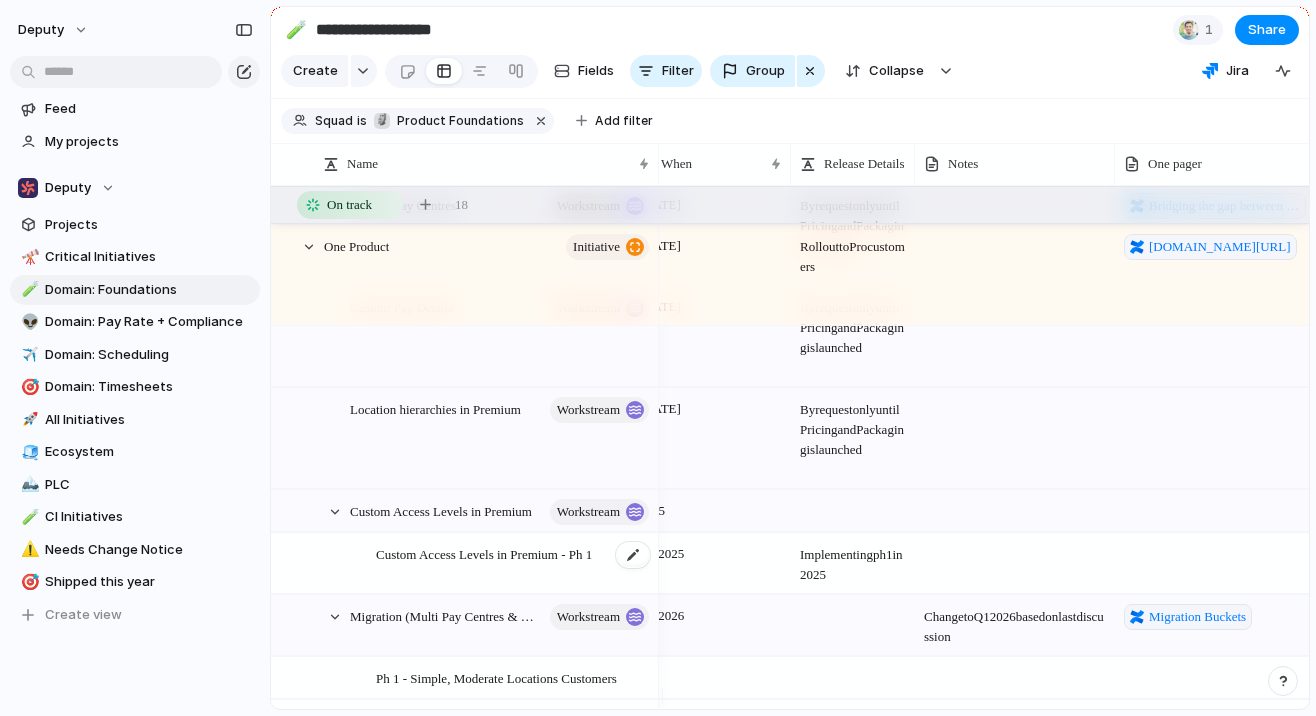 click on "Custom Access Levels in Premium - Ph 1" at bounding box center [484, 553] 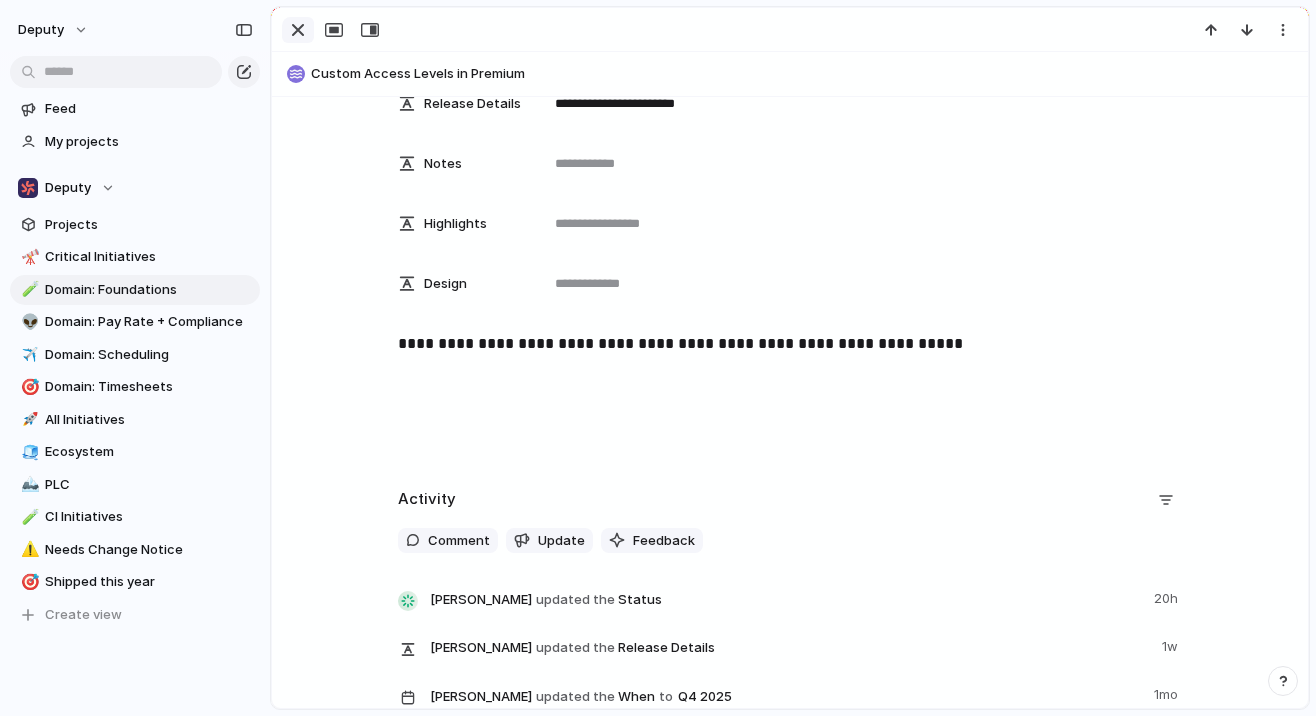click at bounding box center (298, 30) 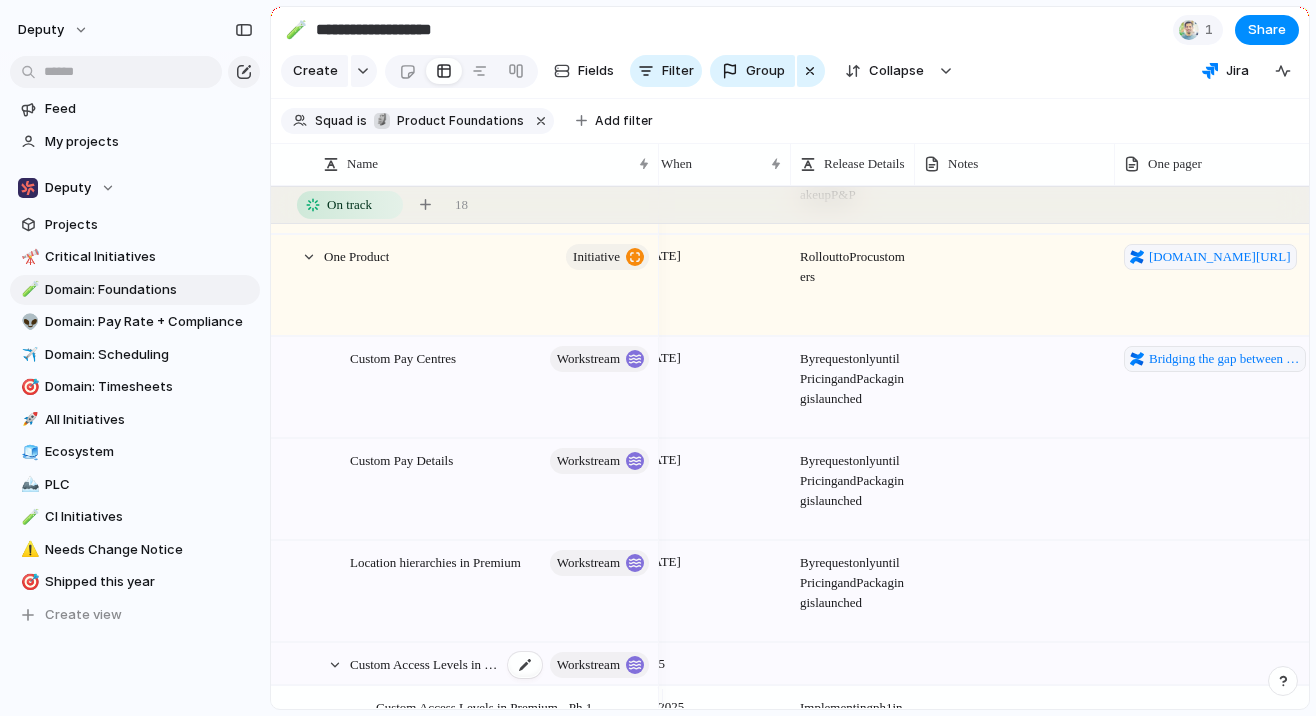 click on "Custom Access Levels in Premium" at bounding box center [426, 663] 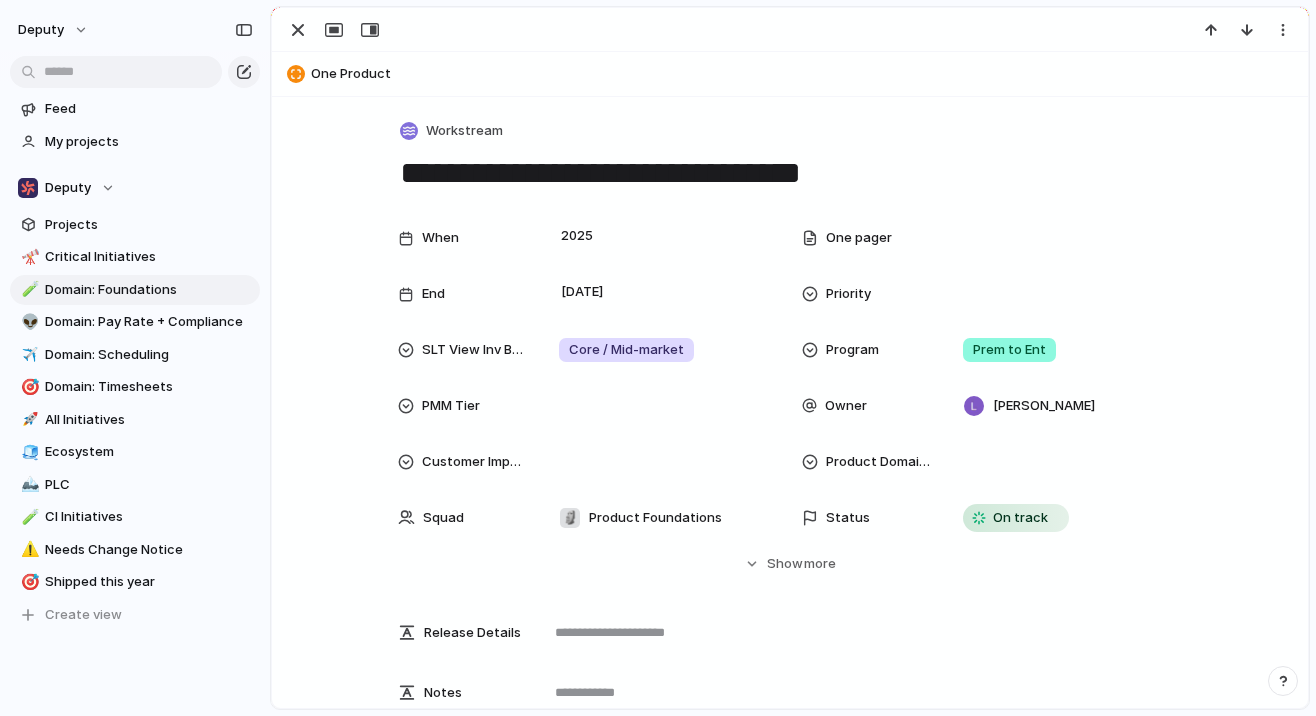click on "**********" at bounding box center (790, 173) 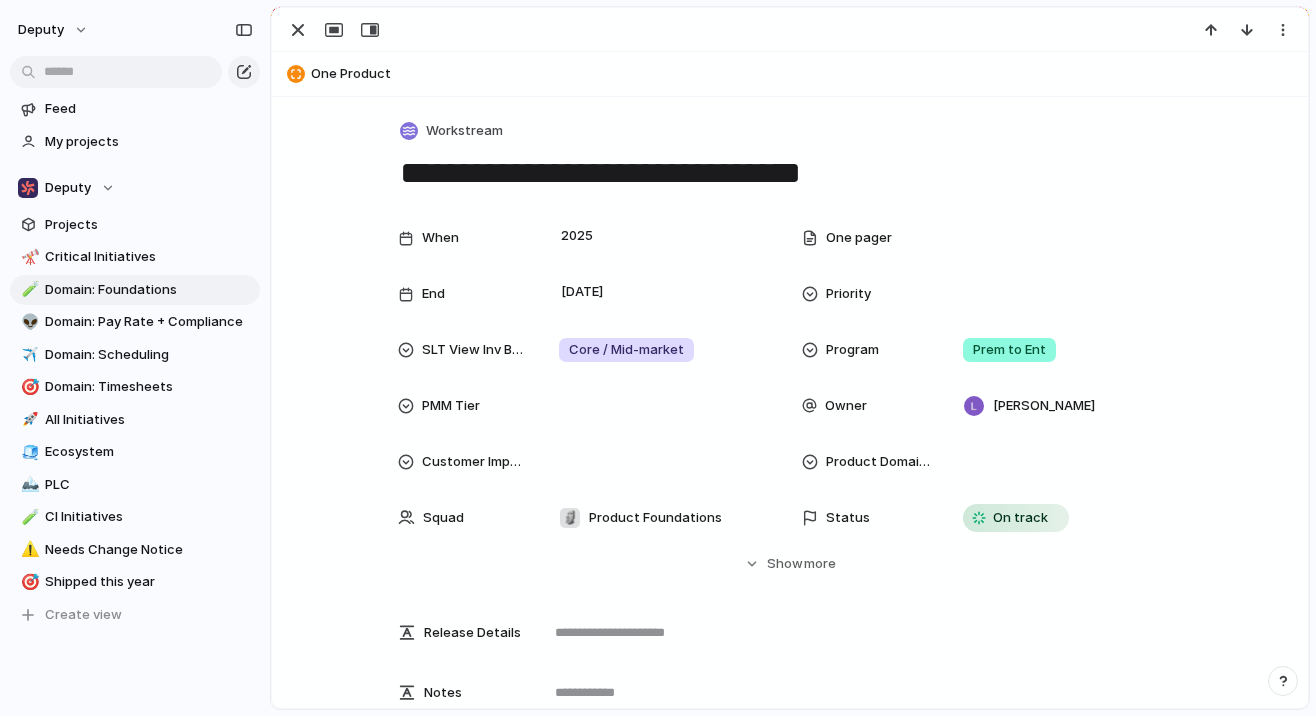 click on "**********" at bounding box center [790, 834] 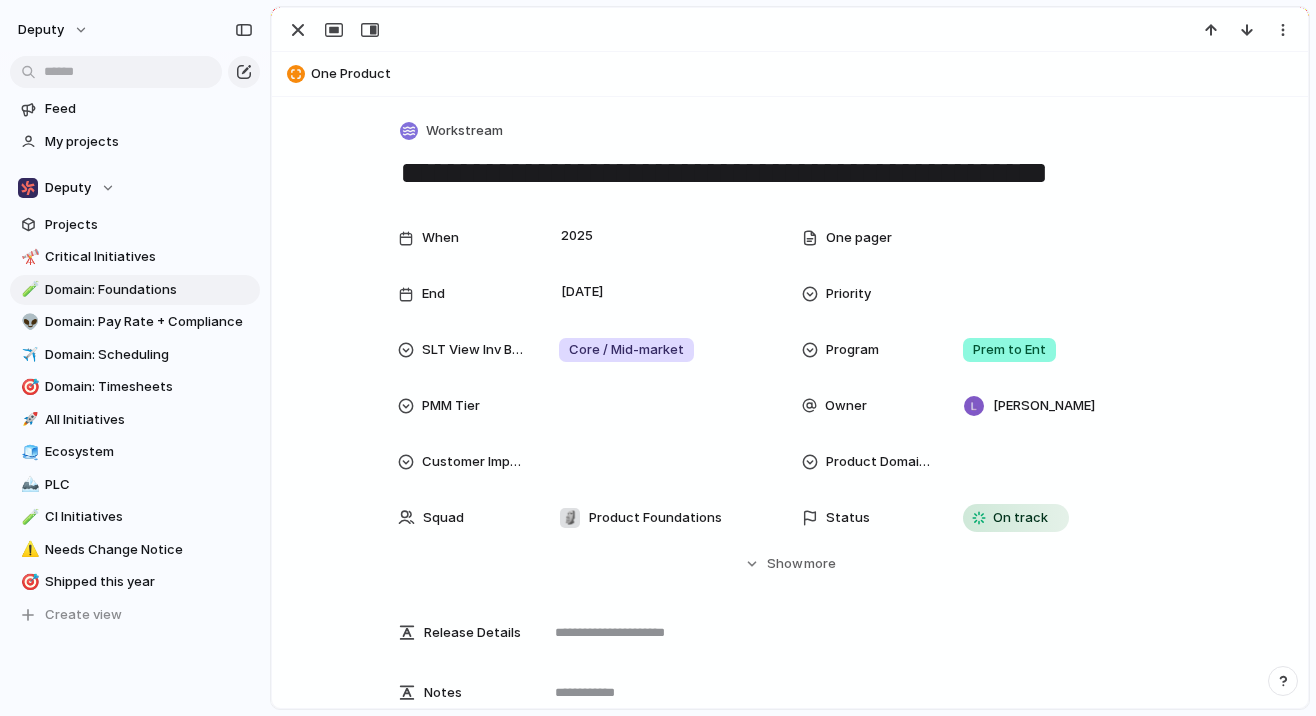 type on "**********" 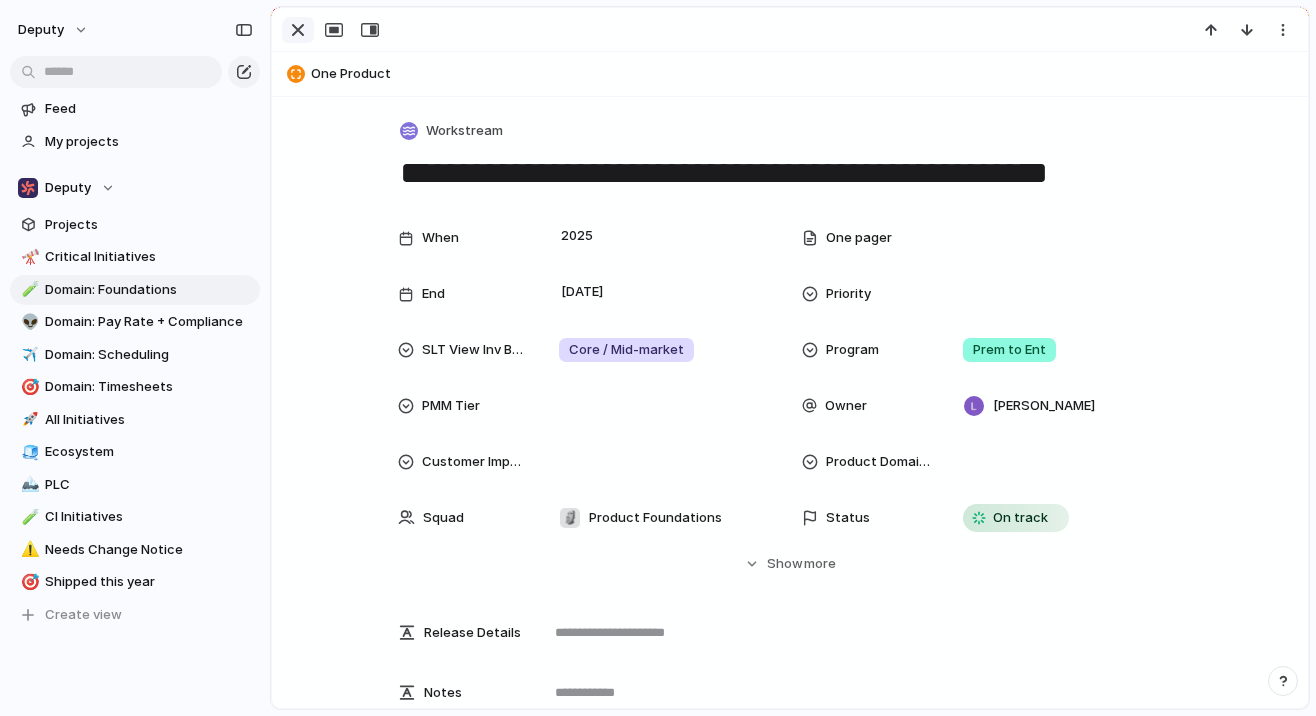 click at bounding box center [298, 30] 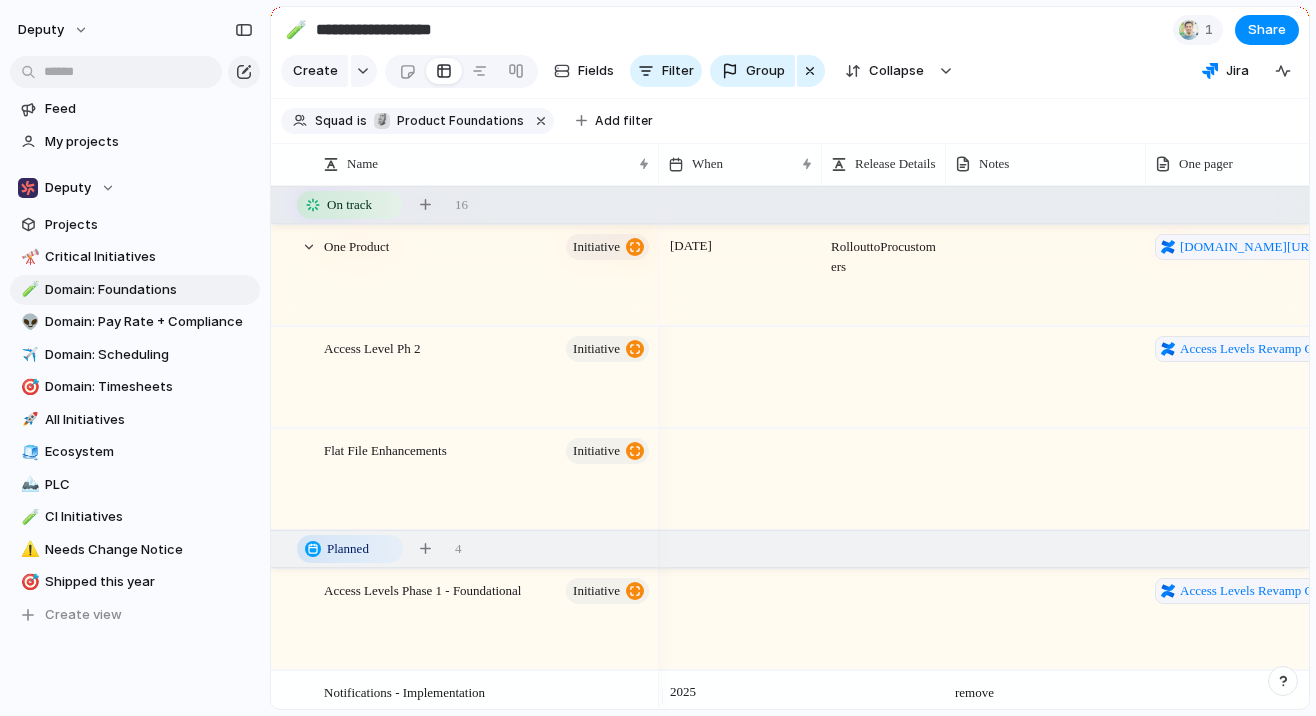 scroll, scrollTop: 0, scrollLeft: 0, axis: both 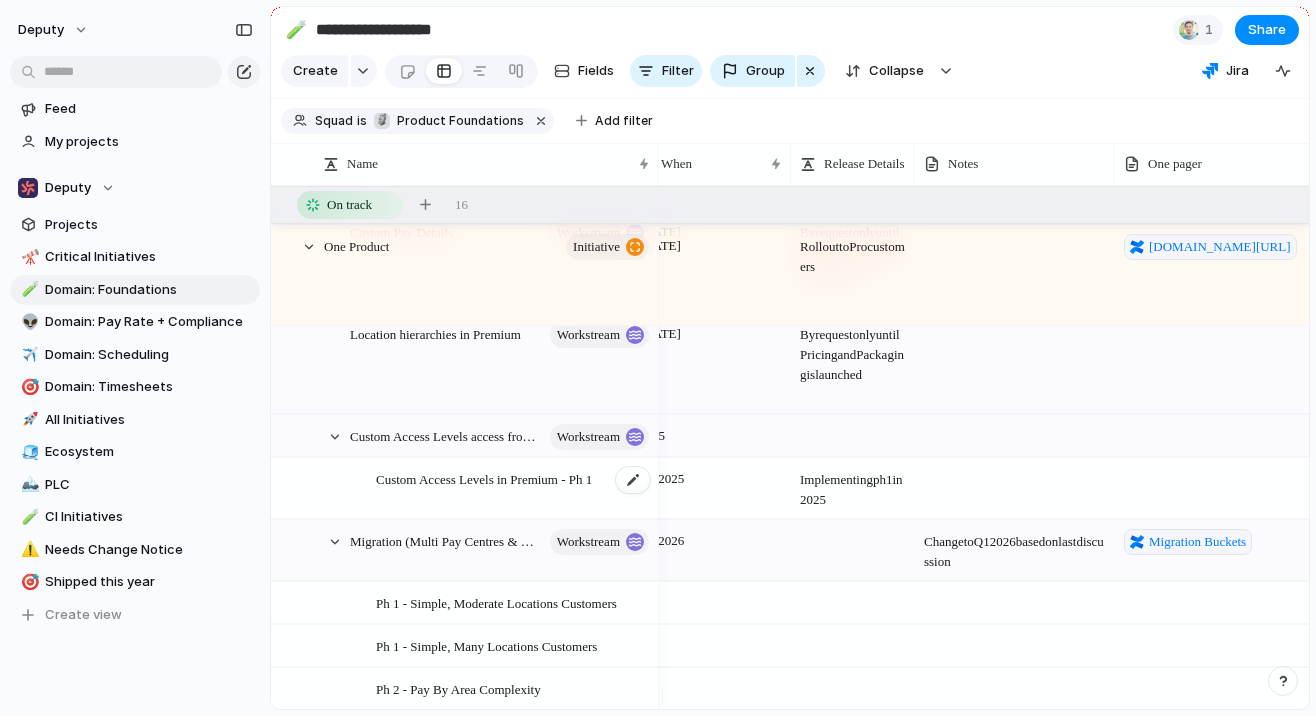 click on "Custom Access Levels in Premium - Ph 1" at bounding box center [484, 478] 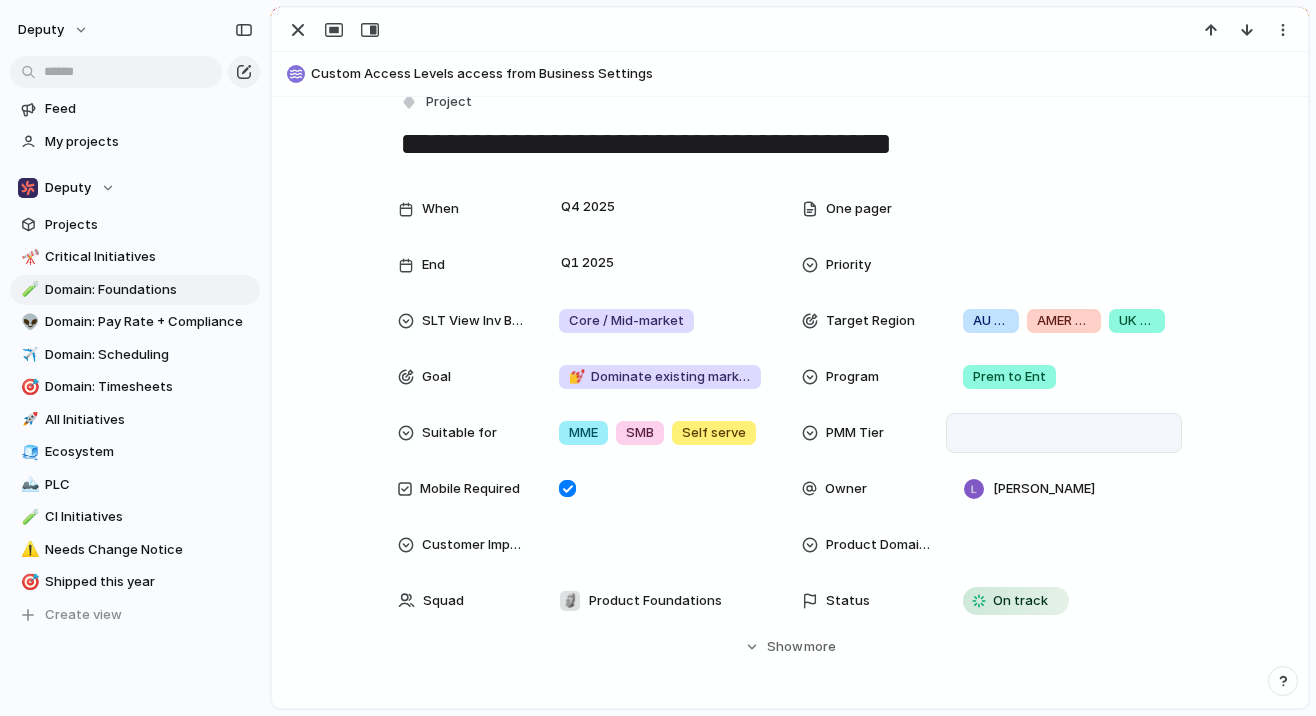 scroll, scrollTop: 0, scrollLeft: 0, axis: both 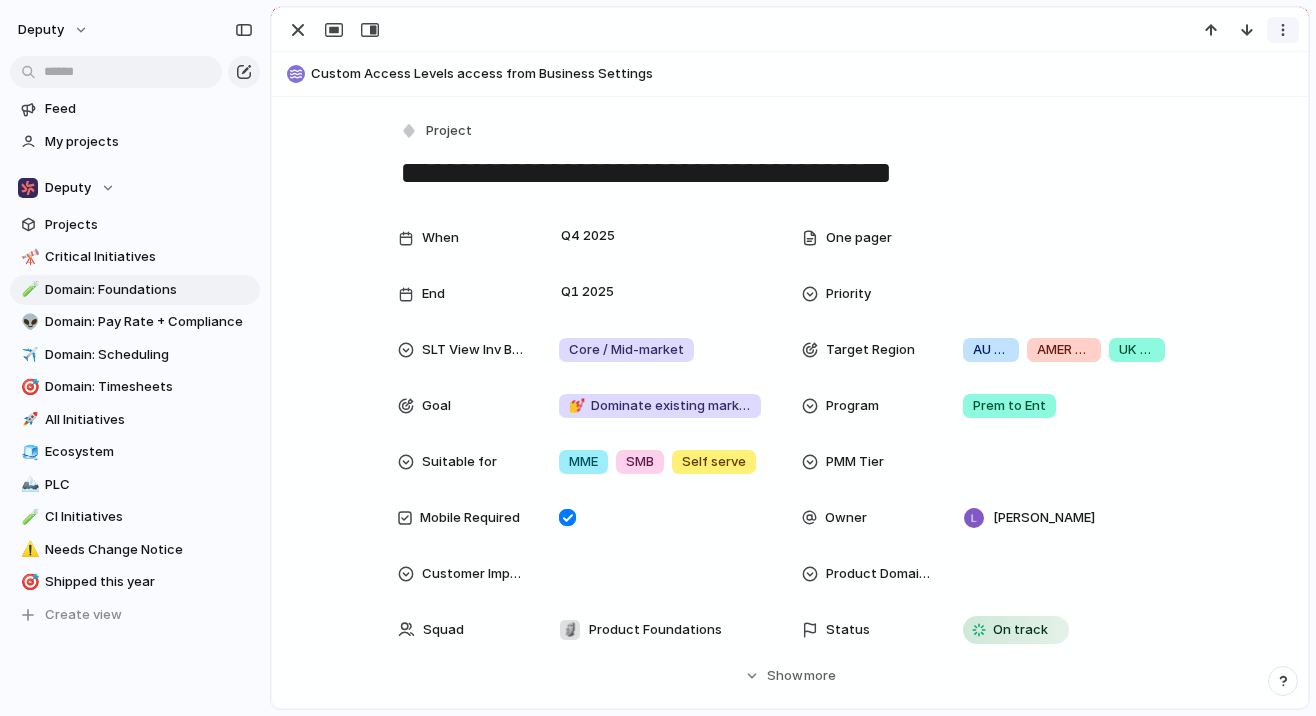 click at bounding box center (1283, 30) 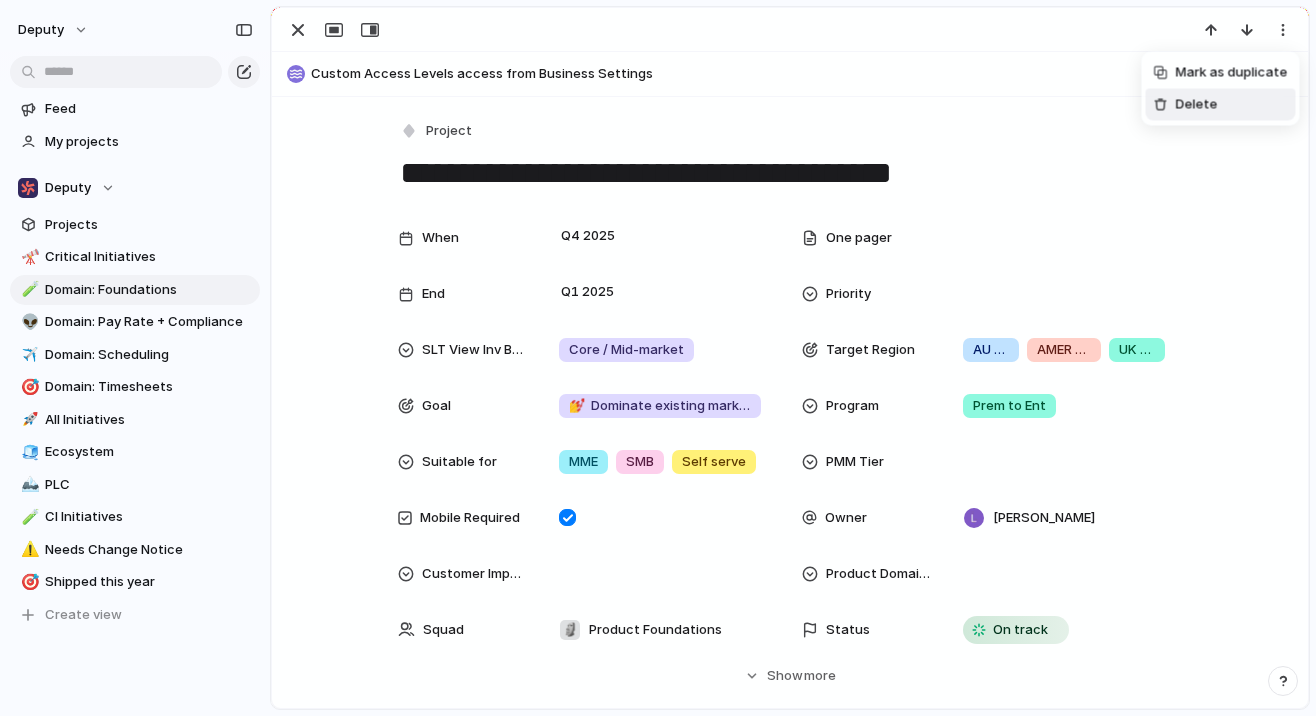 click on "Delete" at bounding box center (1221, 105) 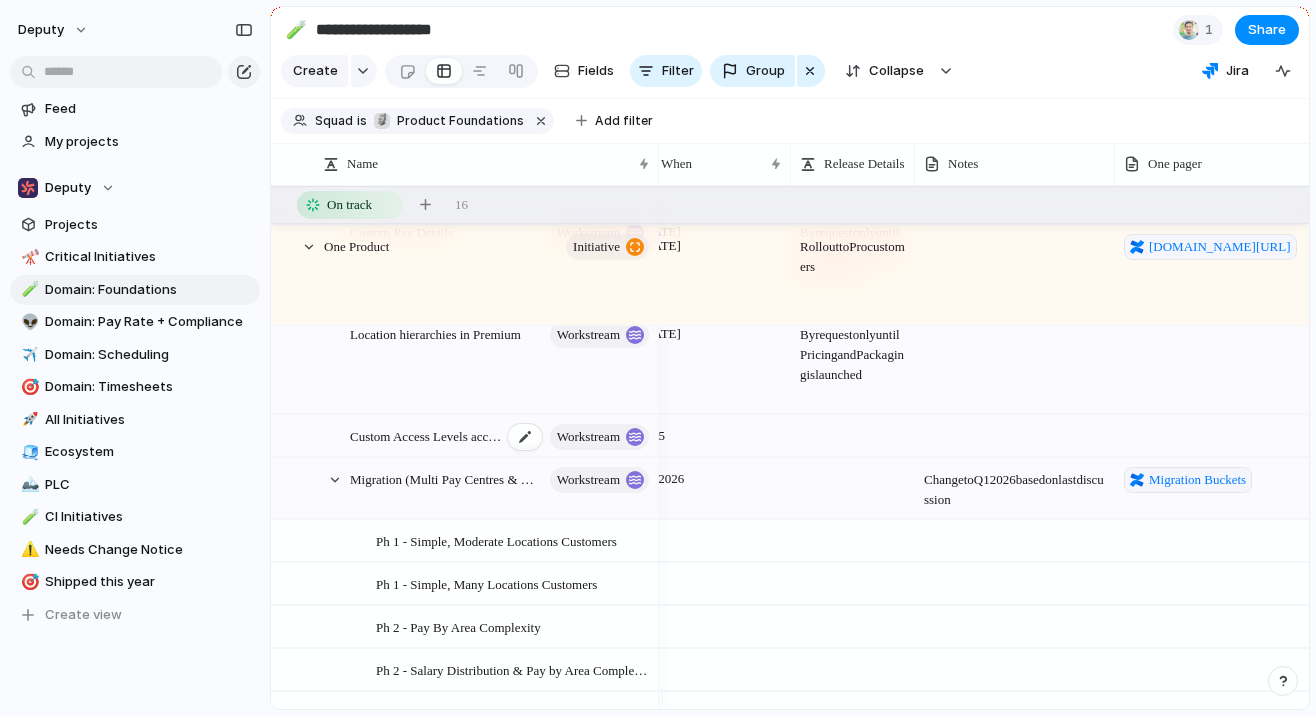 click on "Custom Access Levels access from Business Settings" at bounding box center (426, 435) 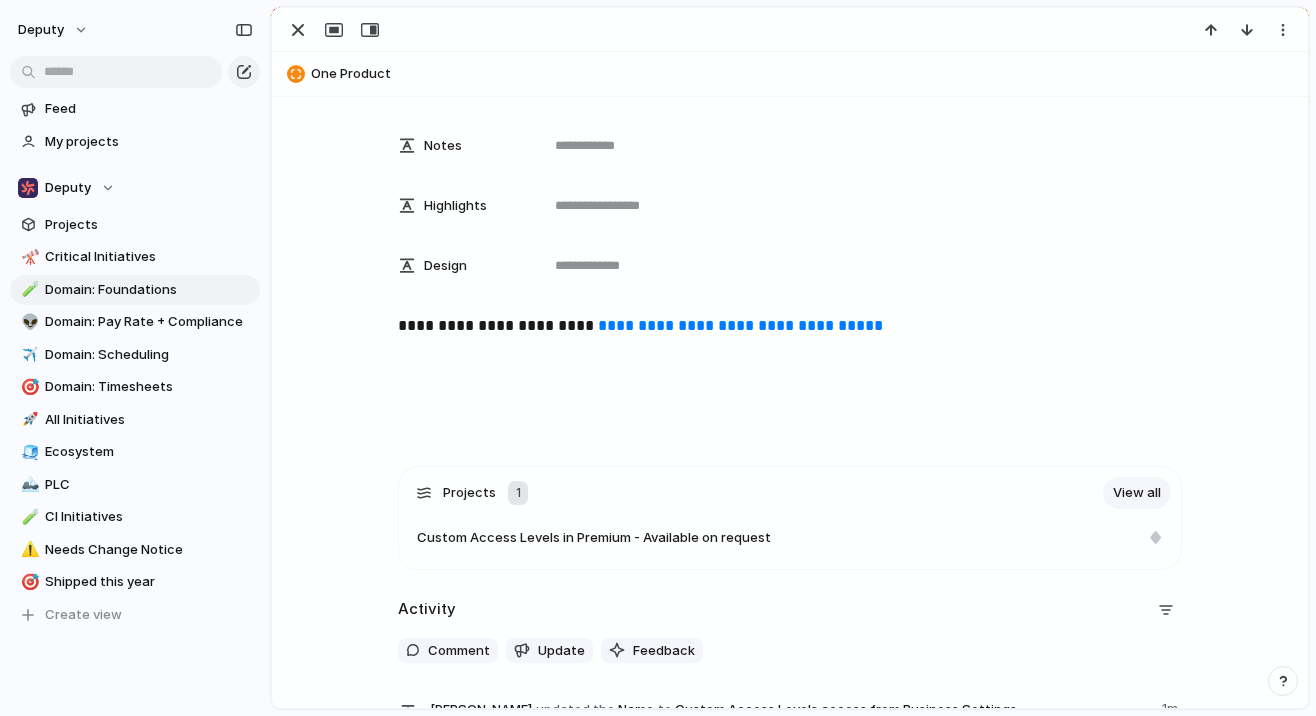 scroll, scrollTop: 545, scrollLeft: 0, axis: vertical 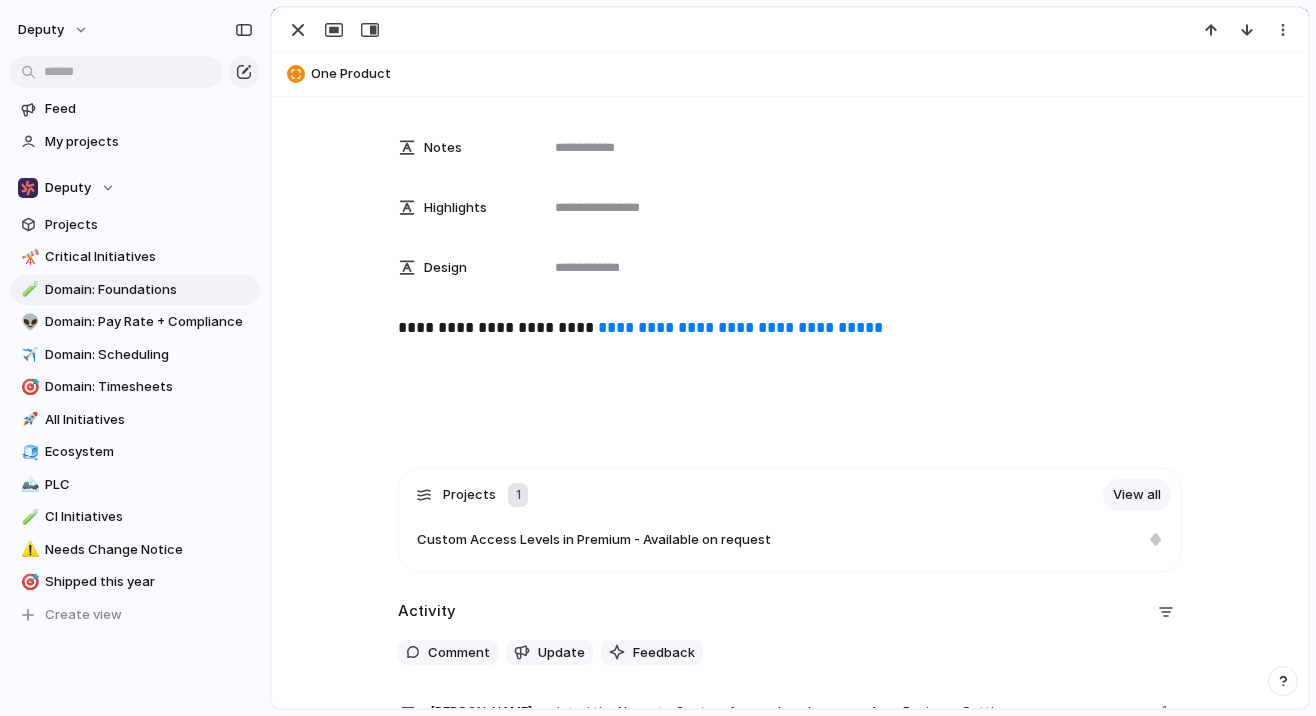 click on "**********" at bounding box center [790, 328] 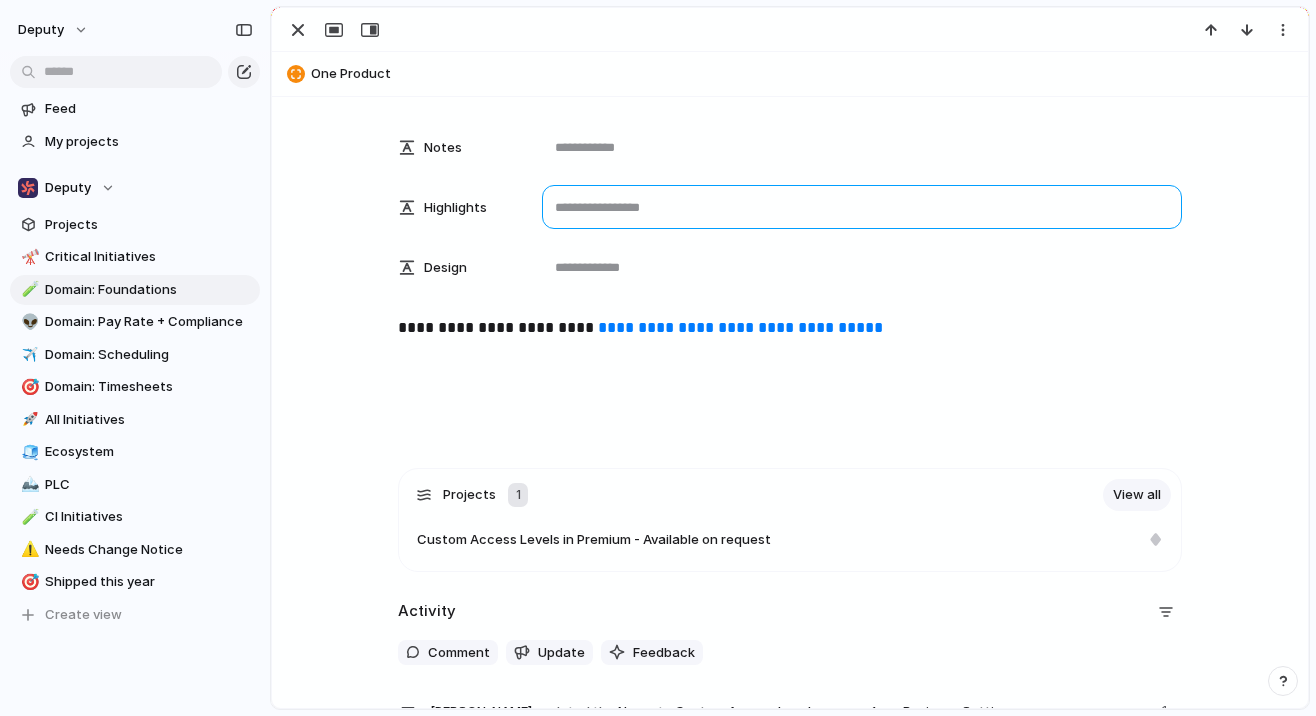 click at bounding box center (862, 207) 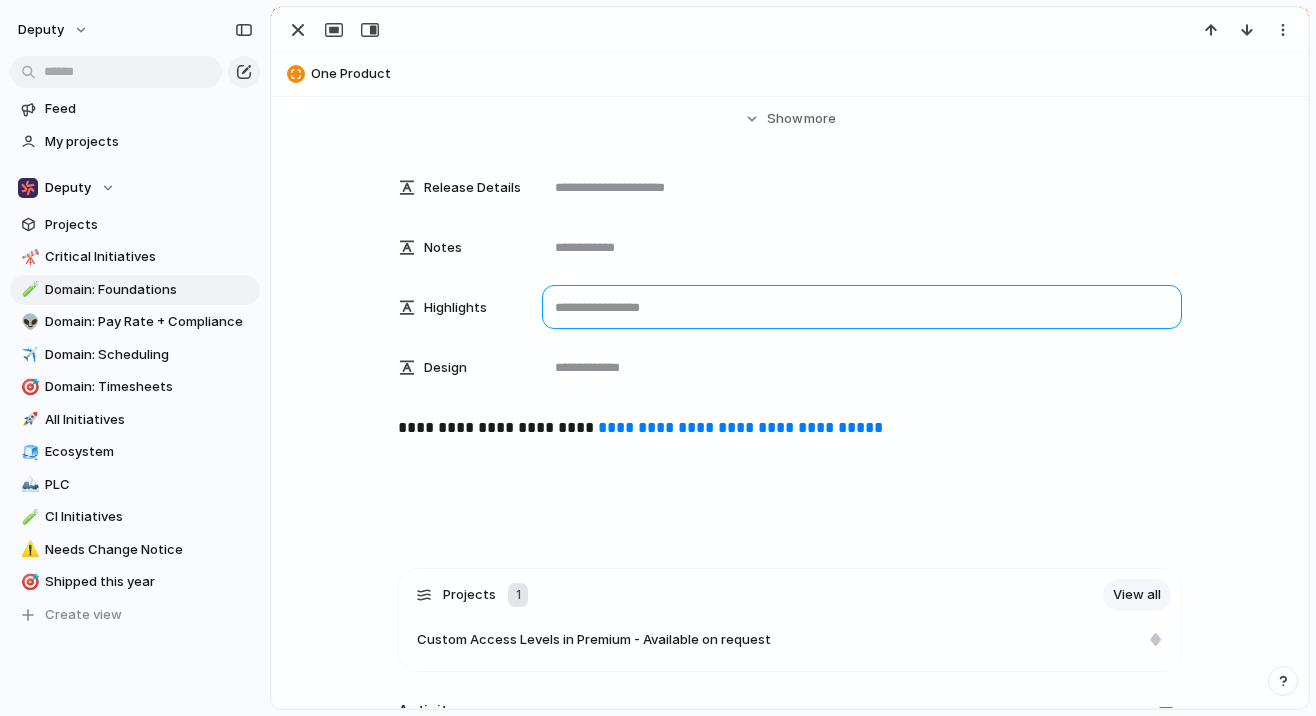 scroll, scrollTop: 439, scrollLeft: 0, axis: vertical 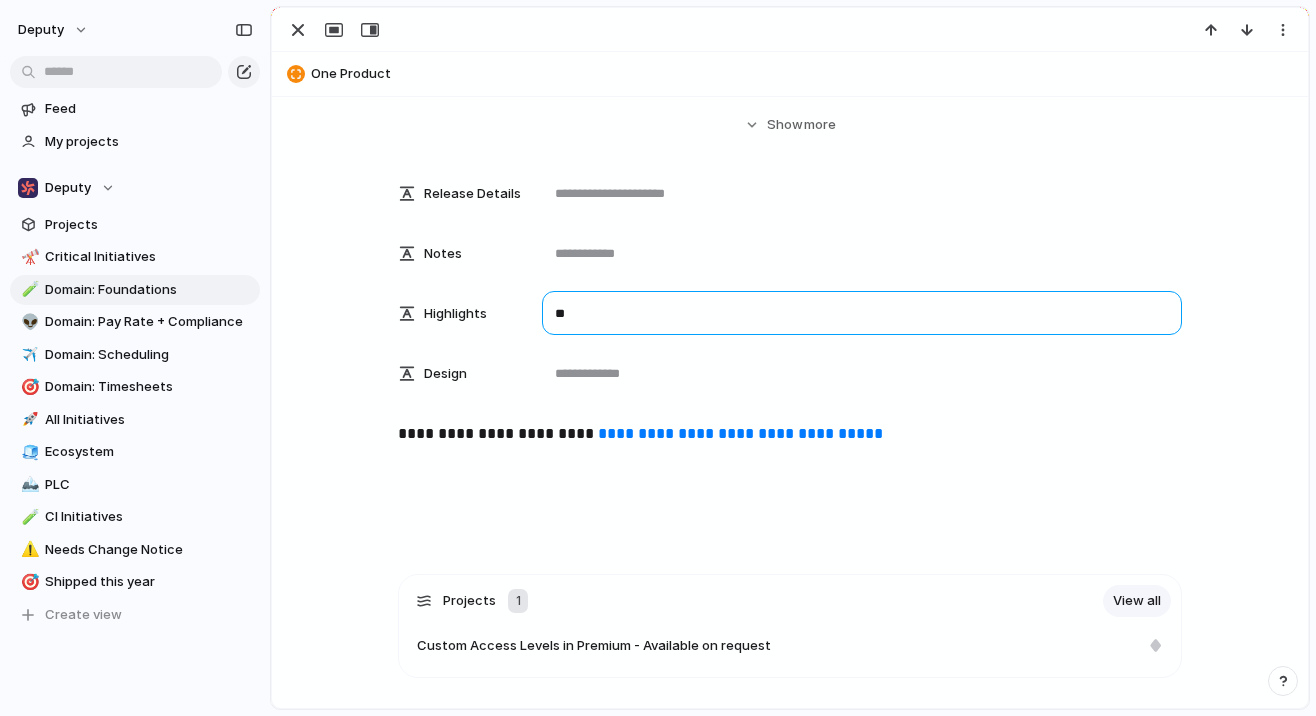 type on "*" 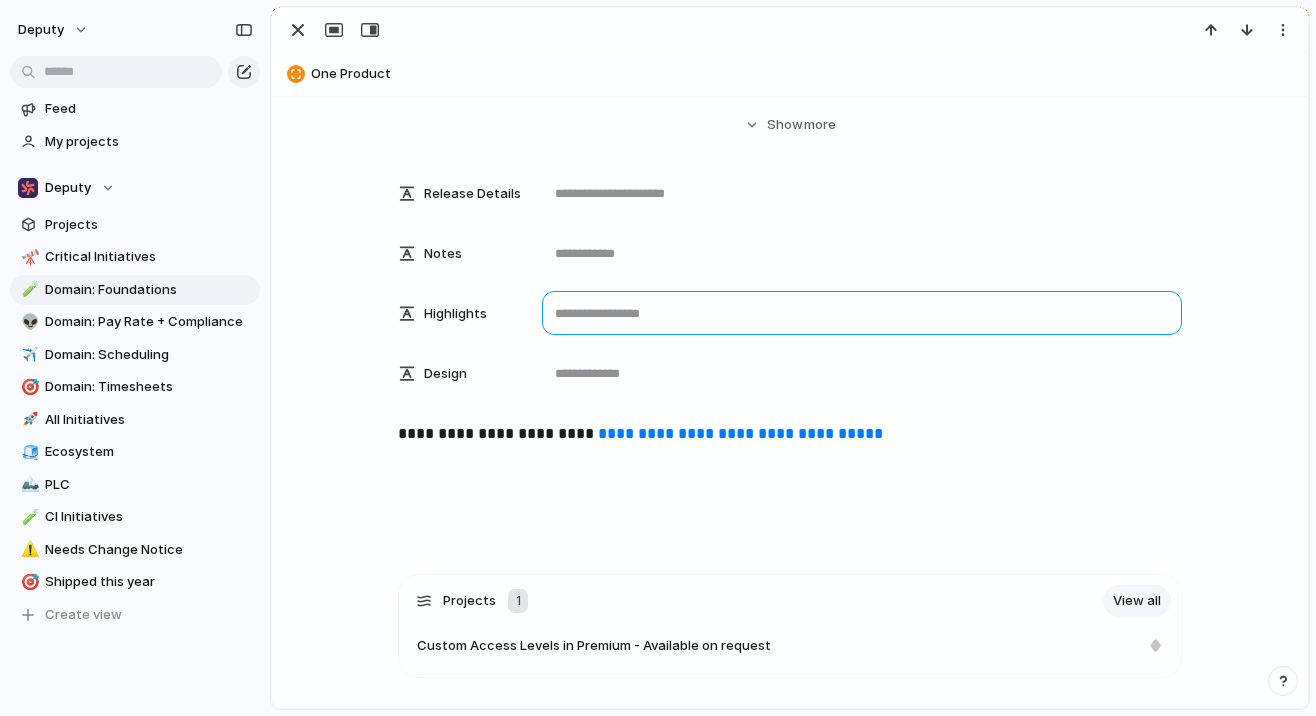 click at bounding box center [862, 313] 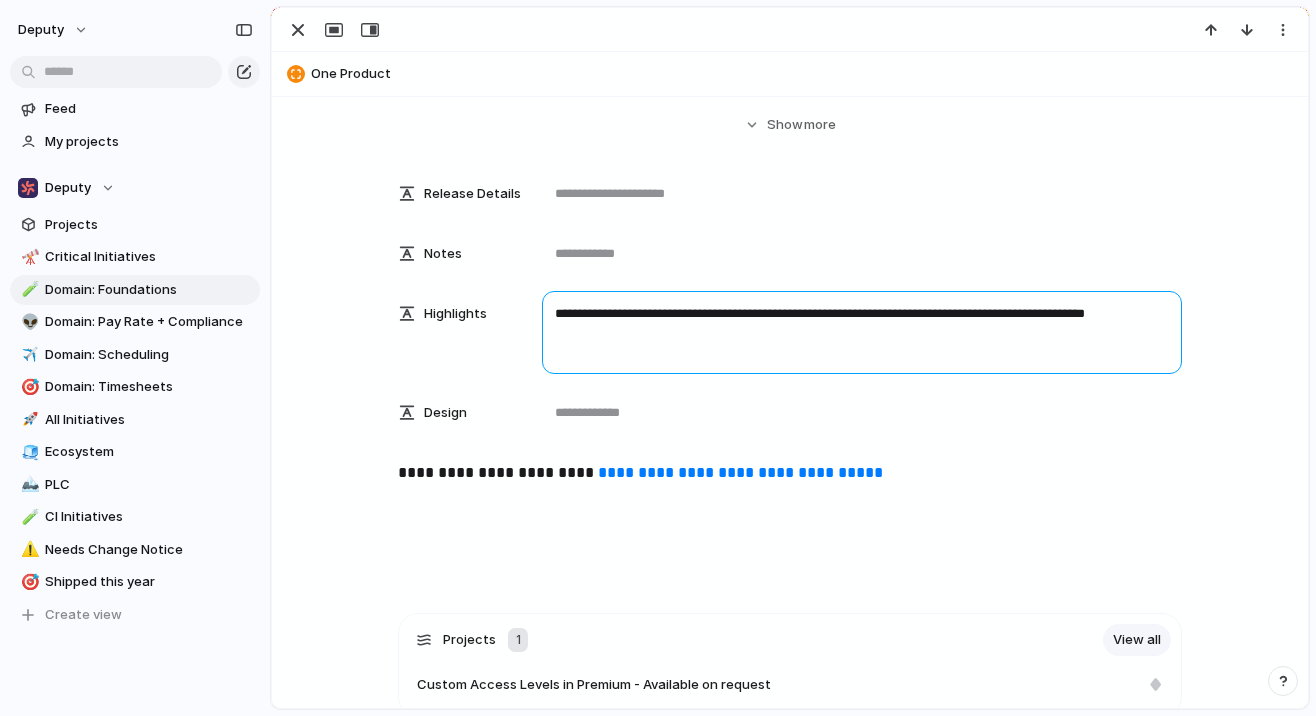 type on "**********" 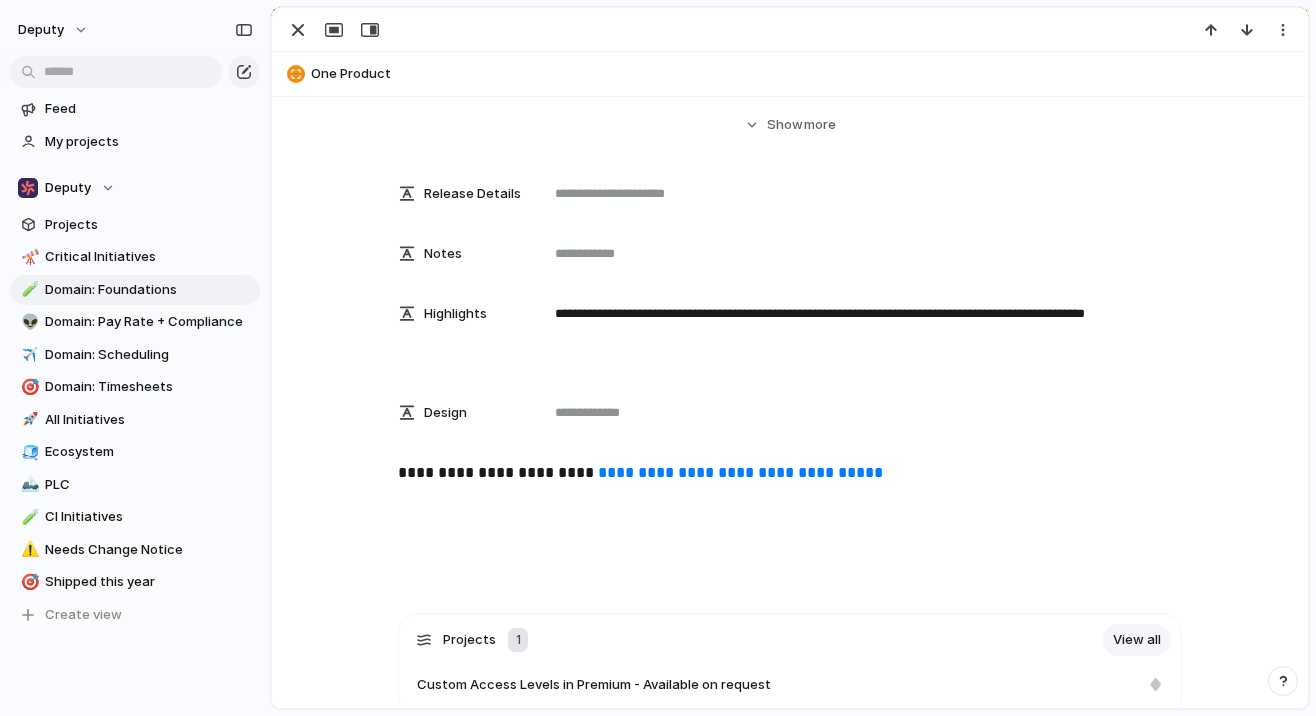 click on "**********" at bounding box center [790, 658] 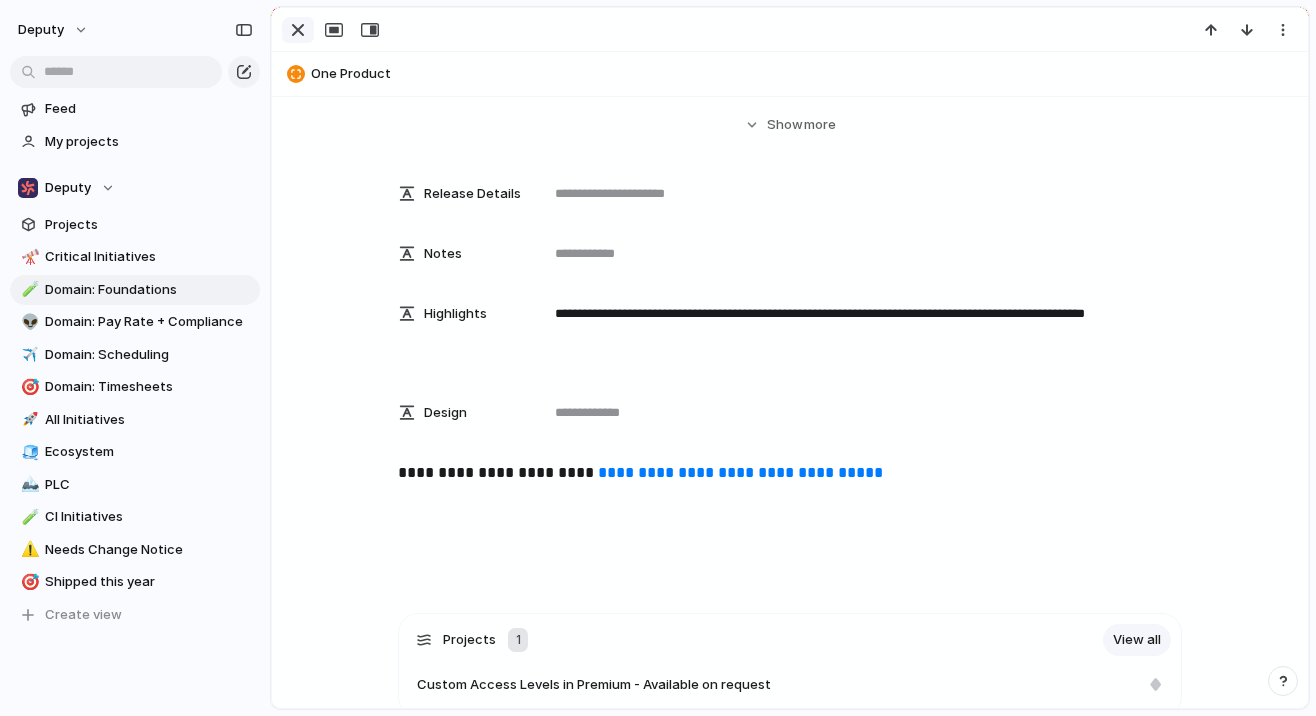 click at bounding box center [298, 30] 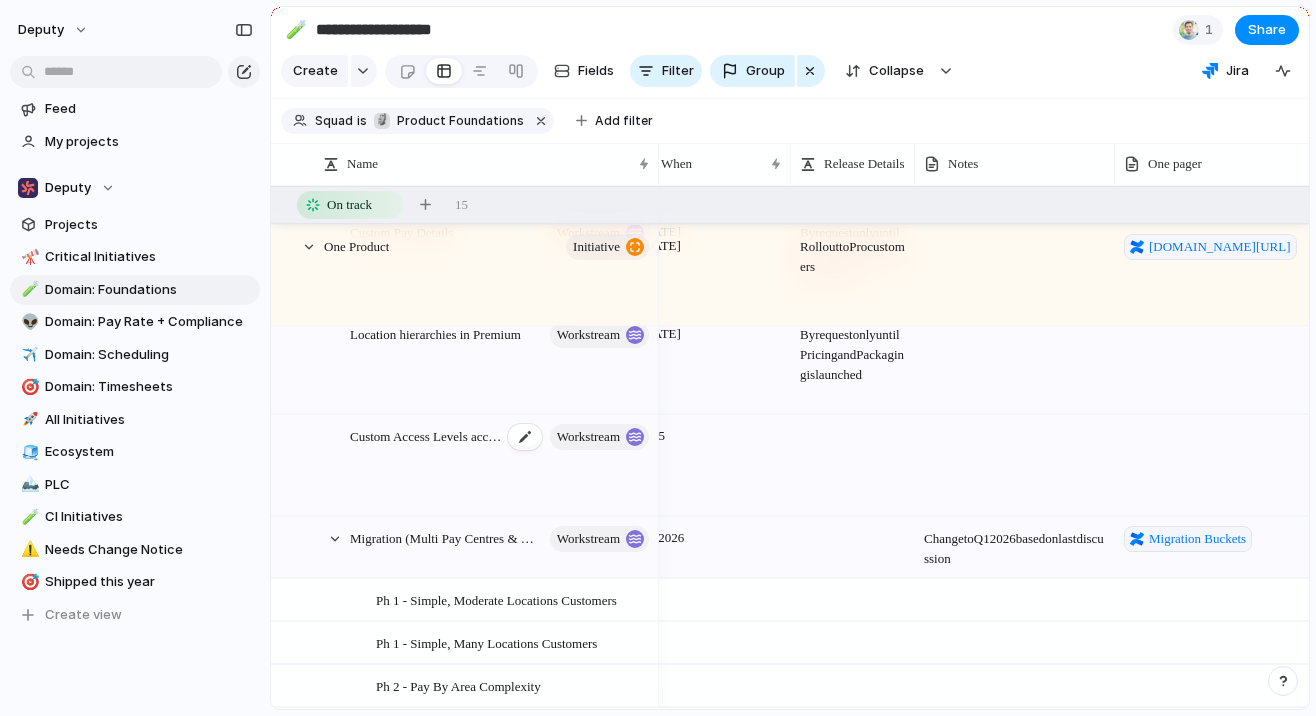 click on "Custom Access Levels access from Business Settings workstream" at bounding box center (501, 466) 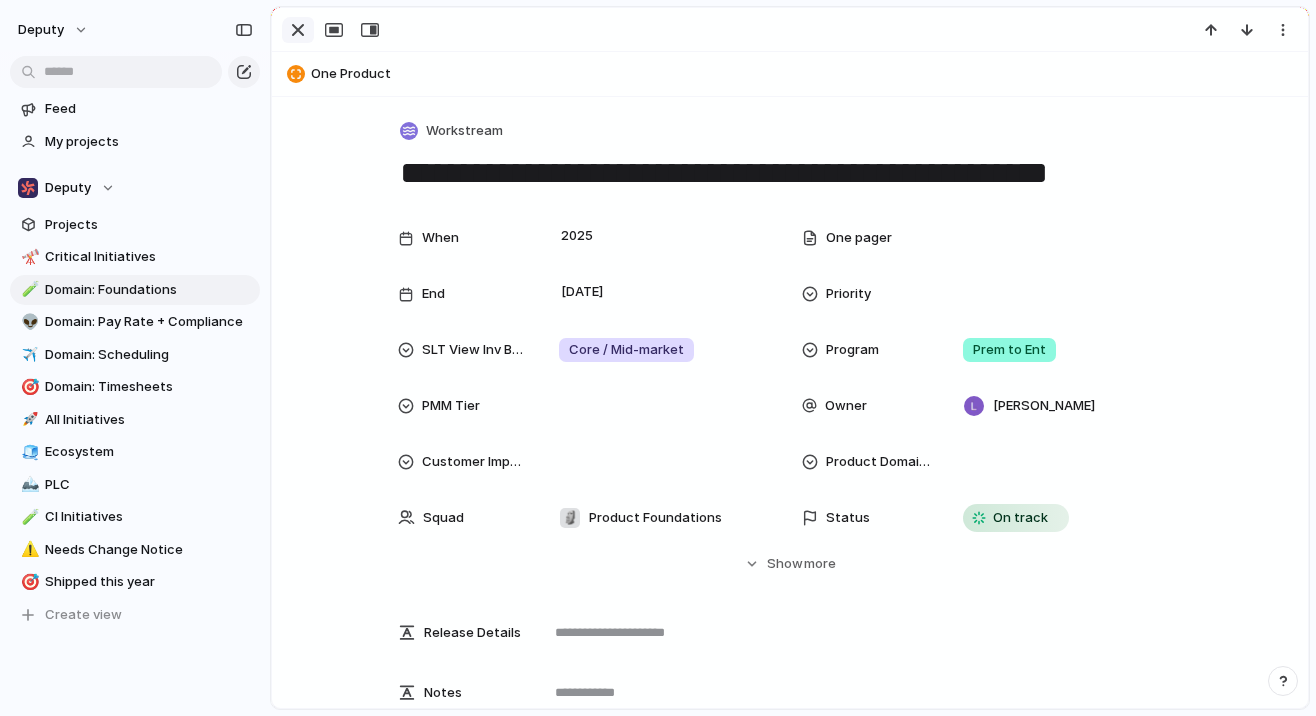 click at bounding box center (298, 30) 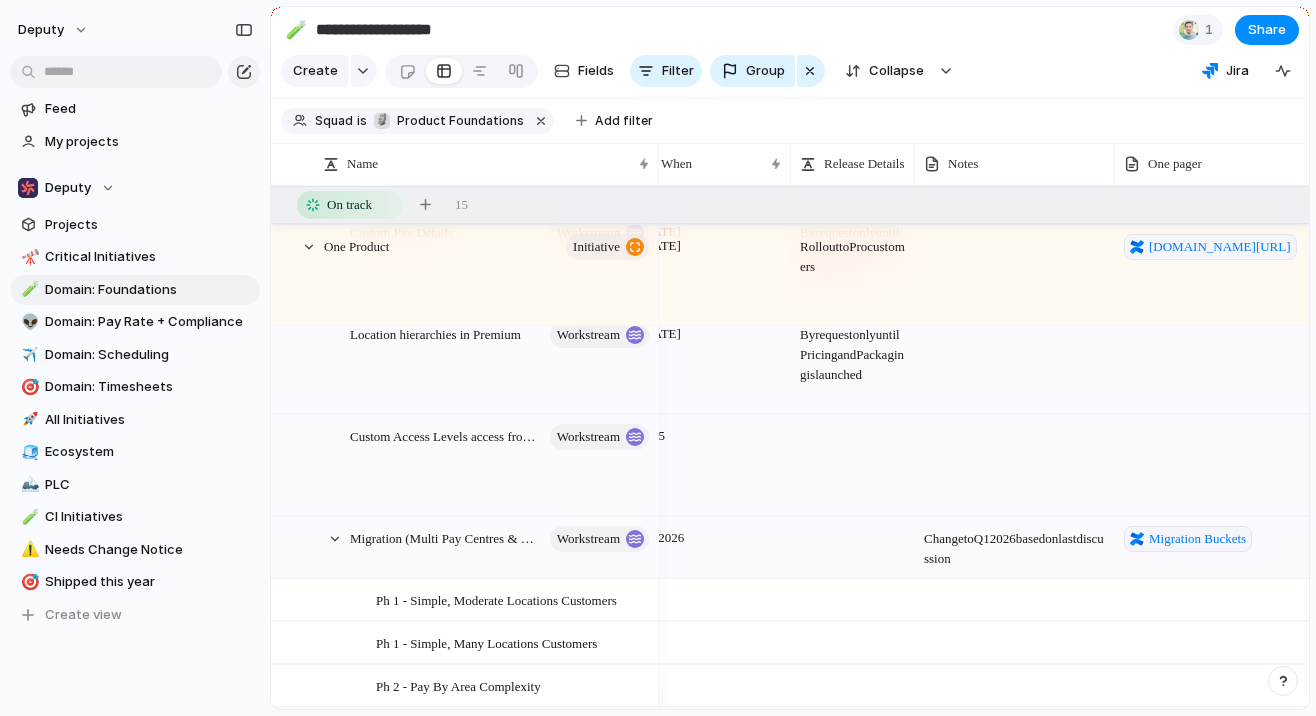 scroll, scrollTop: 0, scrollLeft: 0, axis: both 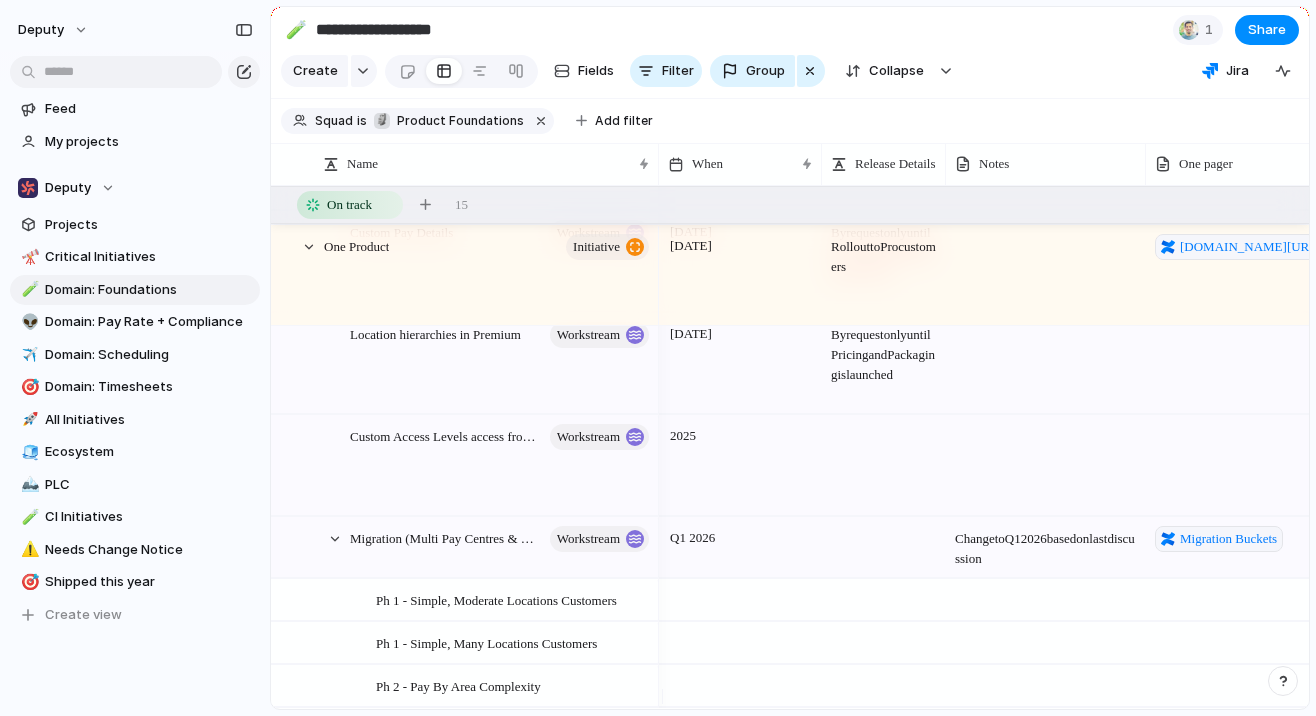 click on "2025" at bounding box center (740, 432) 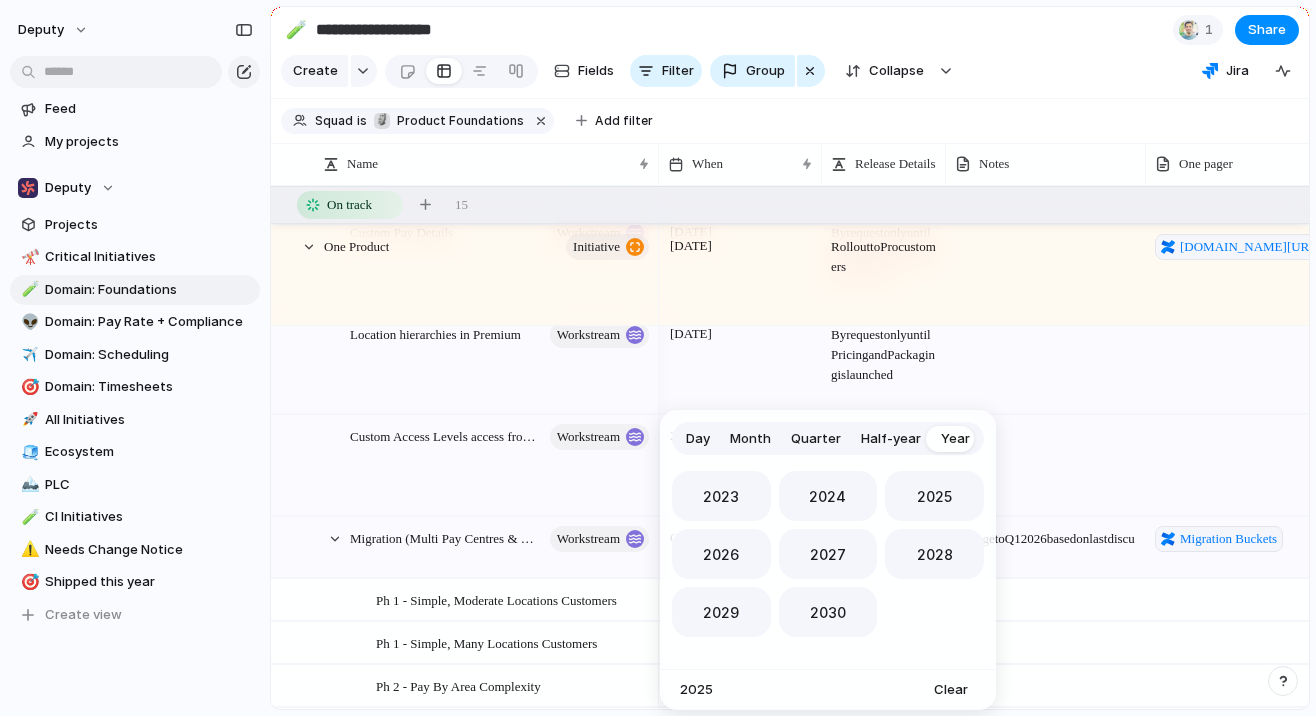 click on "Month" at bounding box center (750, 439) 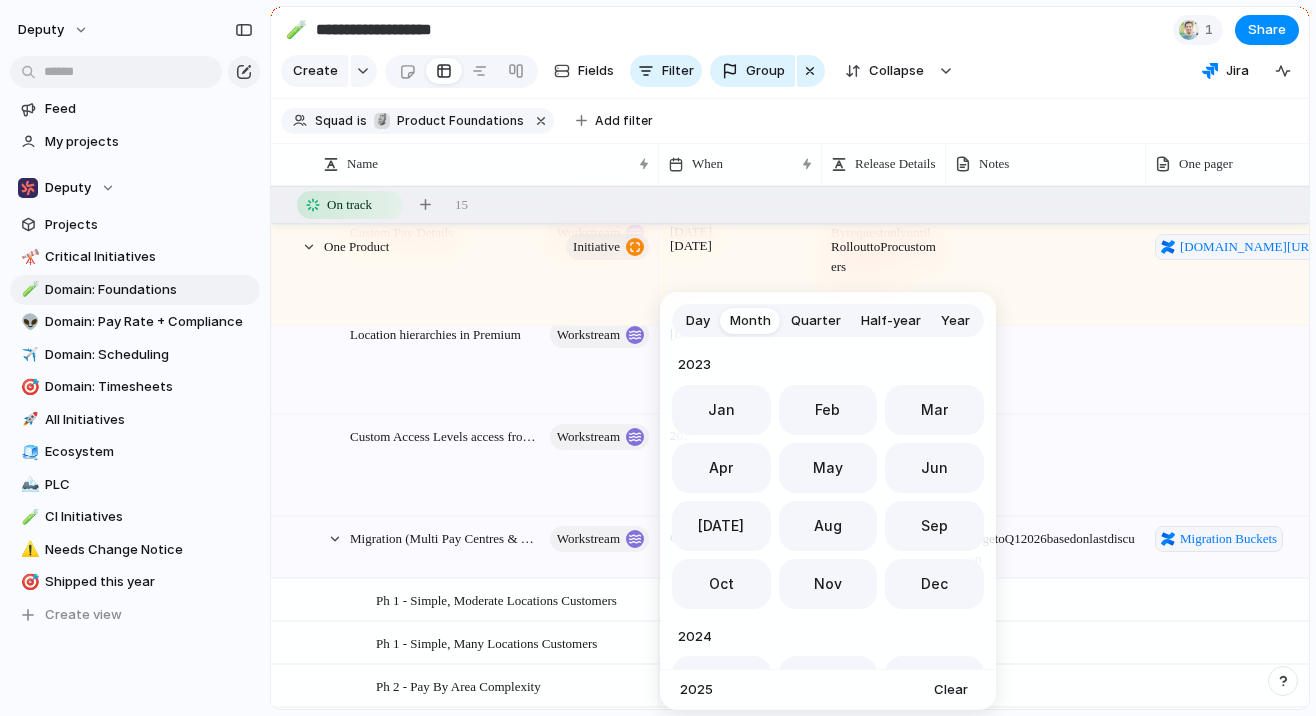 scroll, scrollTop: 549, scrollLeft: 0, axis: vertical 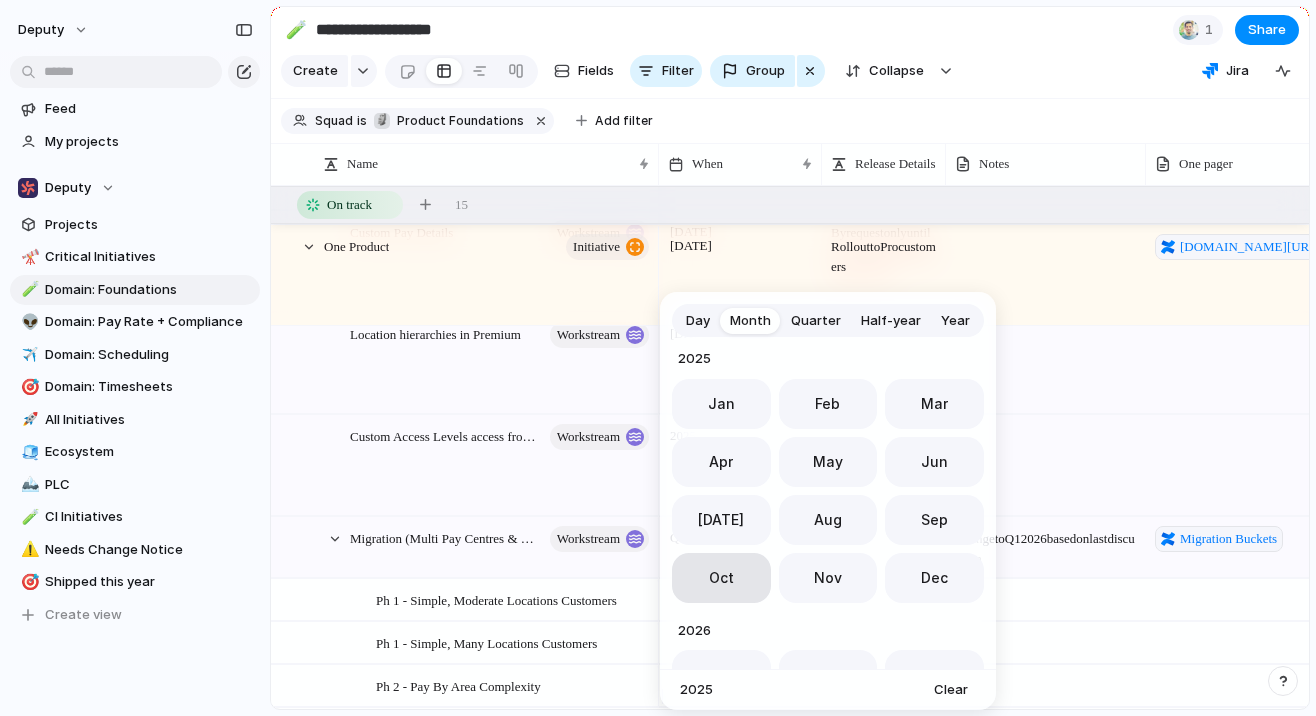 click on "Oct" at bounding box center [721, 578] 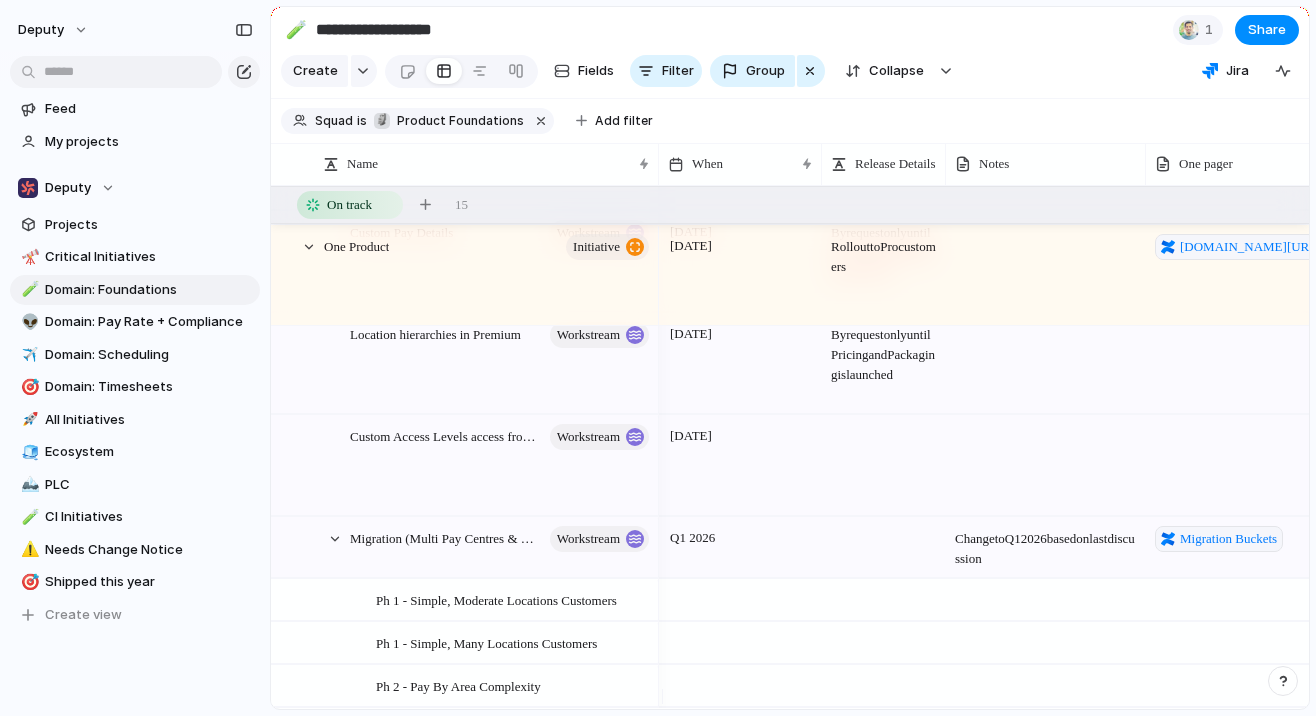 scroll, scrollTop: 0, scrollLeft: 89, axis: horizontal 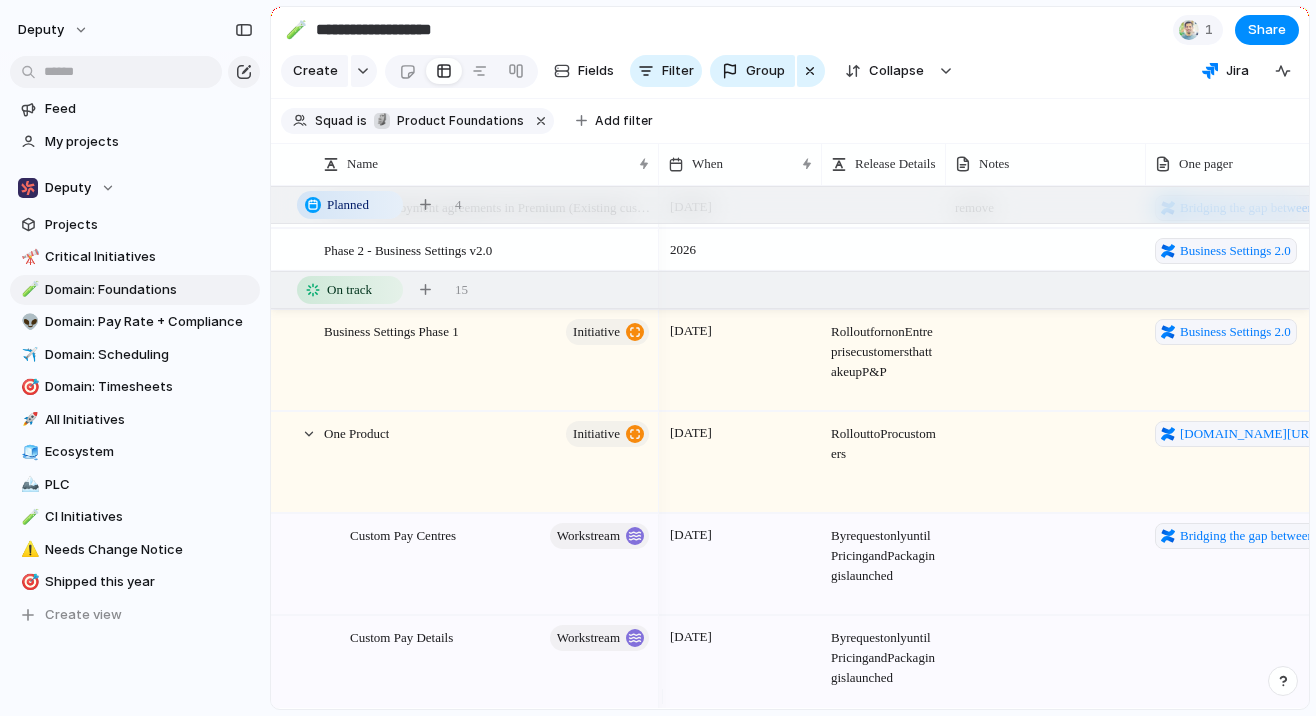 click on "Roll  out  to  Pro  customers" at bounding box center [884, 438] 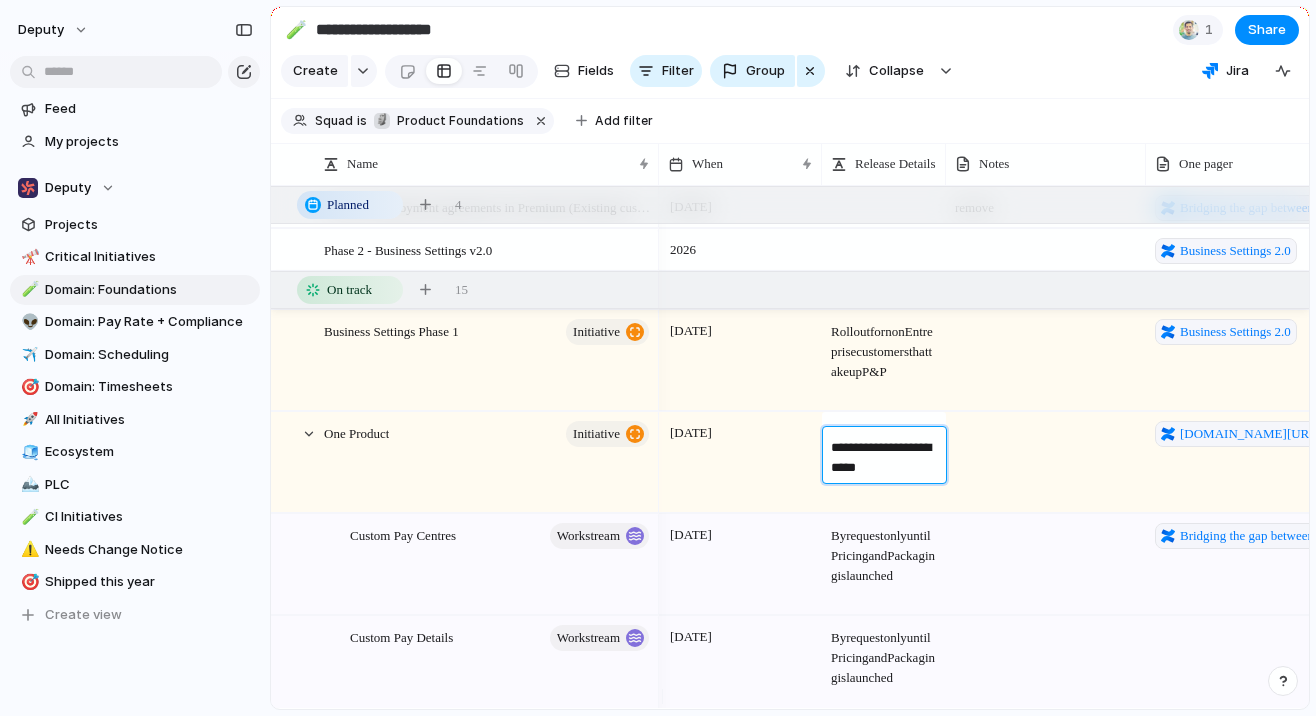 click on "**********" at bounding box center [885, 458] 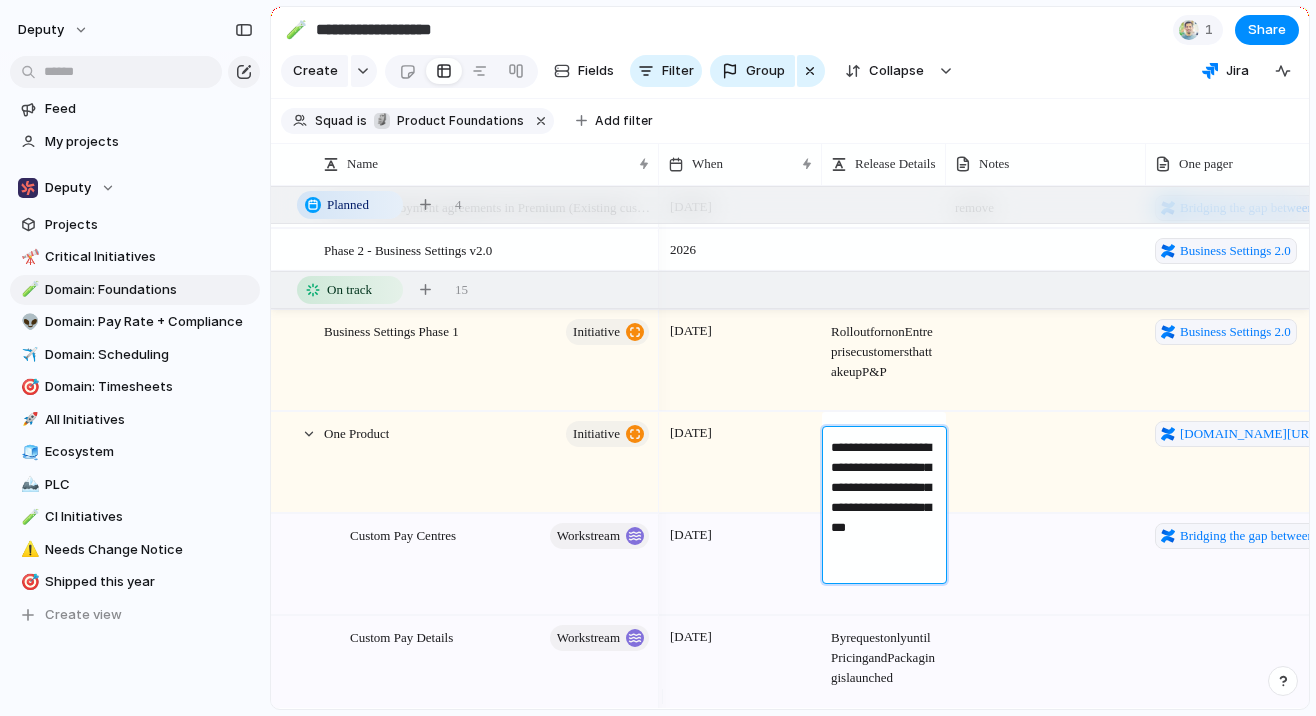 type on "**********" 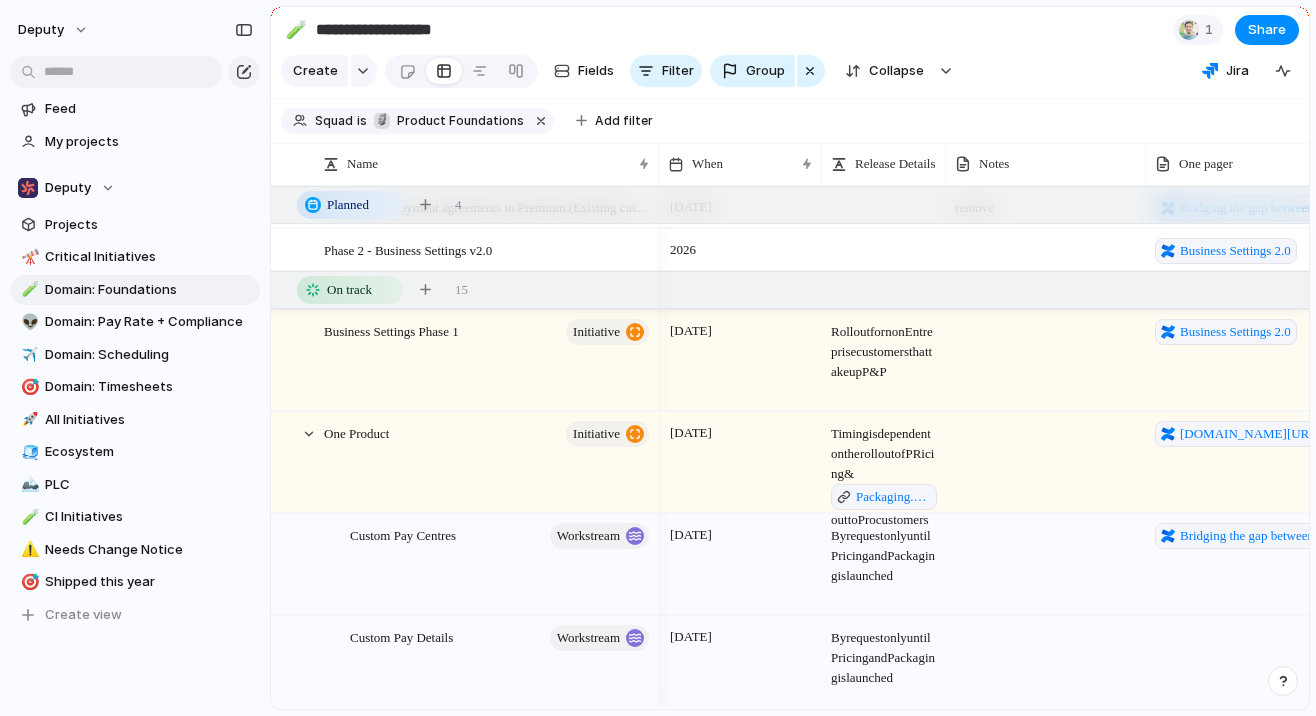 click on "Timing  is  dependent  on  the  roll  out  of  PRicing  &   Packaging.Roll  out  to  Pro  customers" at bounding box center (884, 471) 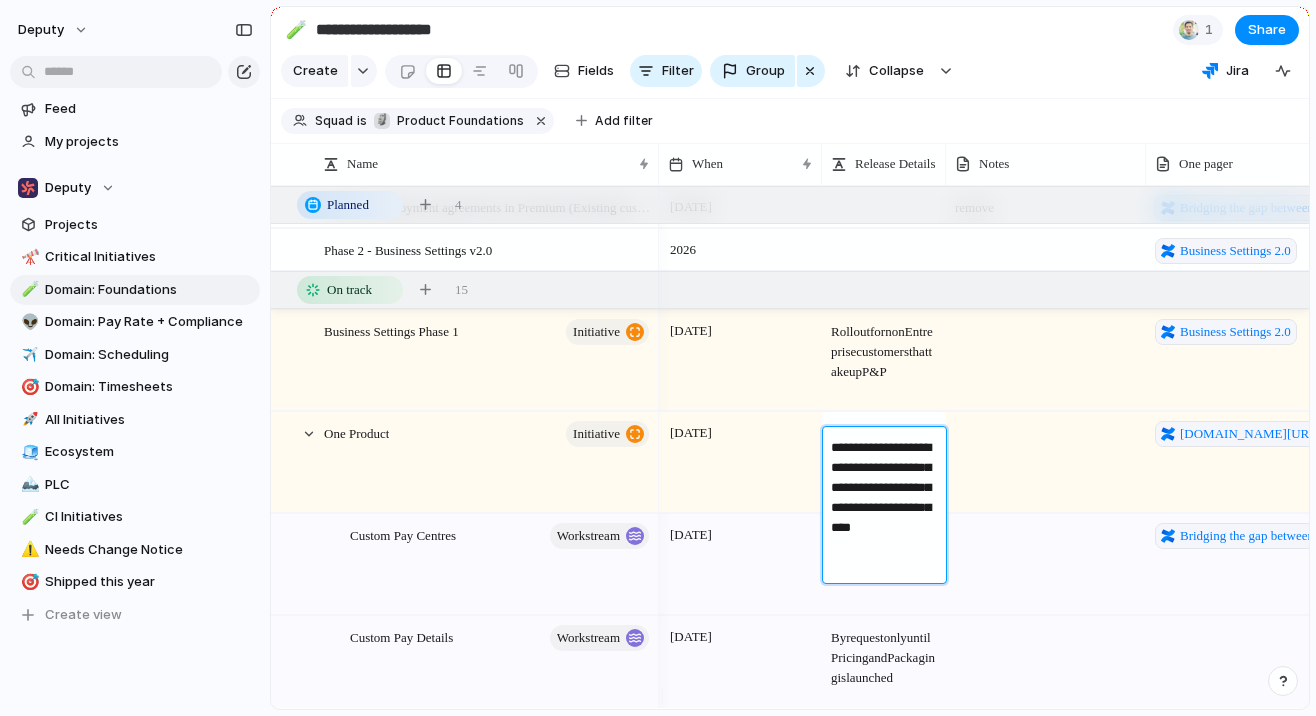 click on "**********" at bounding box center [885, 508] 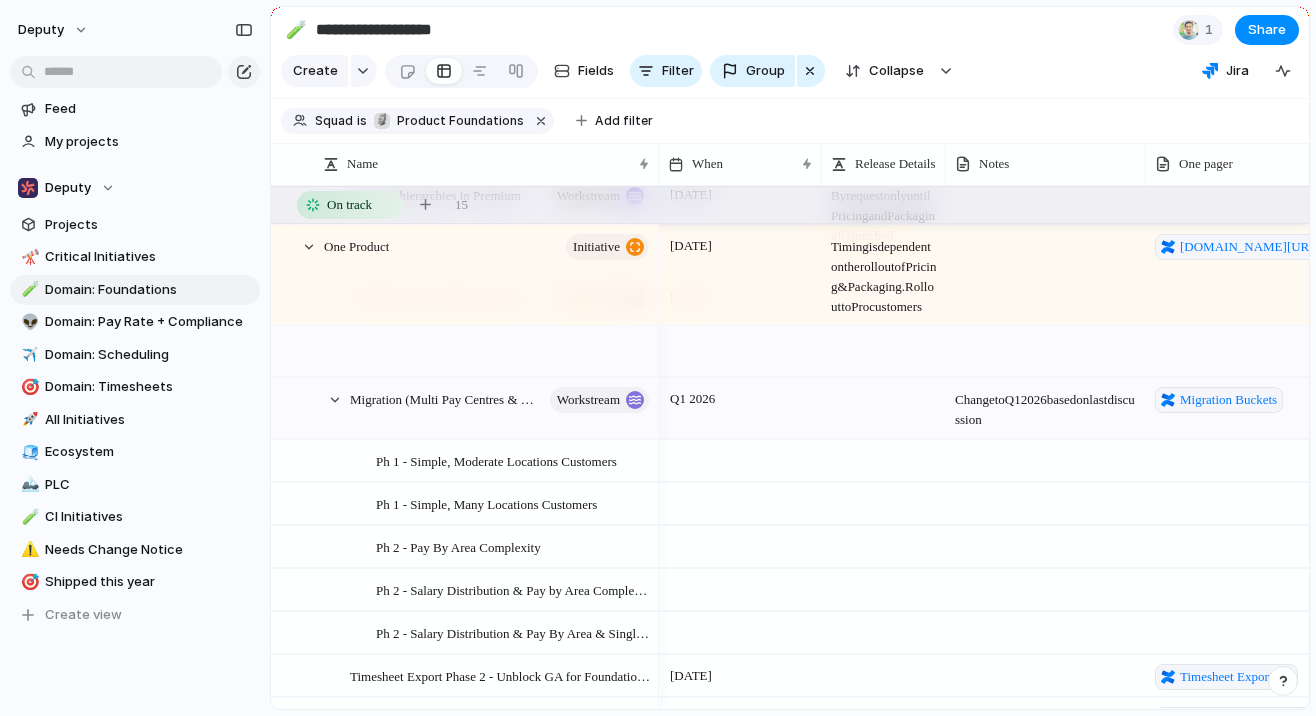 click at bounding box center (1046, 446) 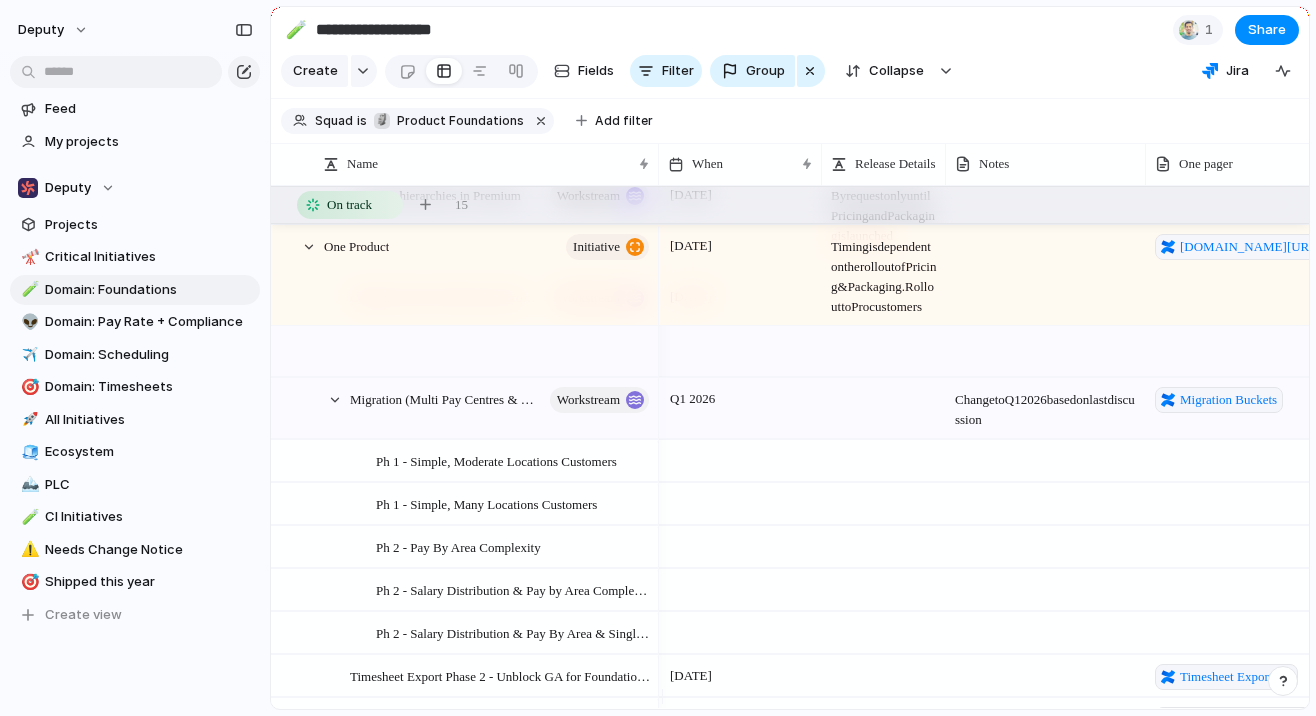 click on "Change  to  Q1  2026  based  on  last  discussion" at bounding box center (1046, 404) 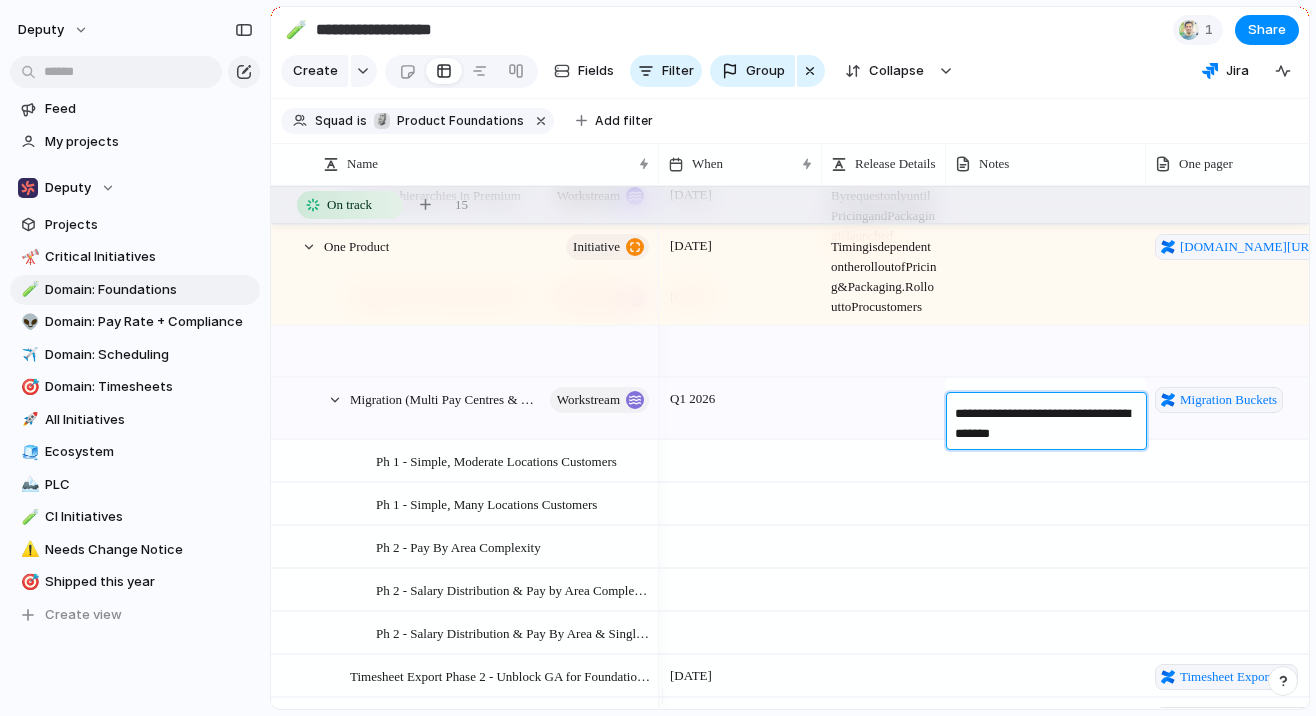 drag, startPoint x: 1050, startPoint y: 431, endPoint x: 943, endPoint y: 408, distance: 109.444046 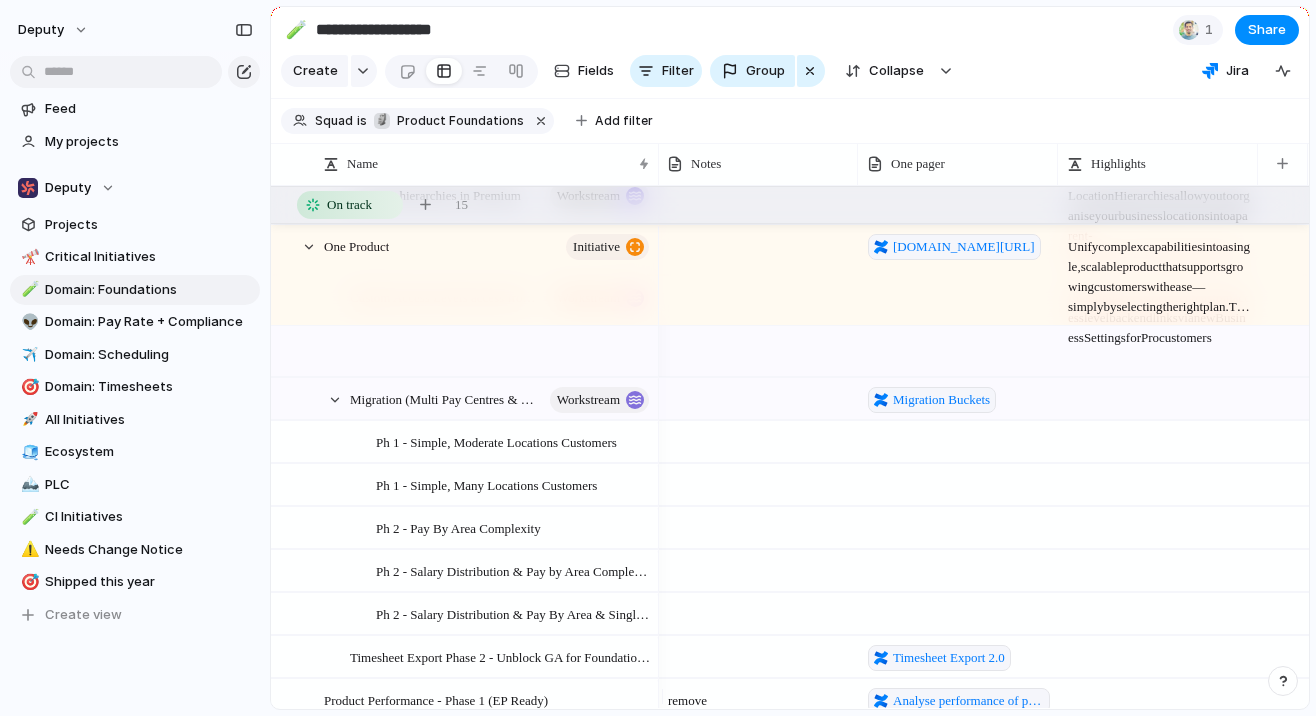 click at bounding box center [1159, 389] 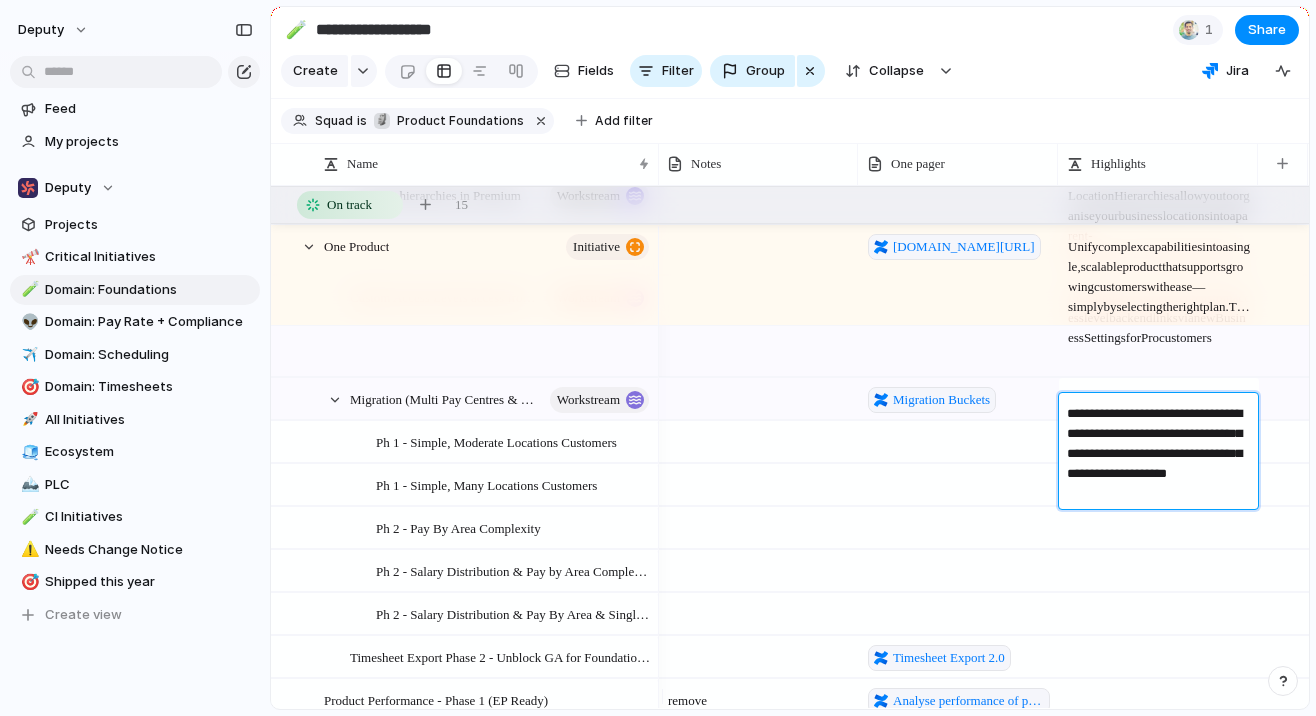 click on "**********" at bounding box center (1159, 454) 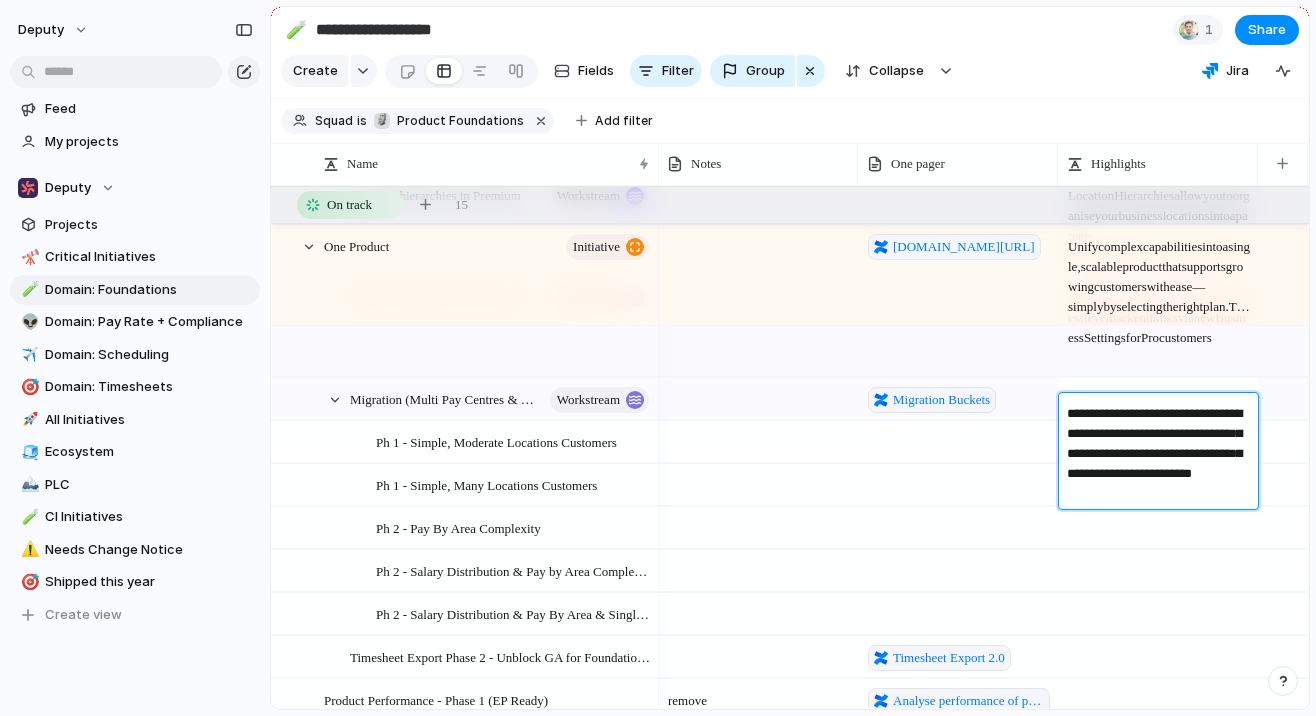 type on "**********" 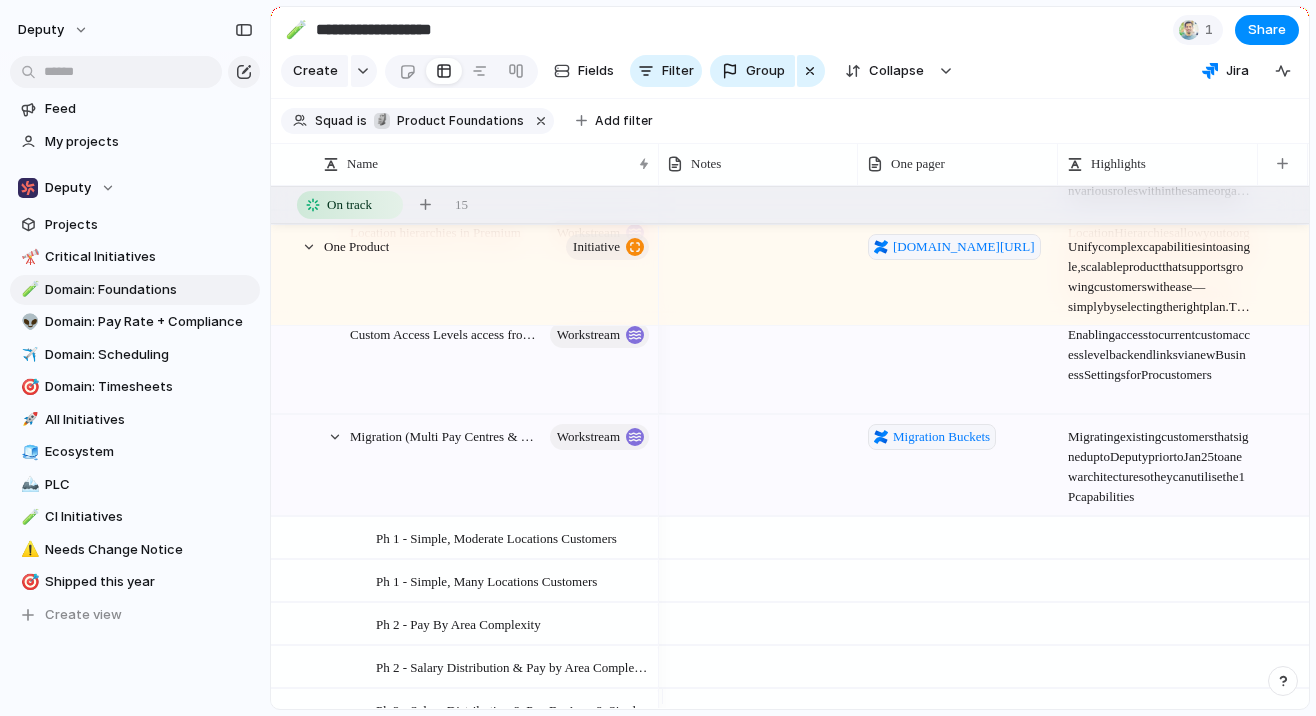 scroll, scrollTop: 0, scrollLeft: 214, axis: horizontal 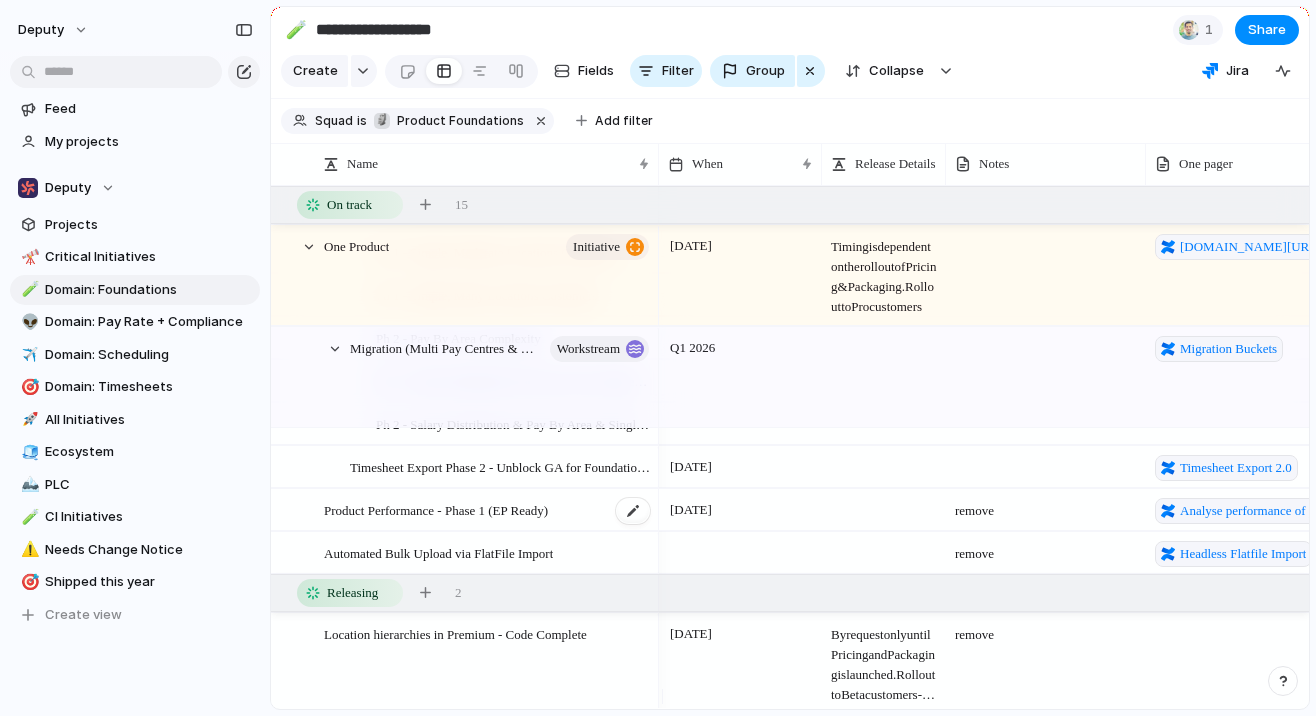 click on "Product Performance - Phase 1 (EP Ready)" at bounding box center [488, 510] 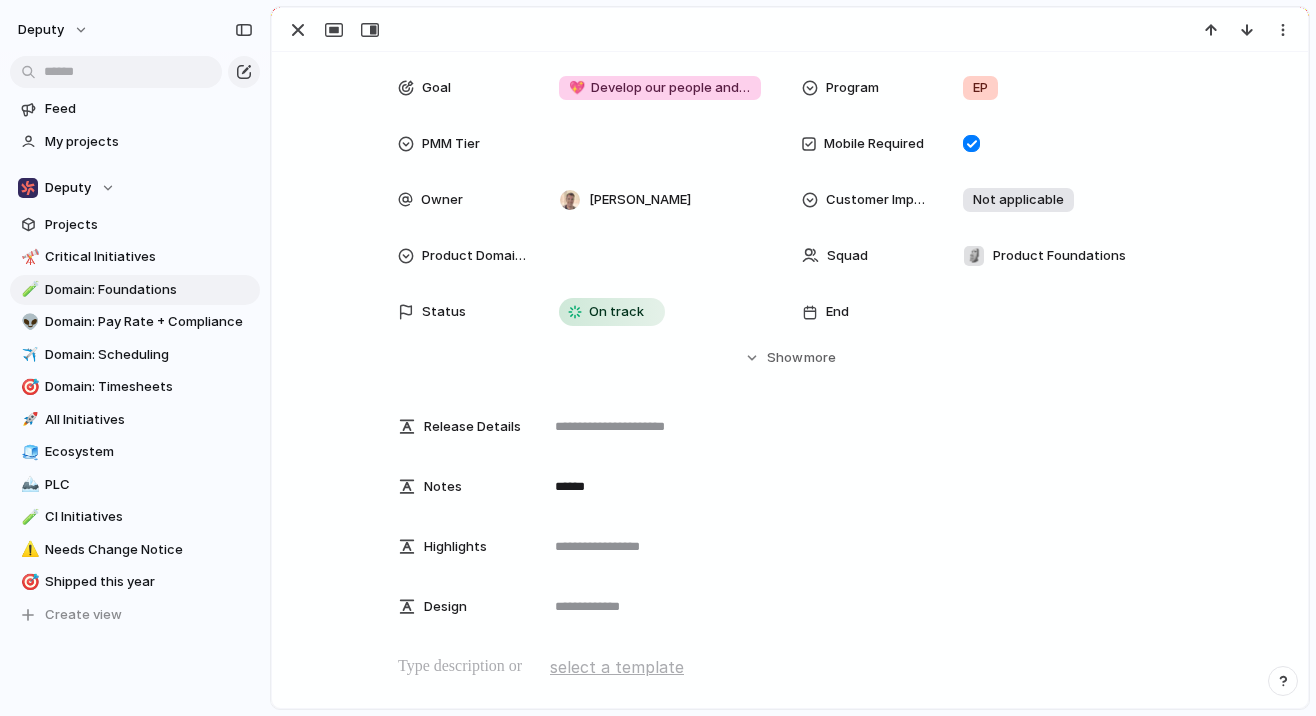 scroll, scrollTop: 11, scrollLeft: 0, axis: vertical 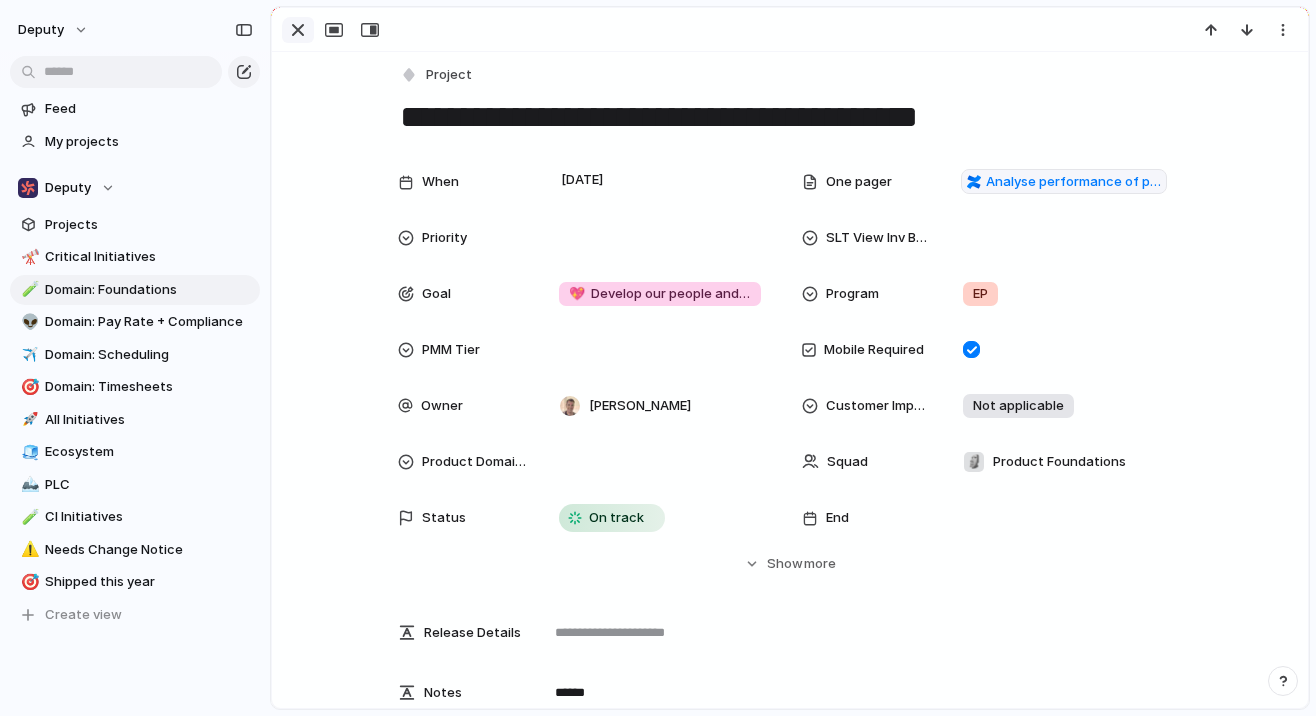 click at bounding box center (298, 30) 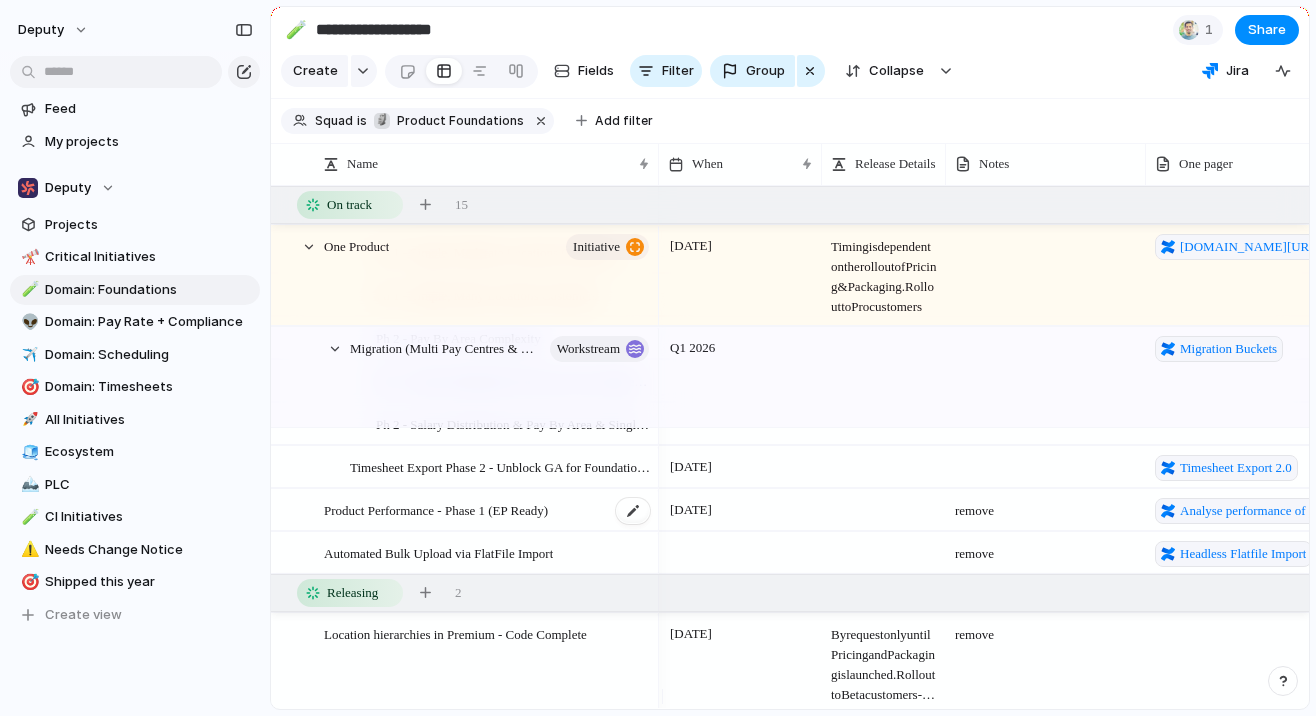 click on "Product Performance - Phase 1 (EP Ready)" at bounding box center [488, 510] 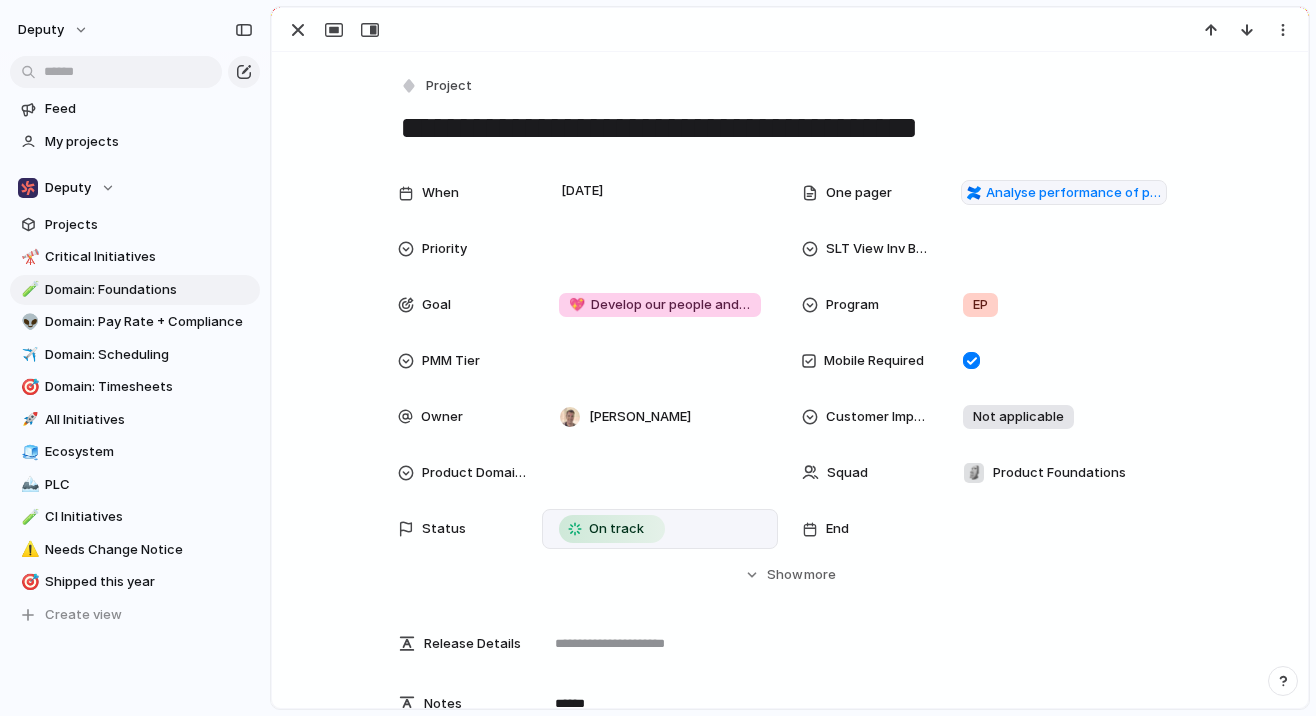 click on "On track" at bounding box center (612, 529) 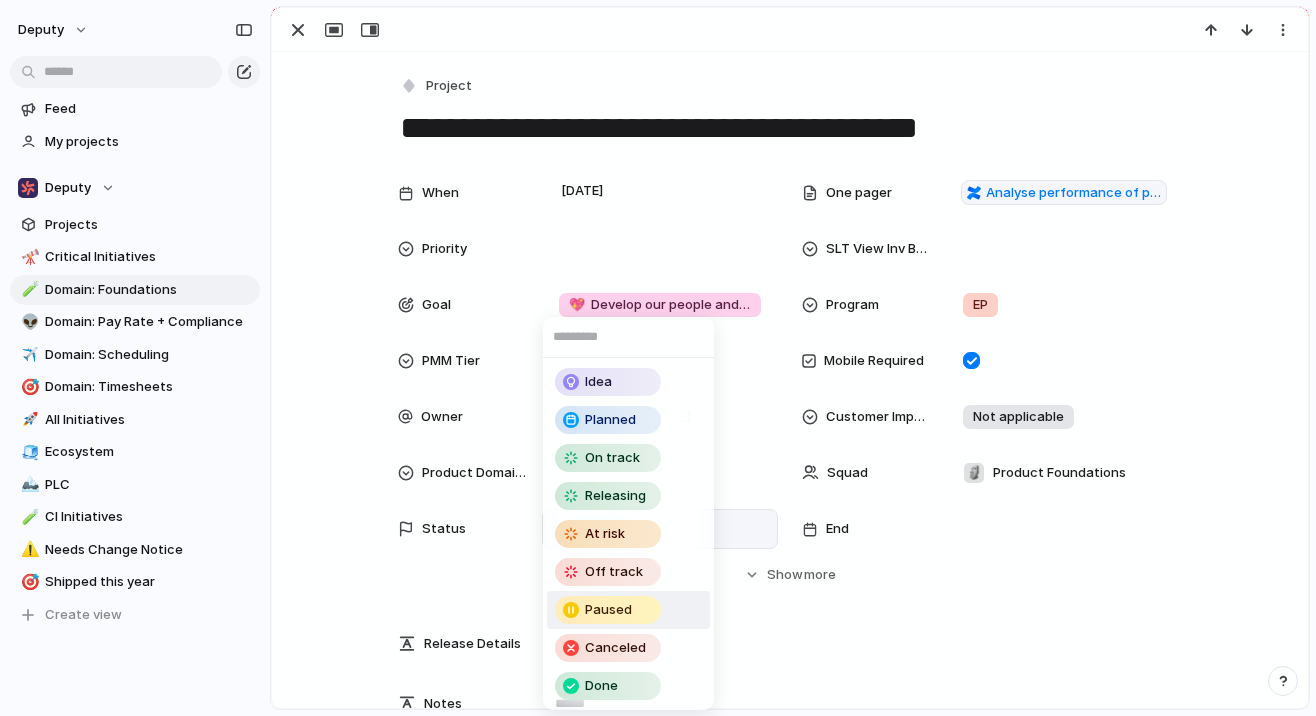 click on "Paused" at bounding box center [608, 610] 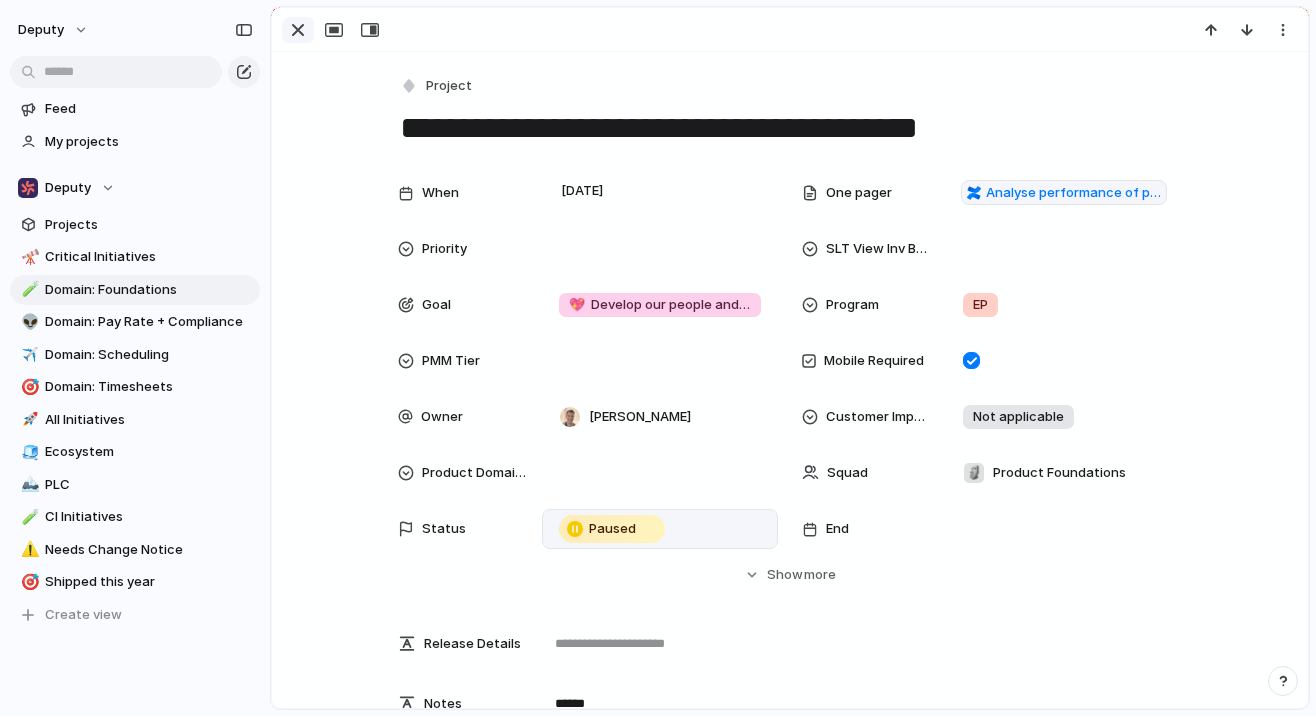 click at bounding box center [298, 30] 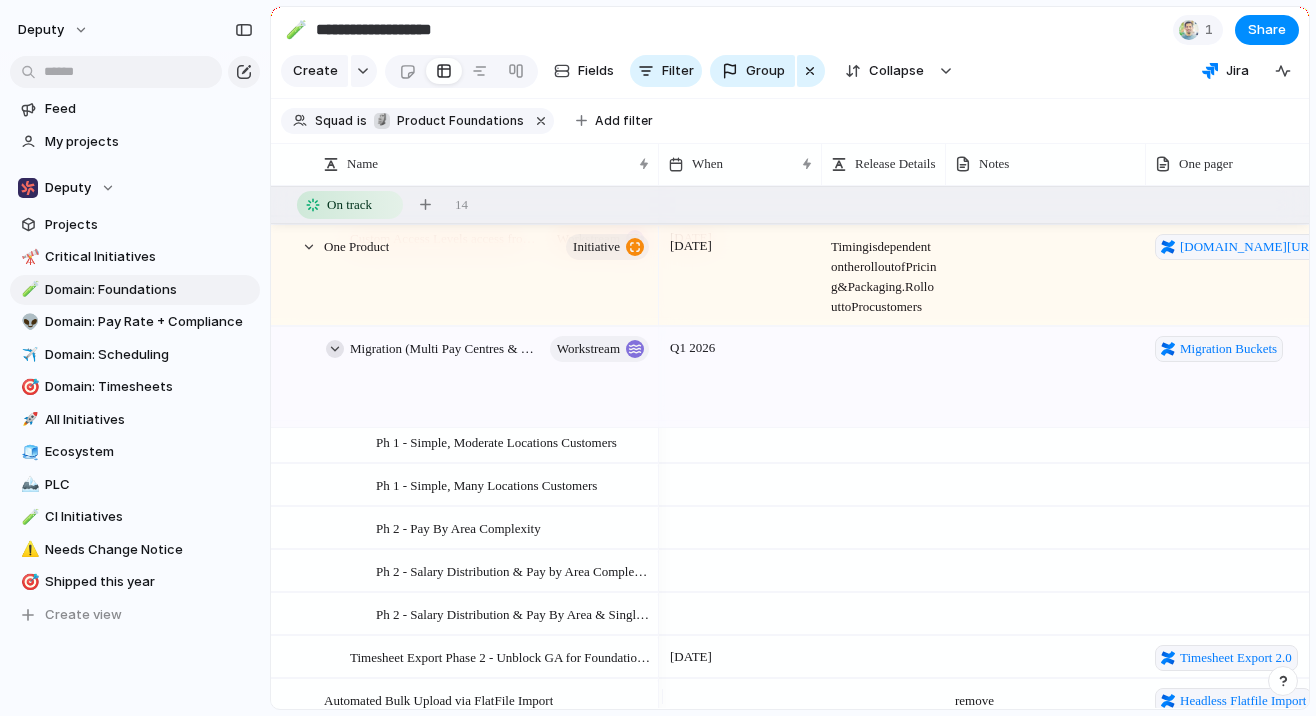 click at bounding box center (335, 349) 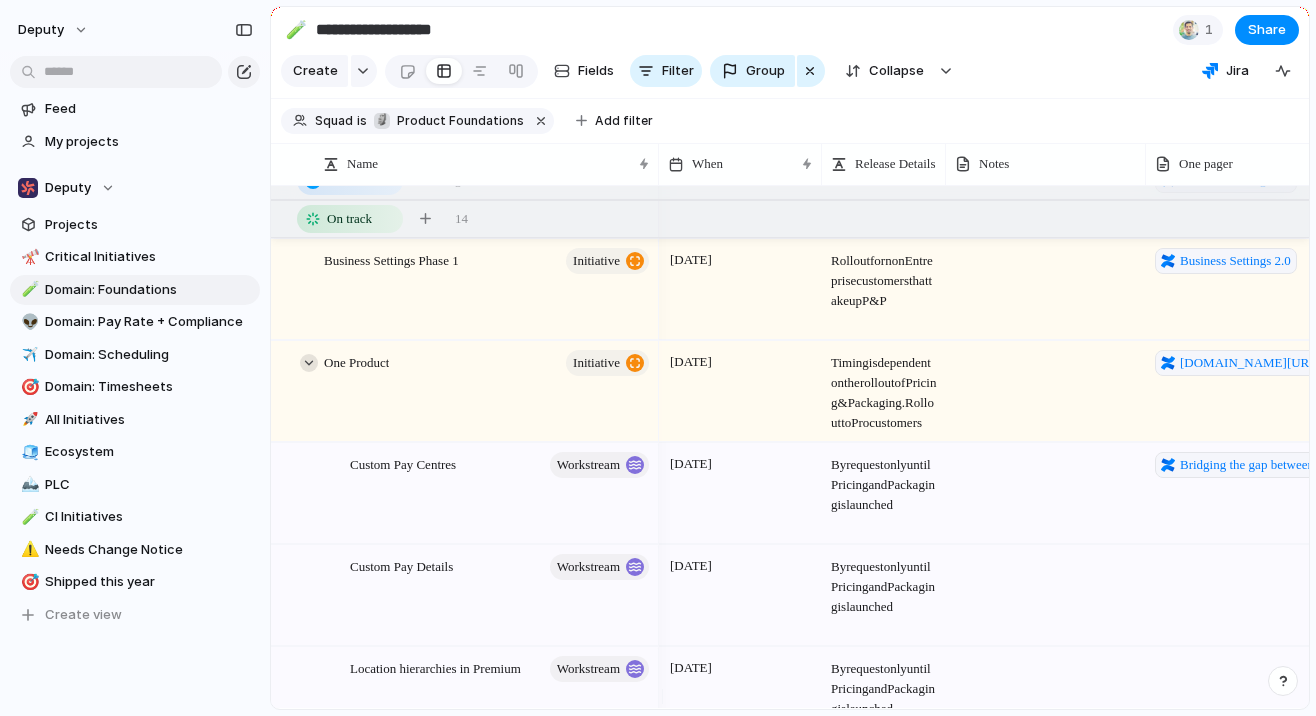 click at bounding box center (309, 363) 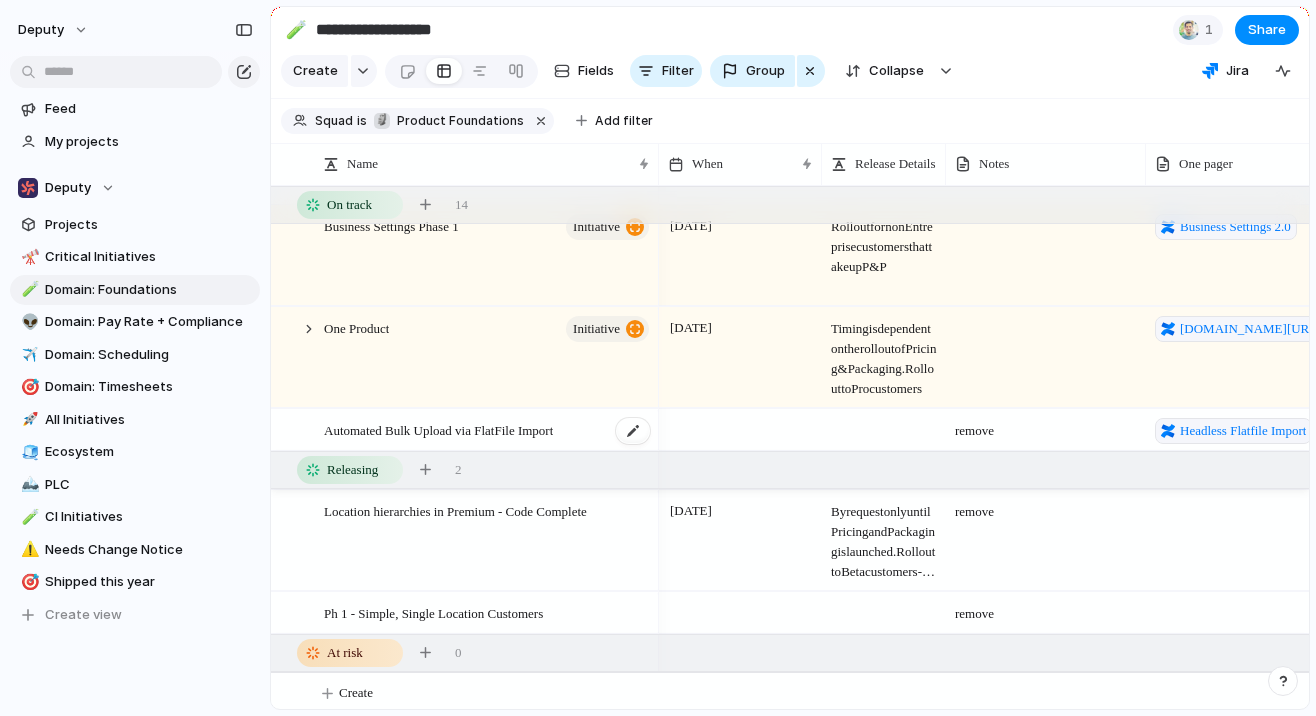 click on "Automated Bulk Upload via FlatFile Import" at bounding box center (438, 429) 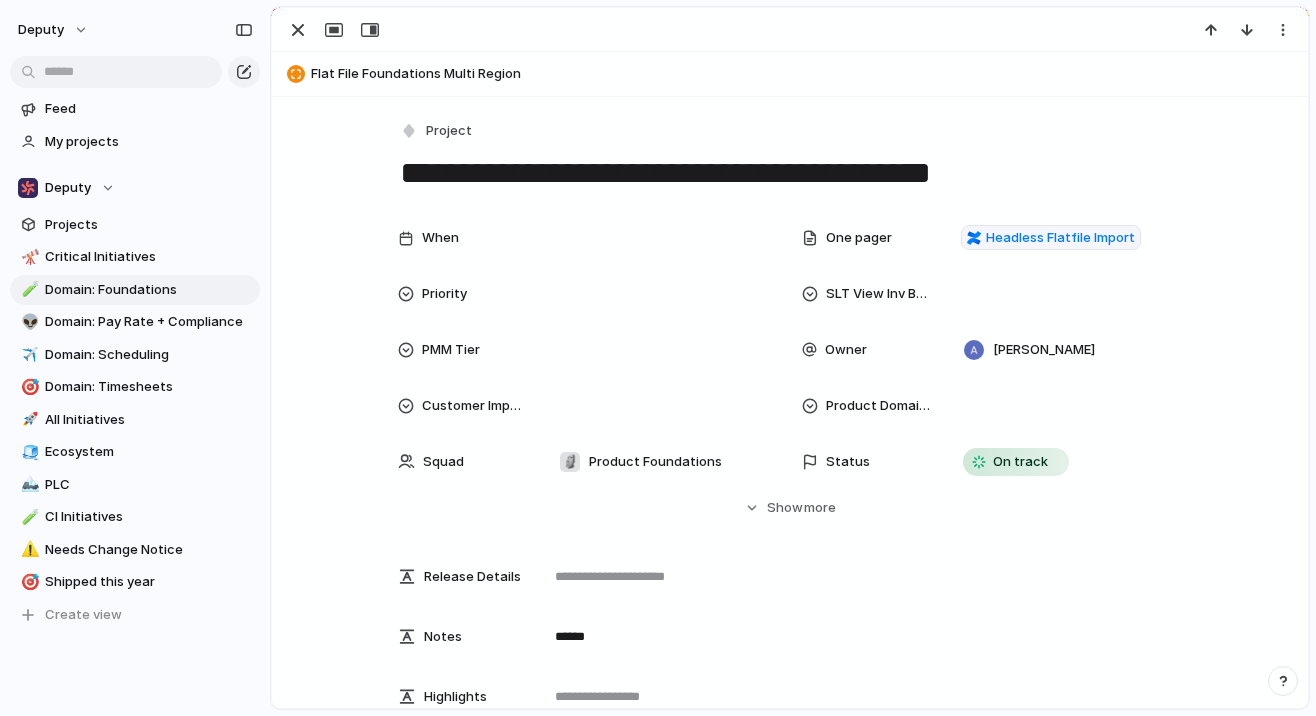 drag, startPoint x: 399, startPoint y: 171, endPoint x: 979, endPoint y: 190, distance: 580.3111 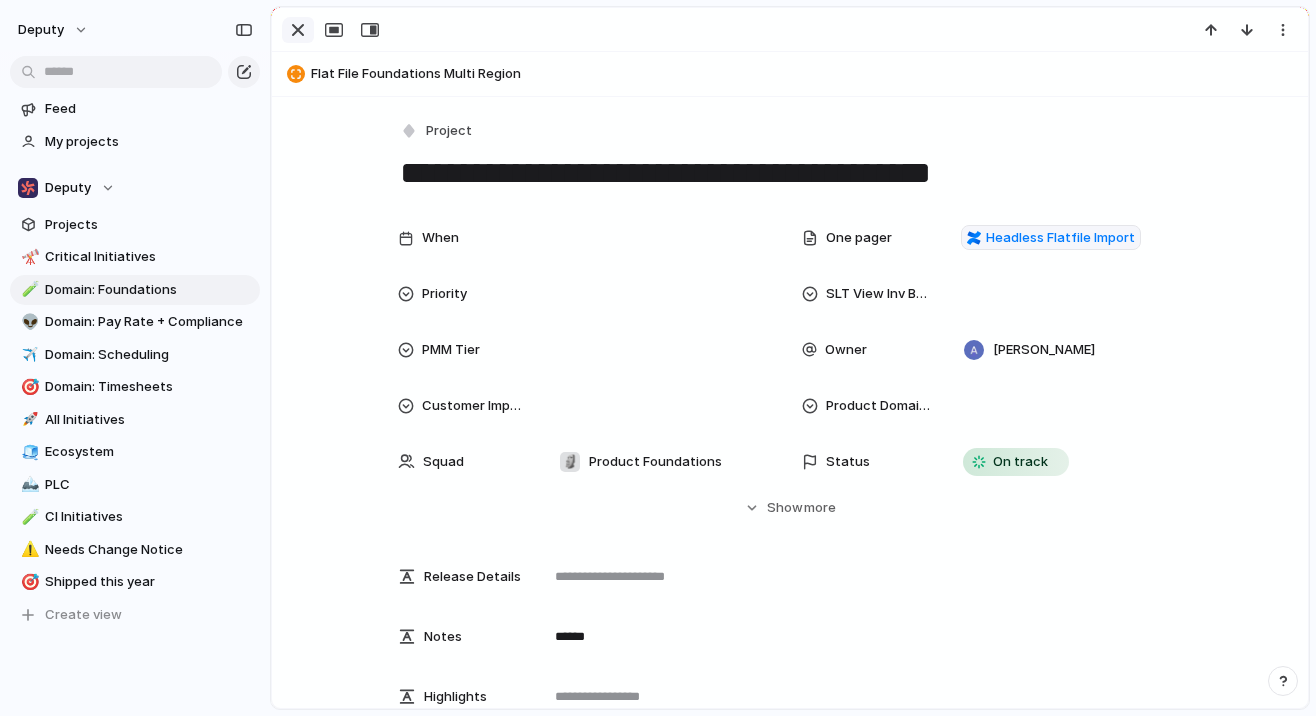 click at bounding box center (298, 30) 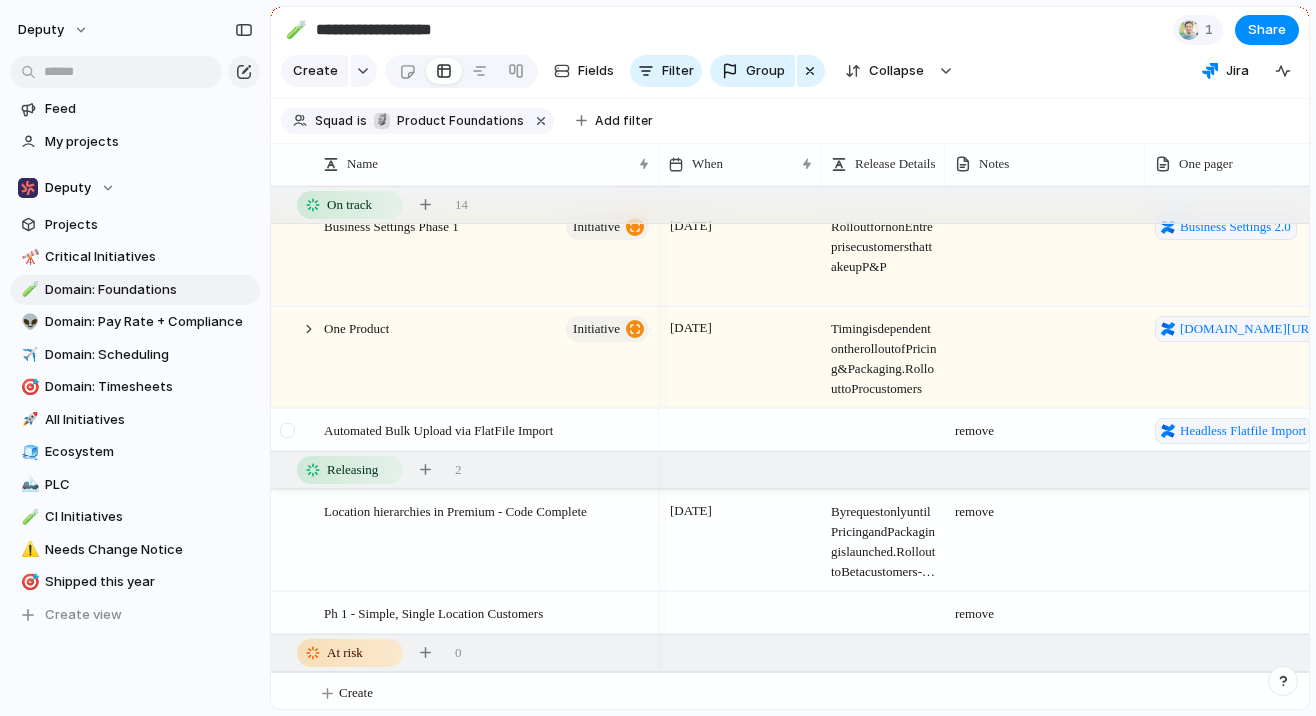 click at bounding box center [290, 437] 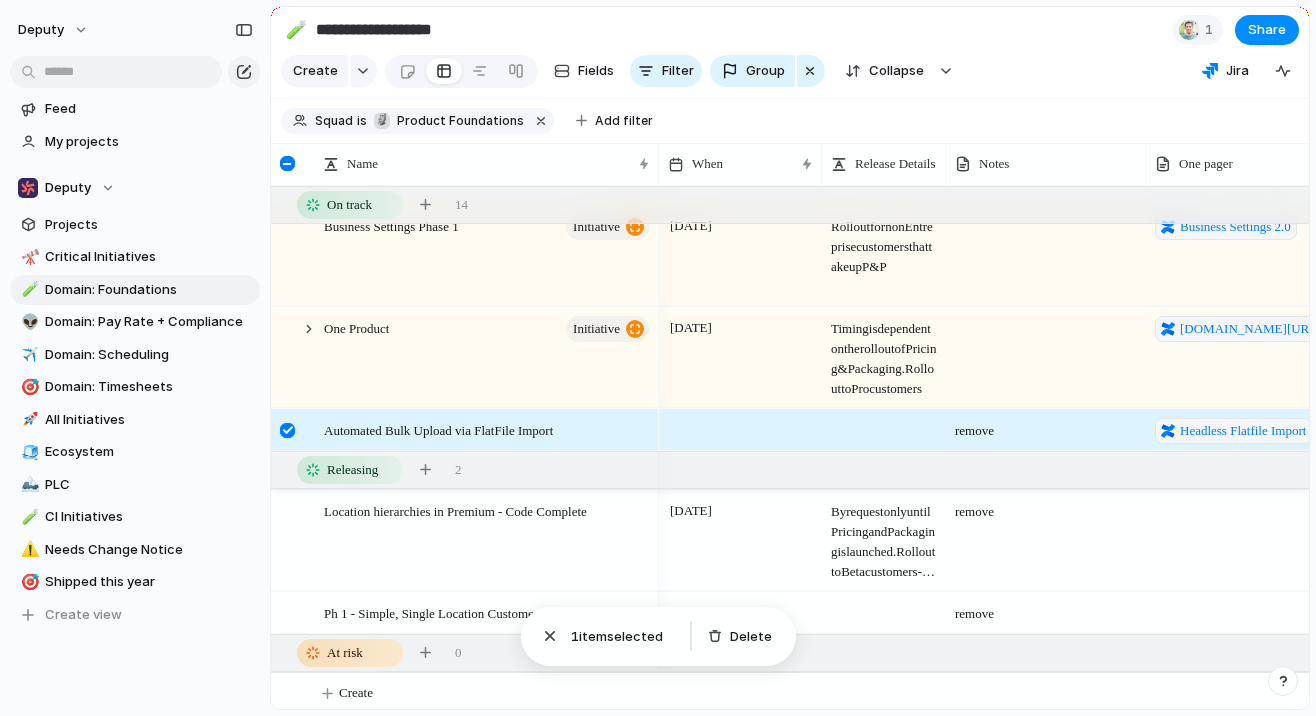 click at bounding box center [287, 430] 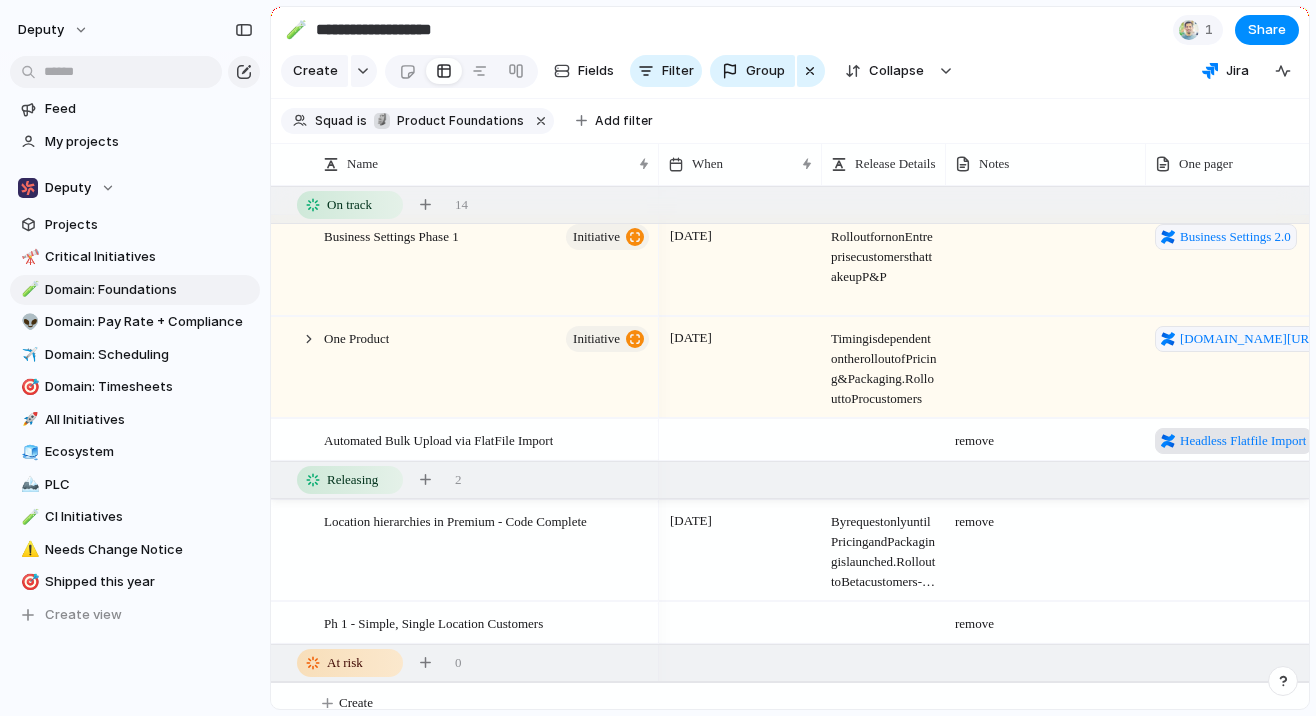click on "Headless Flatfile Import" at bounding box center [1243, 441] 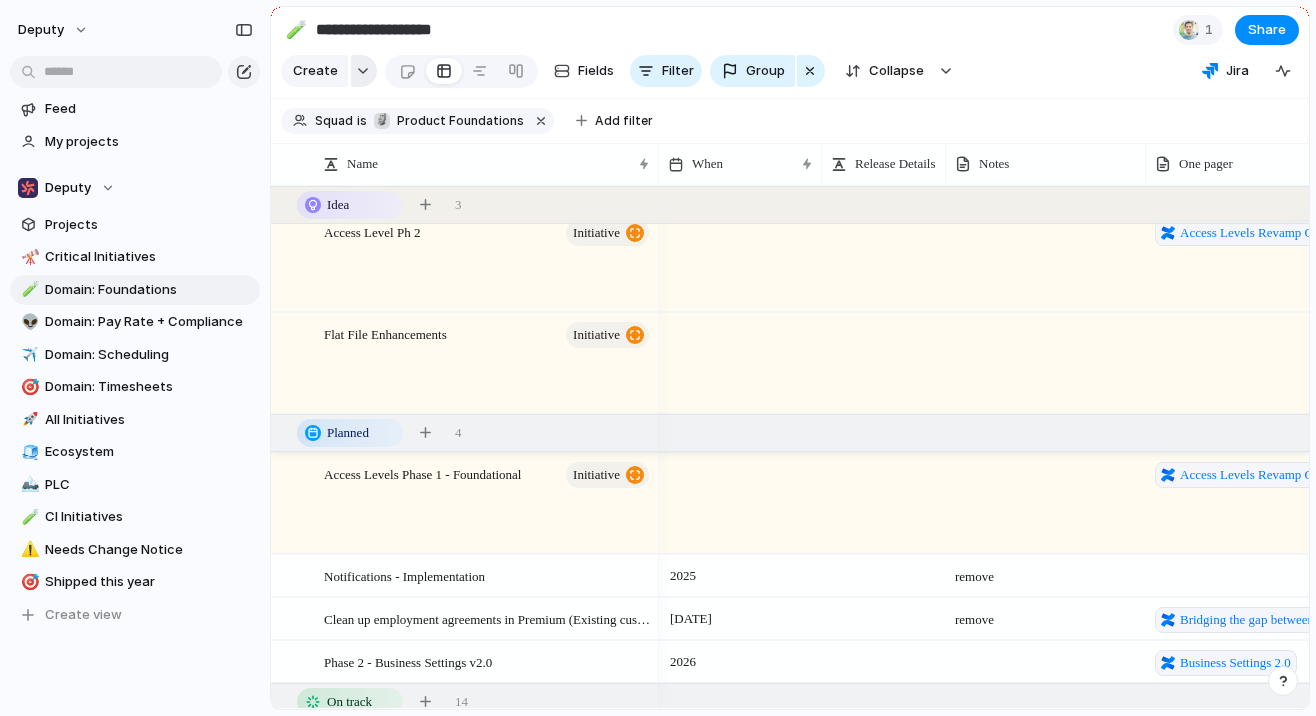 click at bounding box center [363, 71] 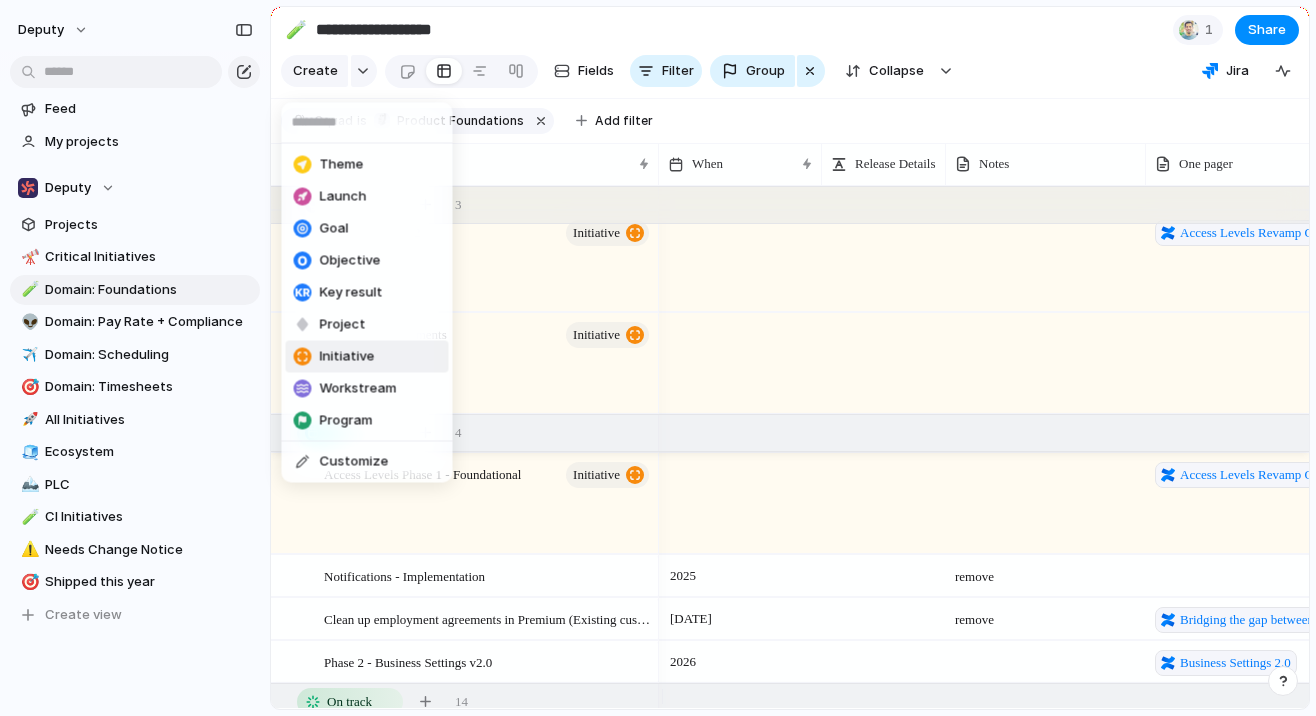 click on "Initiative" at bounding box center (347, 357) 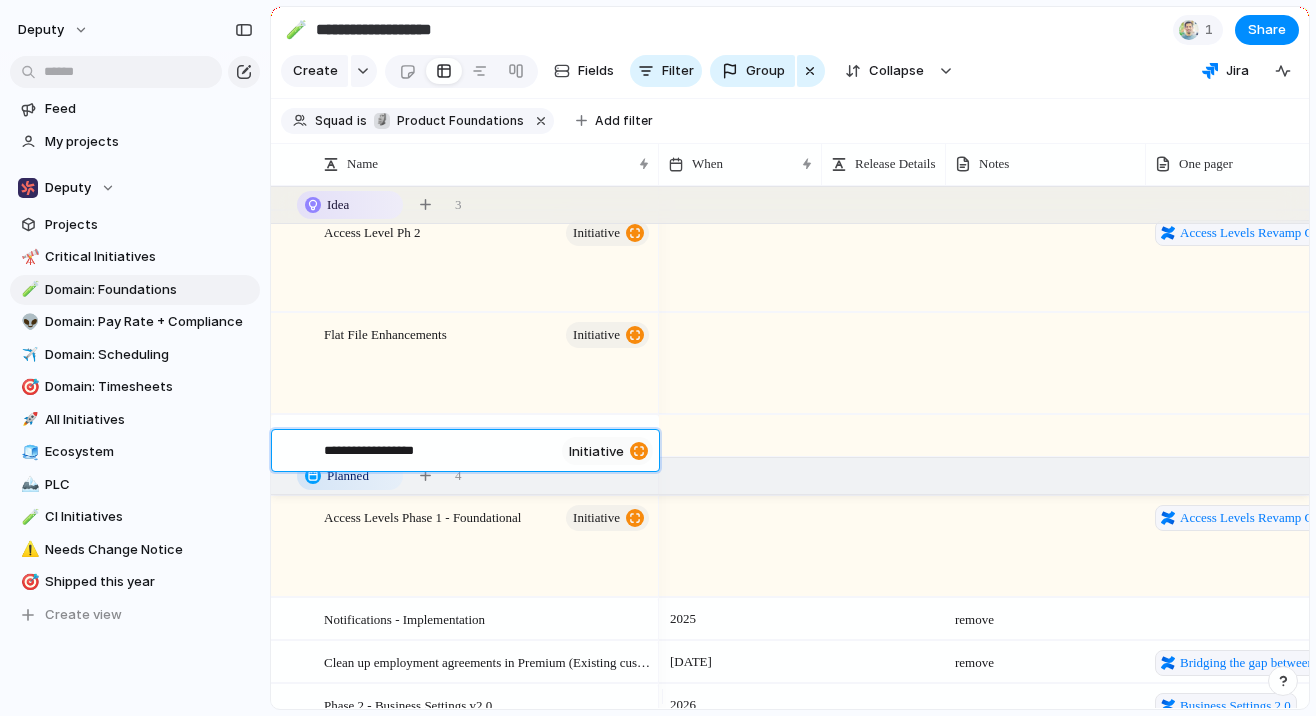 click on "**********" at bounding box center [439, 453] 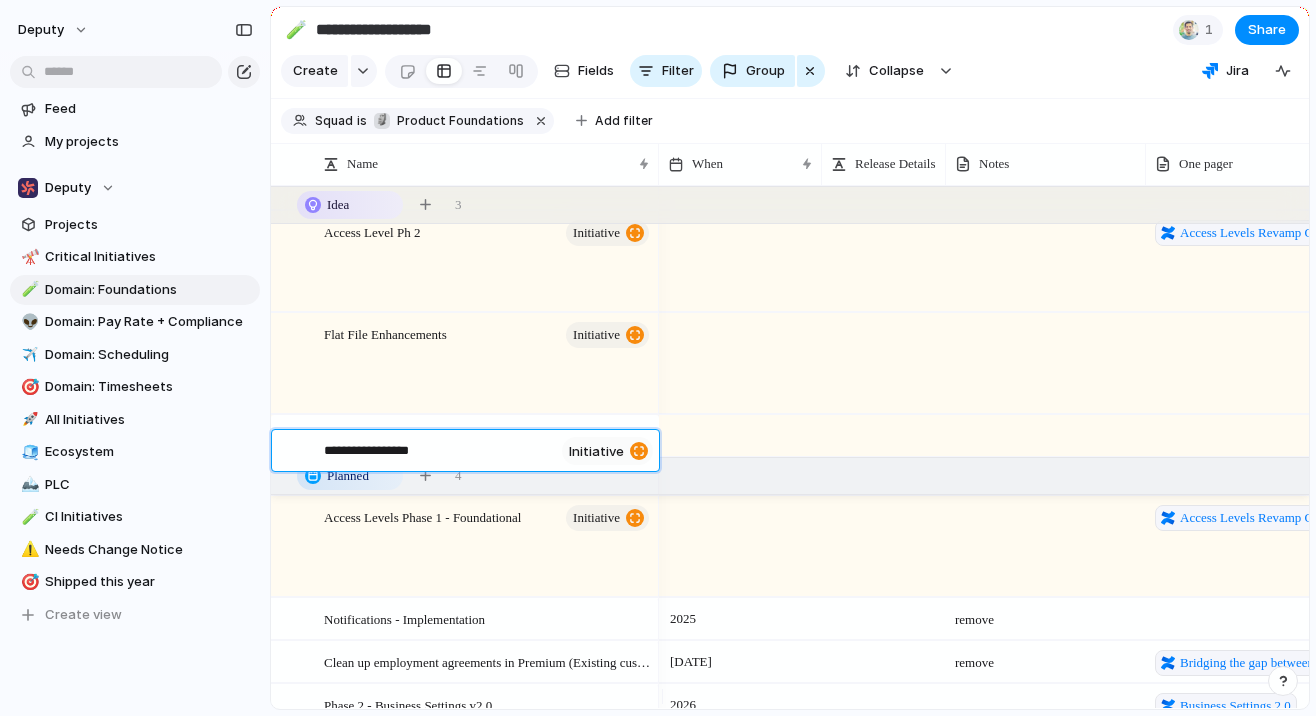 type on "**********" 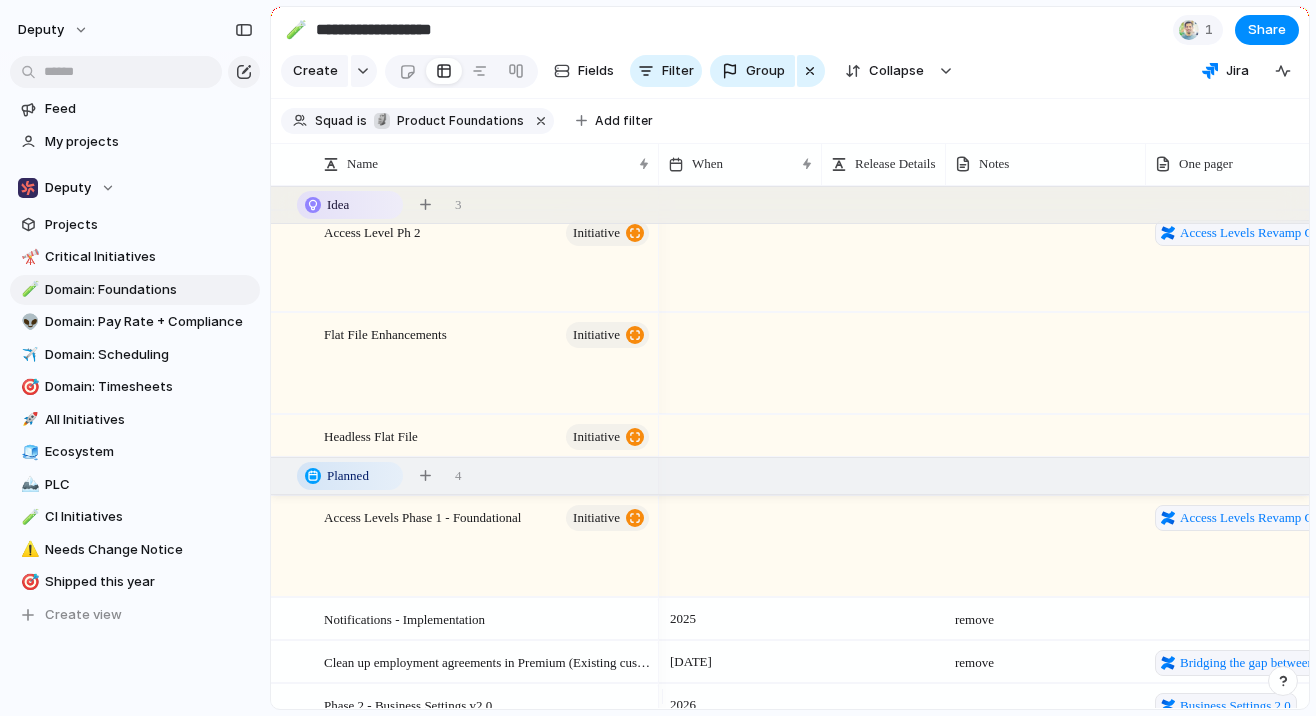 click at bounding box center [1246, 435] 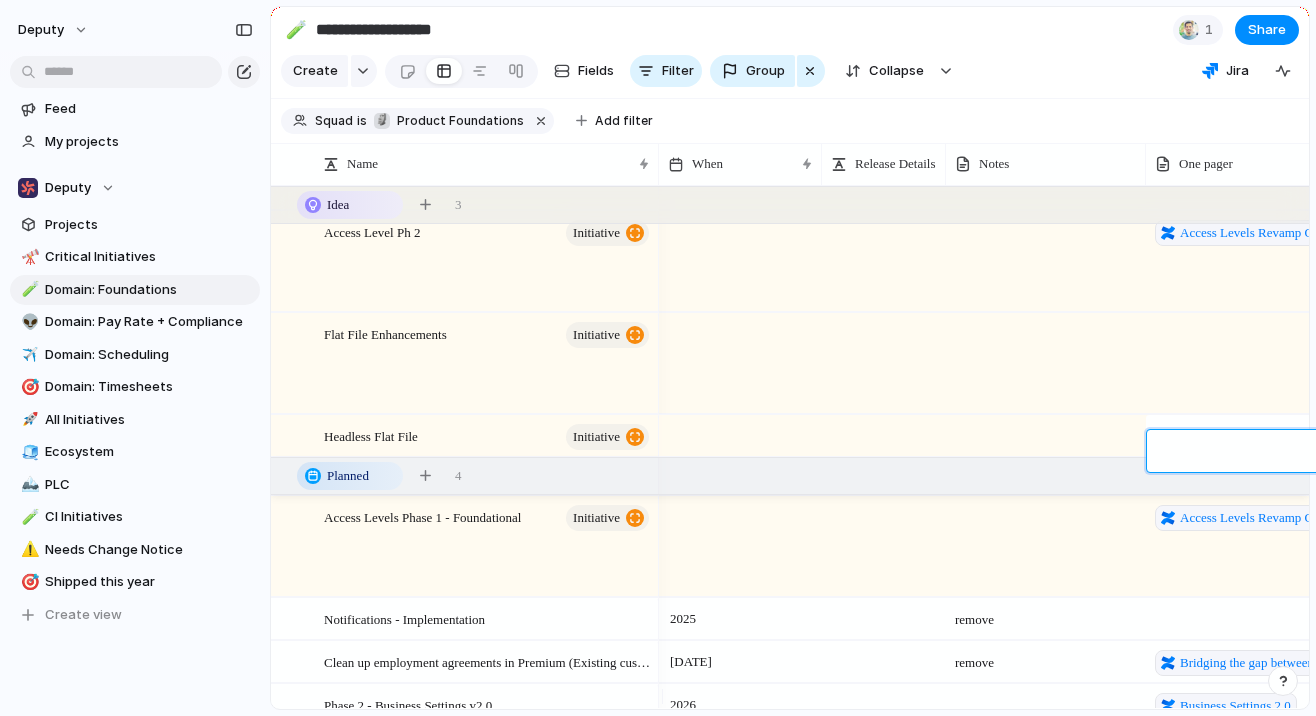 click at bounding box center [1247, 453] 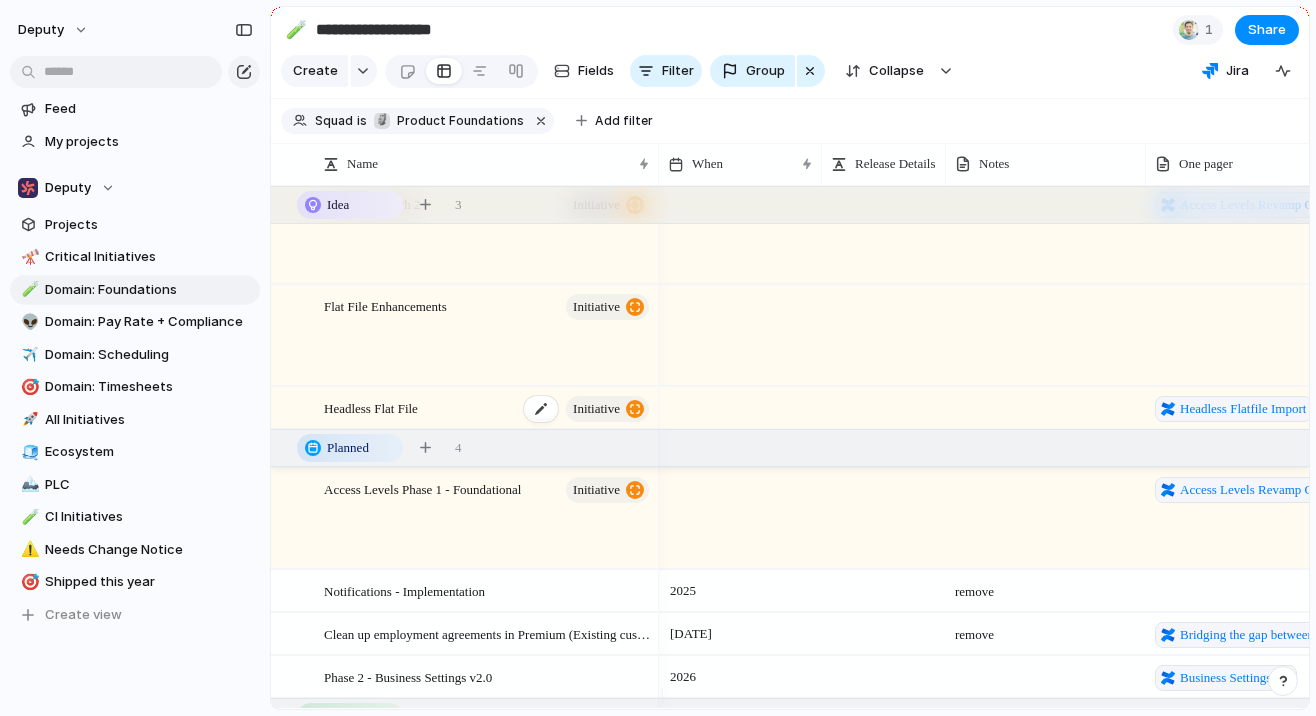 click on "Headless Flat File initiative" at bounding box center [488, 408] 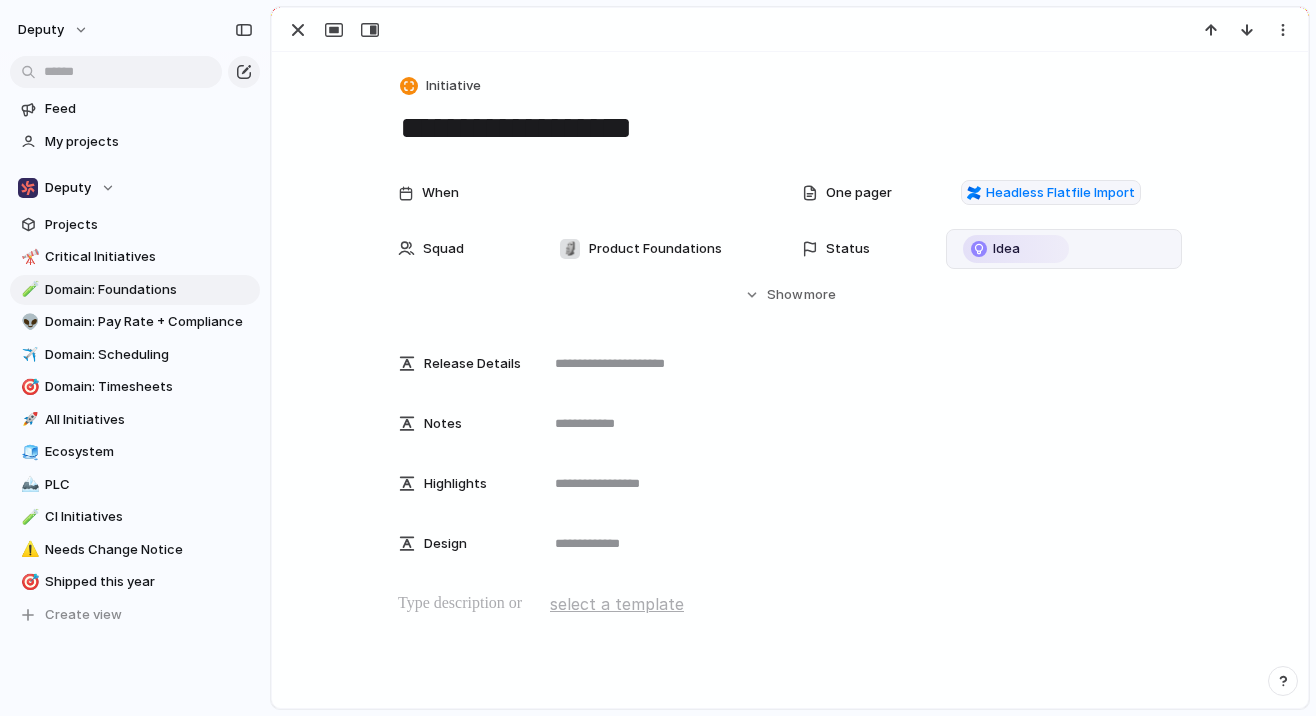 click on "Idea" at bounding box center [1064, 249] 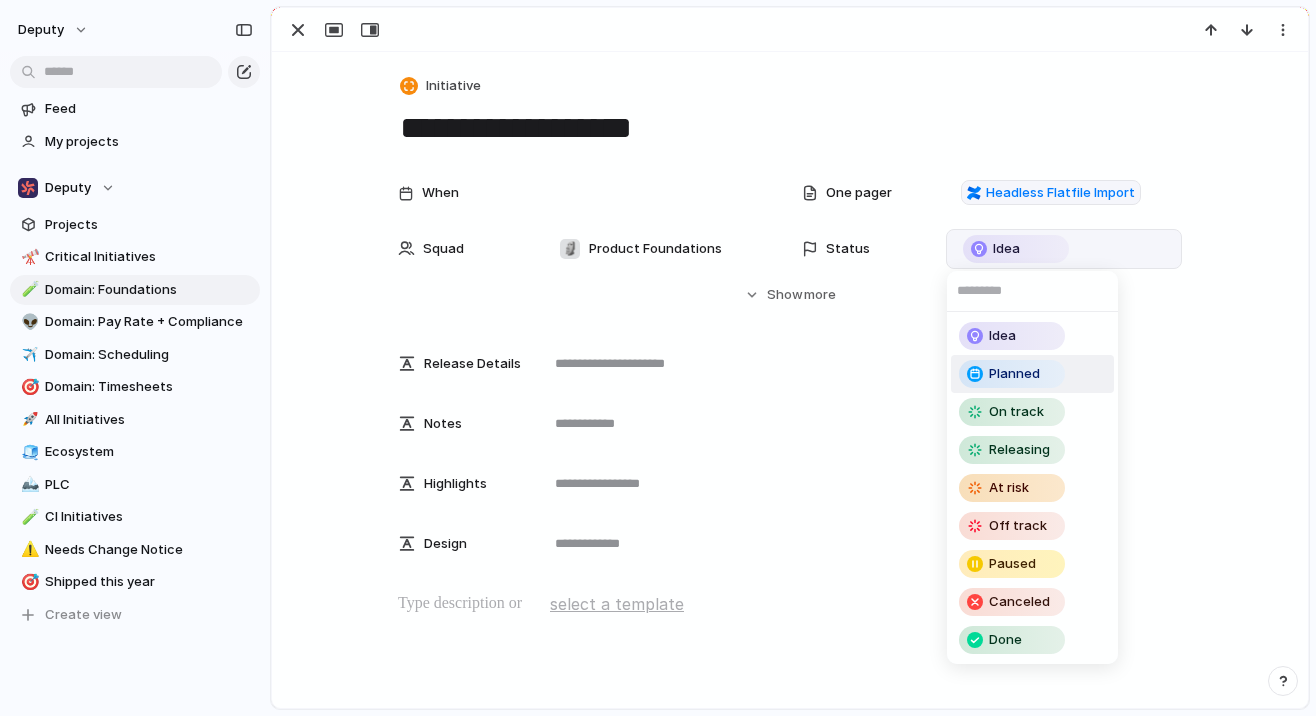 click on "Planned" at bounding box center [1014, 374] 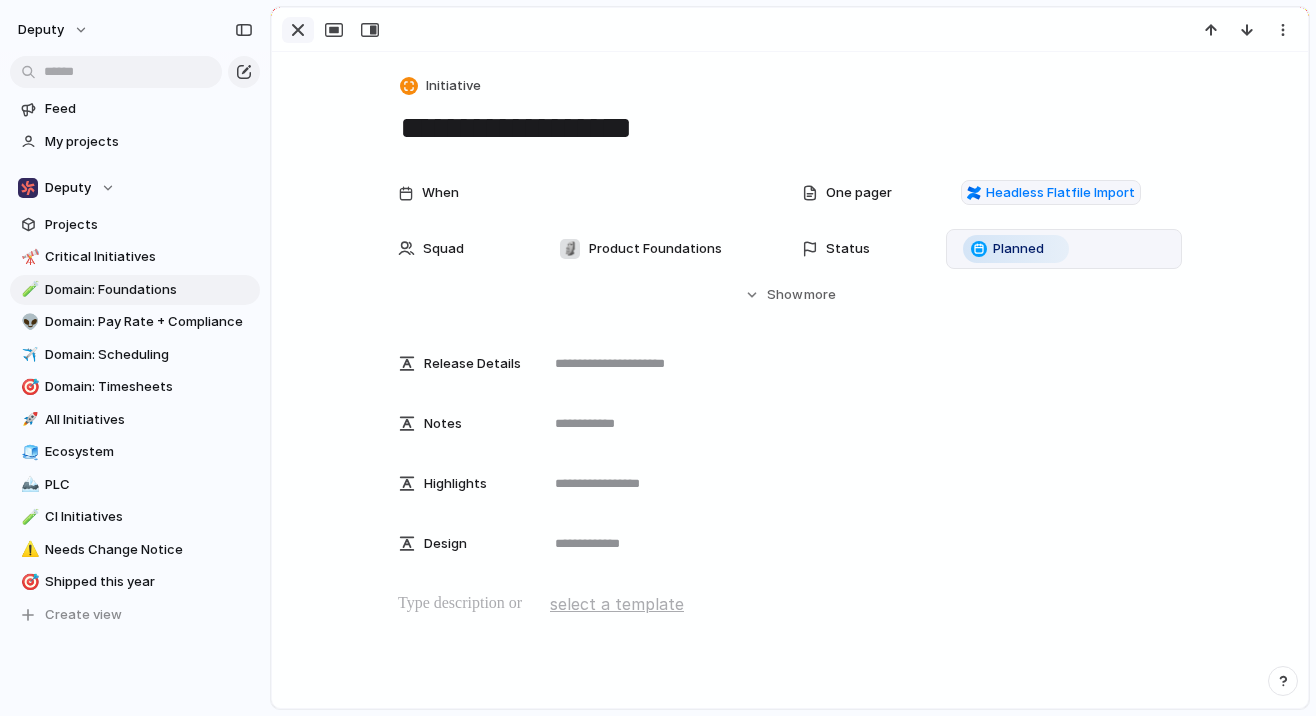 click at bounding box center [298, 30] 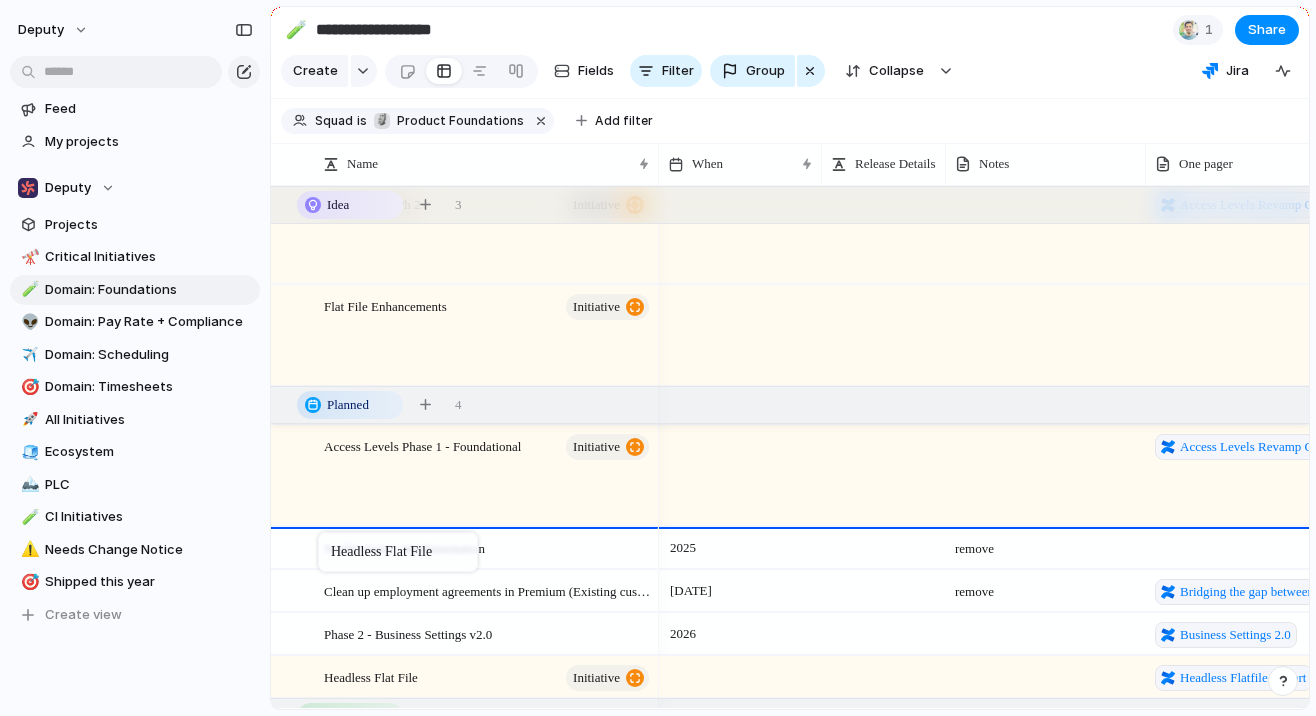 drag, startPoint x: 297, startPoint y: 700, endPoint x: 328, endPoint y: 536, distance: 166.90416 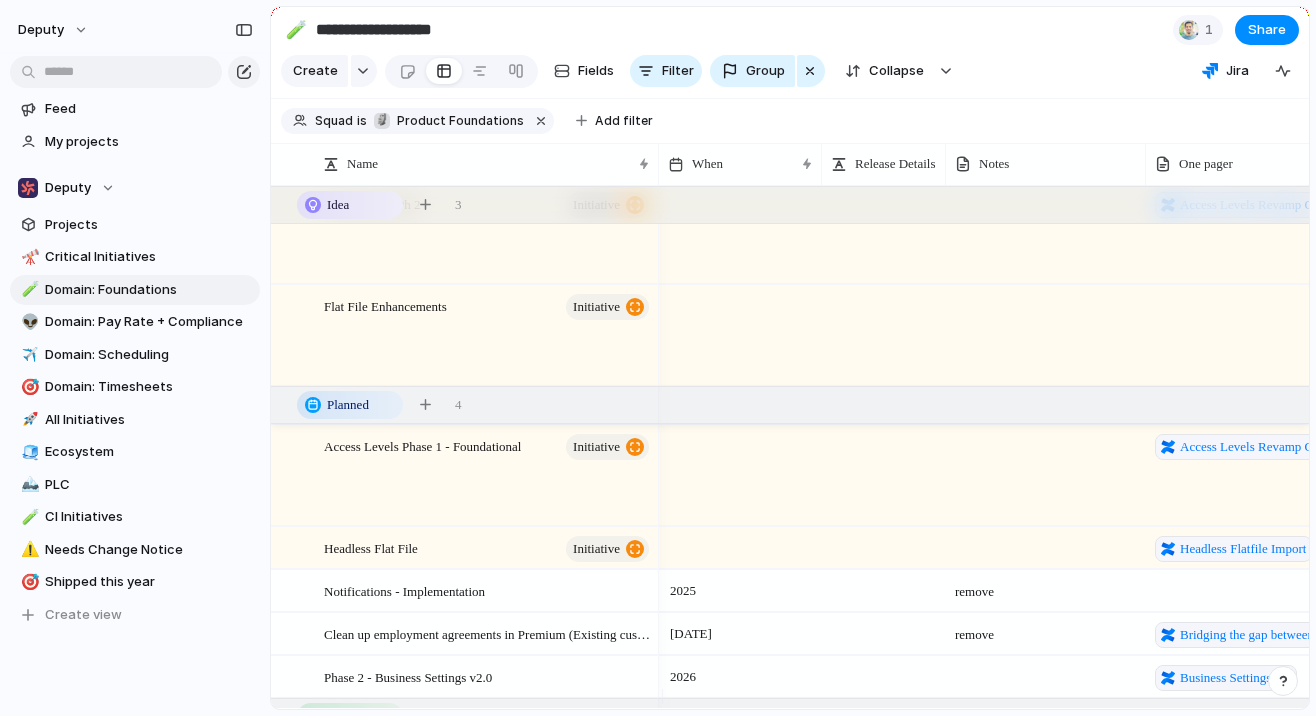 scroll, scrollTop: 0, scrollLeft: 24, axis: horizontal 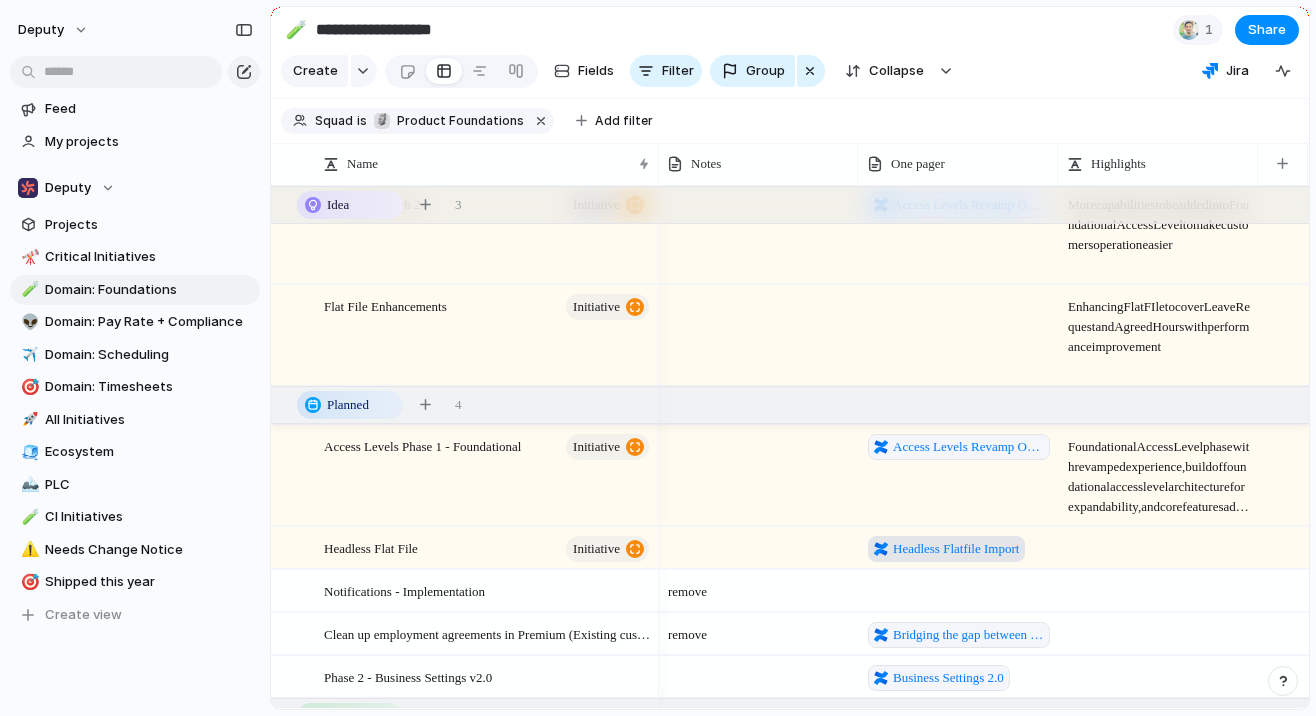 click on "Headless Flatfile Import" at bounding box center [956, 549] 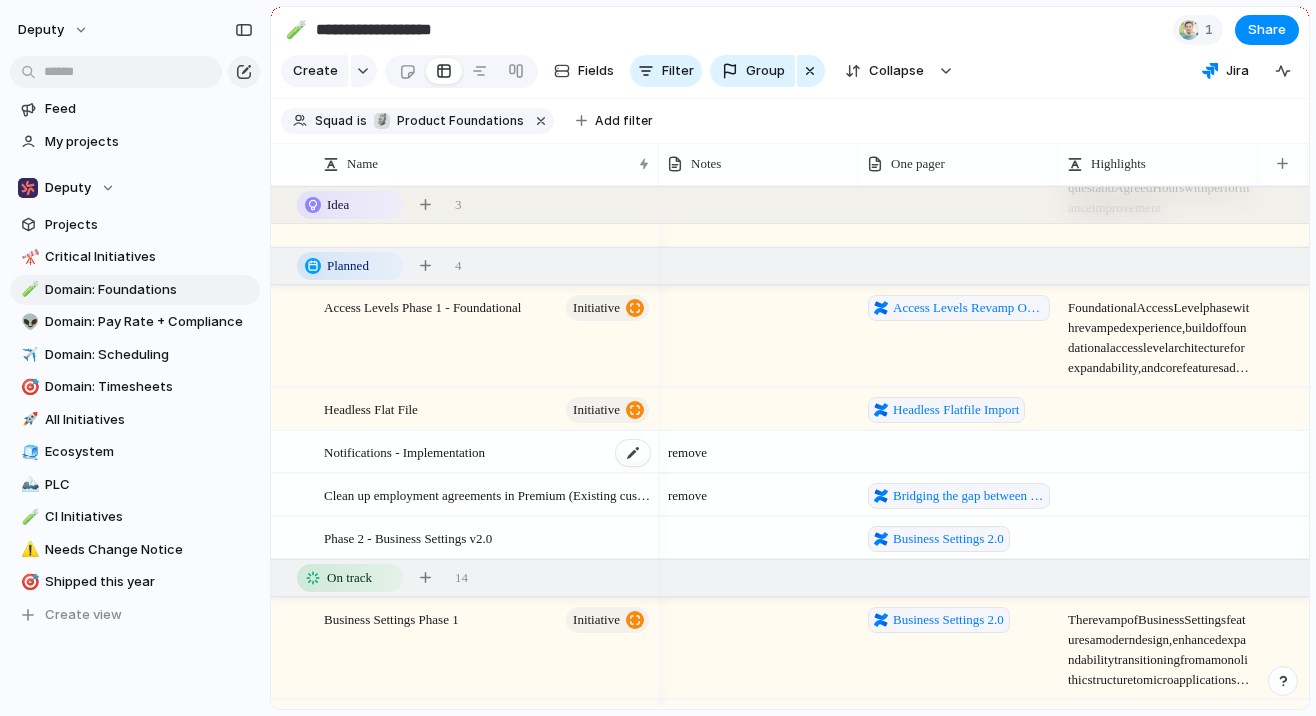click on "Notifications - Implementation" at bounding box center [488, 452] 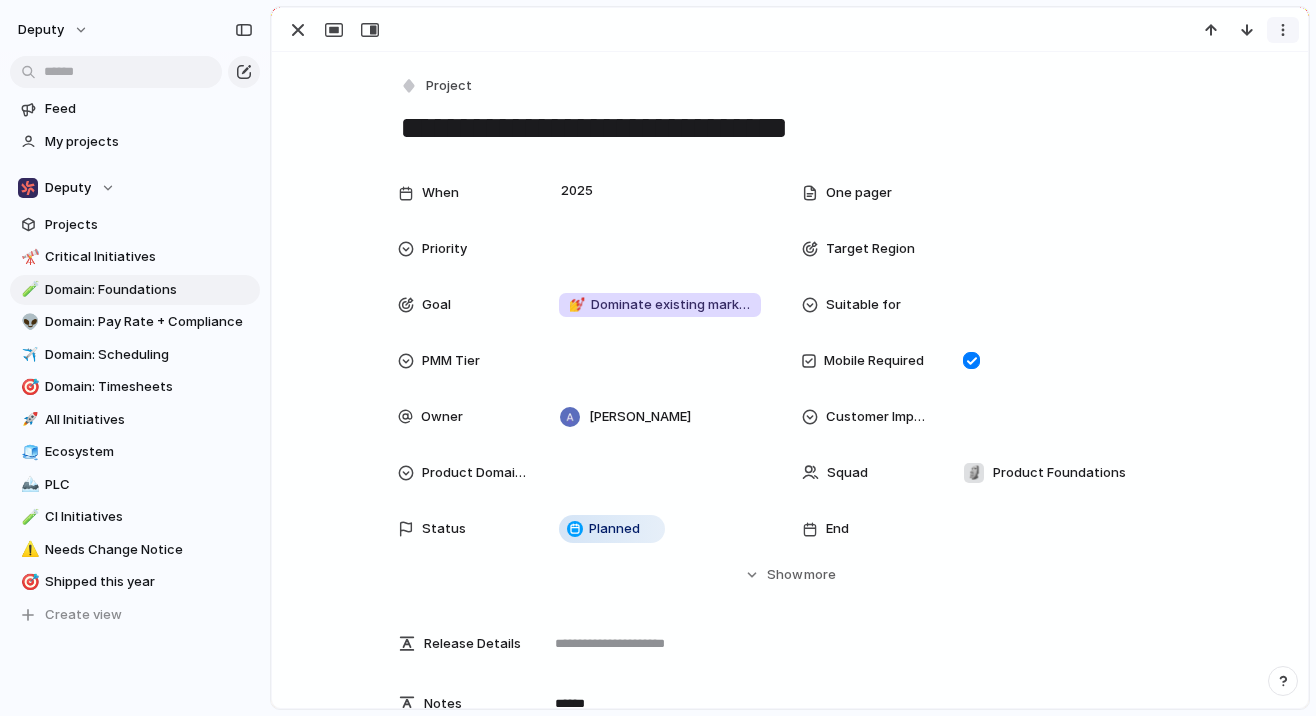 click at bounding box center (1283, 30) 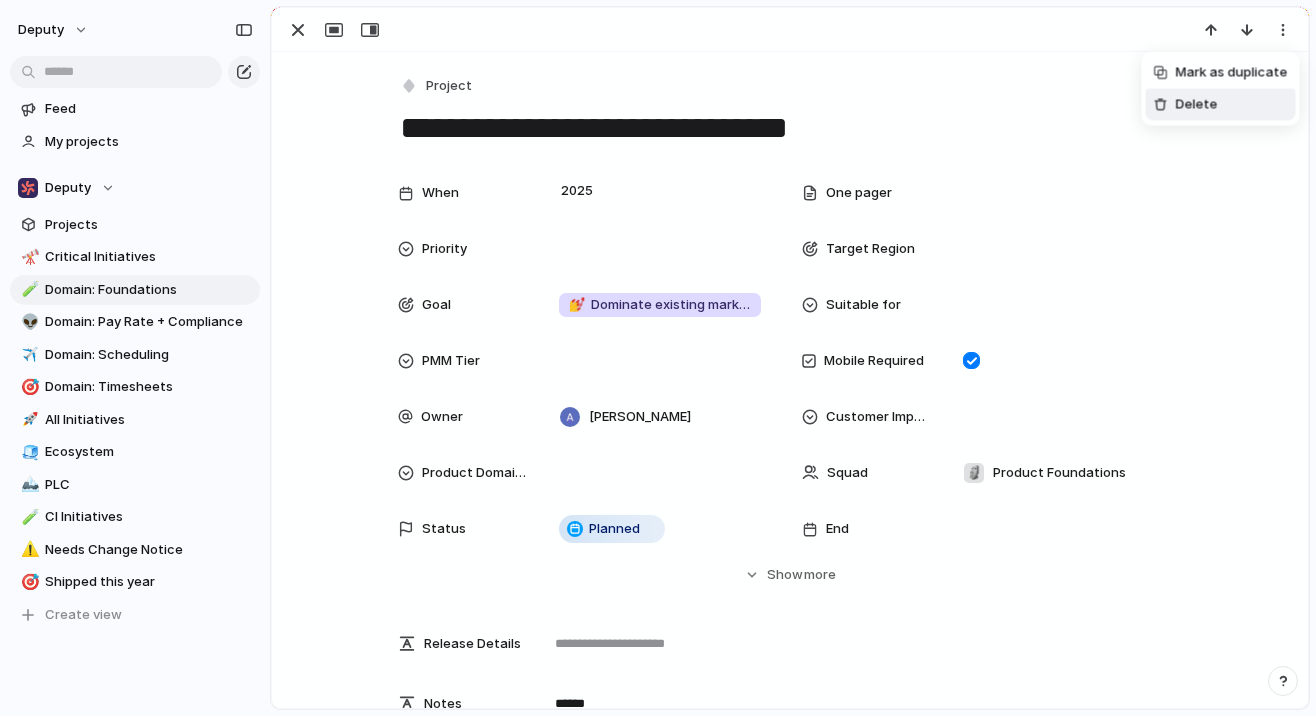 click on "Delete" at bounding box center (1221, 105) 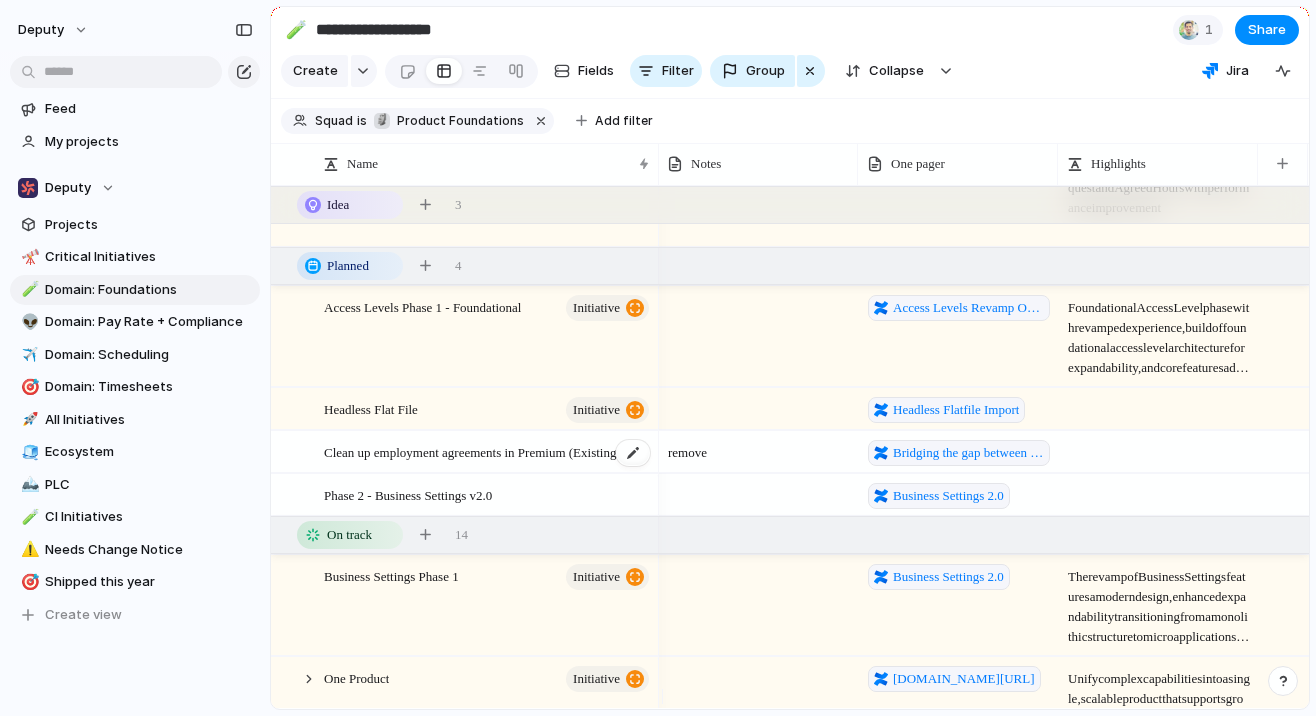 click on "Clean up employment agreements in Premium (Existing customers ) - Phase 2 Migration" at bounding box center [488, 451] 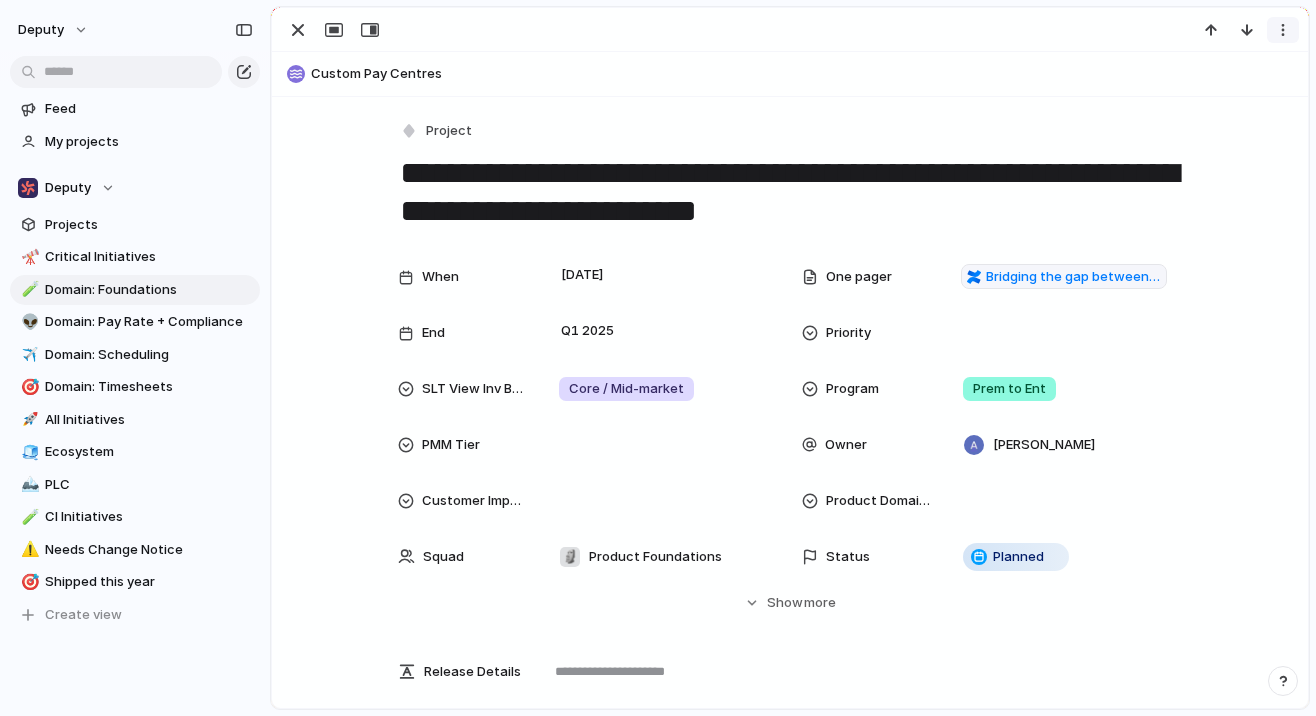 click at bounding box center (1283, 30) 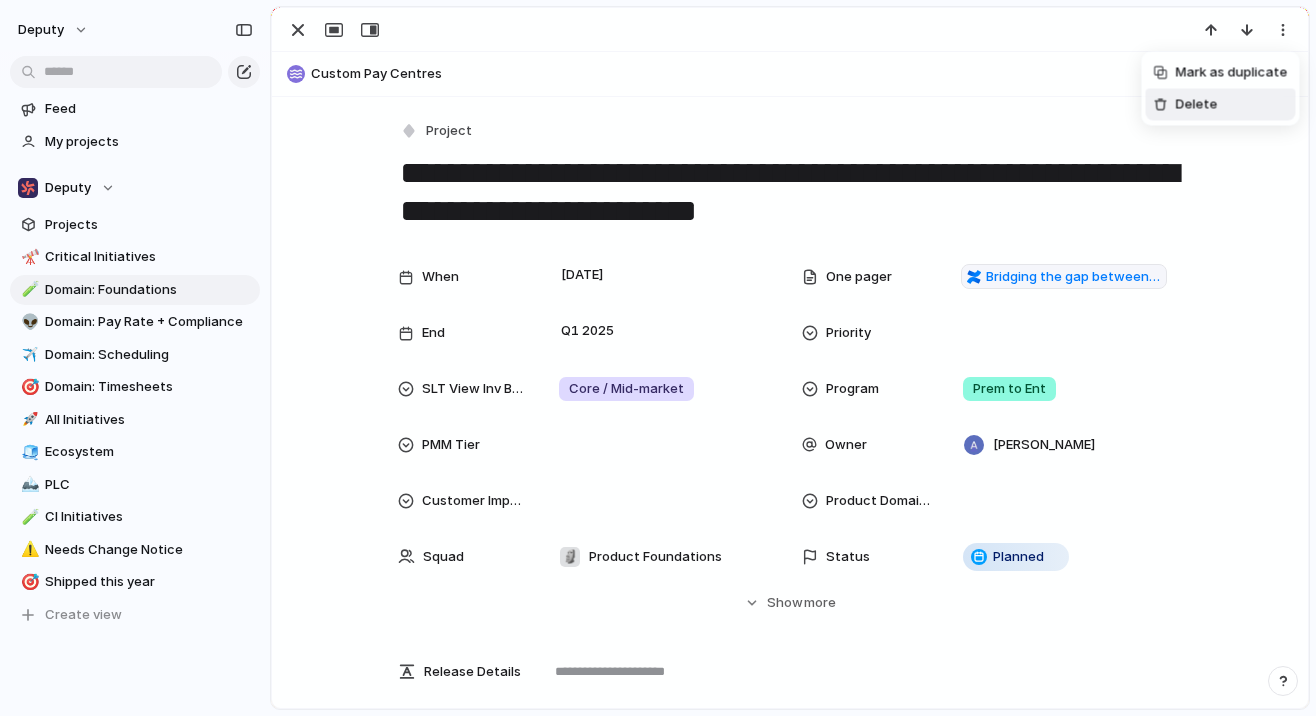 click on "Delete" at bounding box center [1221, 105] 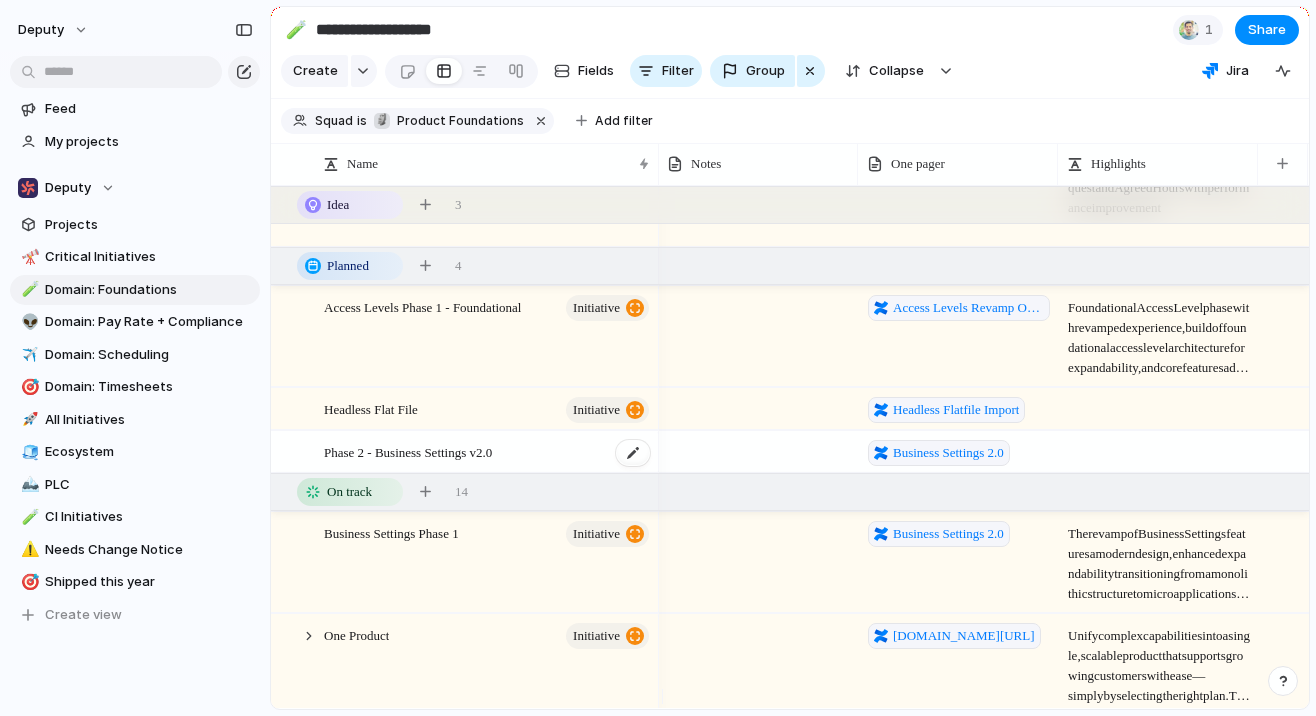 click on "Phase 2 - Business Settings v2.0" at bounding box center [488, 452] 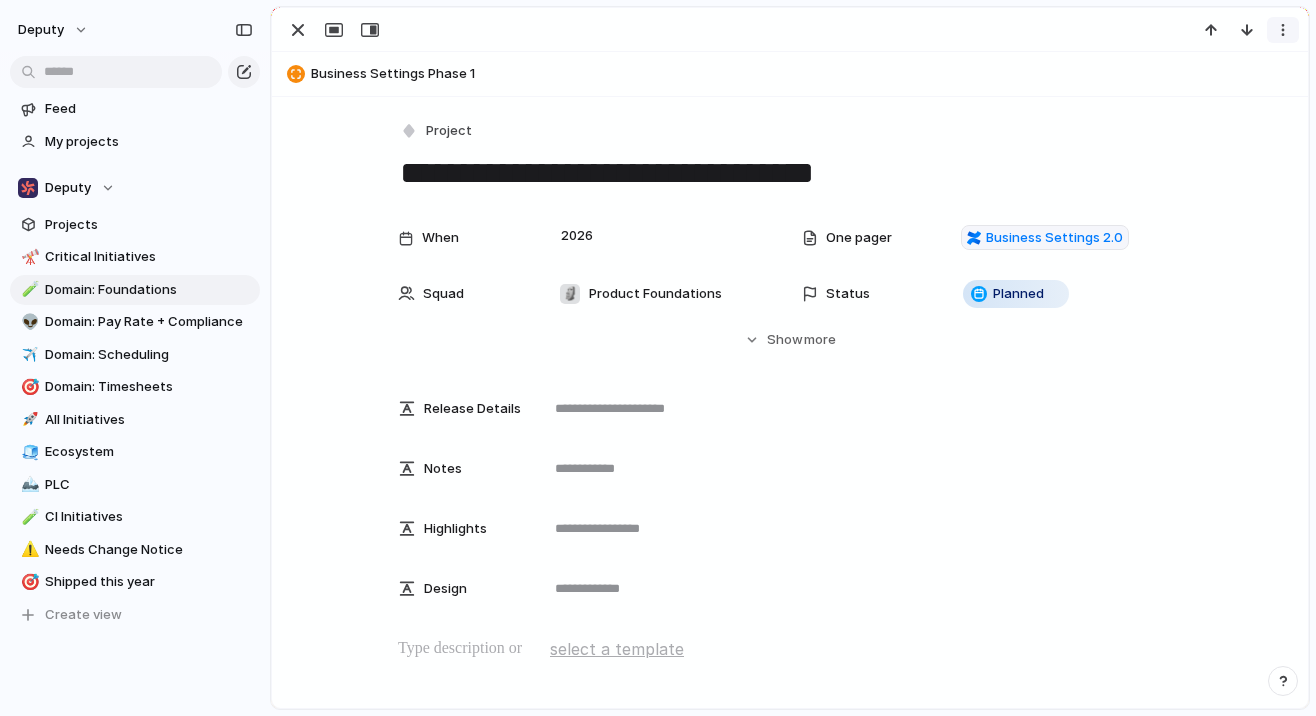 click at bounding box center [1283, 30] 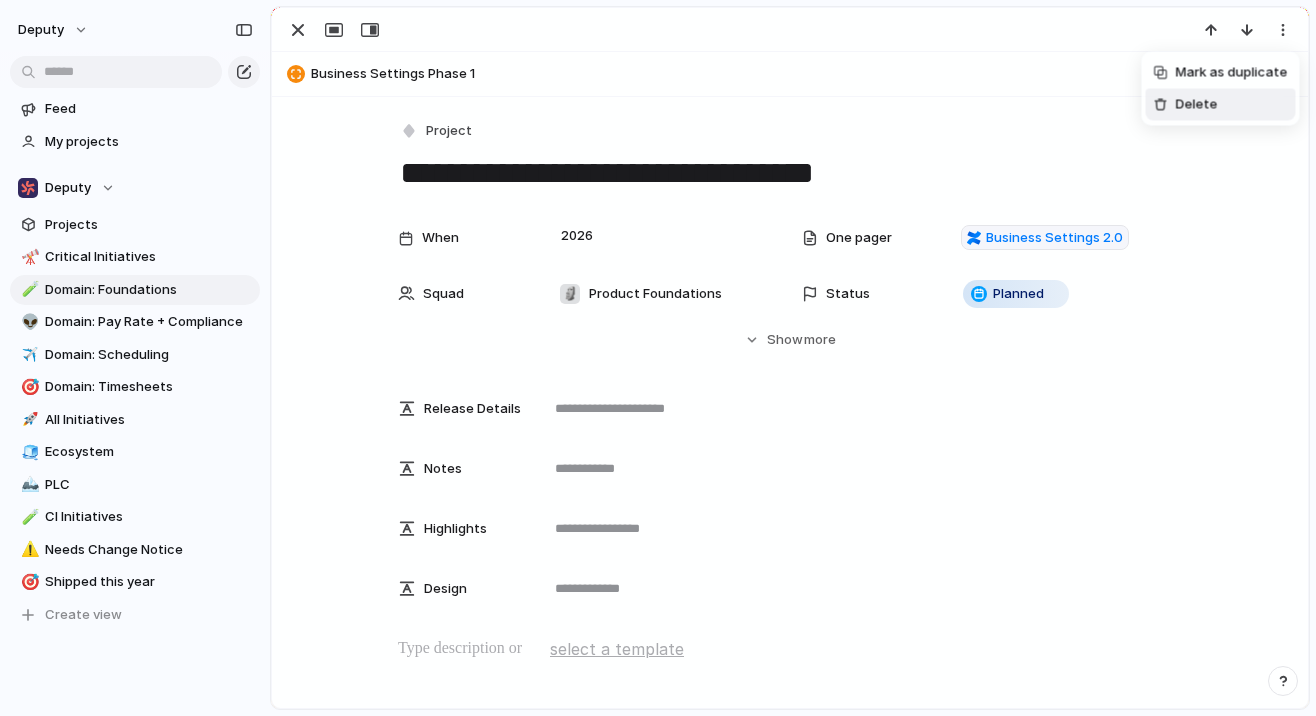 click on "Delete" at bounding box center [1221, 105] 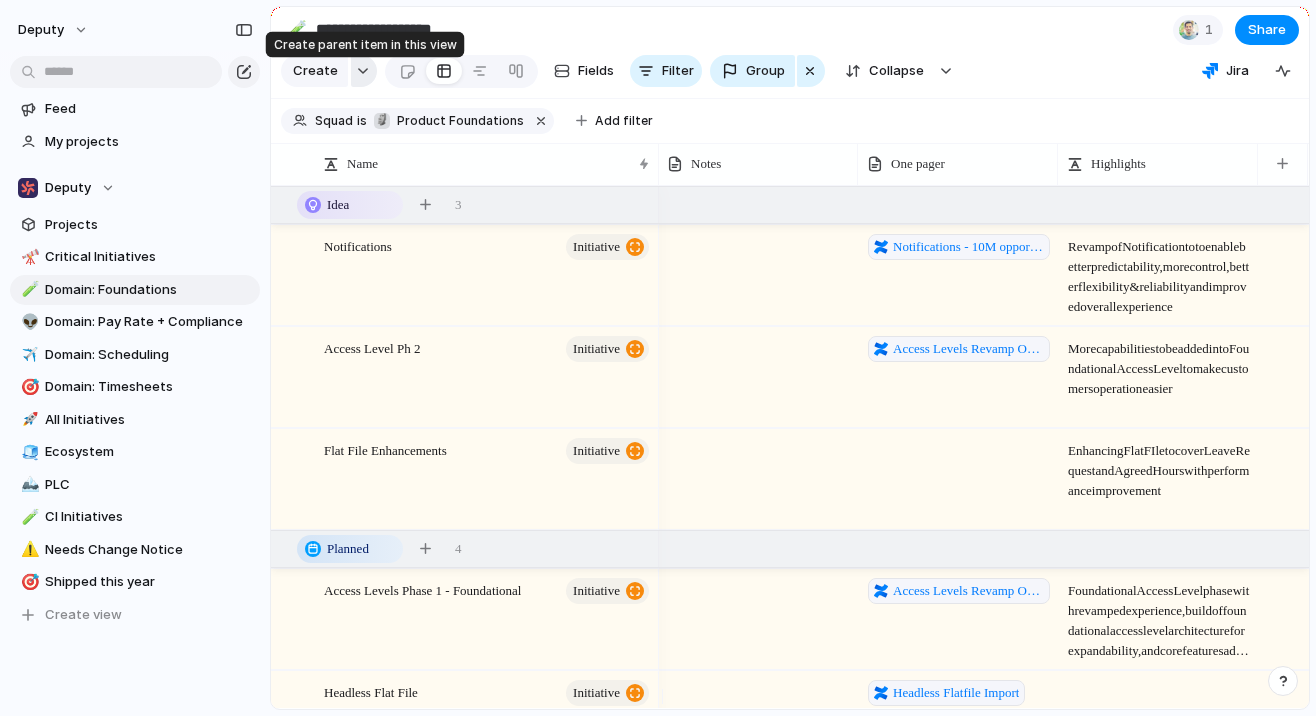 click at bounding box center [364, 71] 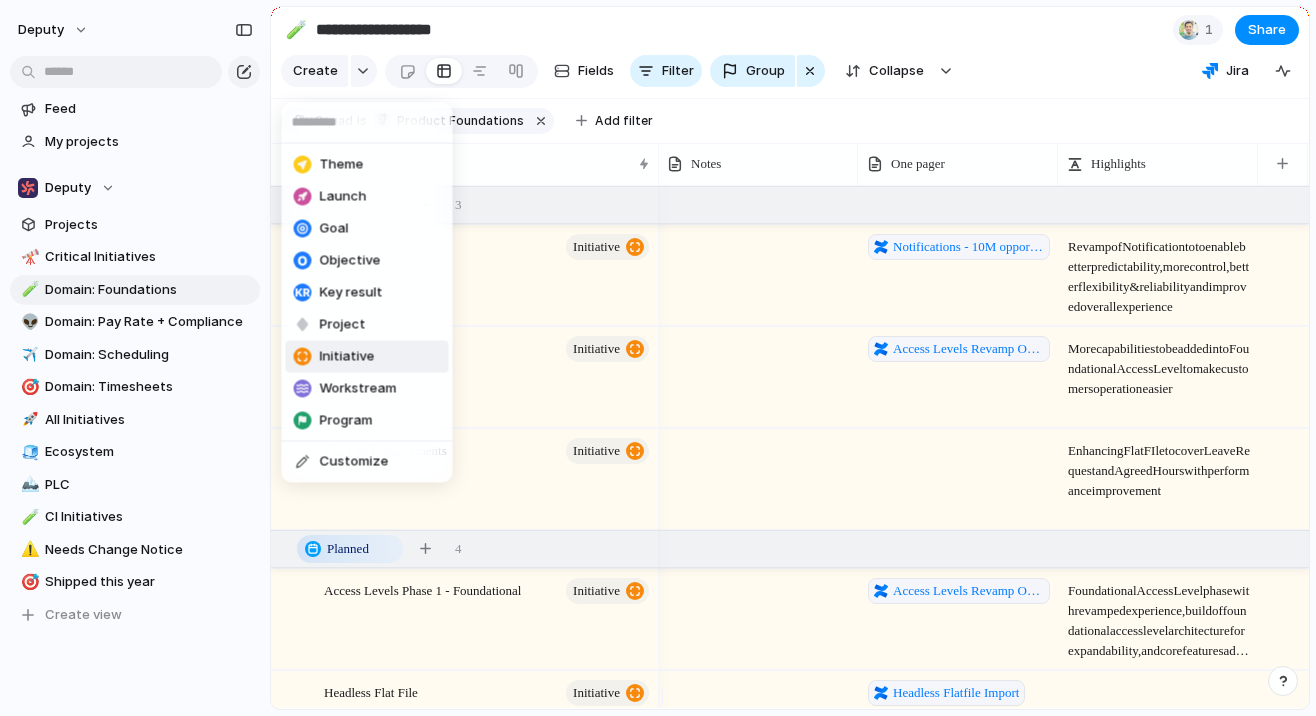 click on "Initiative" at bounding box center (347, 357) 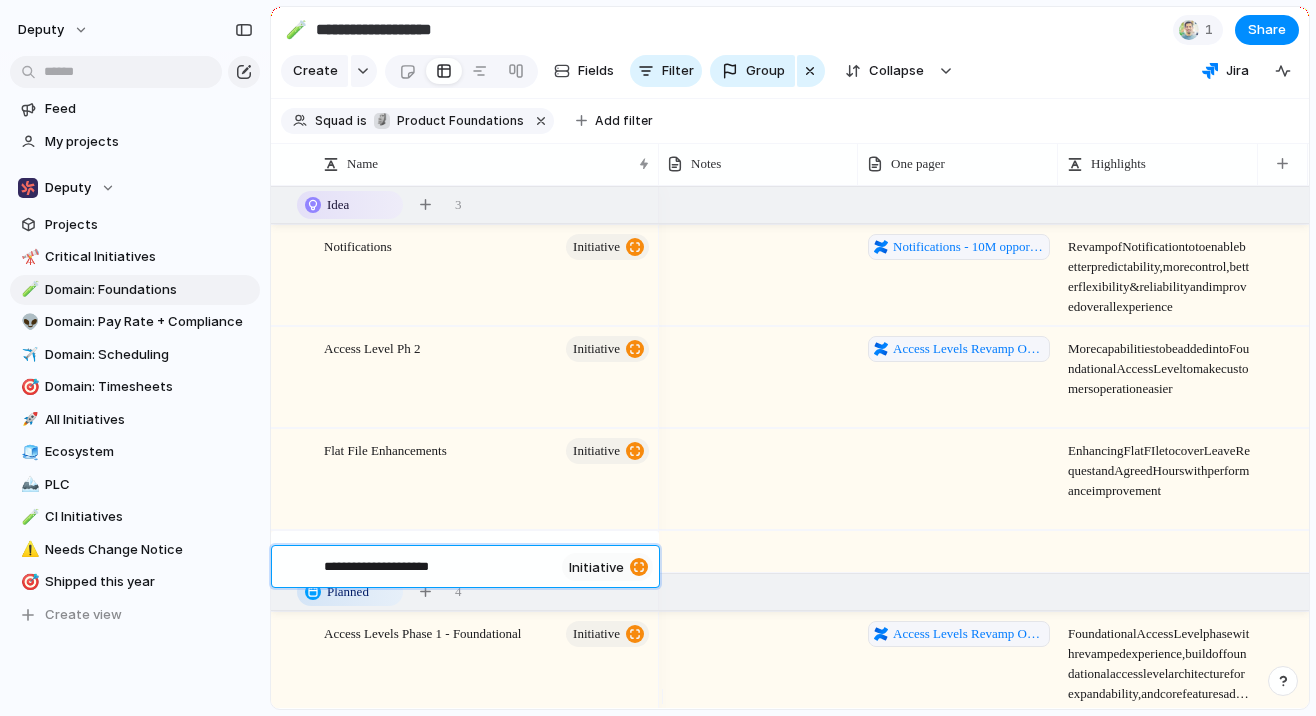 type on "**********" 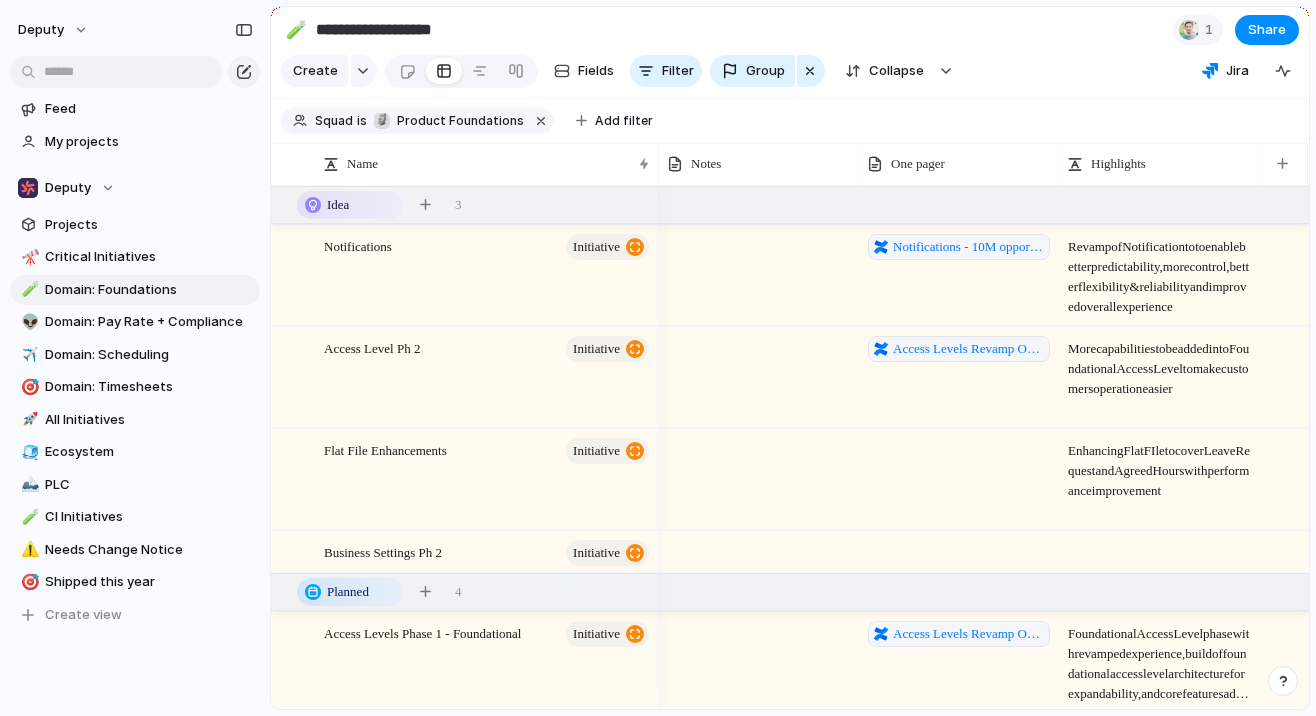 click at bounding box center [1159, 542] 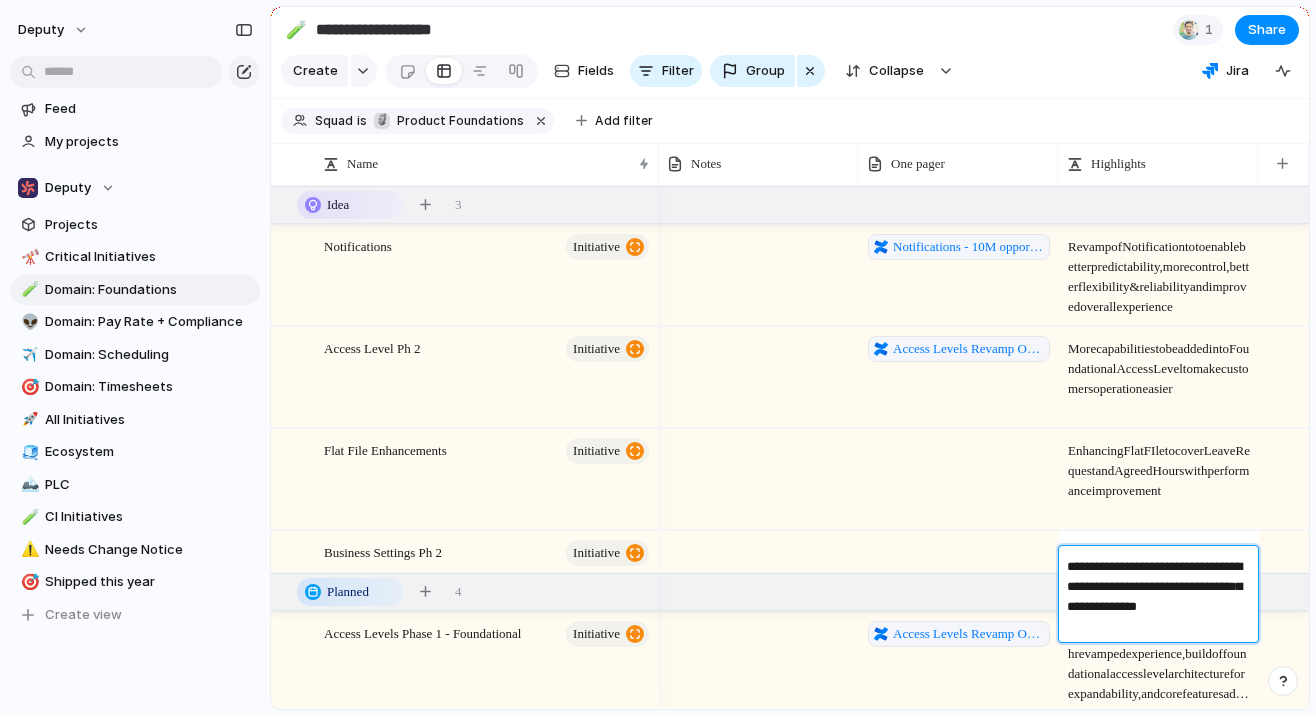 type on "**********" 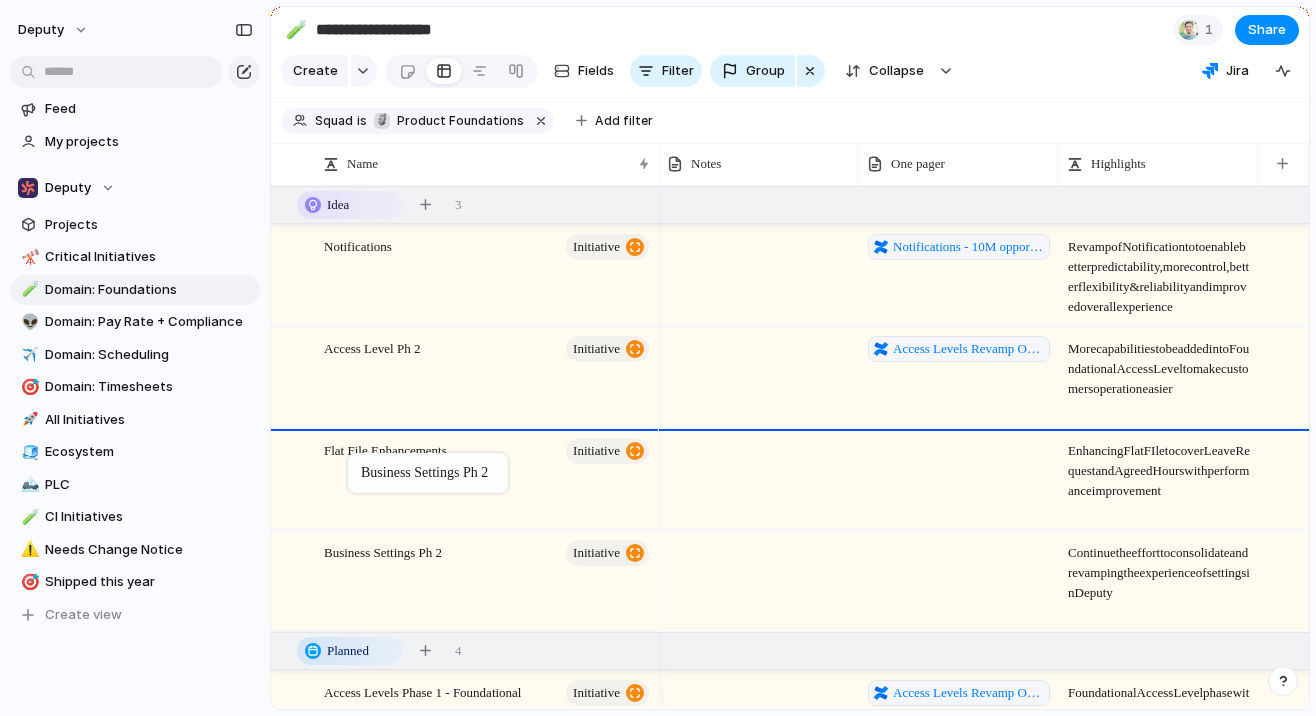 drag, startPoint x: 312, startPoint y: 593, endPoint x: 358, endPoint y: 457, distance: 143.5688 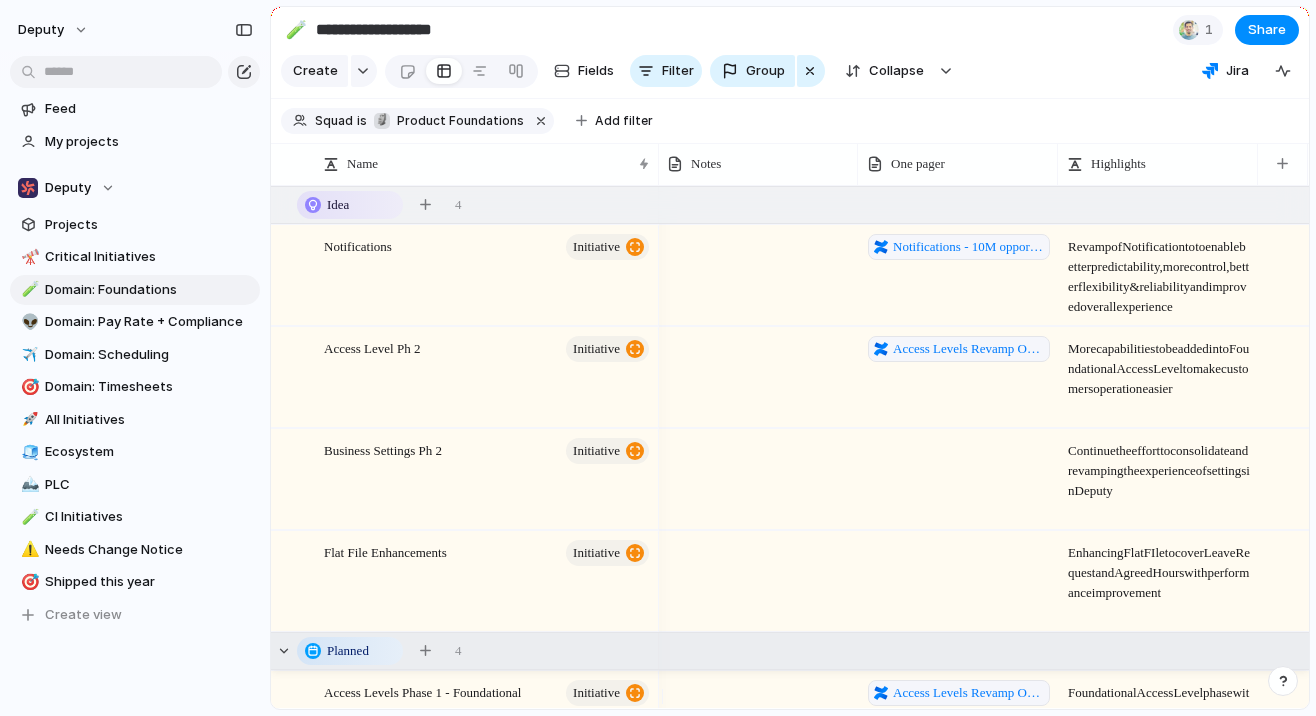 scroll, scrollTop: 101, scrollLeft: 0, axis: vertical 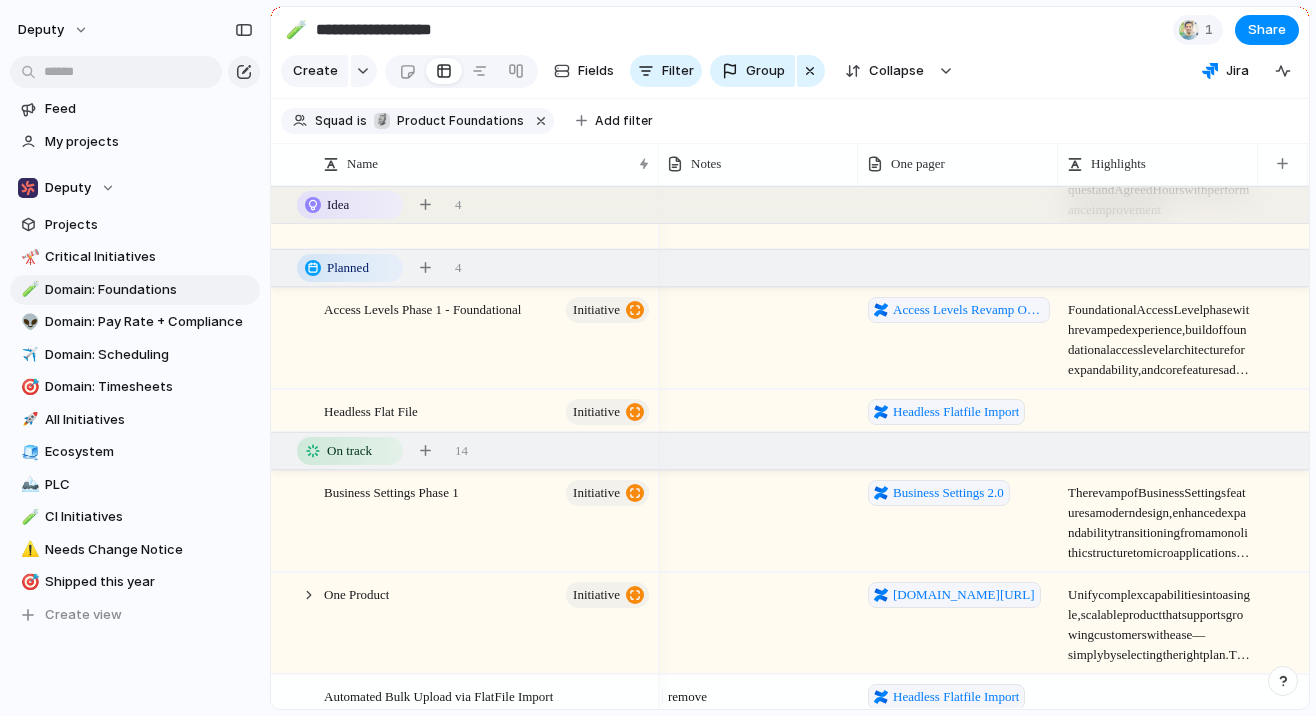 click at bounding box center [1159, 401] 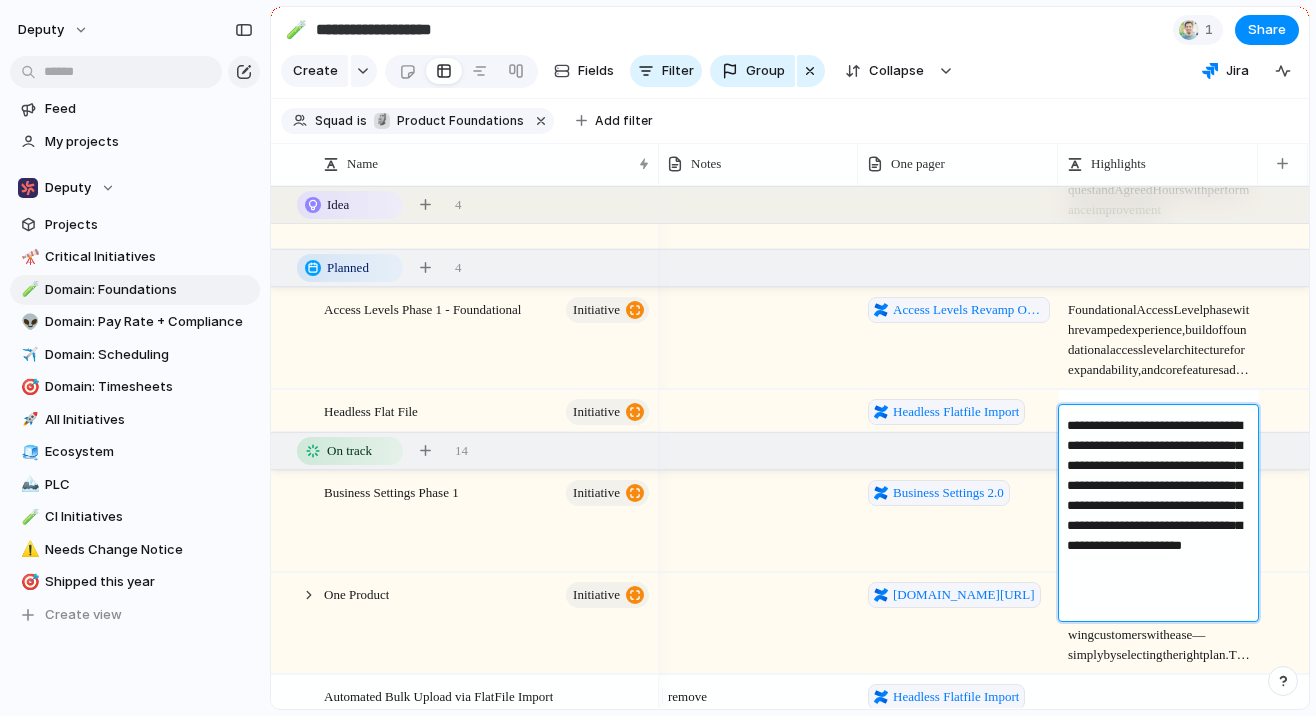 click on "**********" at bounding box center (1159, 516) 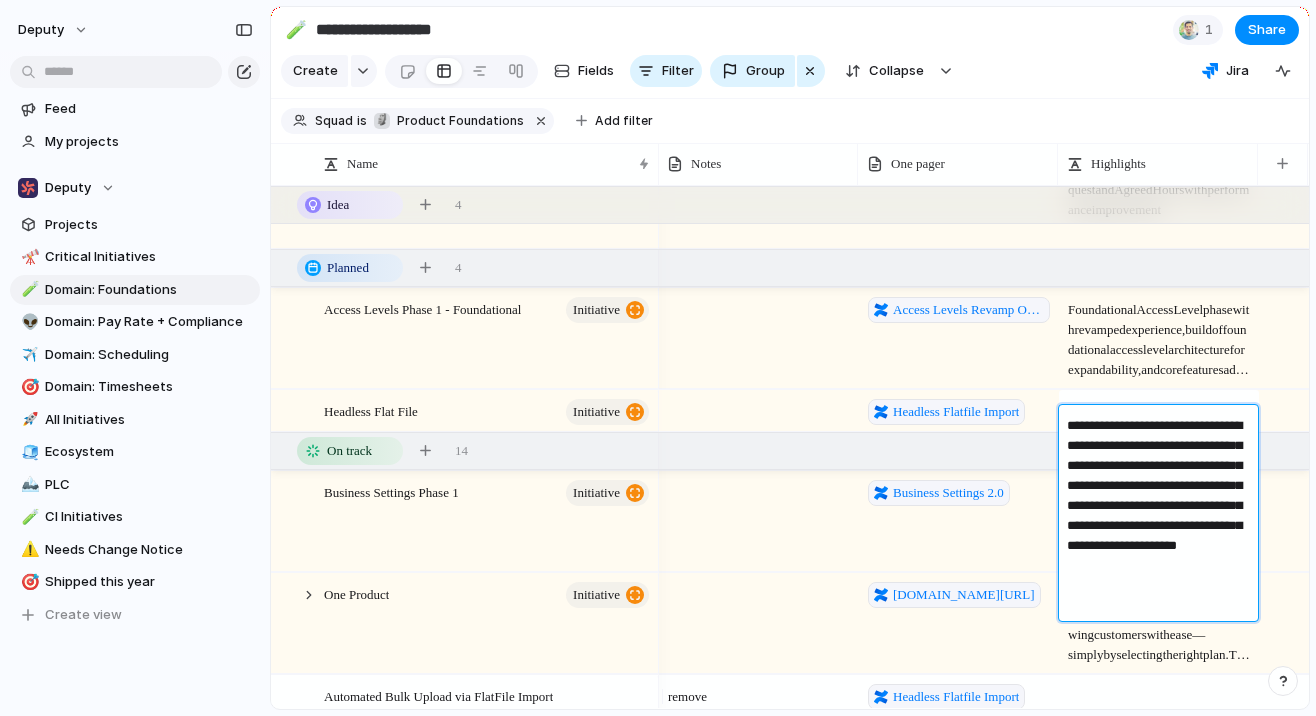 type on "**********" 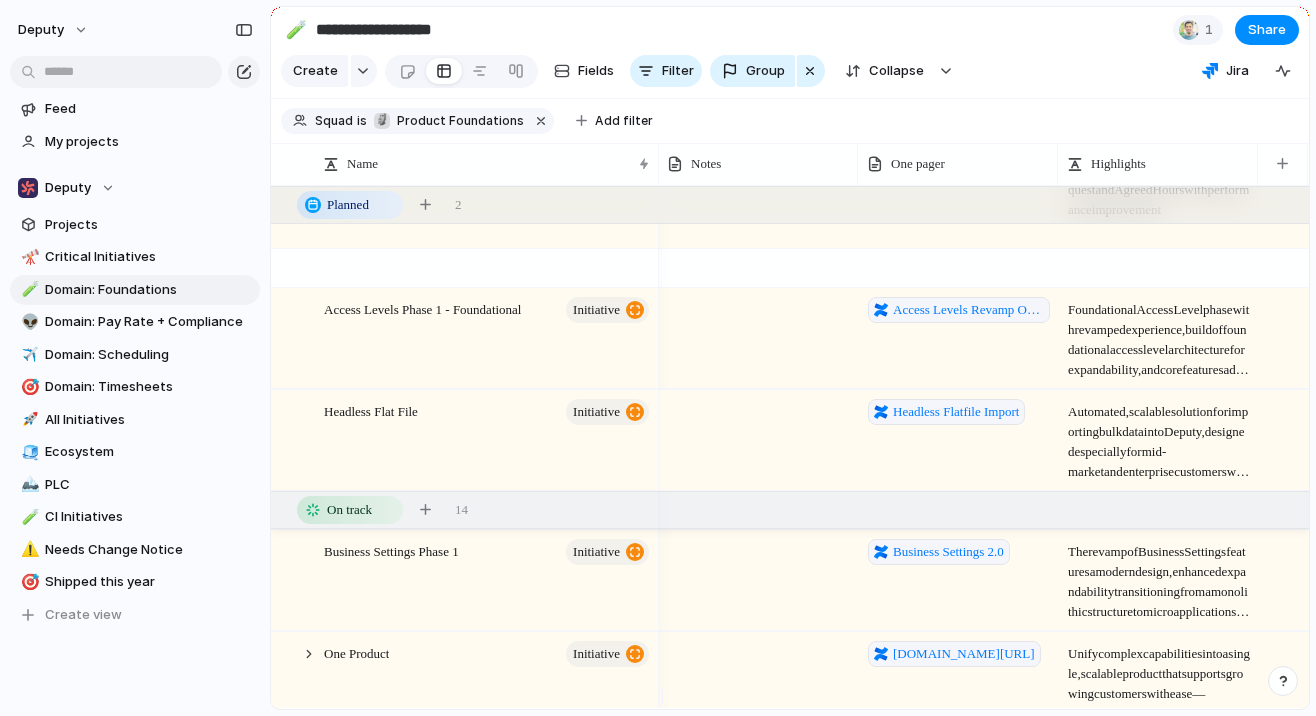 scroll, scrollTop: 509, scrollLeft: 0, axis: vertical 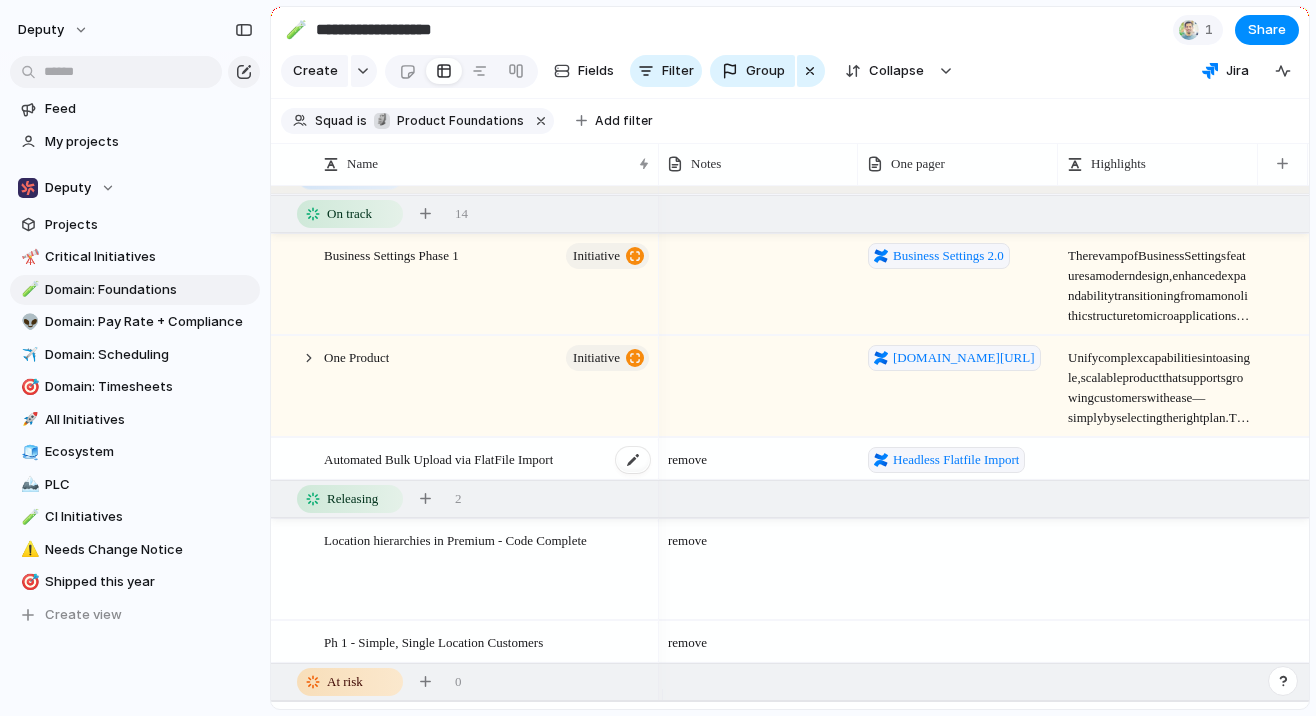 click on "Automated Bulk Upload via FlatFile Import" at bounding box center [488, 459] 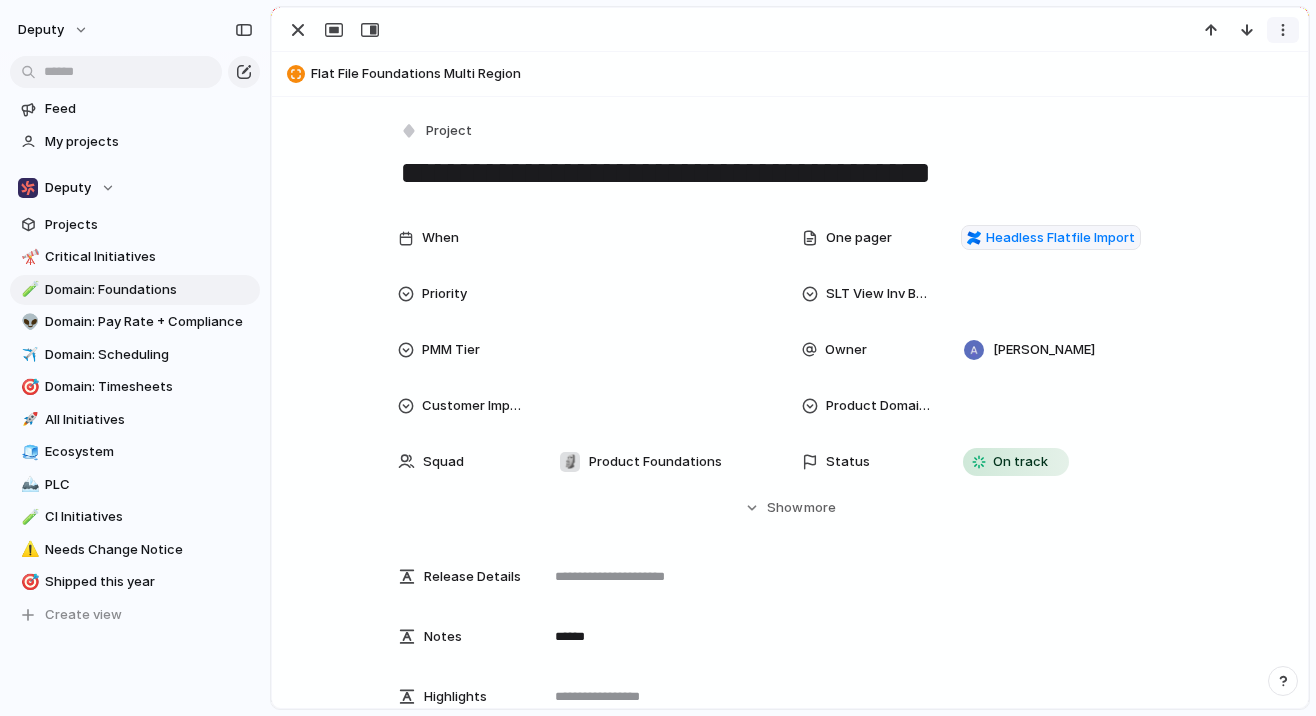 click at bounding box center (1283, 30) 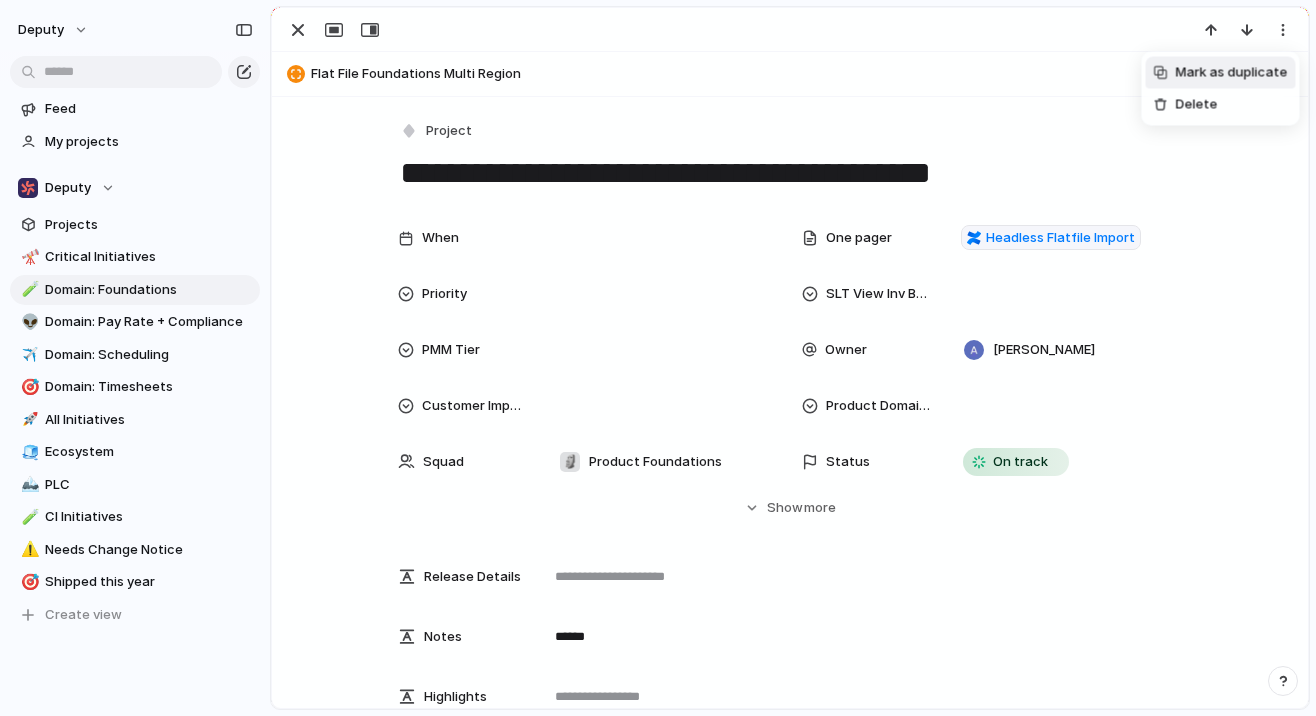 click on "Delete" at bounding box center (1221, 105) 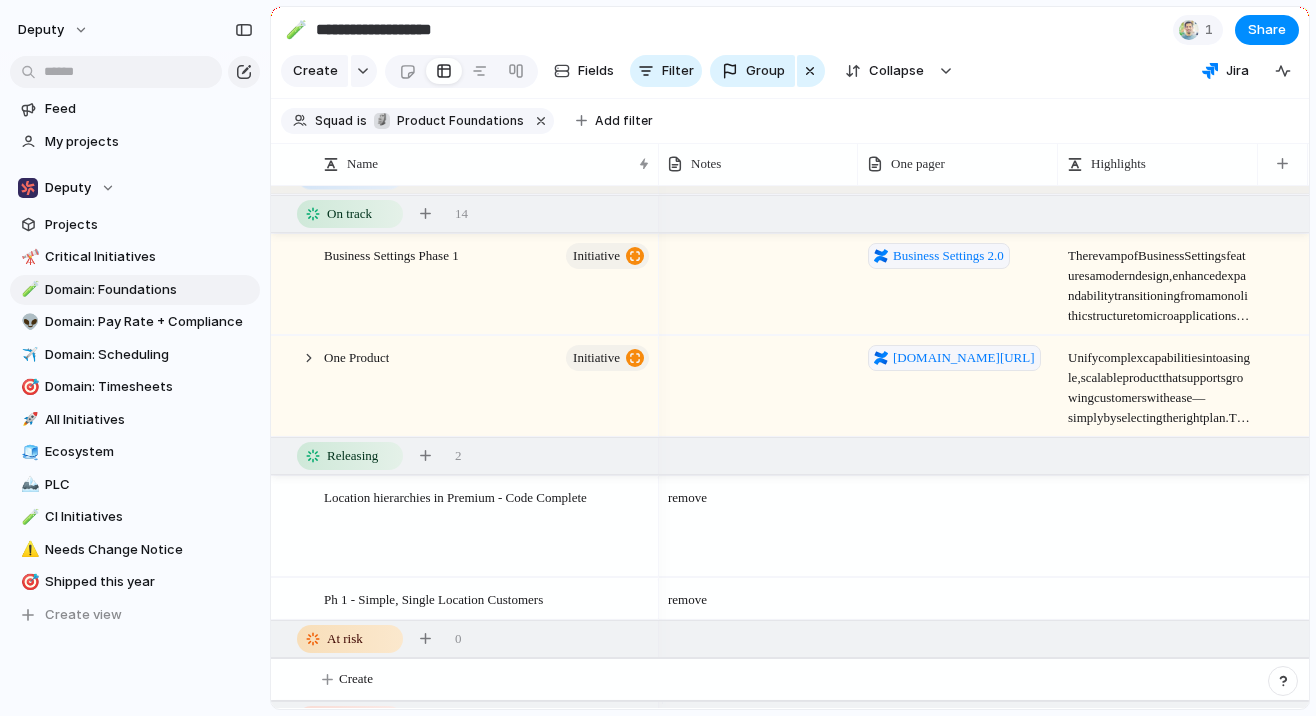scroll, scrollTop: 685, scrollLeft: 0, axis: vertical 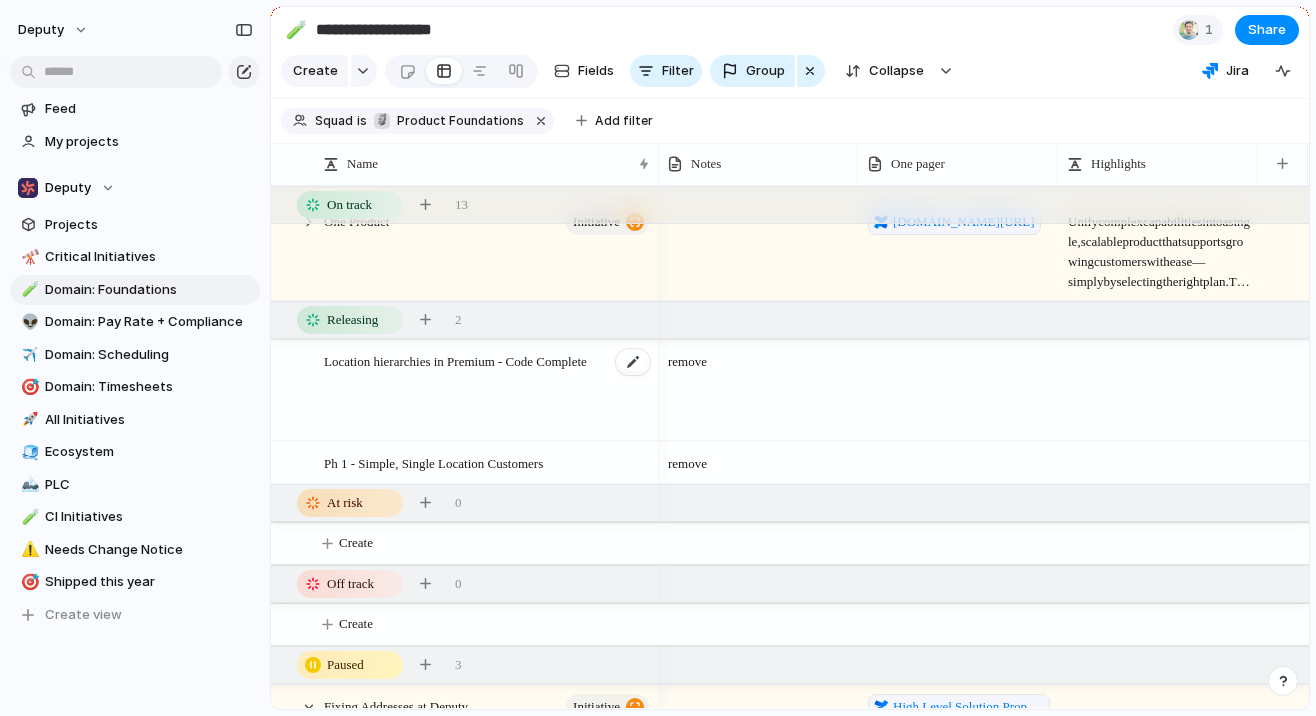 click on "Location hierarchies in Premium - Code Complete" at bounding box center [488, 391] 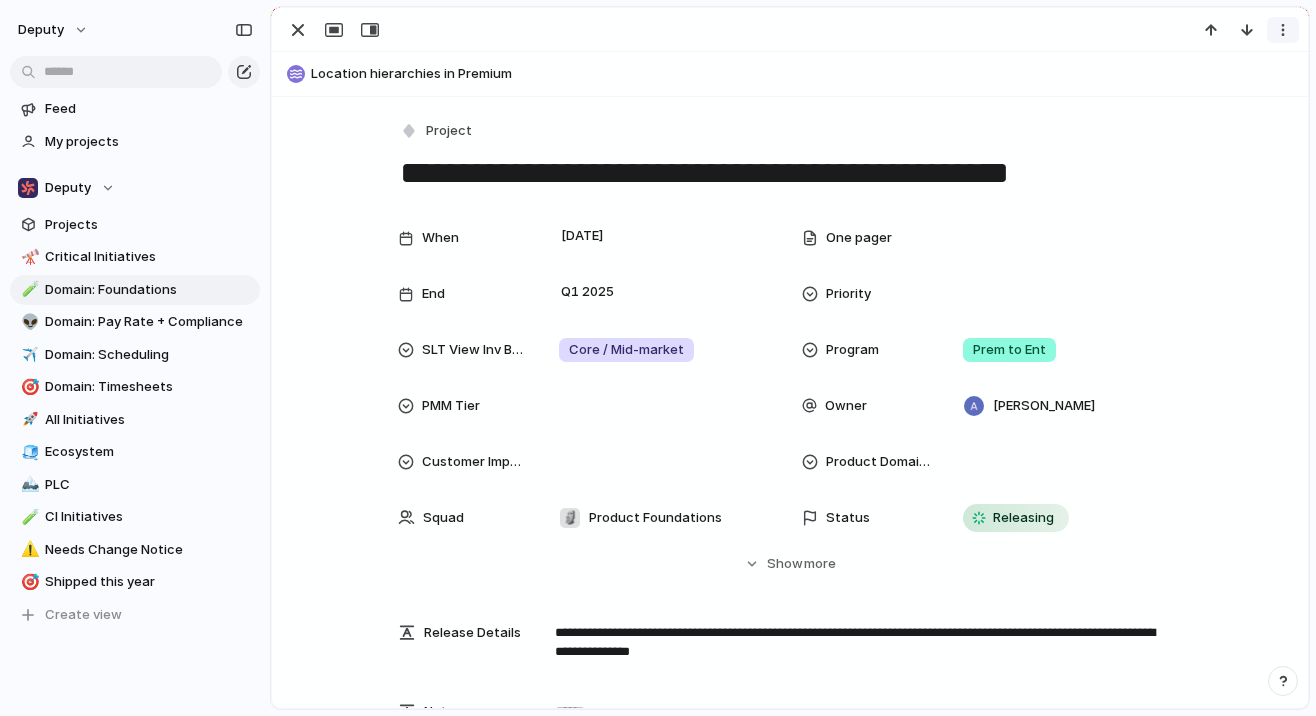 click at bounding box center [1283, 30] 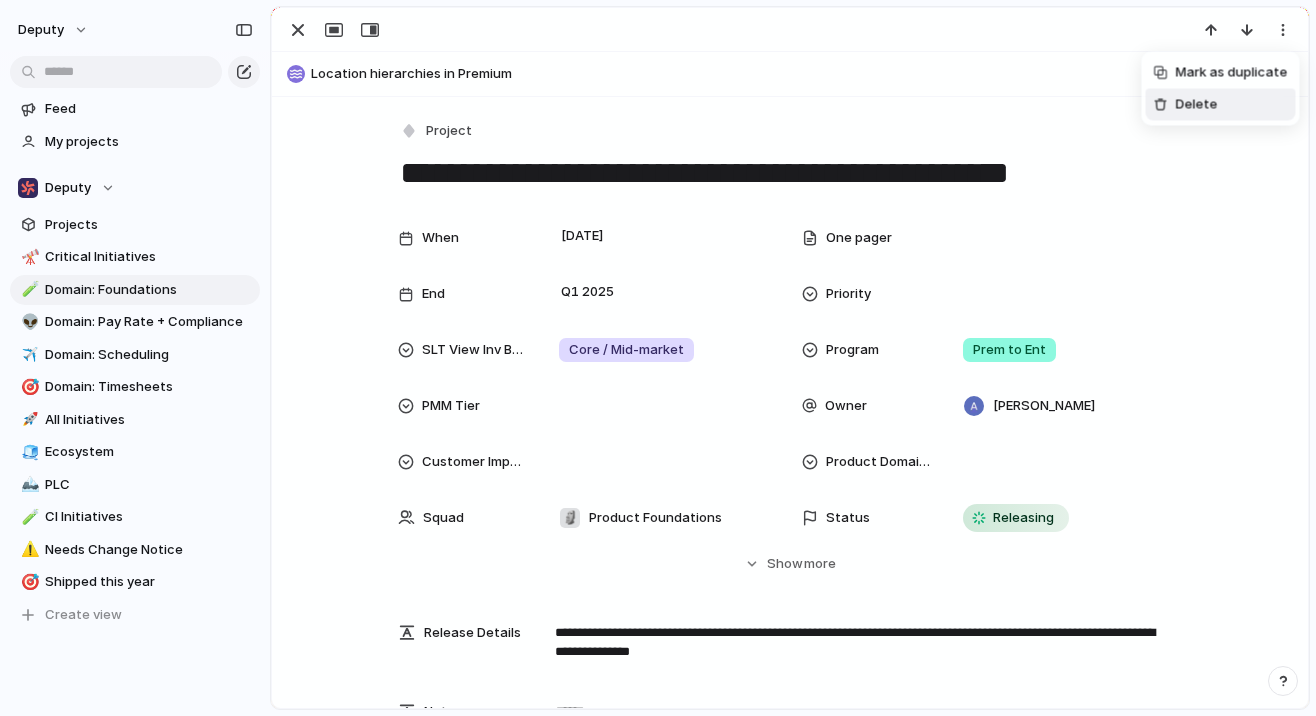 click on "Delete" at bounding box center (1197, 105) 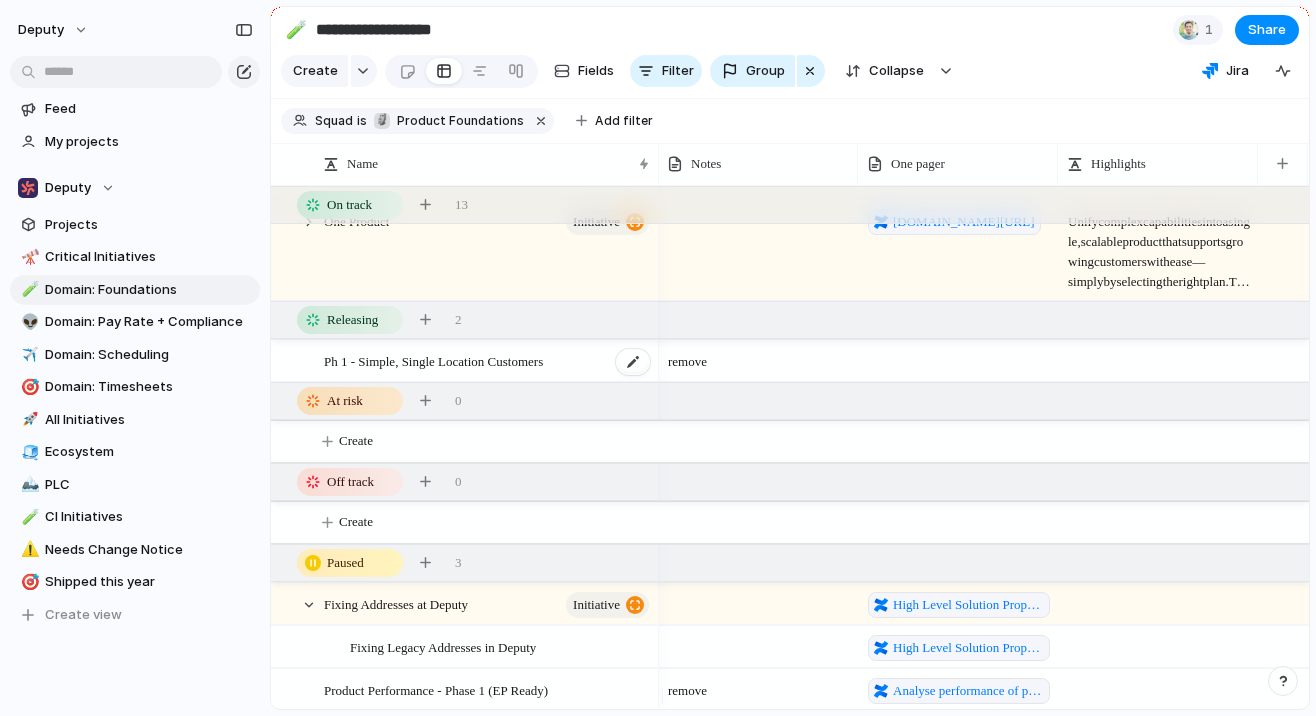 click on "Ph 1 - Simple, Single Location Customers" at bounding box center [433, 360] 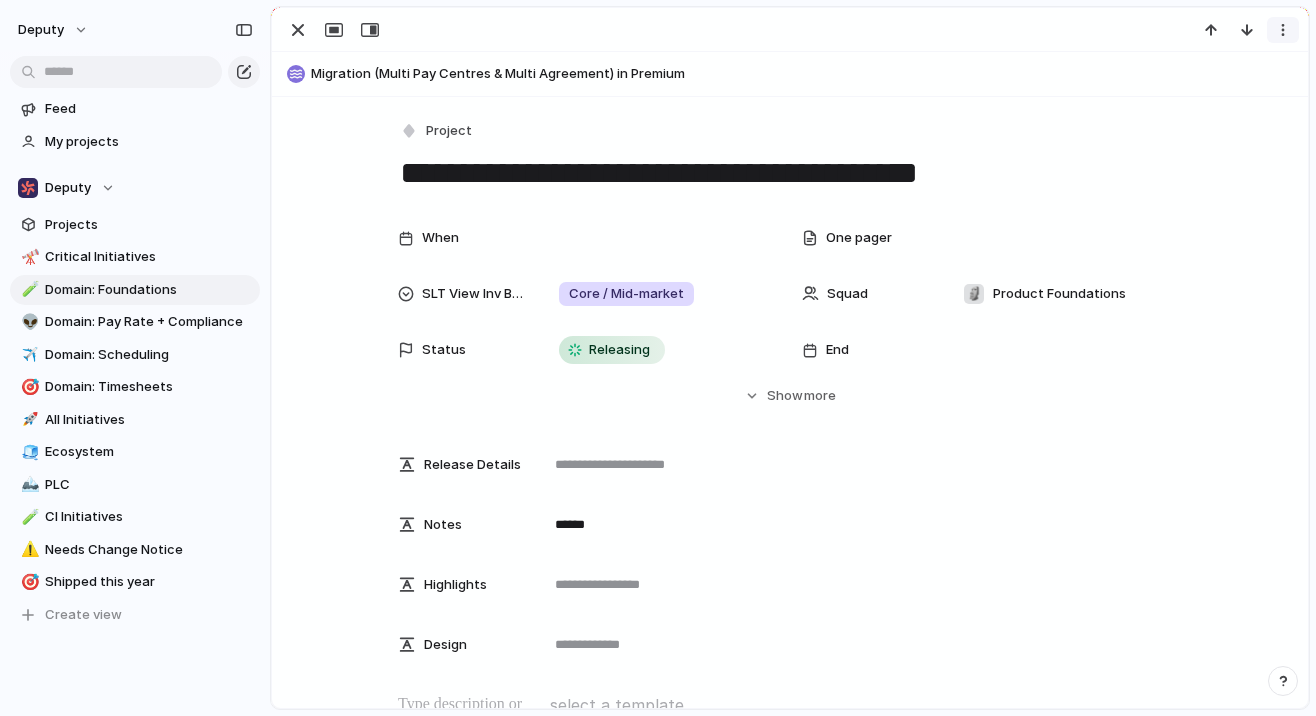 click at bounding box center (1283, 30) 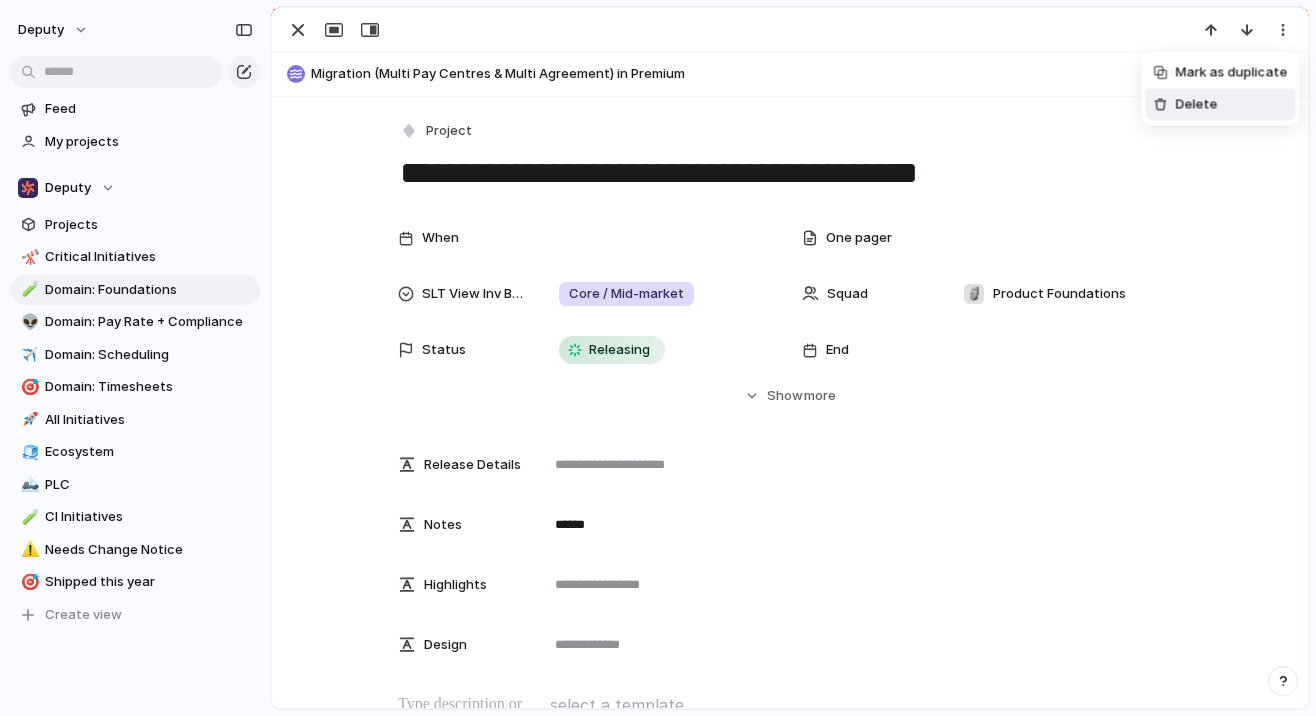 click on "Delete" at bounding box center (1197, 105) 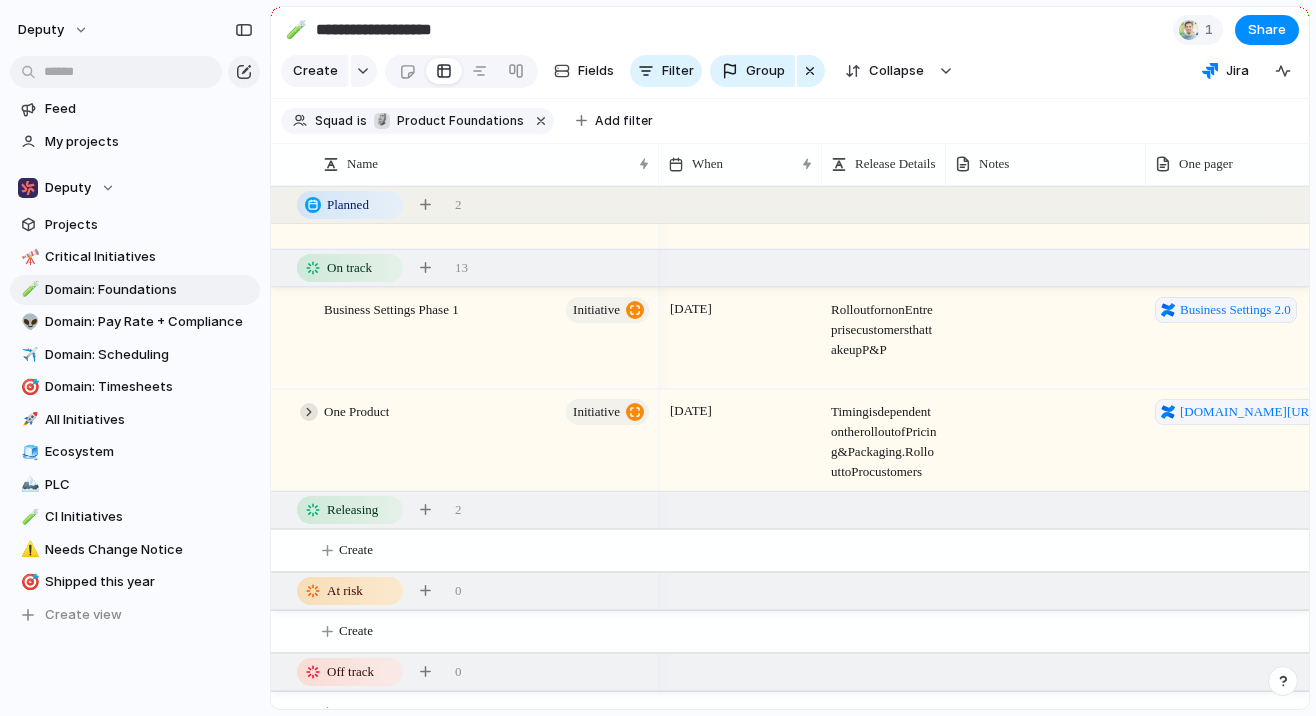 click at bounding box center (309, 412) 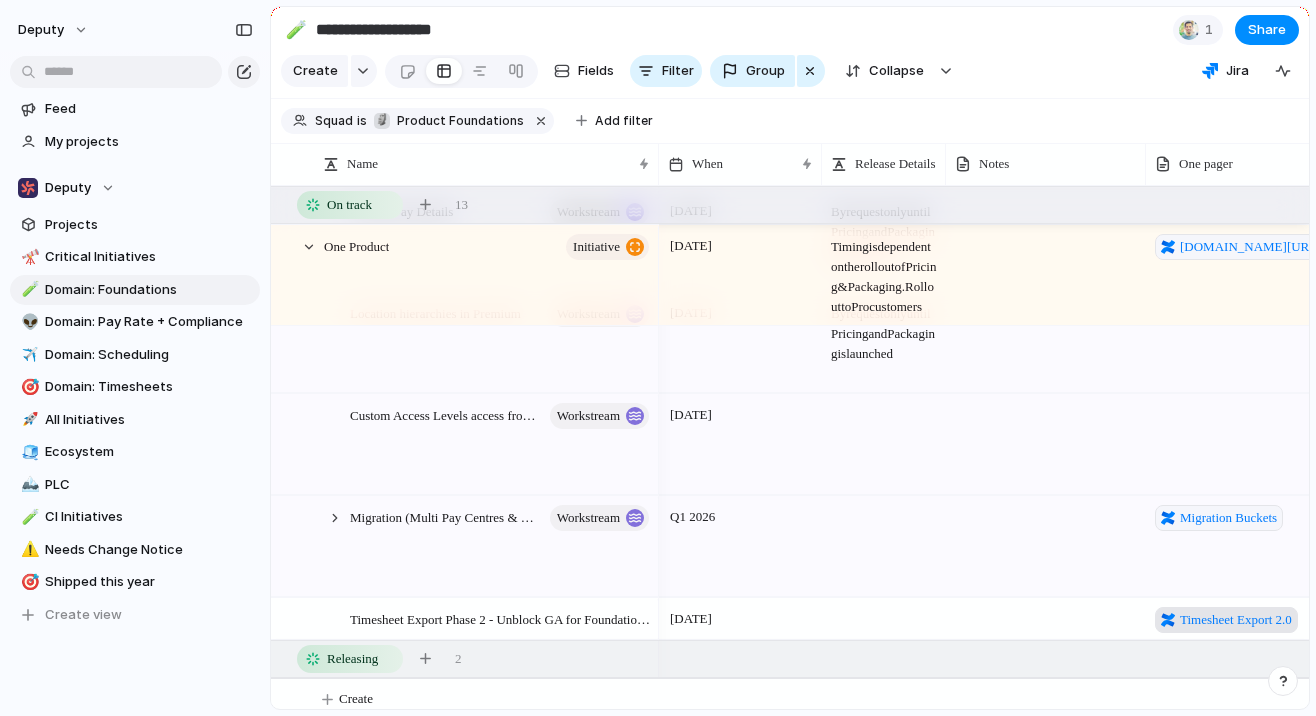 click on "Timesheet Export 2.0" at bounding box center (1226, 620) 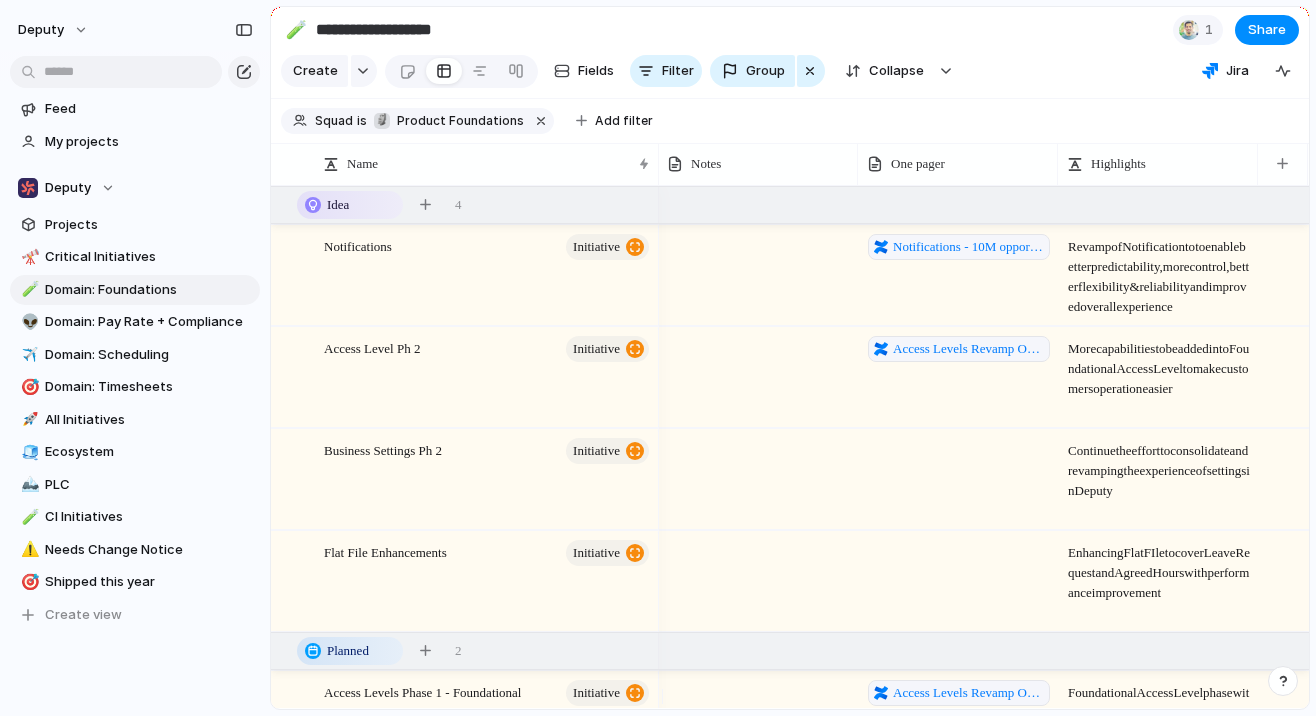 click on "Revamp  of  Notification  to  to  enable  better  predictability,  more  control,  better  flexibility  &  reliability  and  improved  overall  experience" at bounding box center [1159, 271] 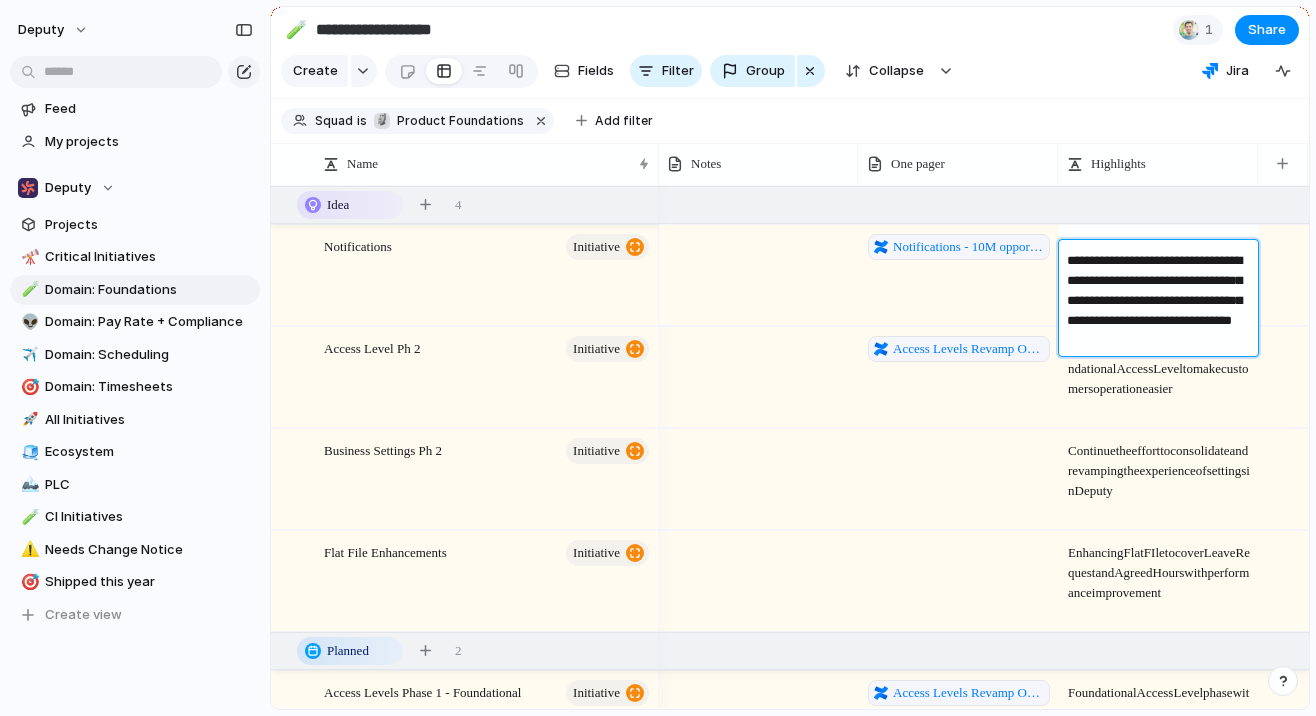 drag, startPoint x: 1197, startPoint y: 339, endPoint x: 1069, endPoint y: 253, distance: 154.20766 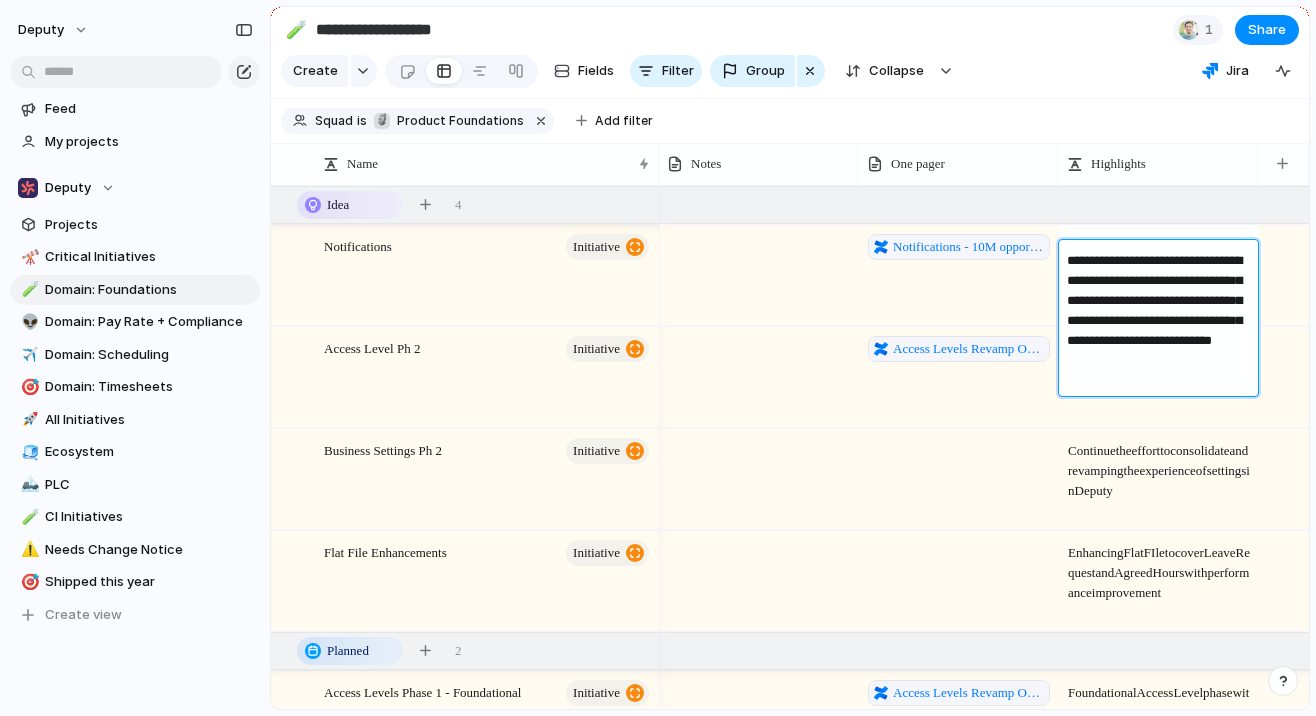 type on "**********" 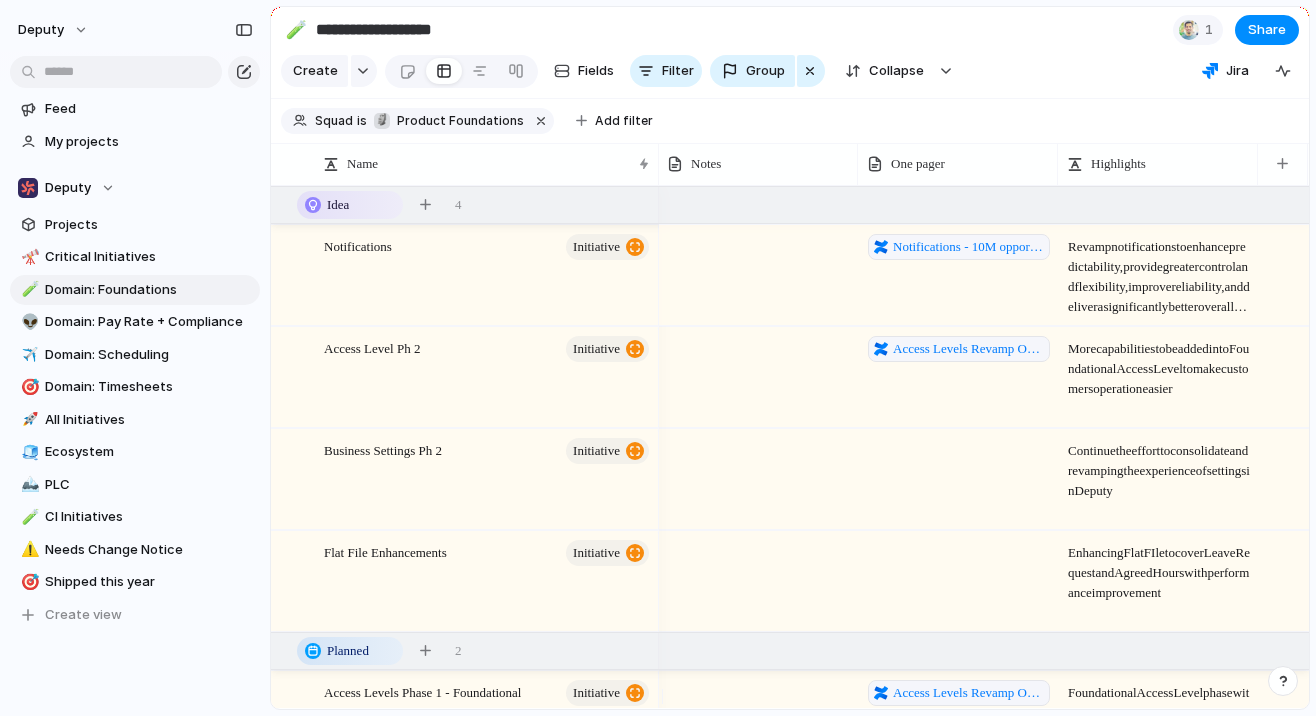 click on "More  capabilities  to  be  added  into  Foundational  Access  Level  to  make  customers  operation  easier" at bounding box center [1159, 363] 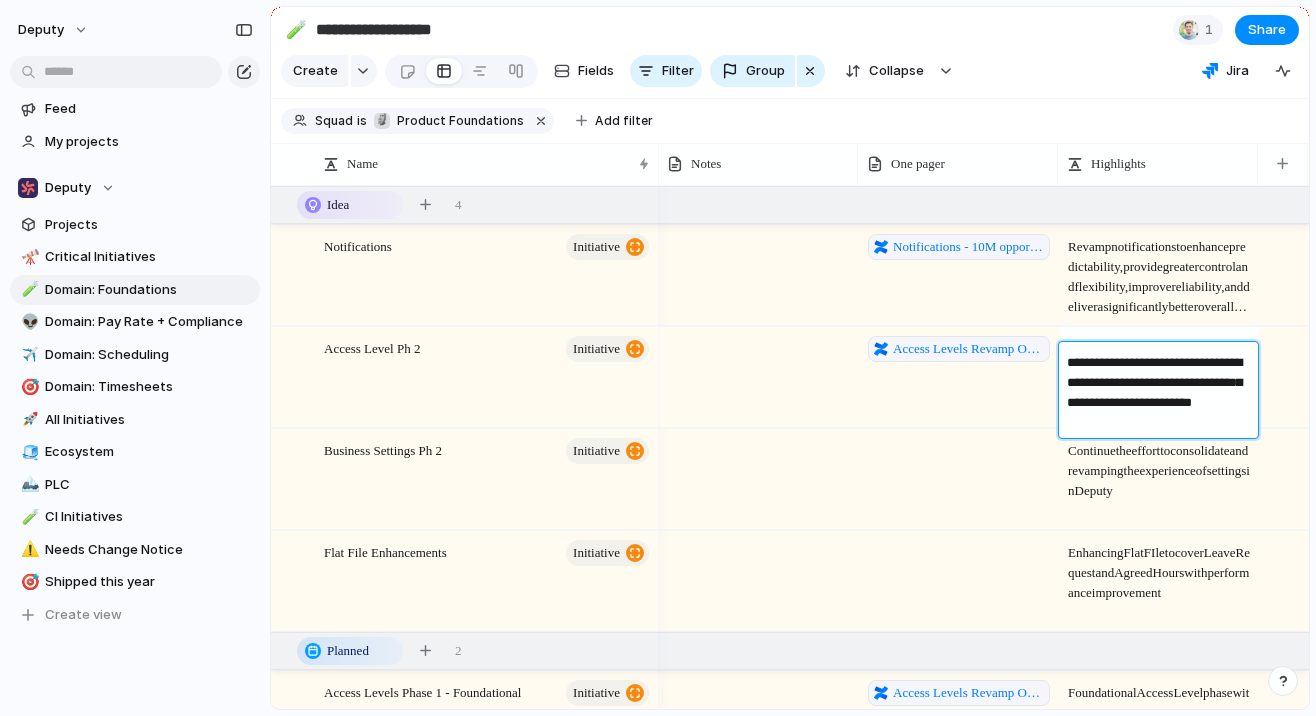 drag, startPoint x: 1176, startPoint y: 421, endPoint x: 1043, endPoint y: 362, distance: 145.49915 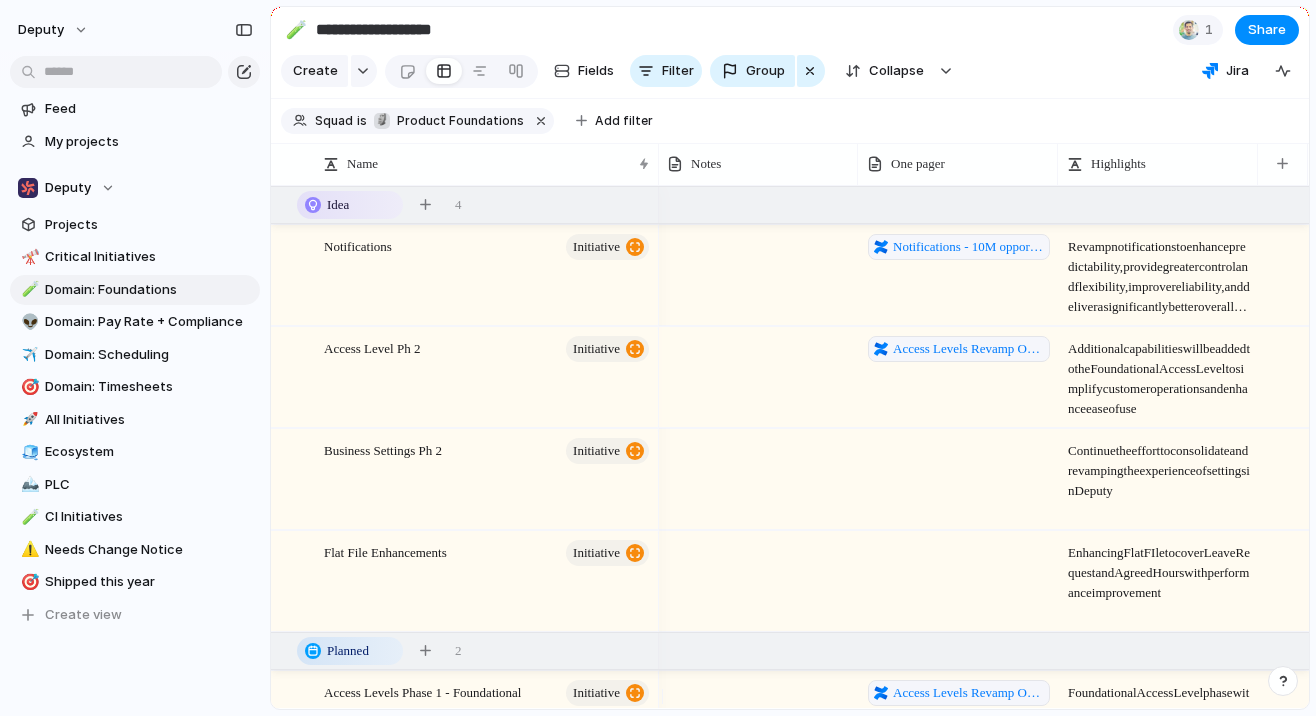 click on "Continue  the  effort  to  consolidate  and  revamping  the  experience  of  settings  in  Deputy" at bounding box center [1159, 465] 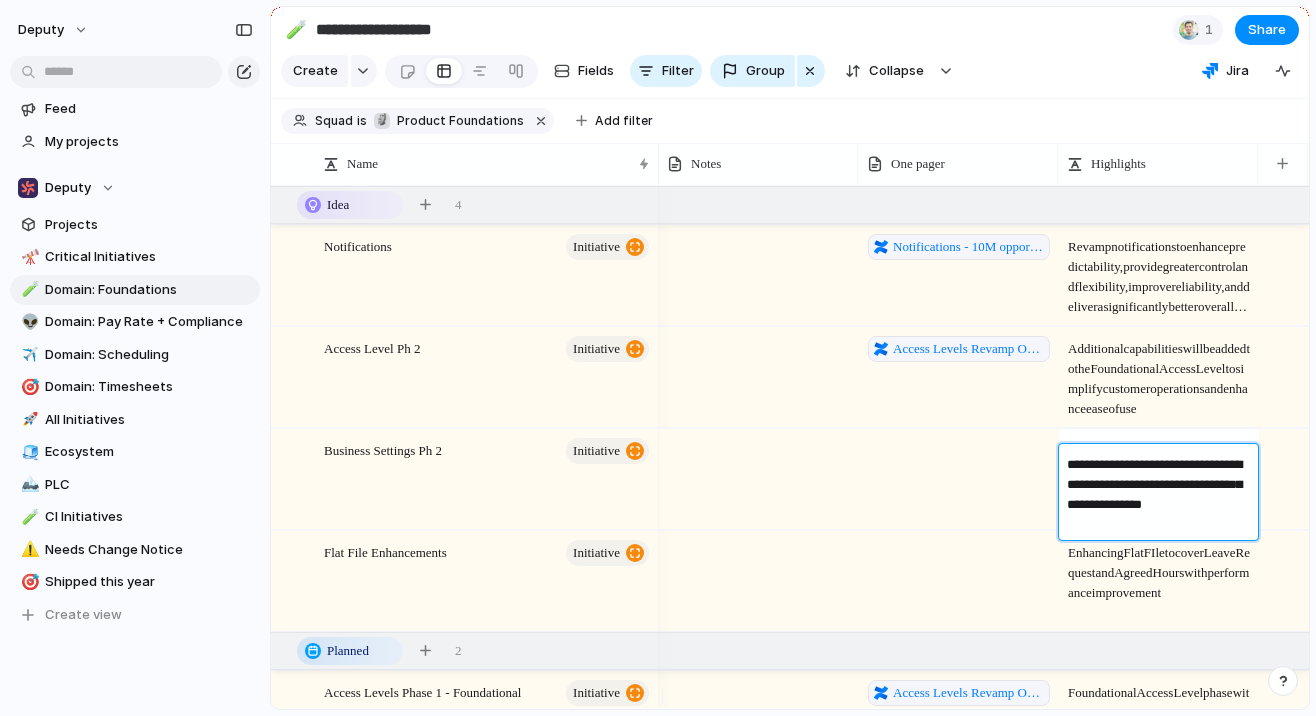 drag, startPoint x: 1123, startPoint y: 531, endPoint x: 1032, endPoint y: 450, distance: 121.82774 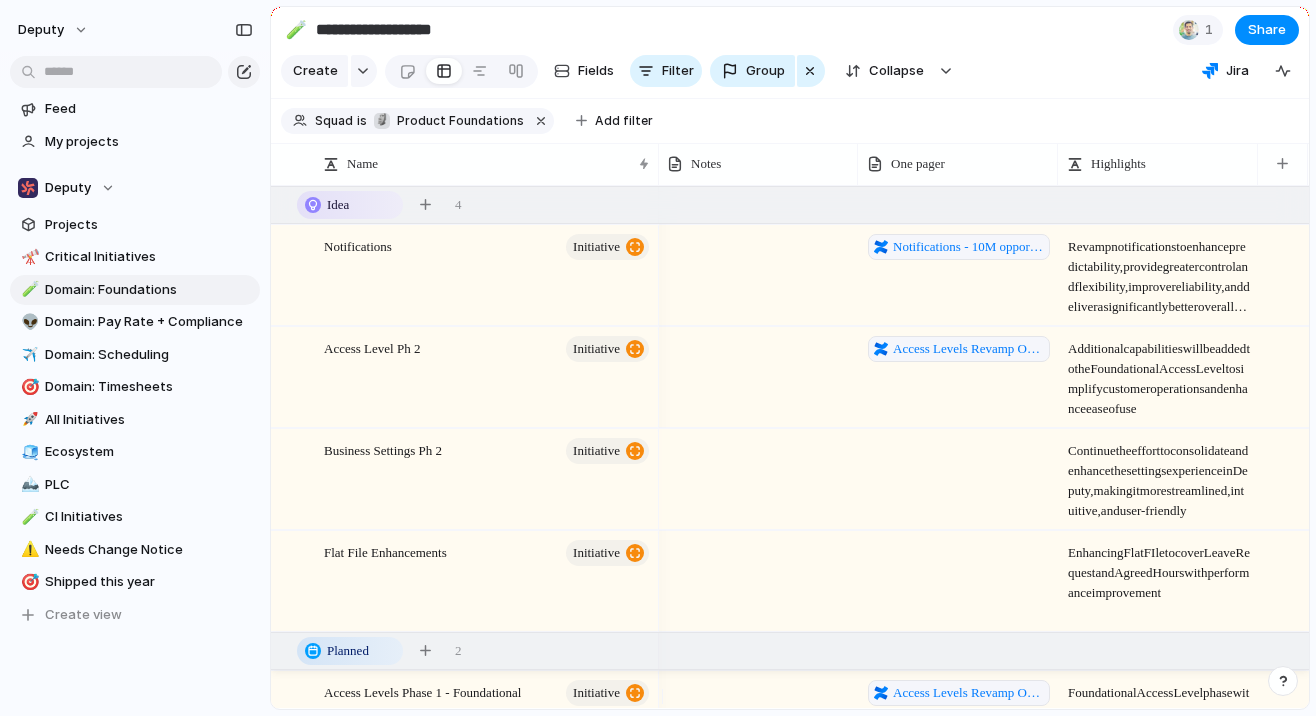 scroll, scrollTop: 27, scrollLeft: 0, axis: vertical 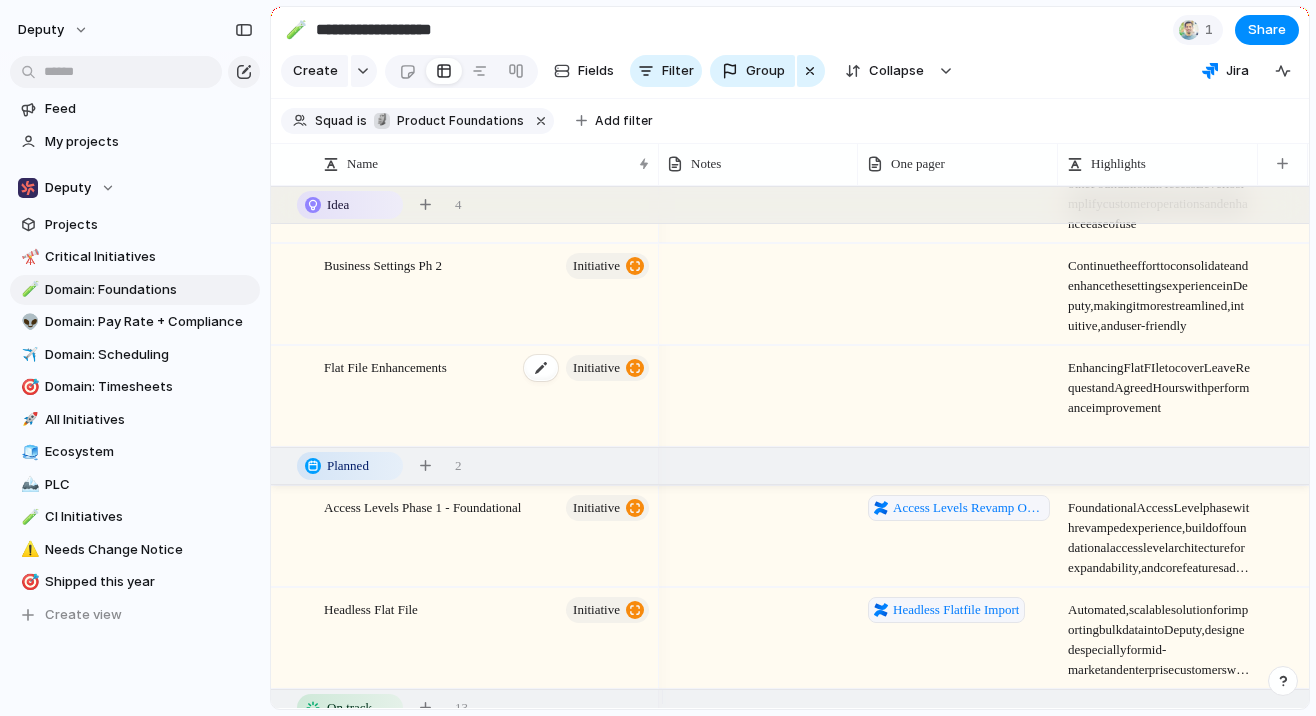 click on "Flat File Enhancements initiative" at bounding box center (488, 397) 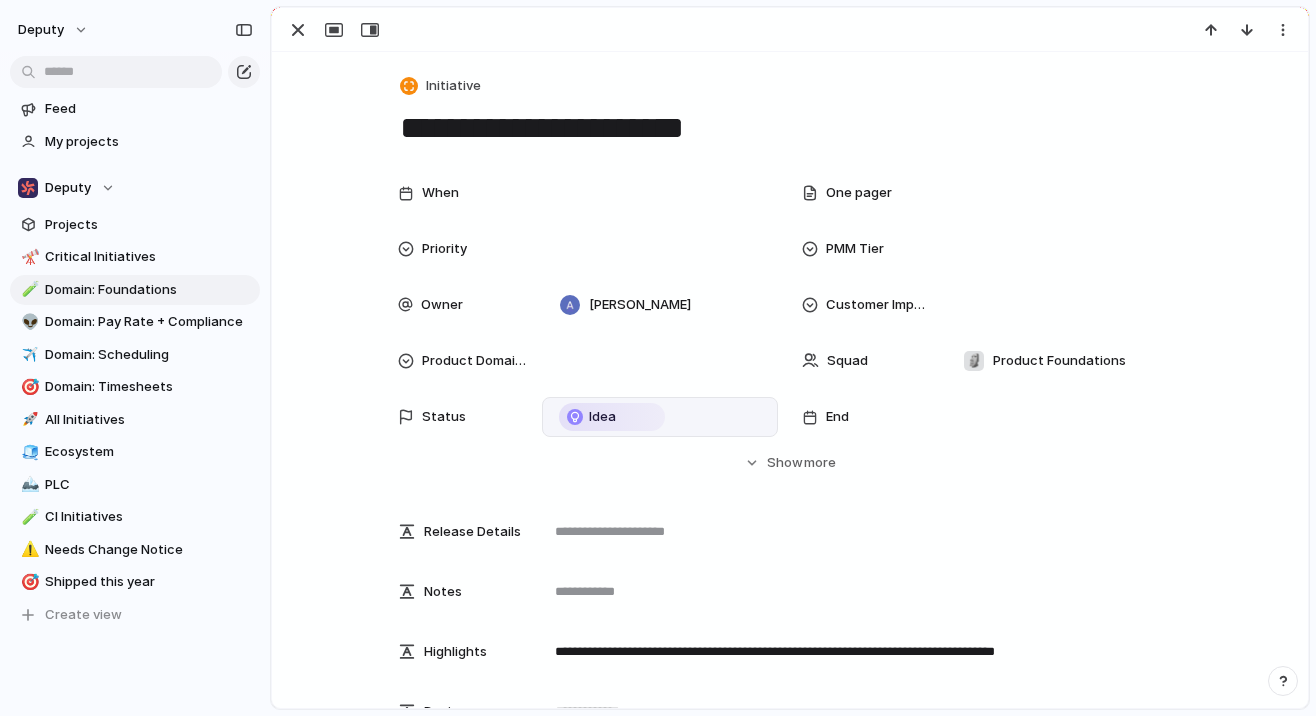 click on "Idea" at bounding box center [612, 417] 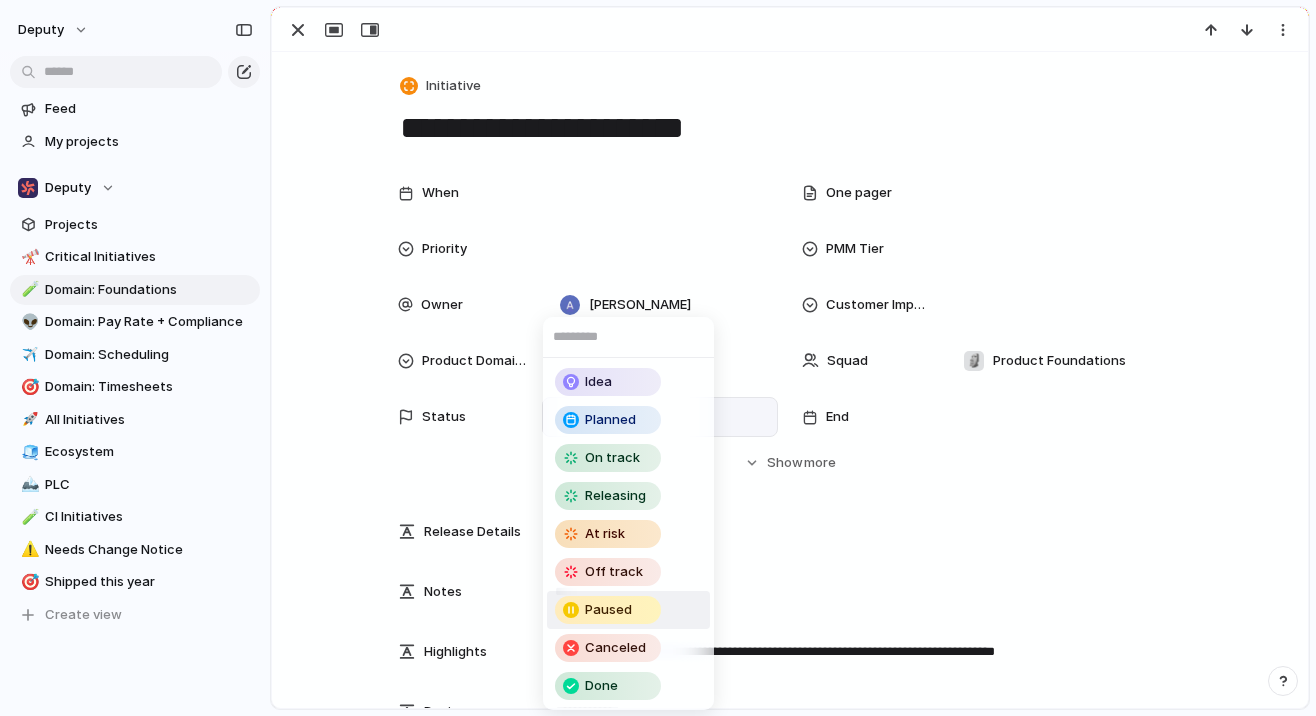 click on "Paused" at bounding box center (608, 610) 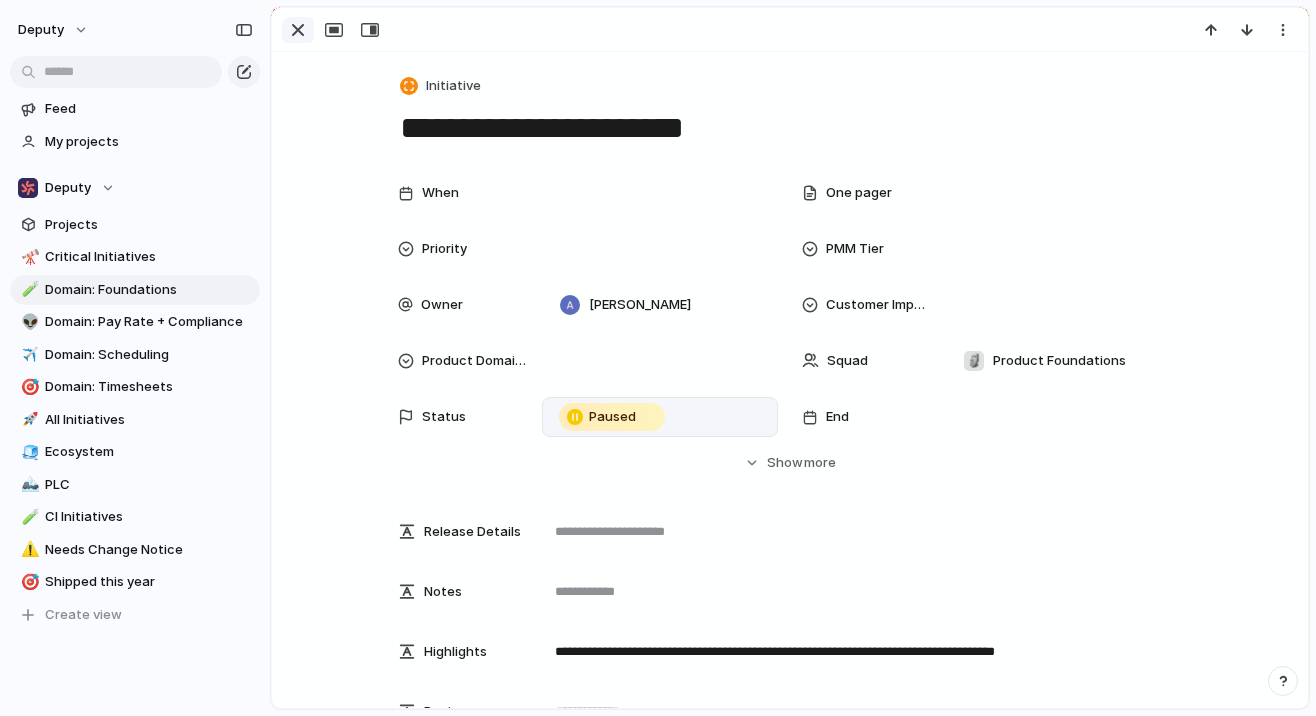 click at bounding box center (298, 30) 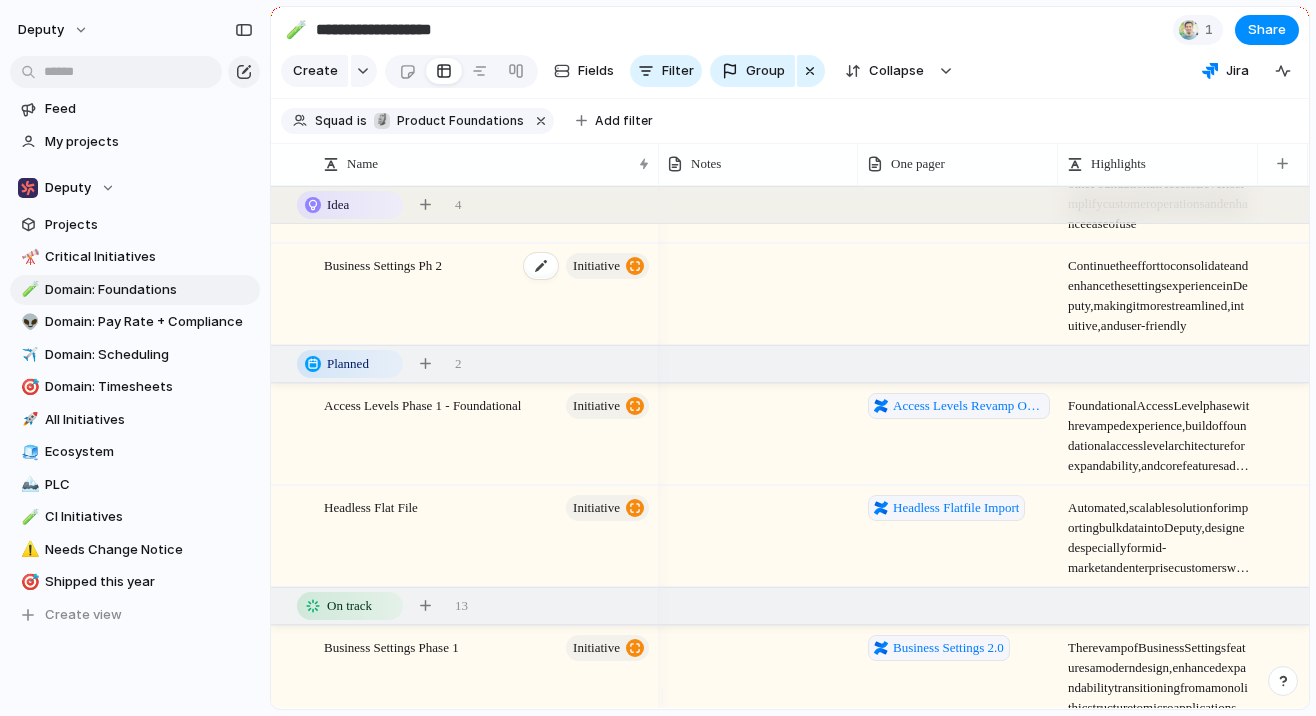 scroll, scrollTop: 18, scrollLeft: 0, axis: vertical 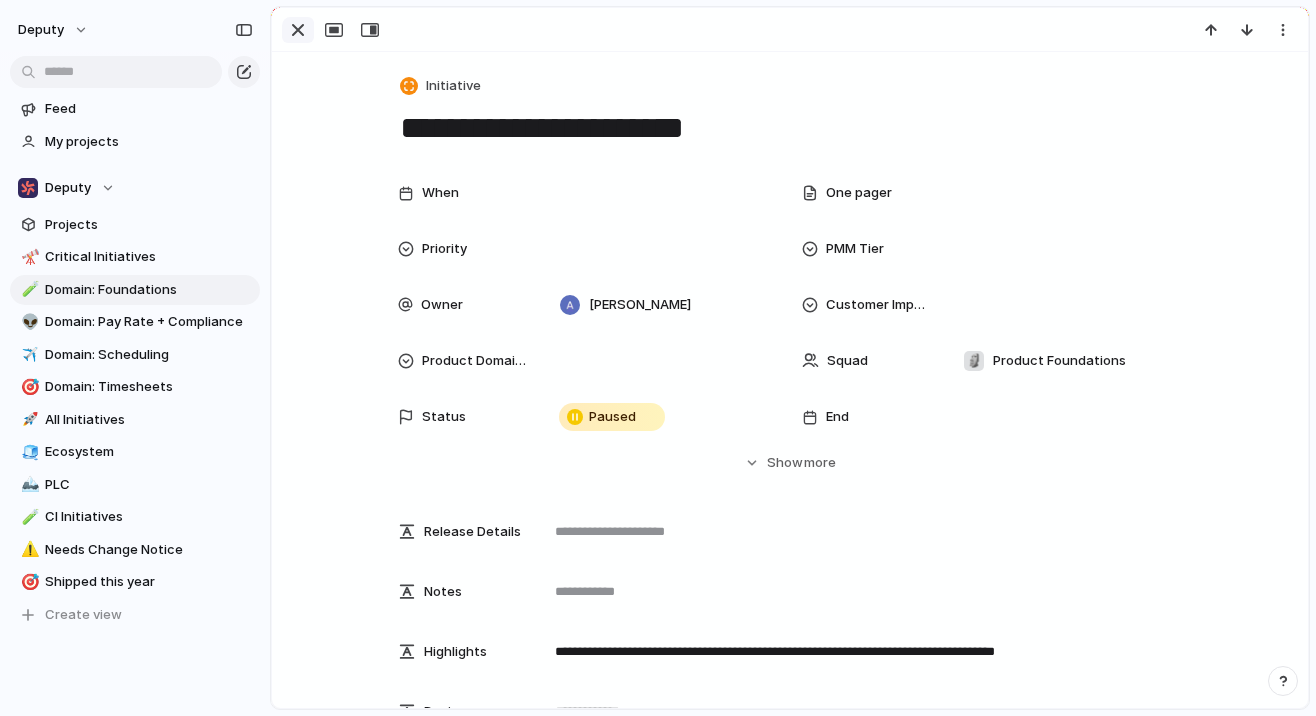click at bounding box center [298, 30] 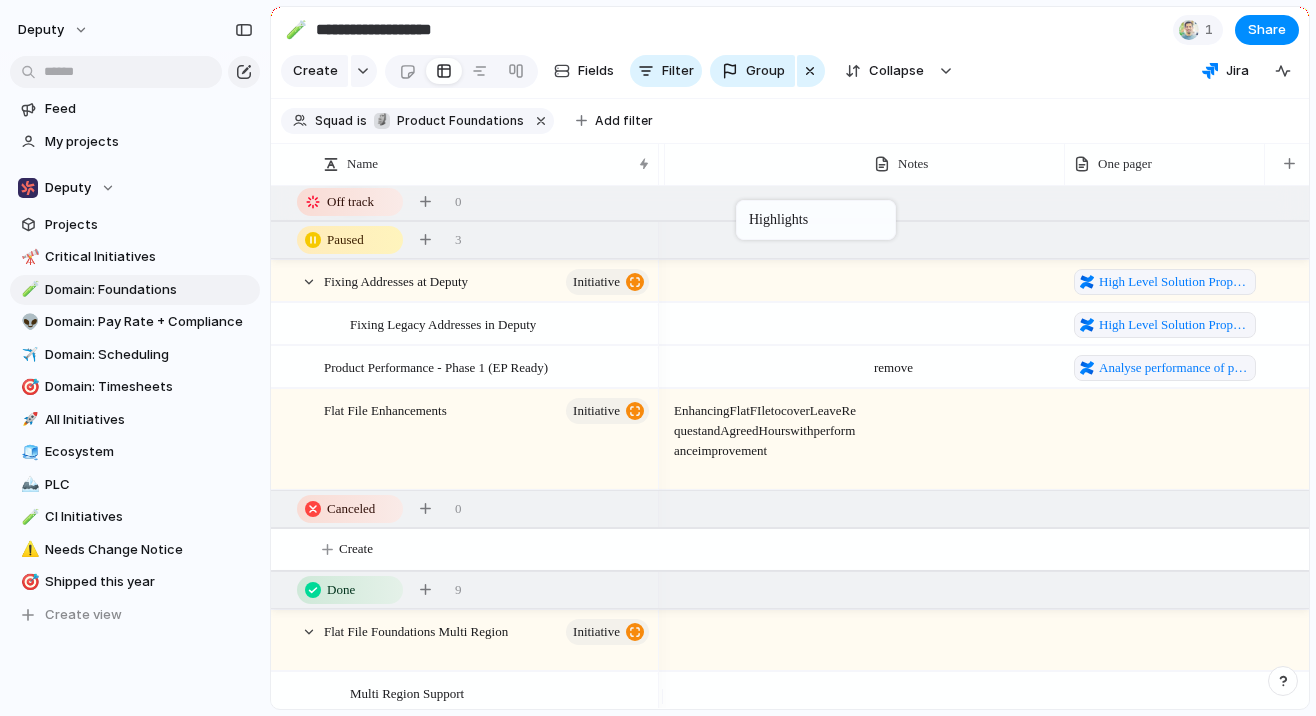drag, startPoint x: 1193, startPoint y: 188, endPoint x: 746, endPoint y: 204, distance: 447.28625 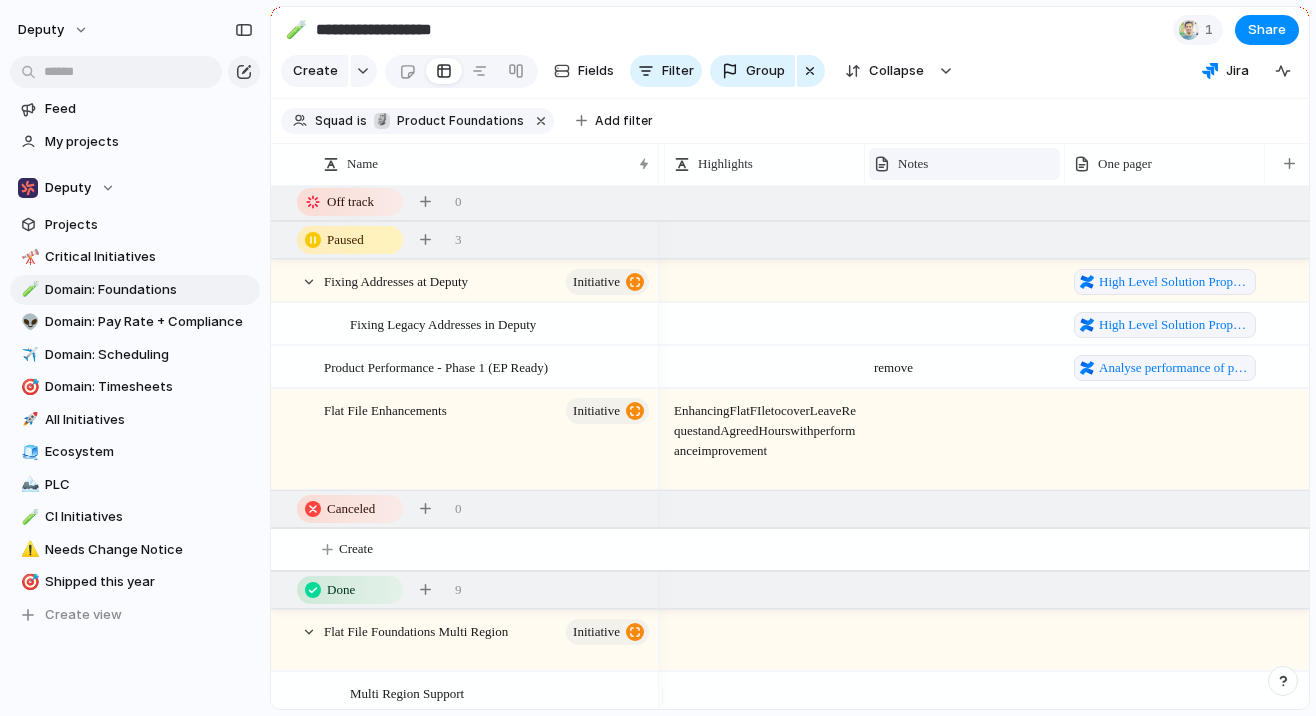 click on "Notes" at bounding box center [964, 164] 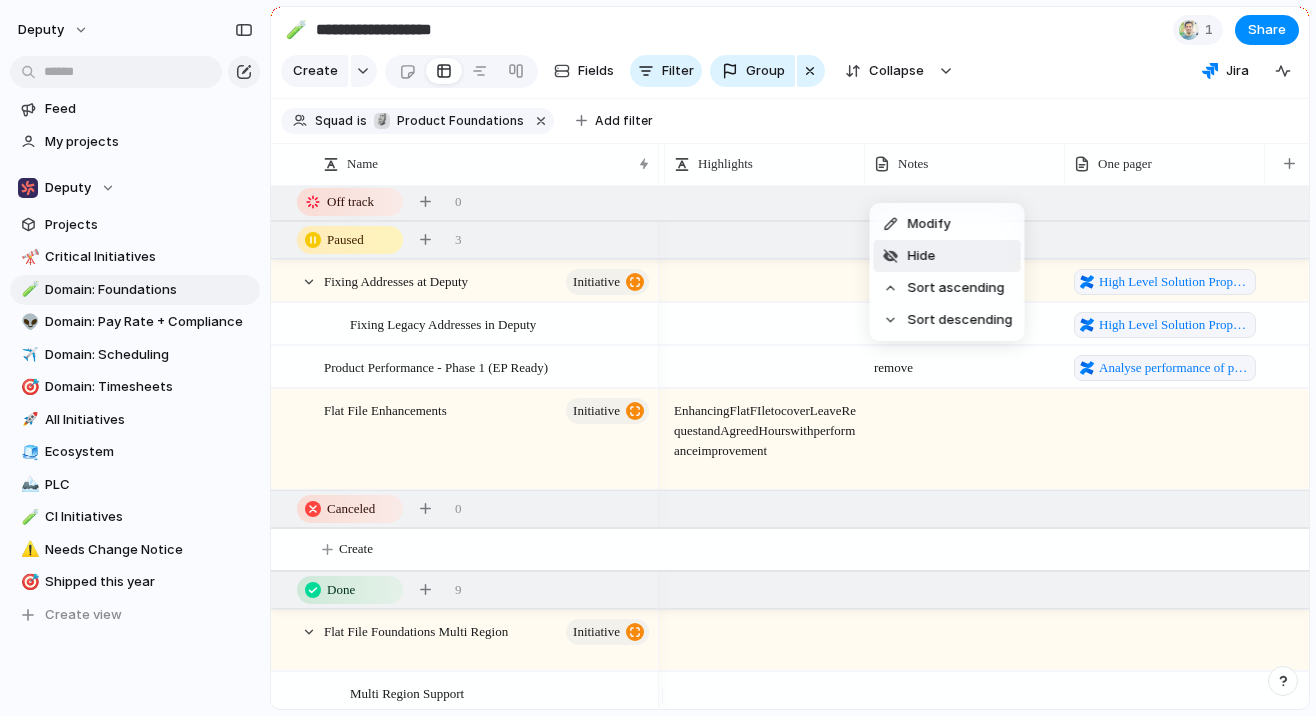 click on "Hide" at bounding box center (947, 256) 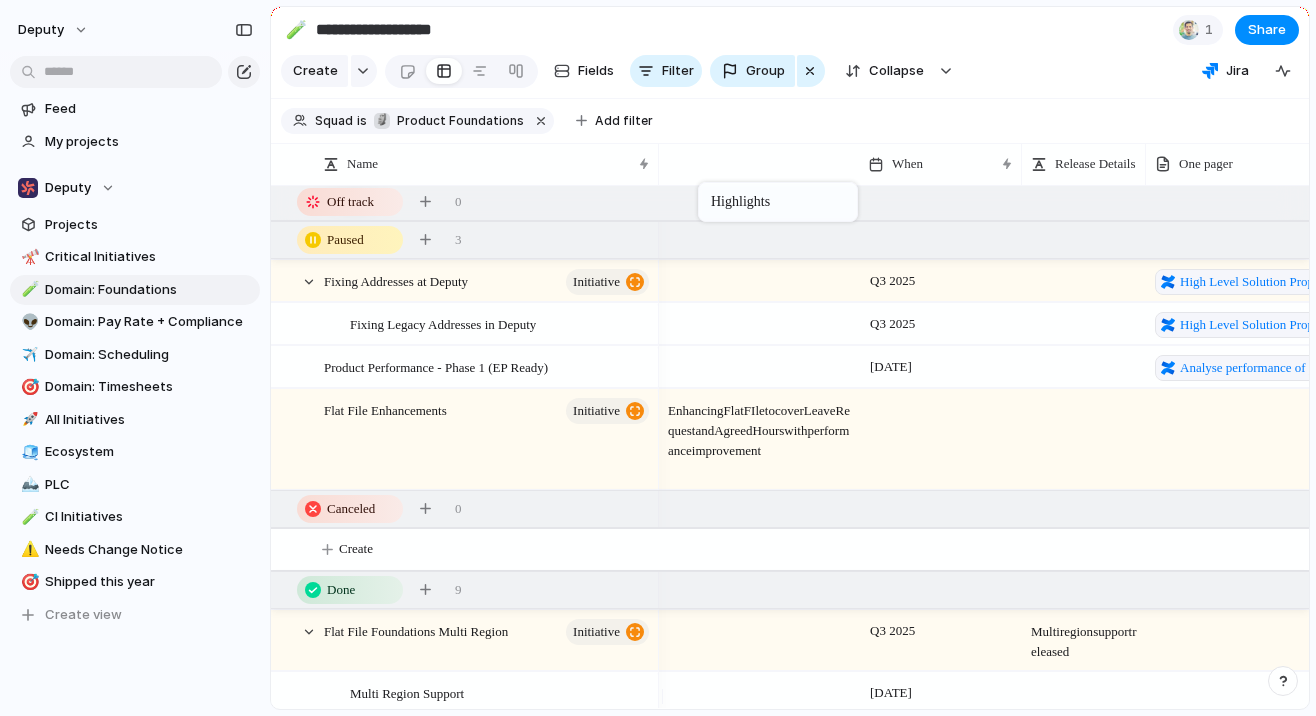 drag, startPoint x: 1061, startPoint y: 187, endPoint x: 708, endPoint y: 186, distance: 353.0014 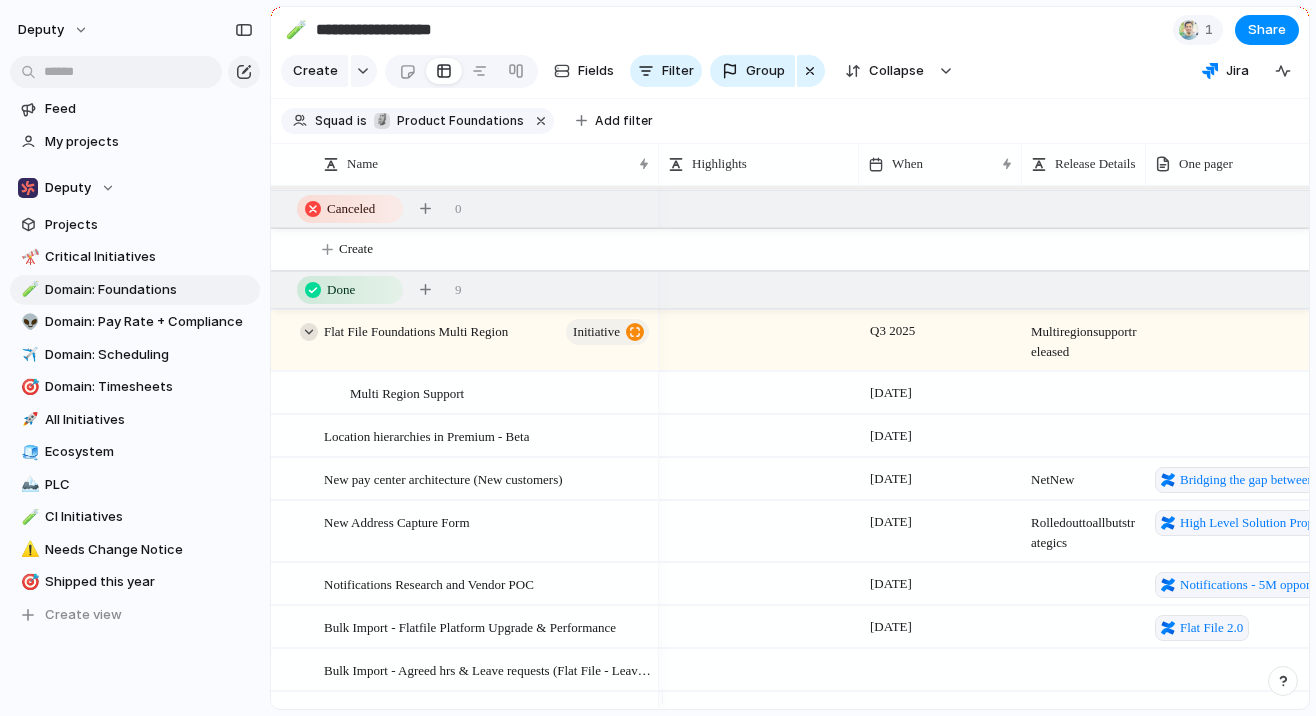 click at bounding box center [309, 332] 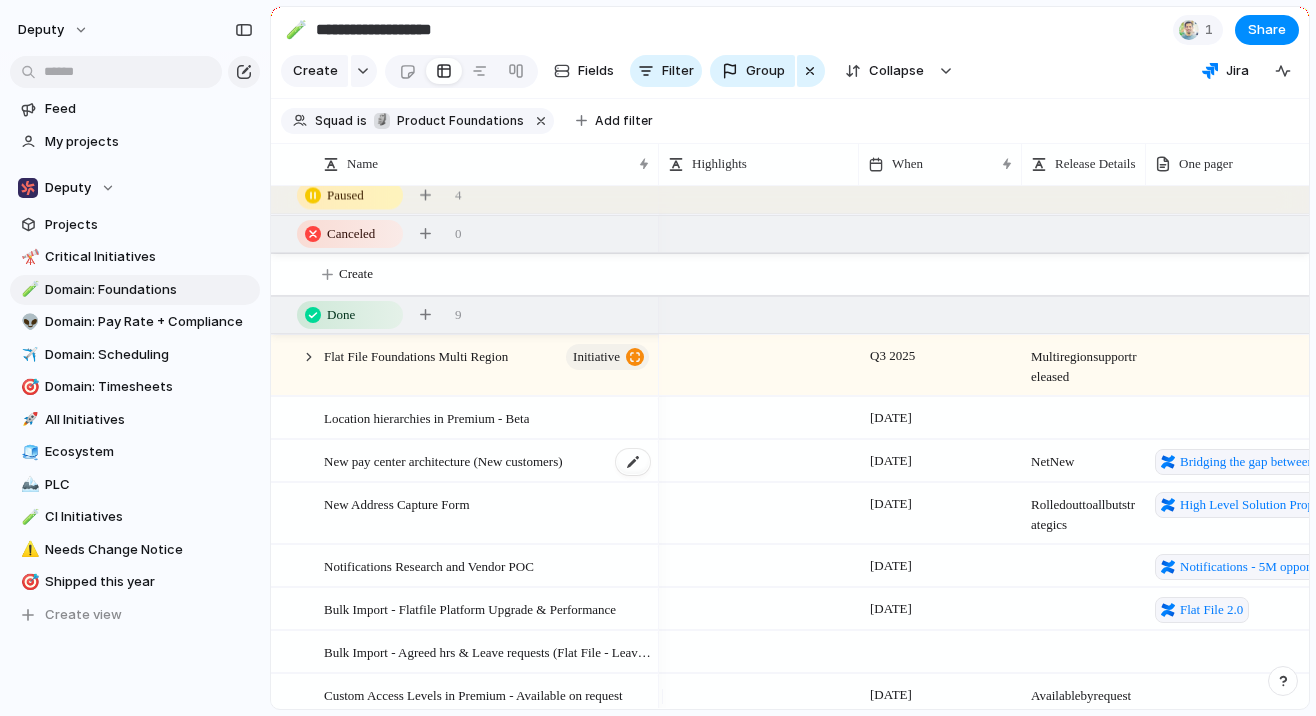 click on "New pay center architecture (New customers)" at bounding box center [443, 460] 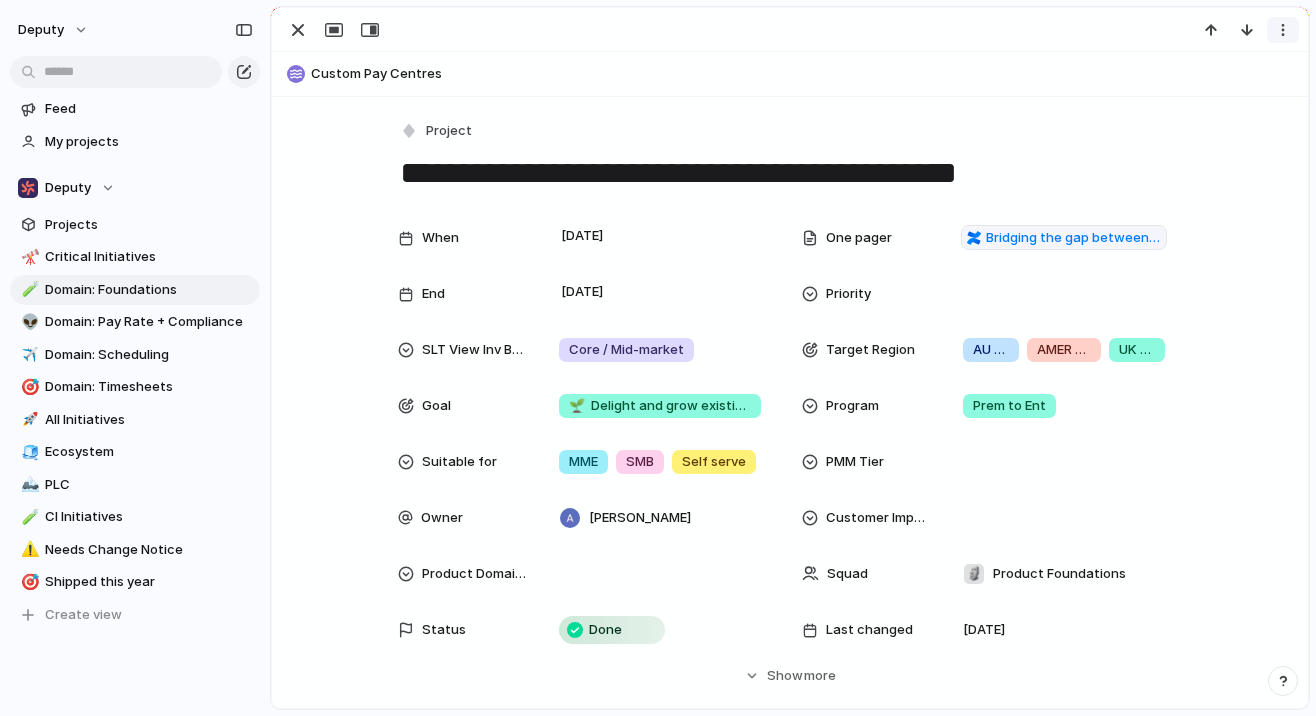 click at bounding box center (1283, 30) 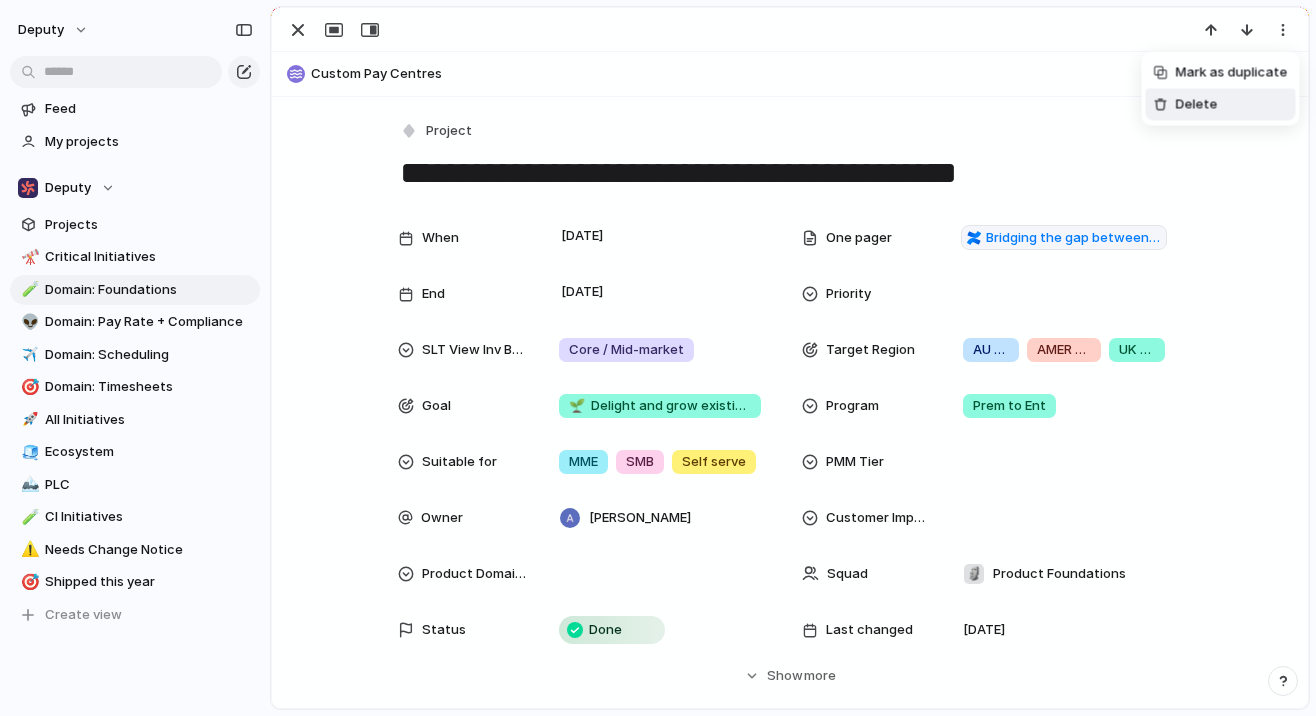 click on "Delete" at bounding box center [1221, 105] 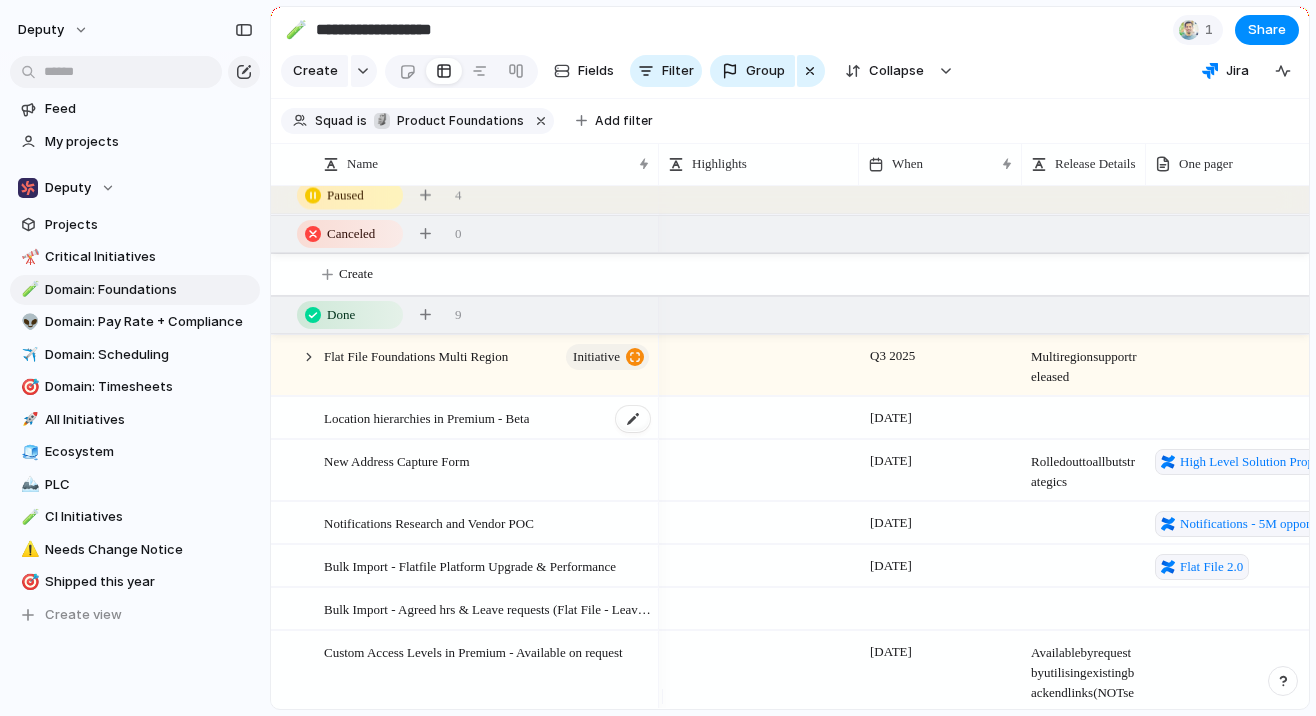 click on "Location hierarchies in Premium - Beta" at bounding box center (488, 418) 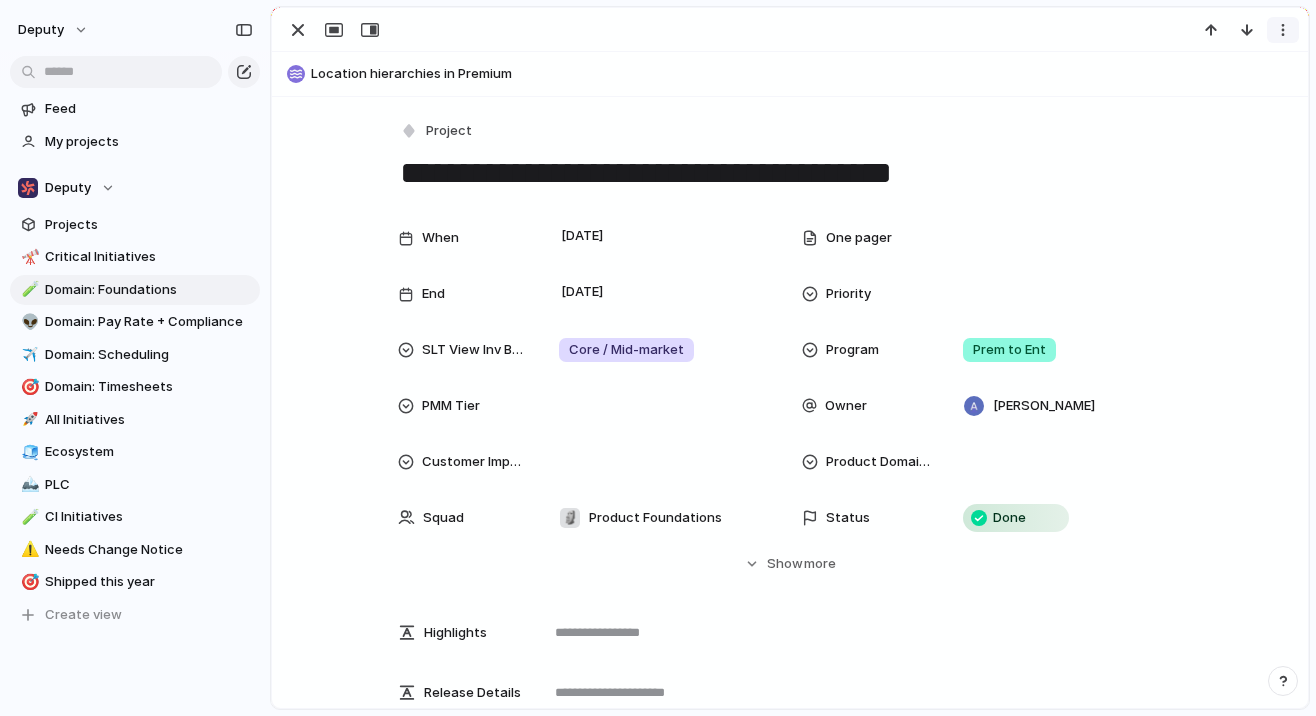 click at bounding box center [1283, 30] 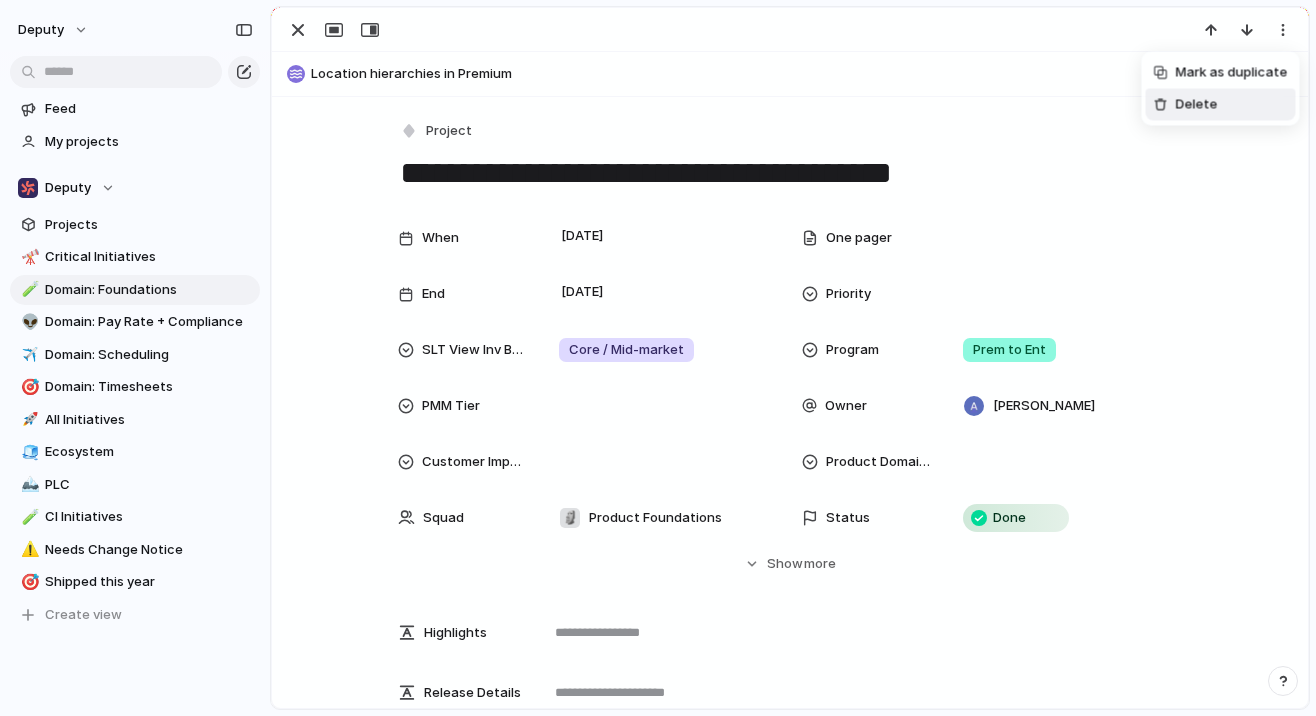 click on "Delete" at bounding box center [1197, 105] 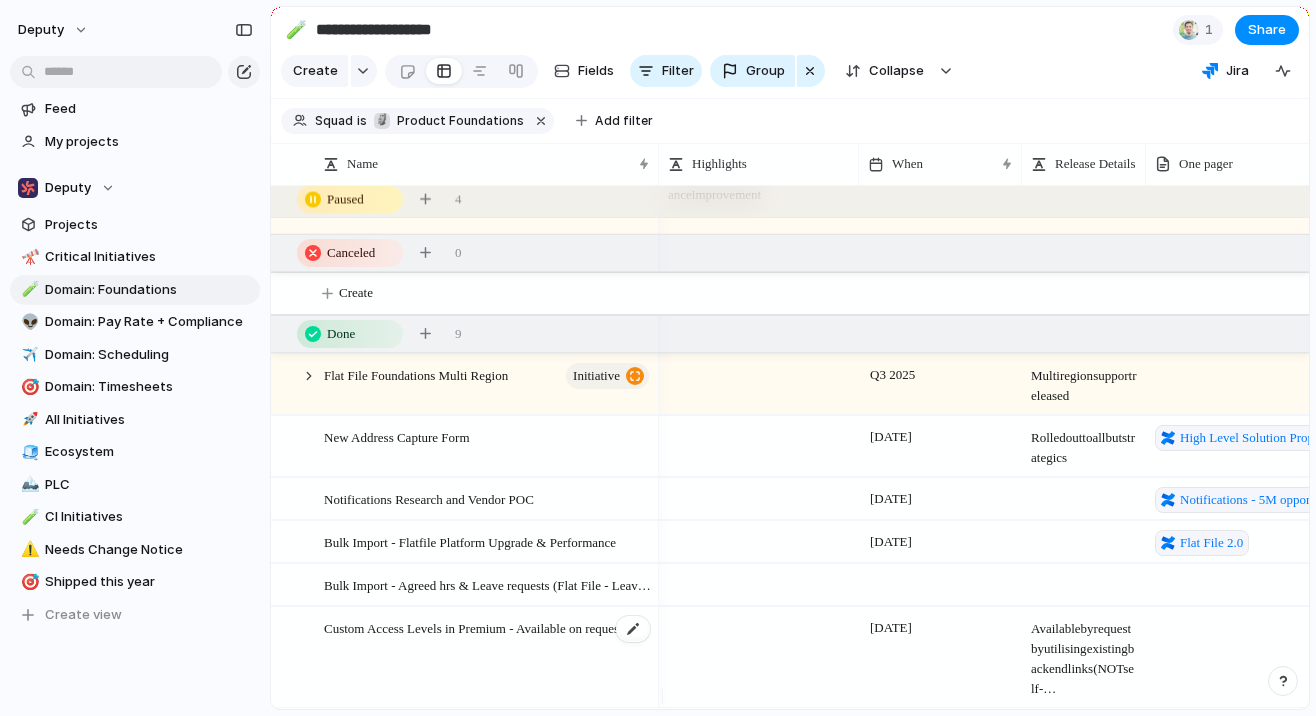 click on "Custom Access Levels in Premium - Available on request" at bounding box center [473, 627] 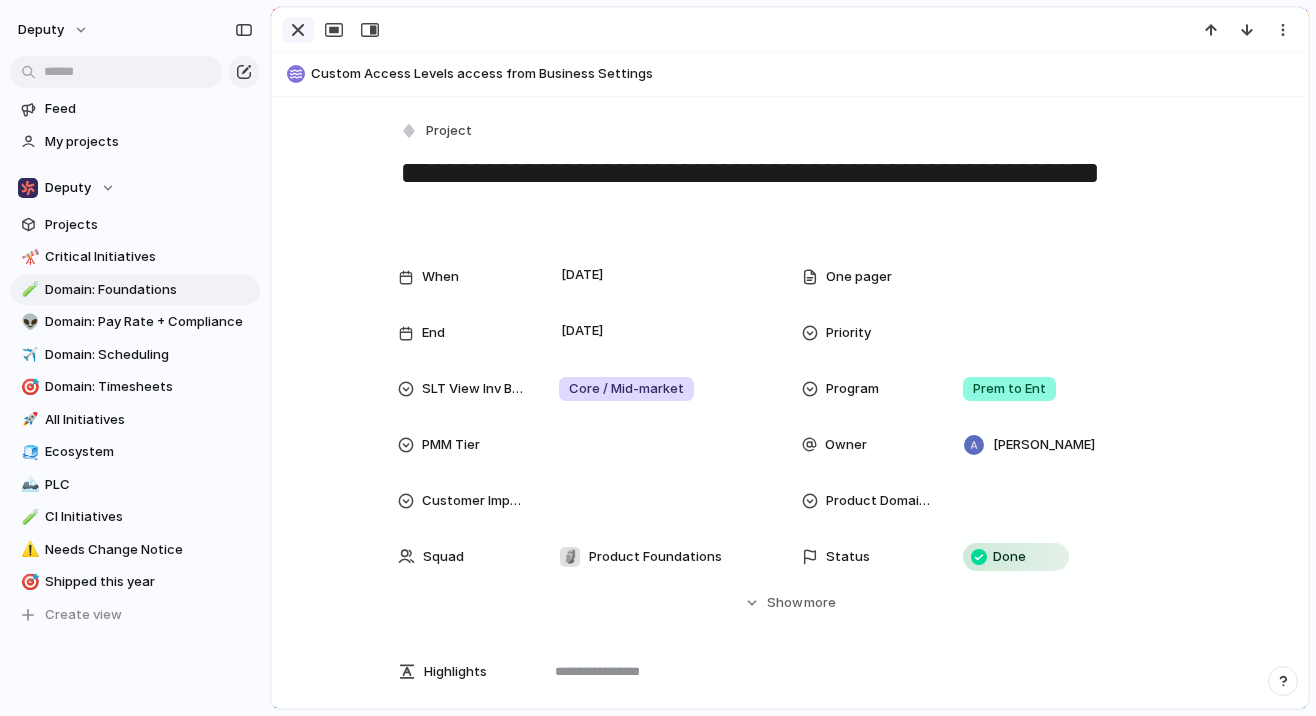click at bounding box center [298, 30] 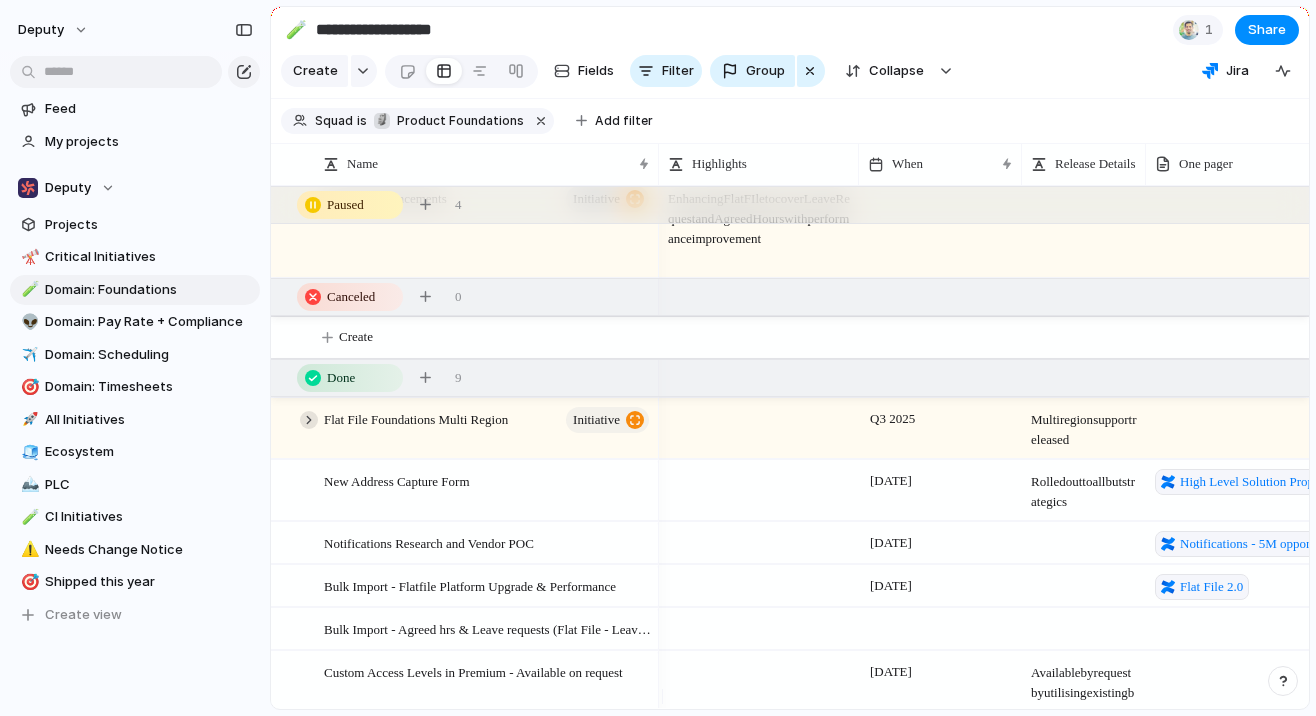 click at bounding box center (309, 420) 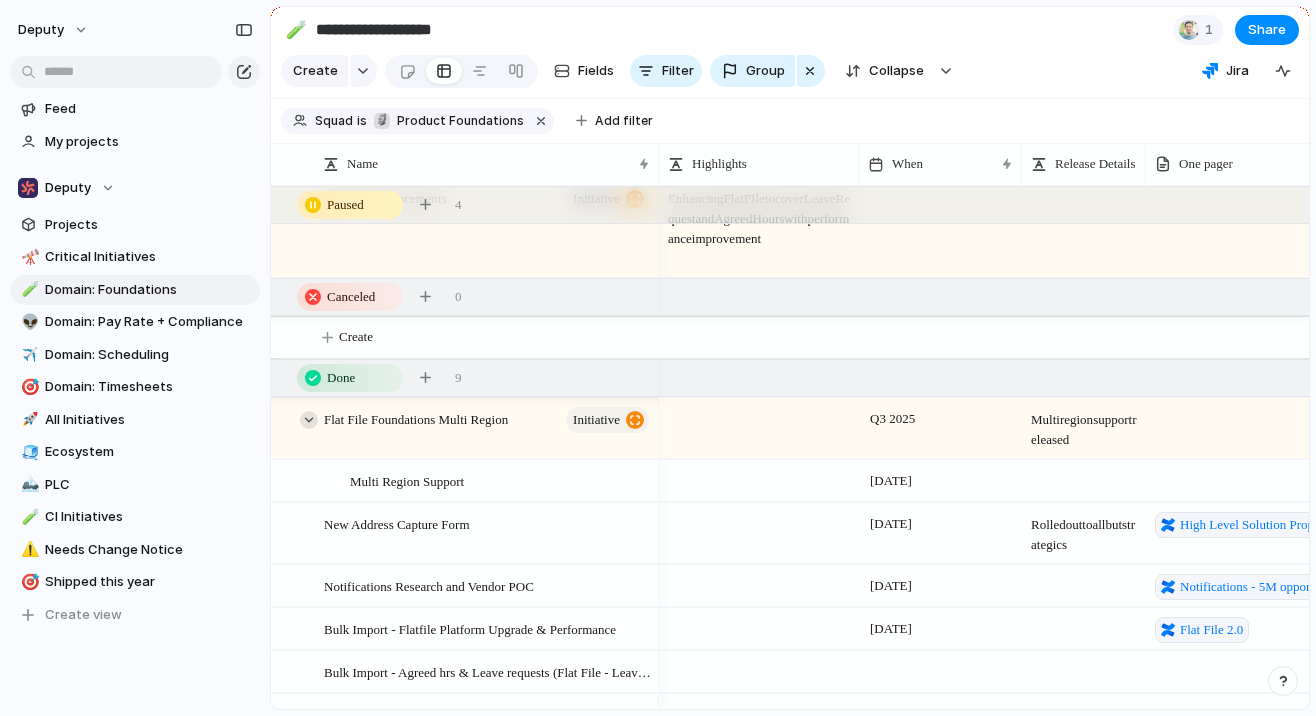 click at bounding box center [309, 420] 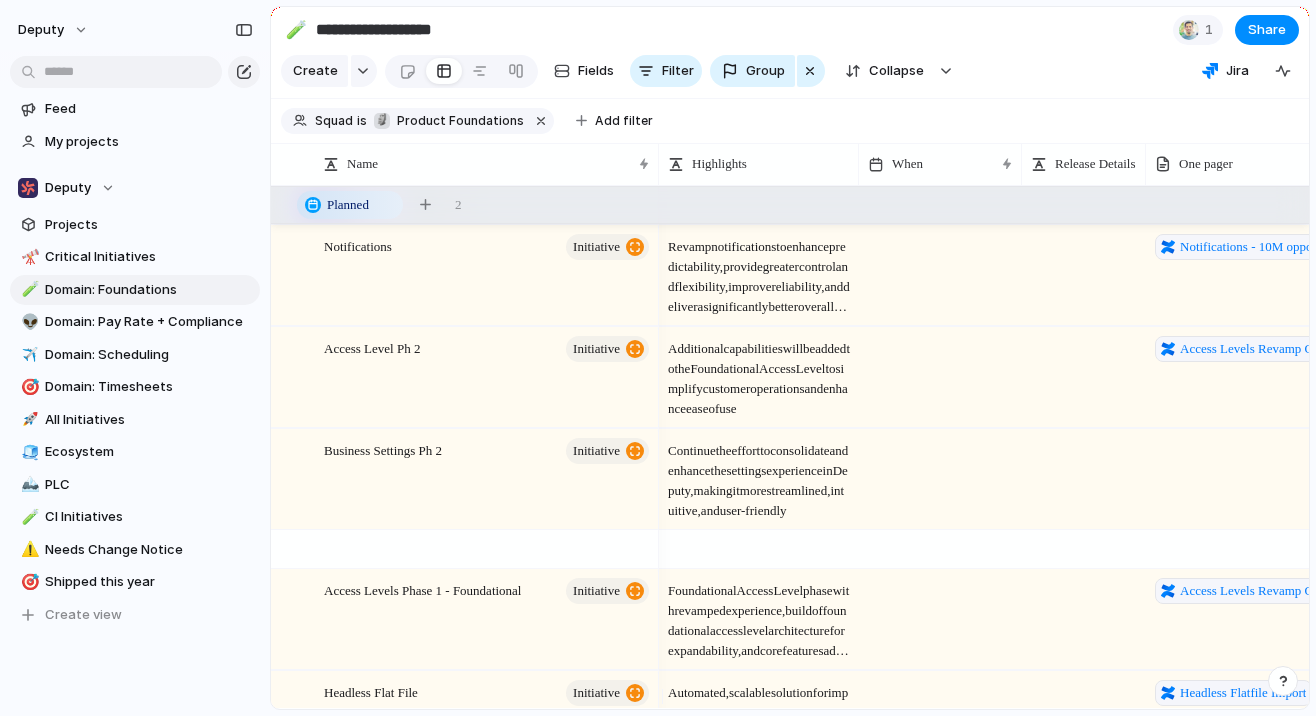 scroll, scrollTop: 345, scrollLeft: 0, axis: vertical 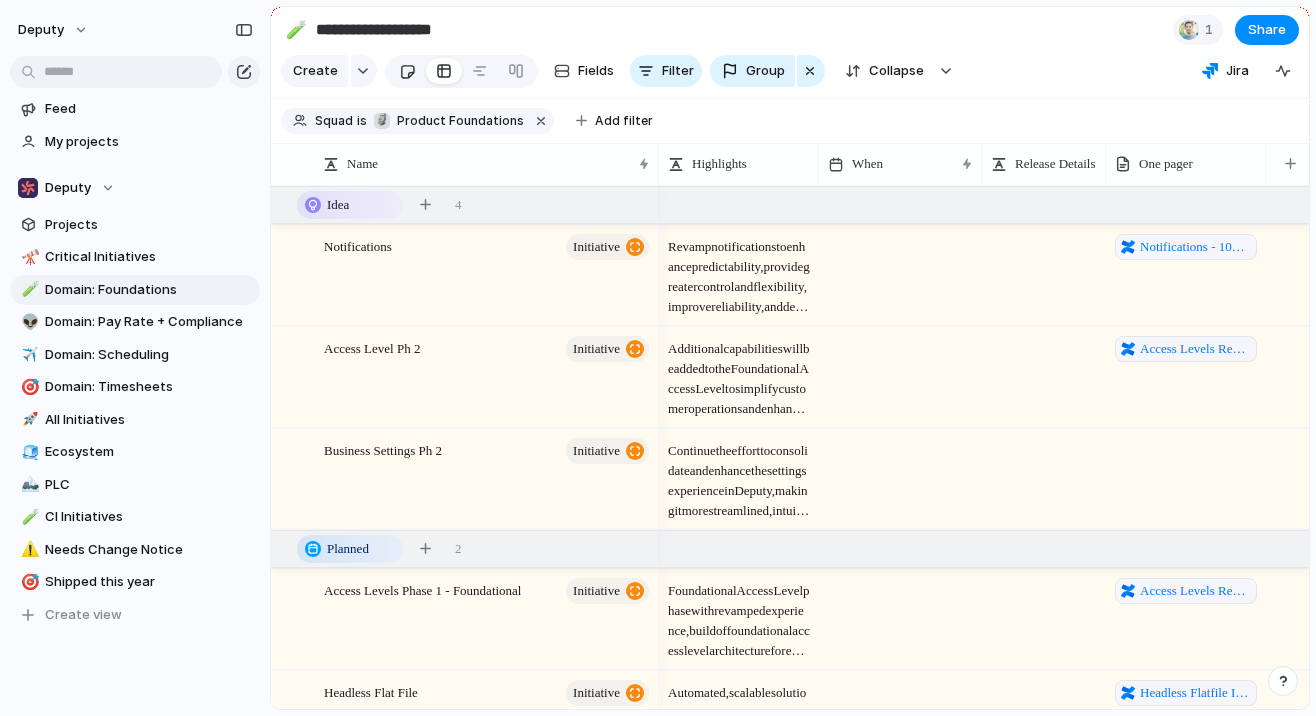 click at bounding box center [407, 71] 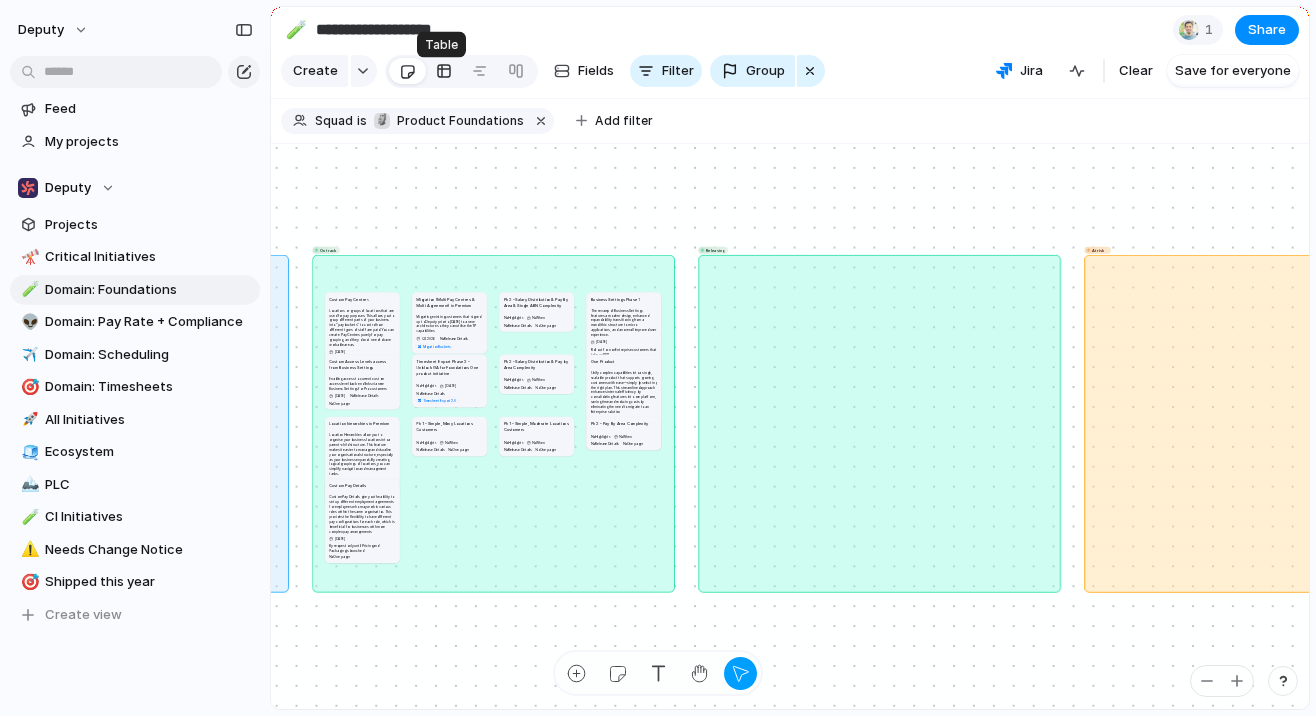 click at bounding box center [444, 71] 